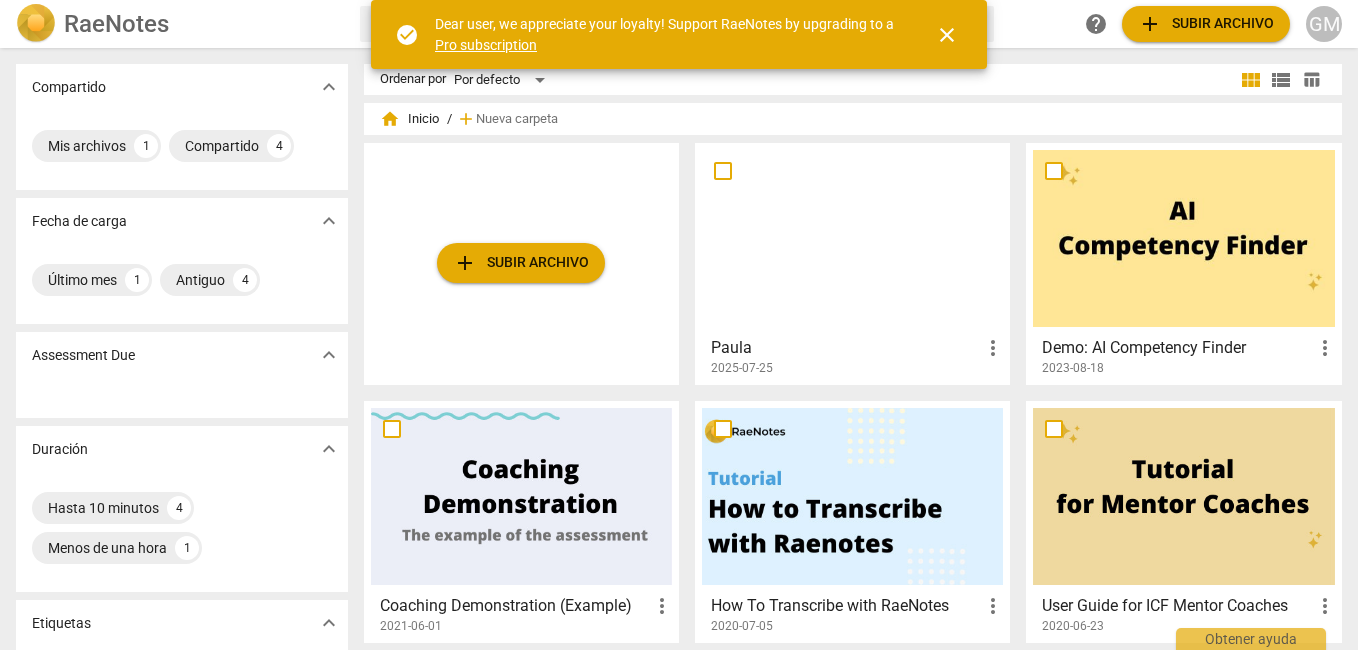 scroll, scrollTop: 0, scrollLeft: 0, axis: both 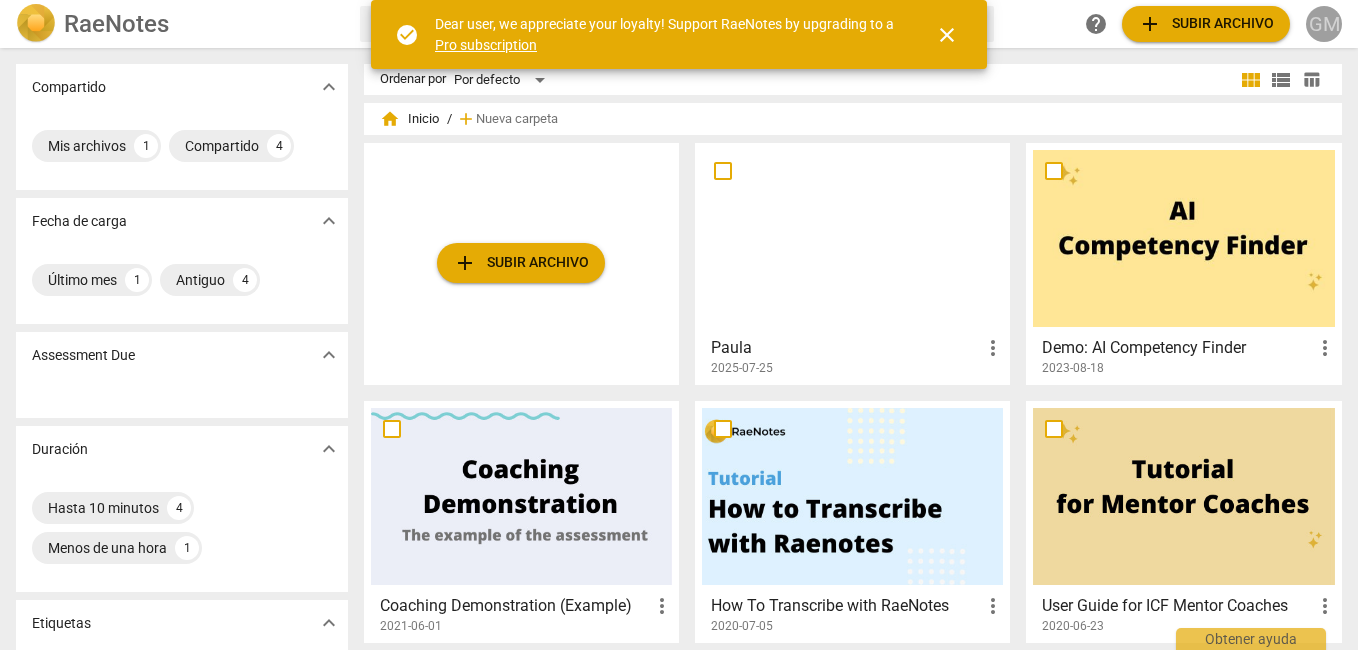 click on "GM" at bounding box center (1324, 24) 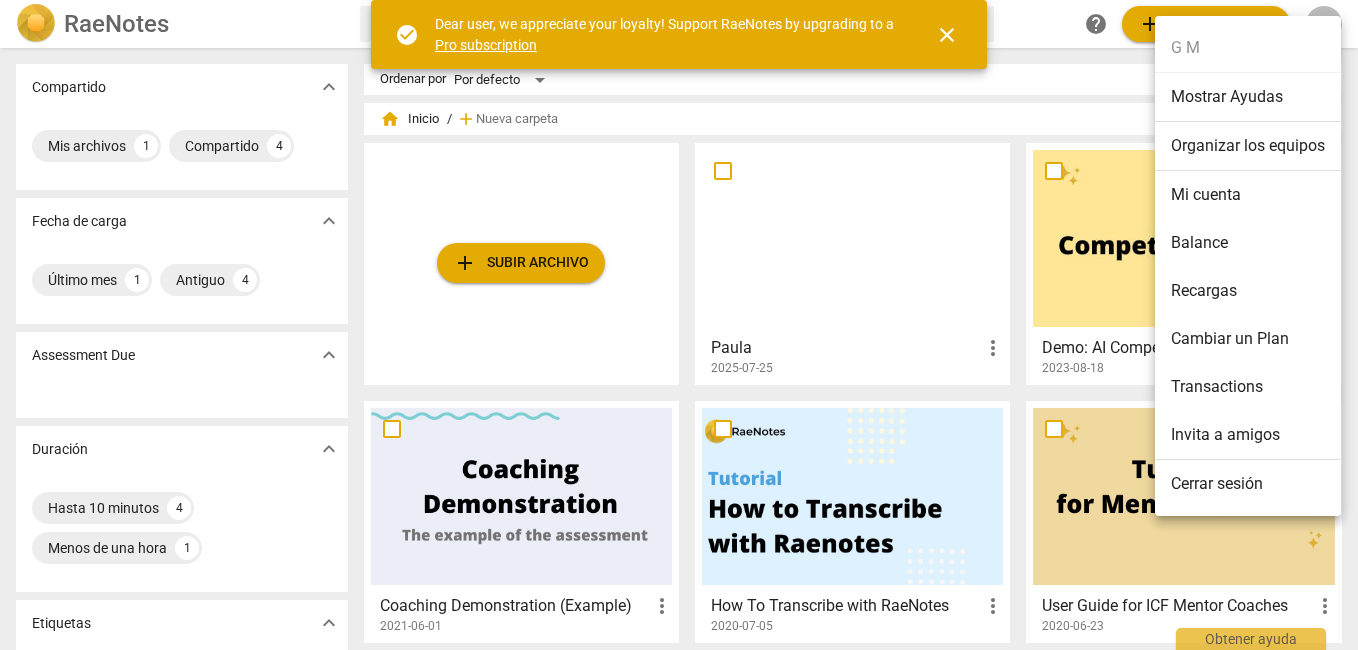 click at bounding box center (679, 325) 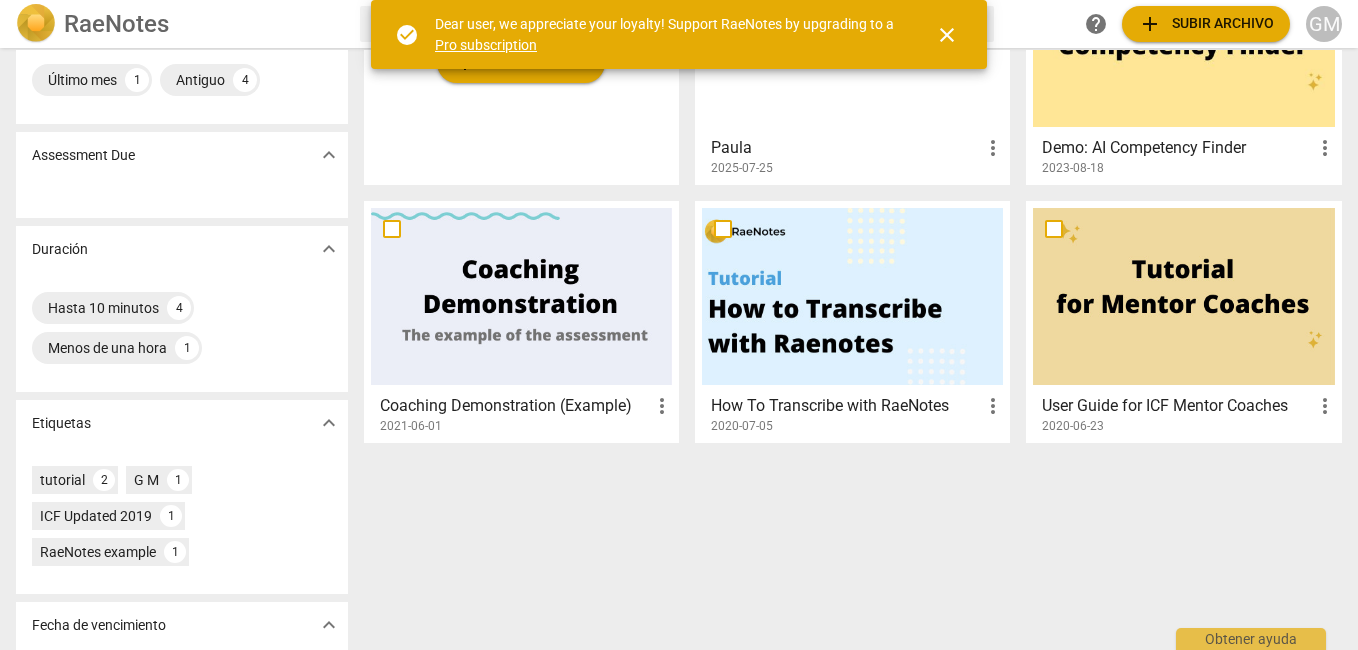 scroll, scrollTop: 0, scrollLeft: 0, axis: both 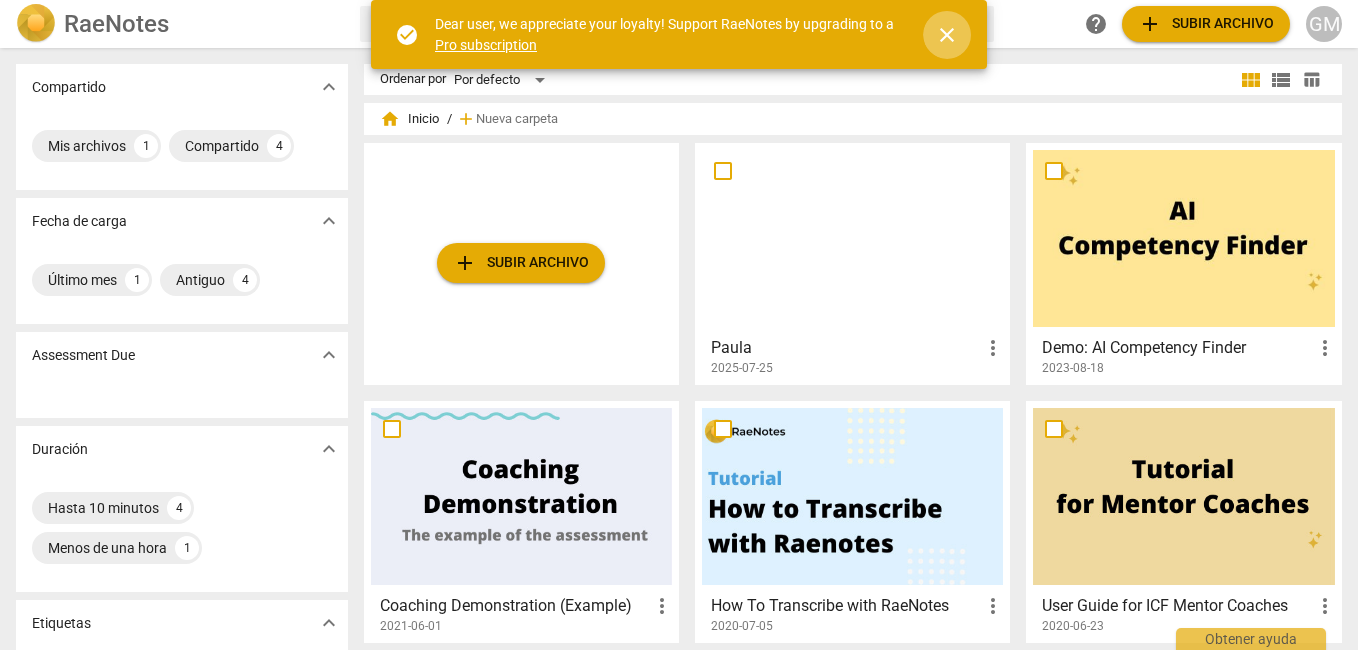 click on "close" at bounding box center (947, 35) 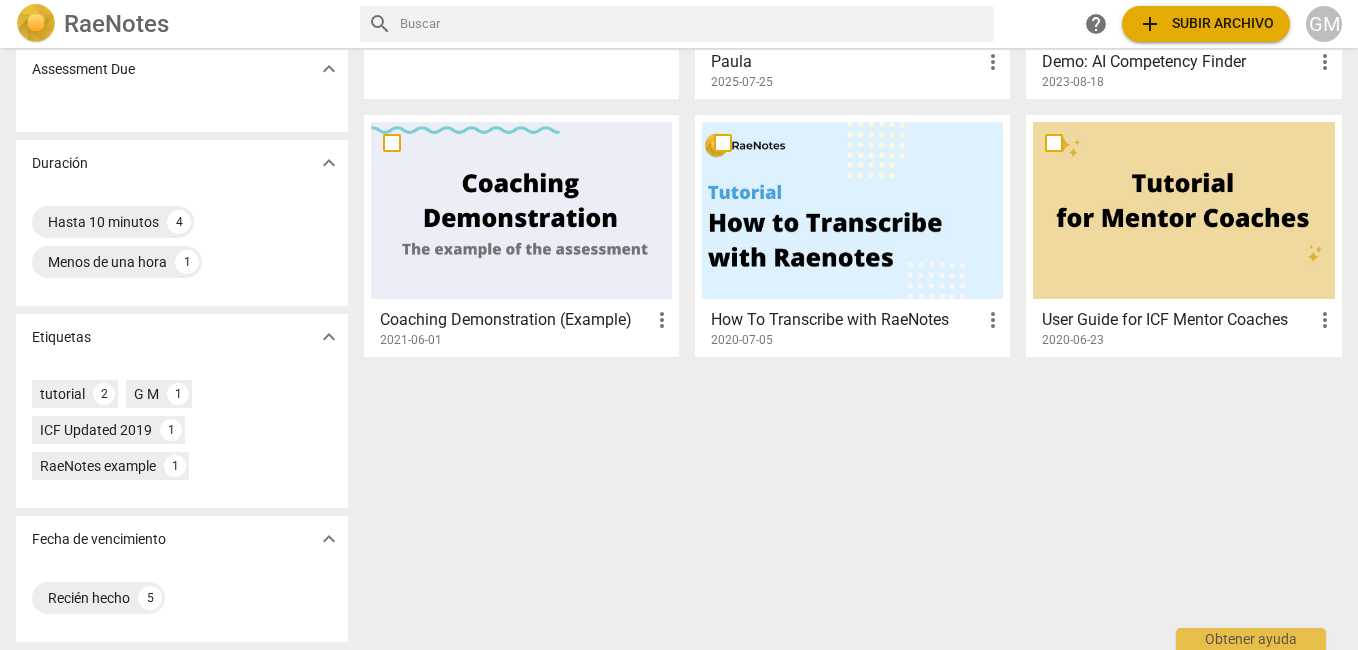scroll, scrollTop: 0, scrollLeft: 0, axis: both 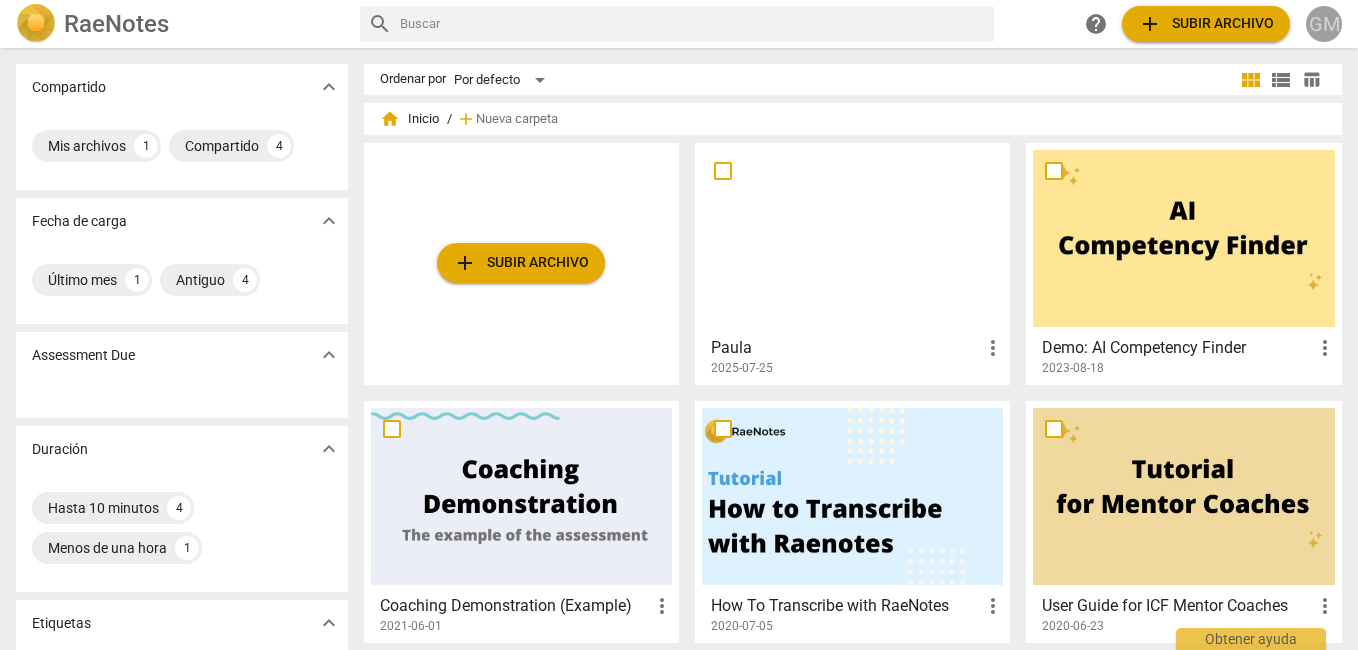 click on "GM" at bounding box center [1324, 24] 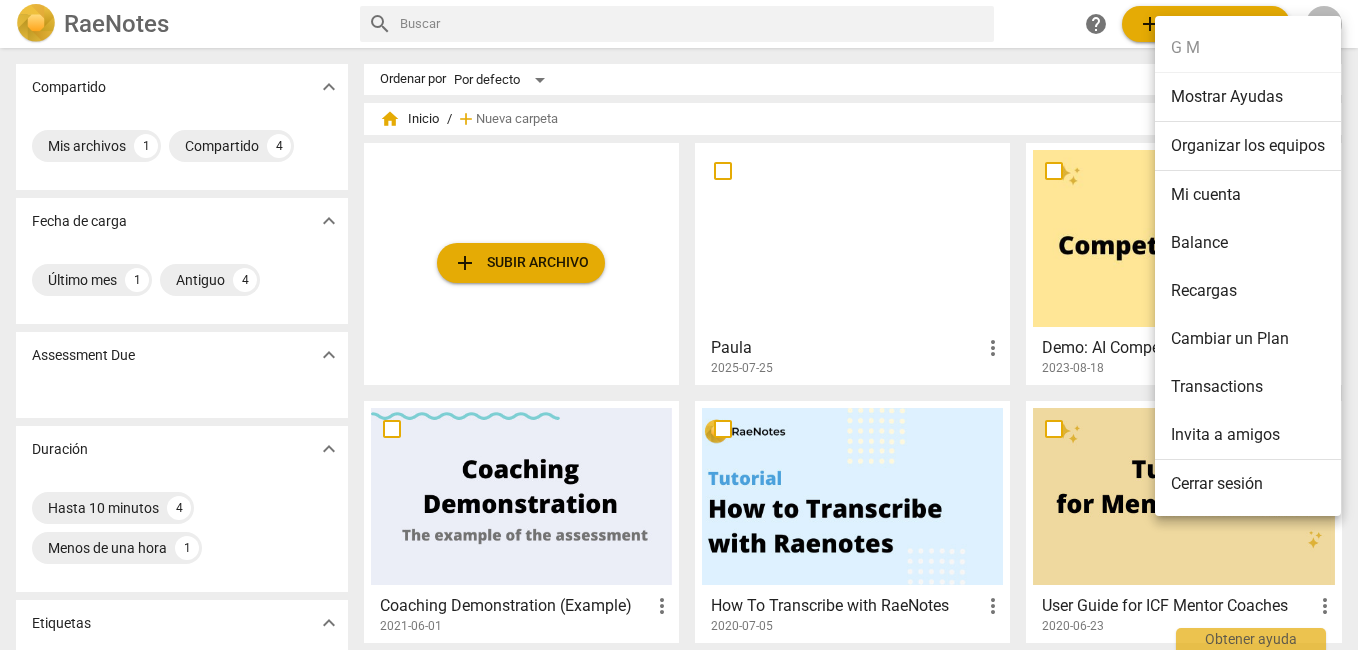 click on "Mi cuenta" at bounding box center [1248, 195] 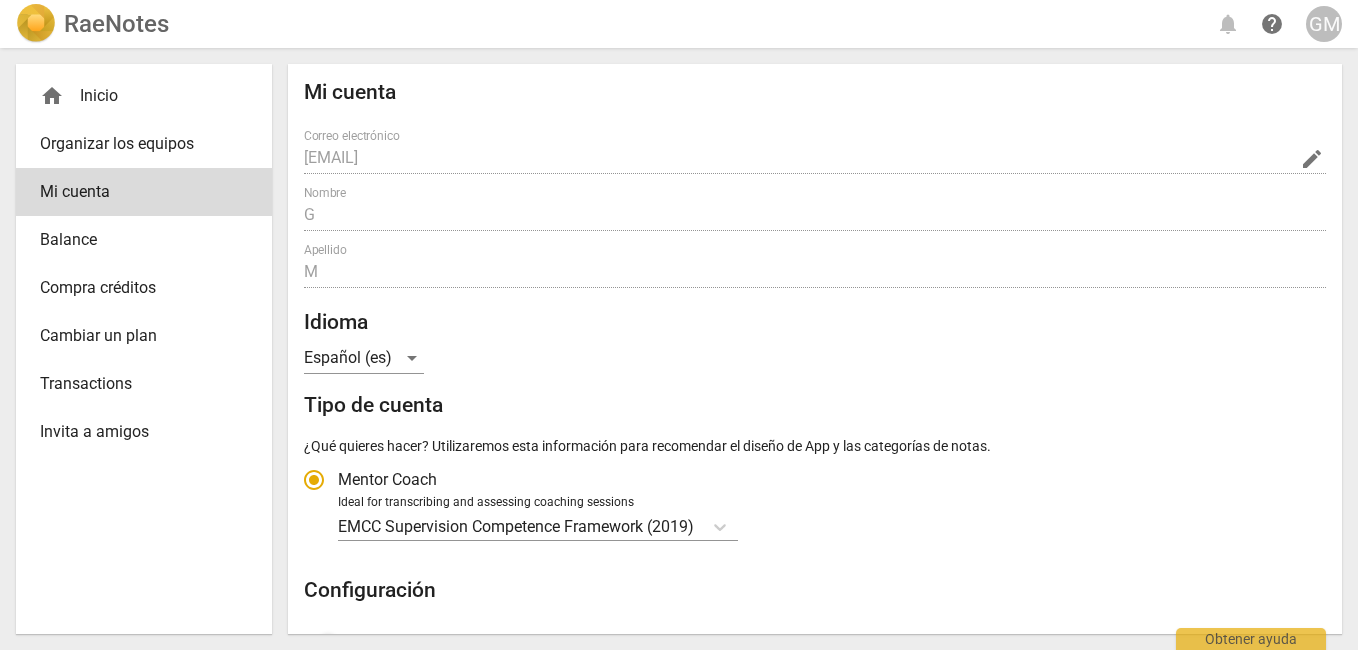 radio on "false" 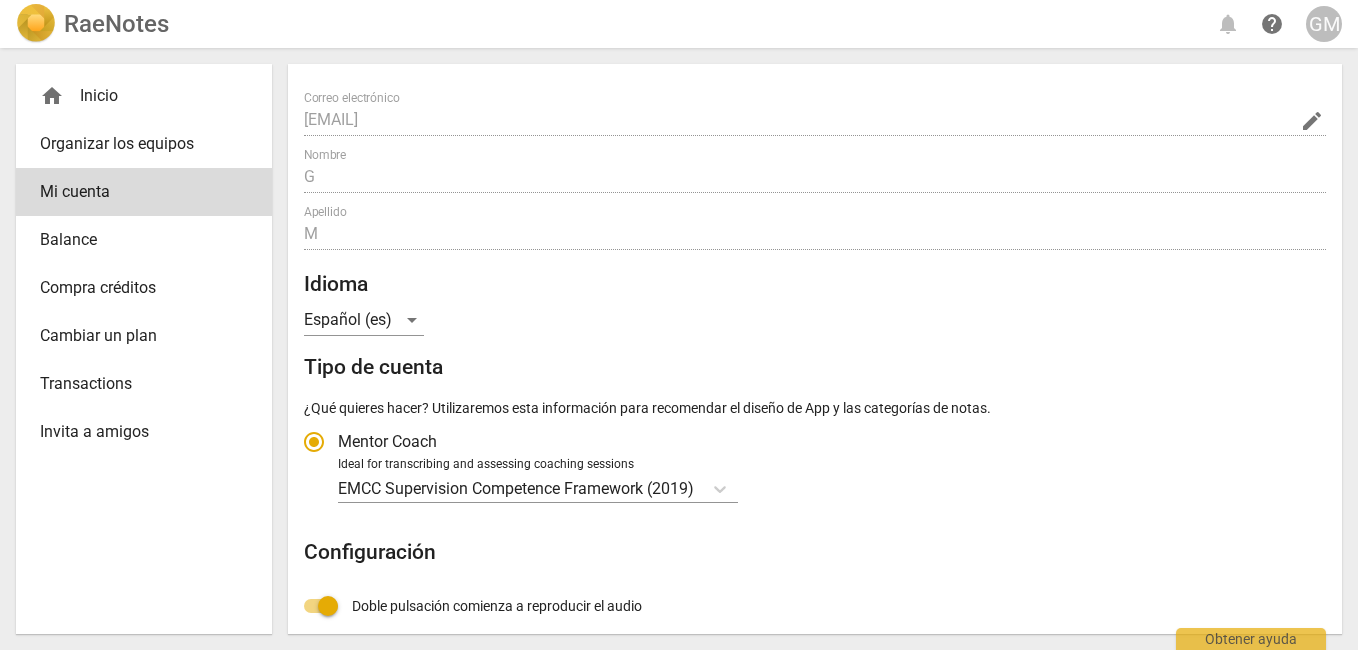scroll, scrollTop: 0, scrollLeft: 0, axis: both 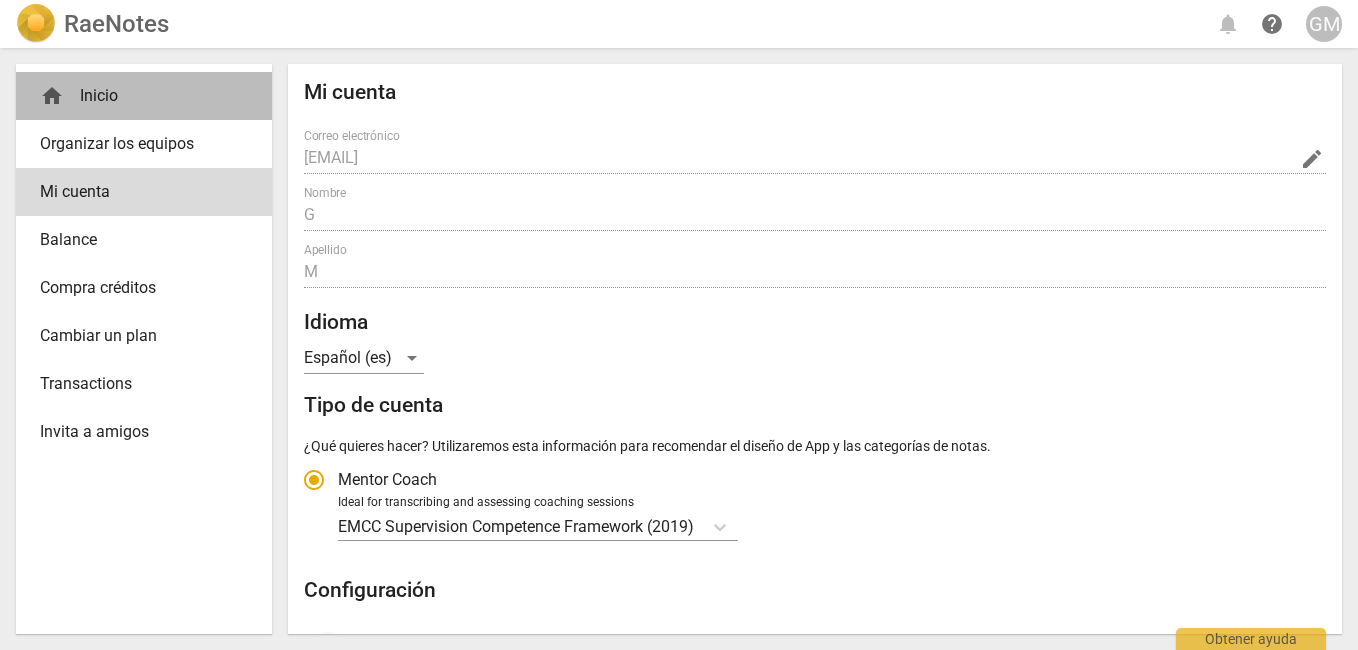 click on "home Inicio" at bounding box center [136, 96] 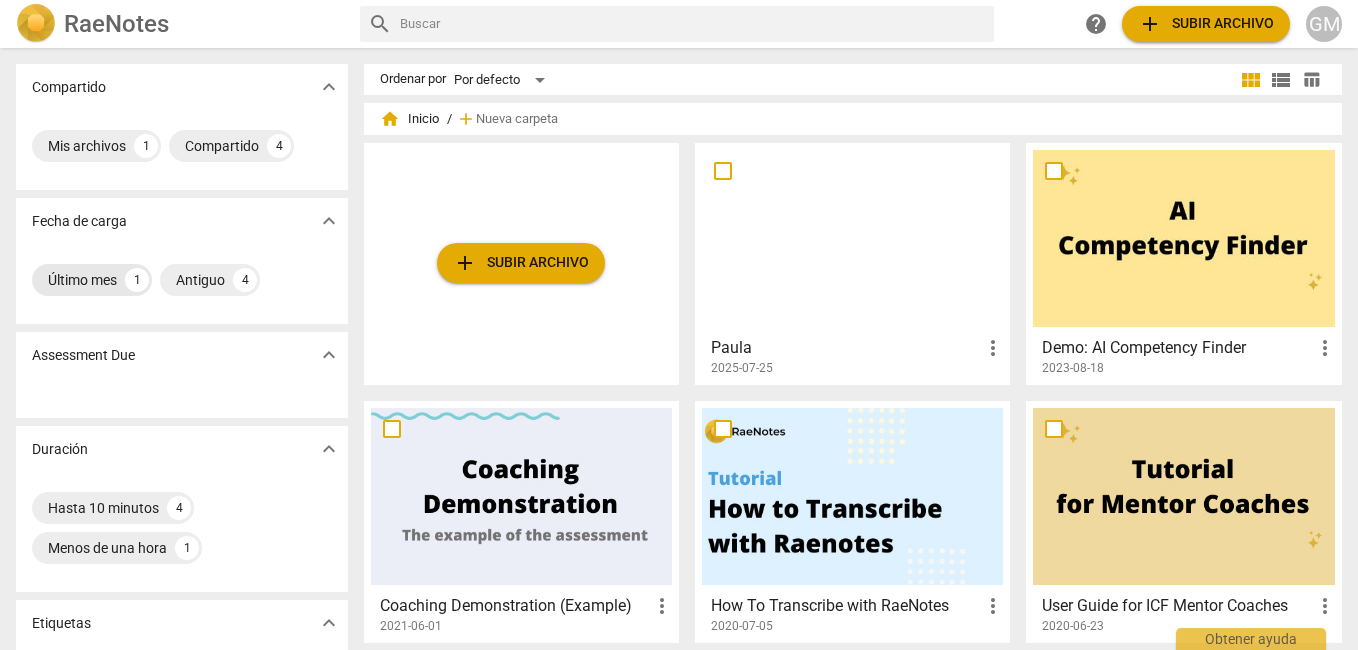 click on "Último mes" at bounding box center [82, 280] 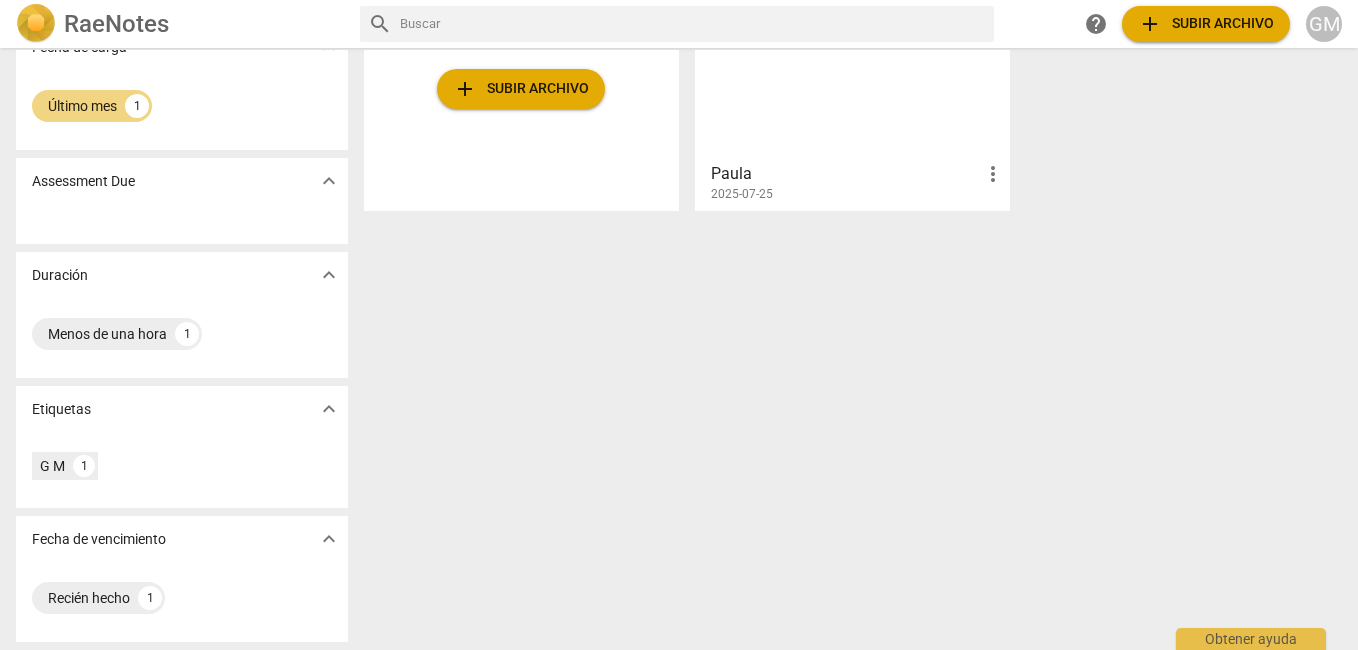 scroll, scrollTop: 0, scrollLeft: 0, axis: both 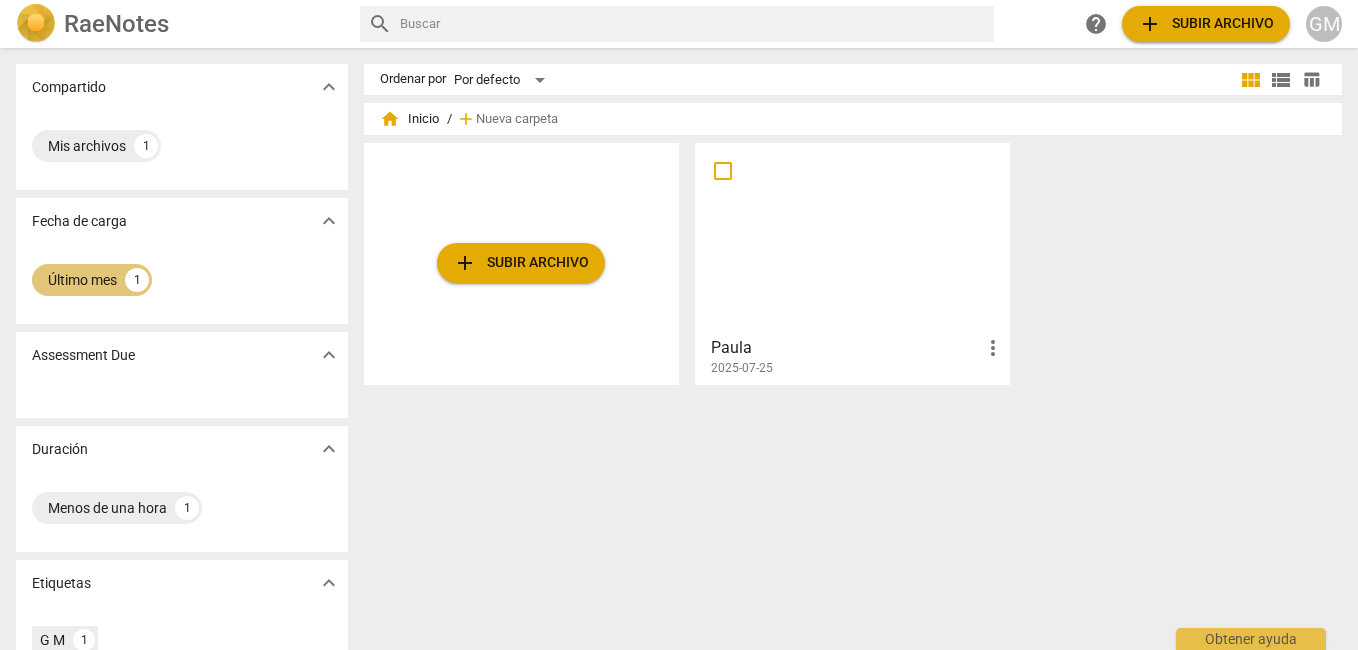 click on "Último mes" at bounding box center (82, 280) 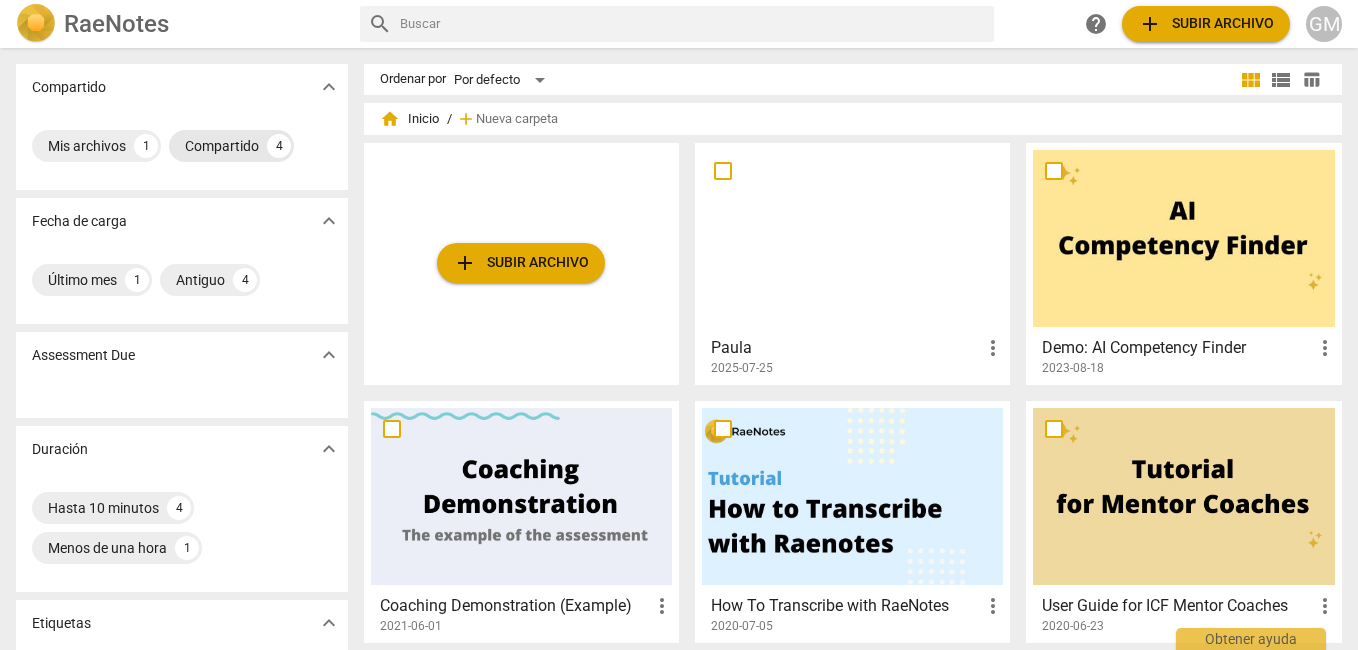 click on "Compartido" at bounding box center (222, 146) 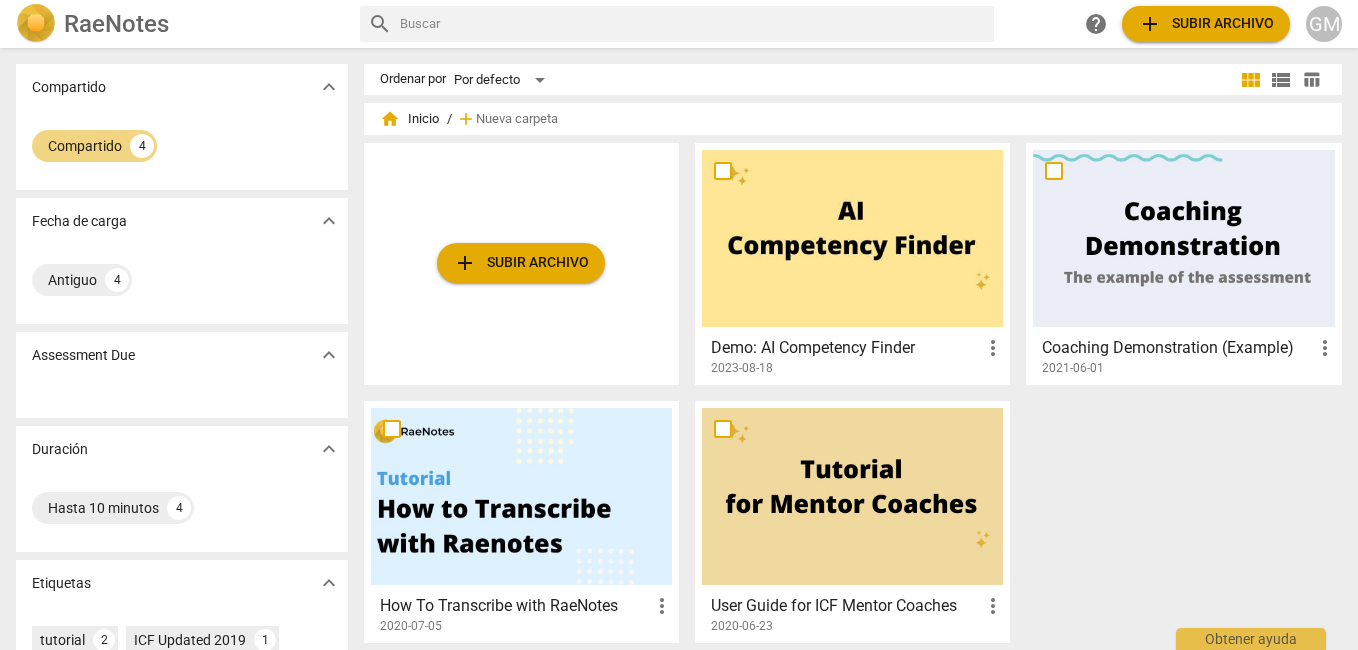 scroll, scrollTop: 200, scrollLeft: 0, axis: vertical 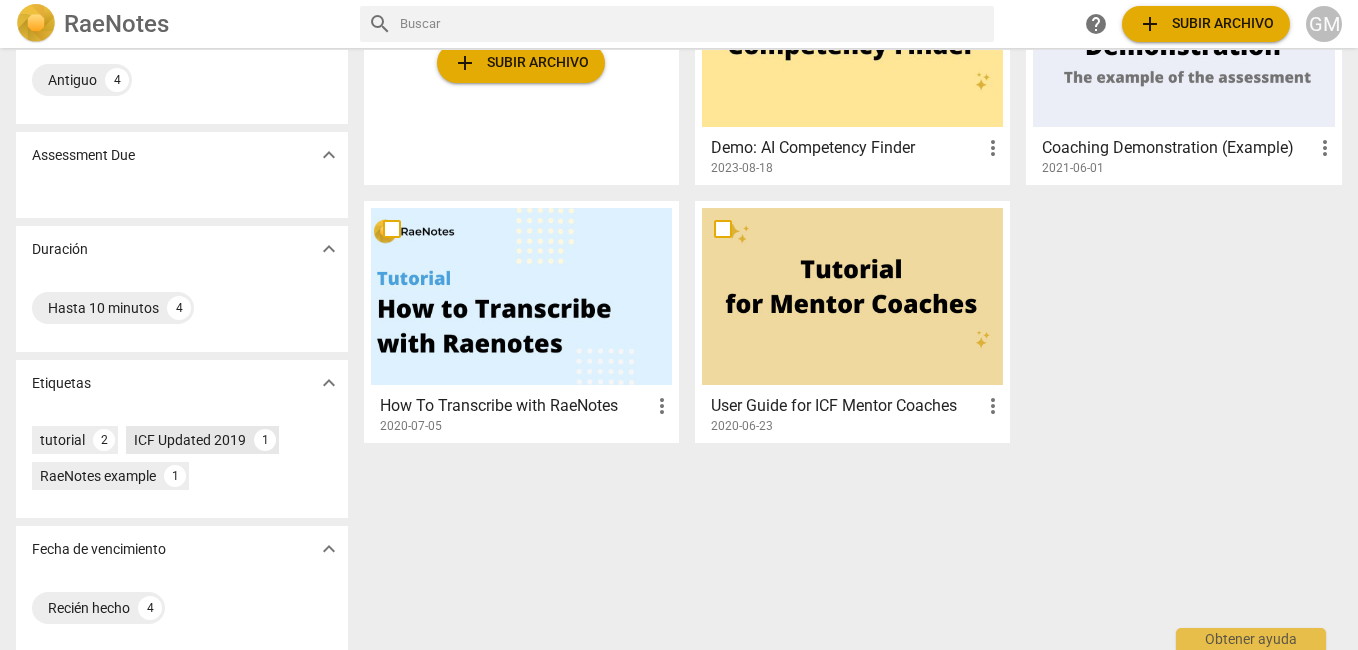 click on "ICF Updated 2019" at bounding box center (190, 440) 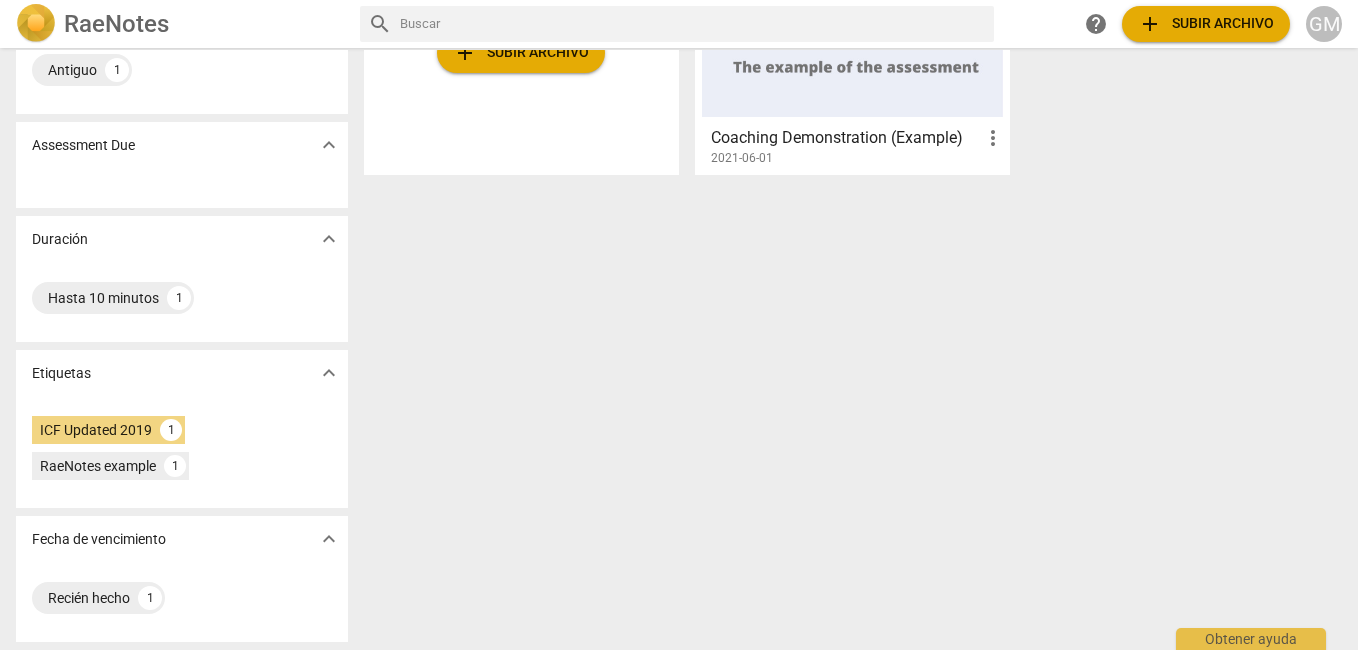 scroll, scrollTop: 0, scrollLeft: 0, axis: both 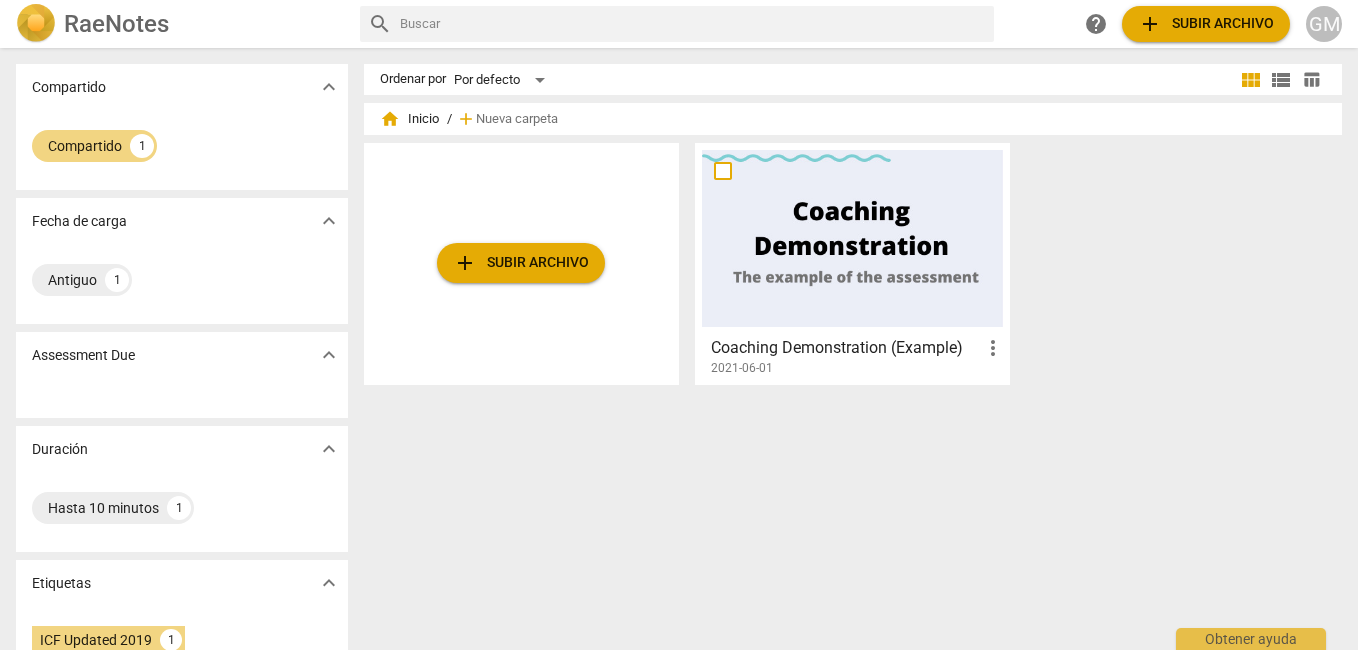 click at bounding box center [852, 238] 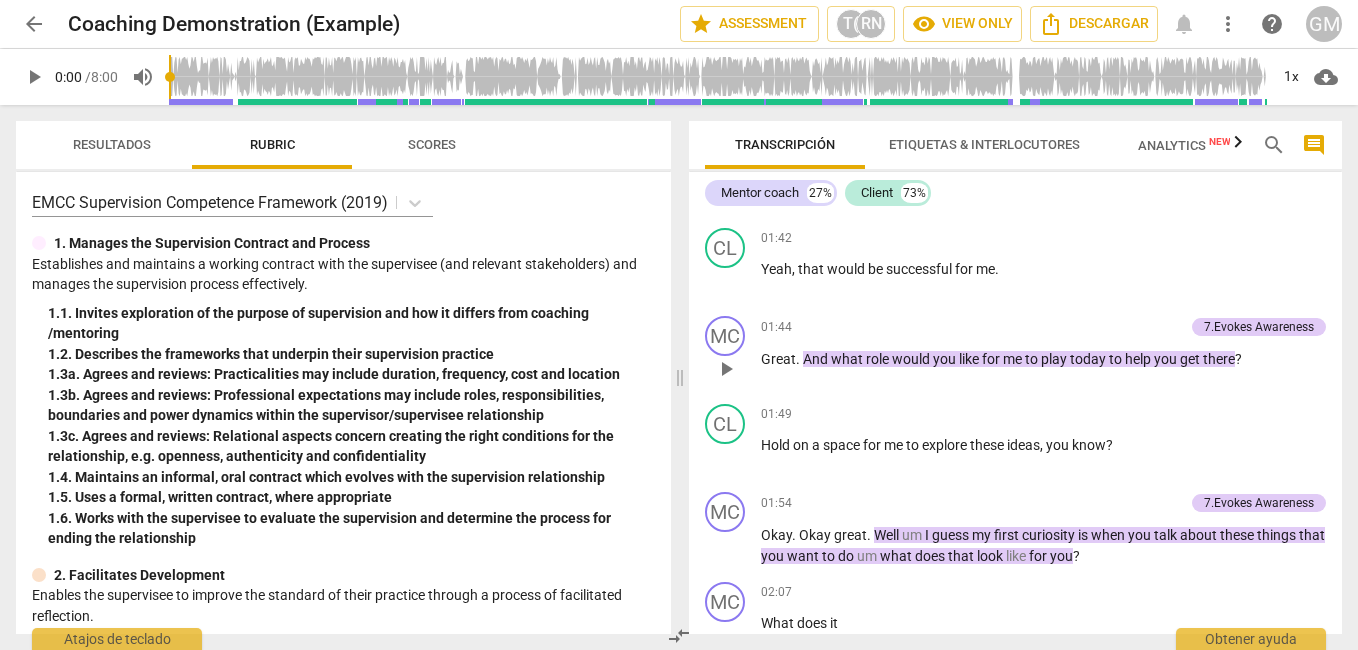 scroll, scrollTop: 1200, scrollLeft: 0, axis: vertical 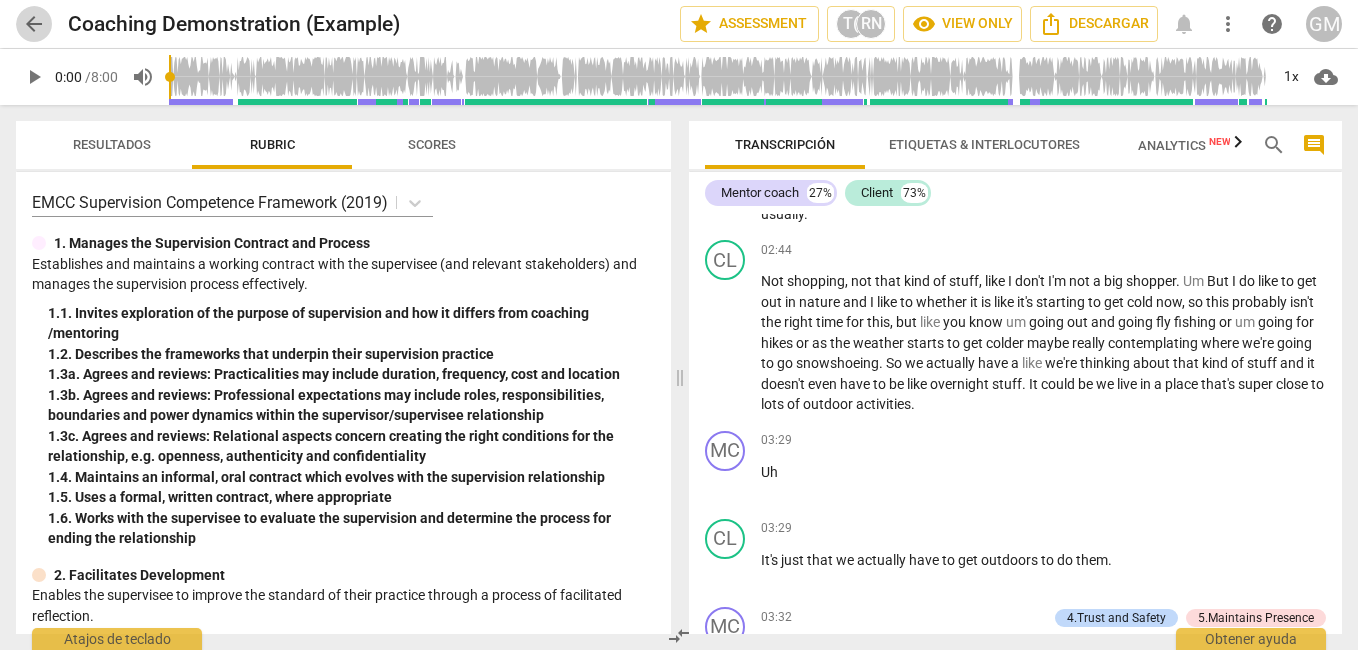 click on "arrow_back" at bounding box center [34, 24] 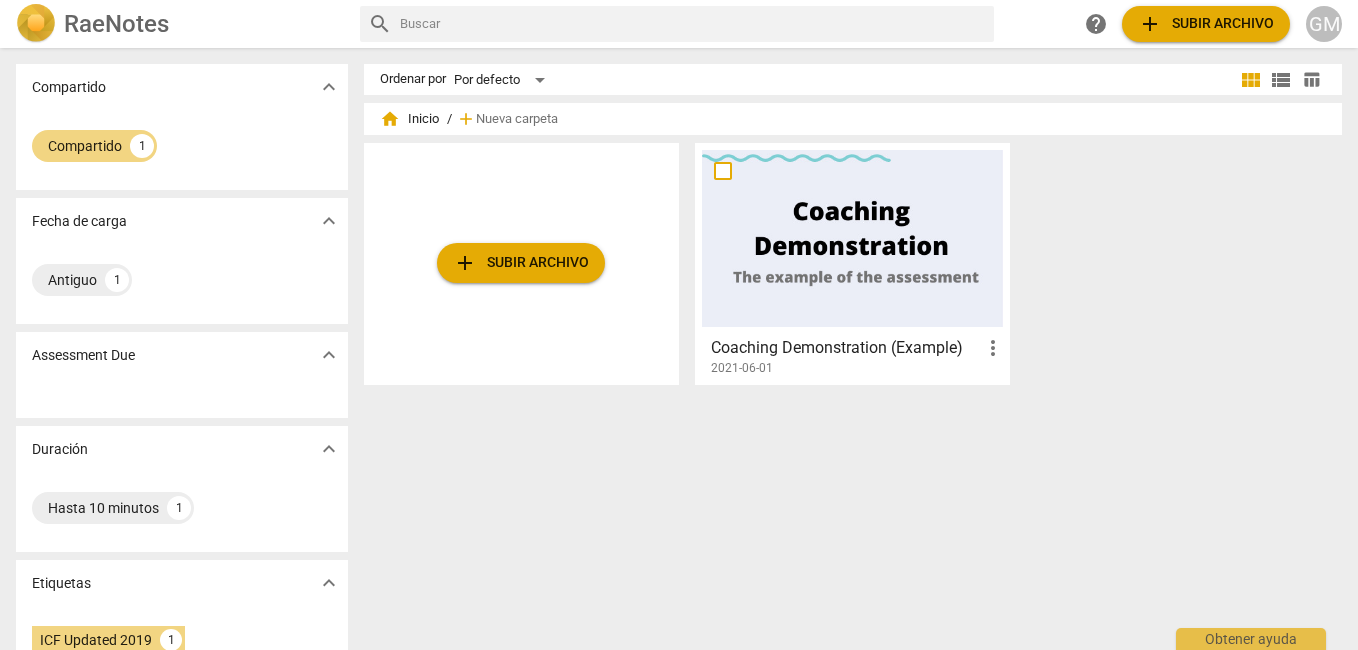 click at bounding box center [36, 24] 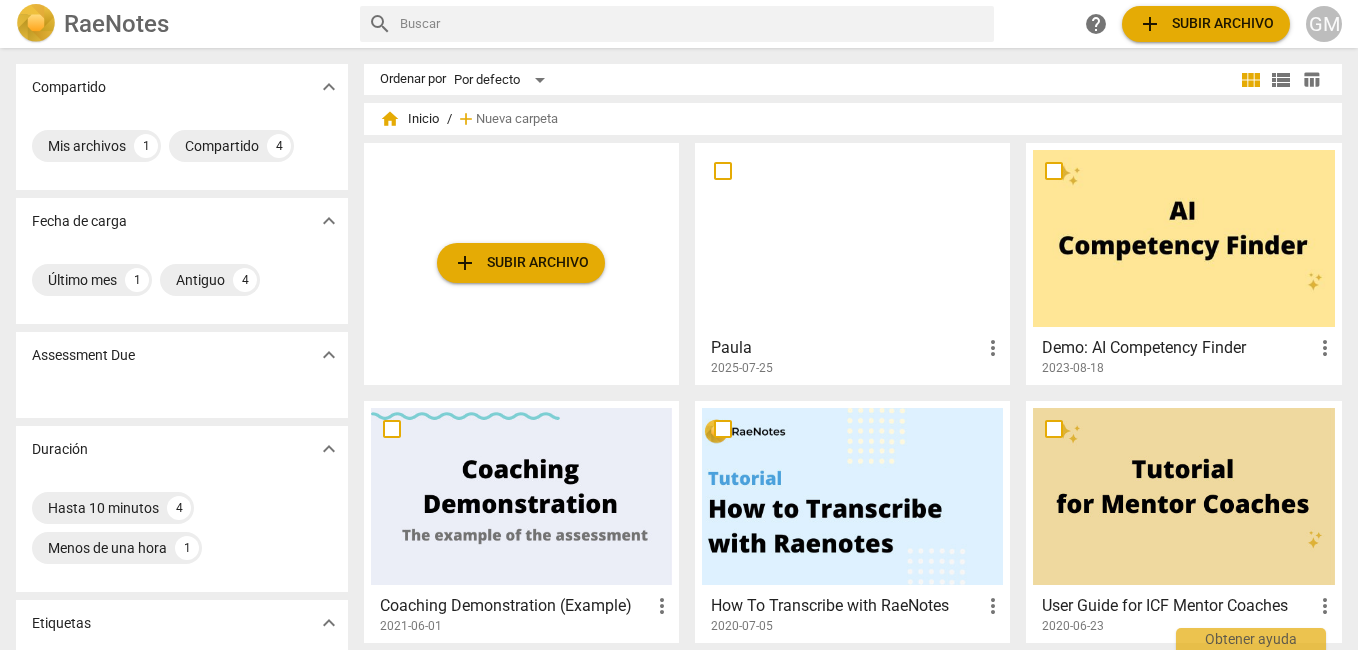 scroll, scrollTop: 200, scrollLeft: 0, axis: vertical 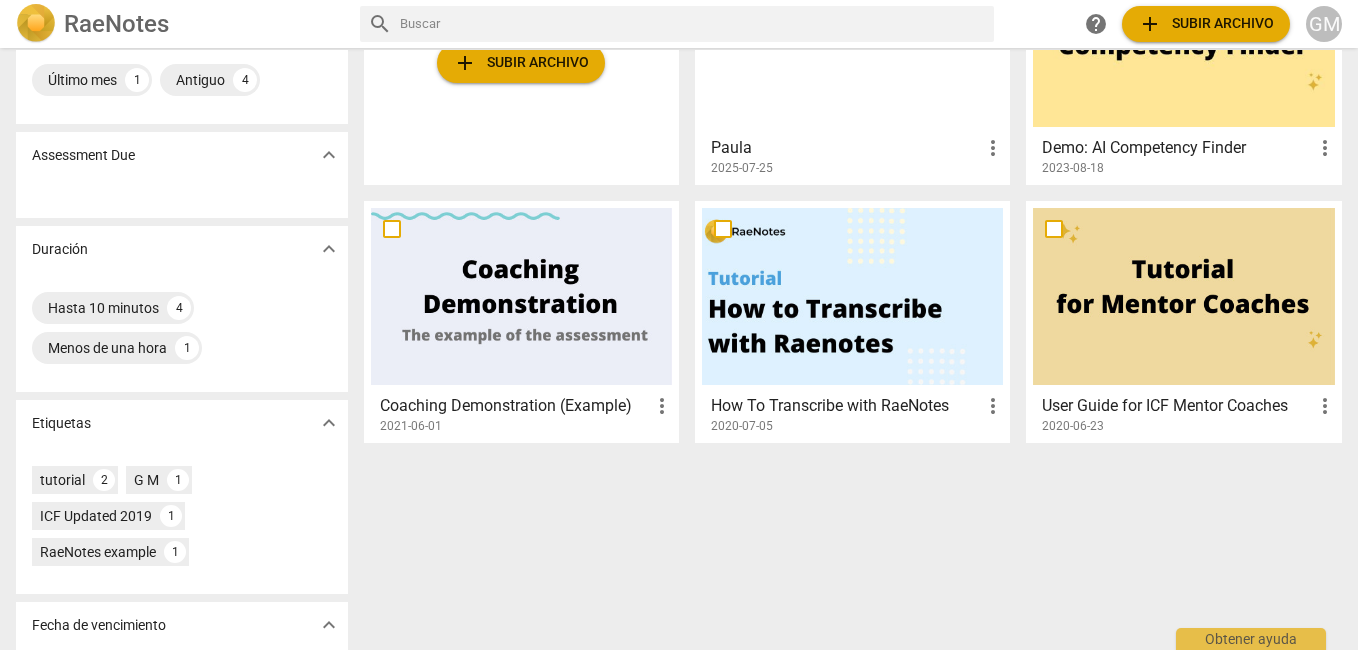 click on "How To Transcribe with RaeNotes" at bounding box center (846, 406) 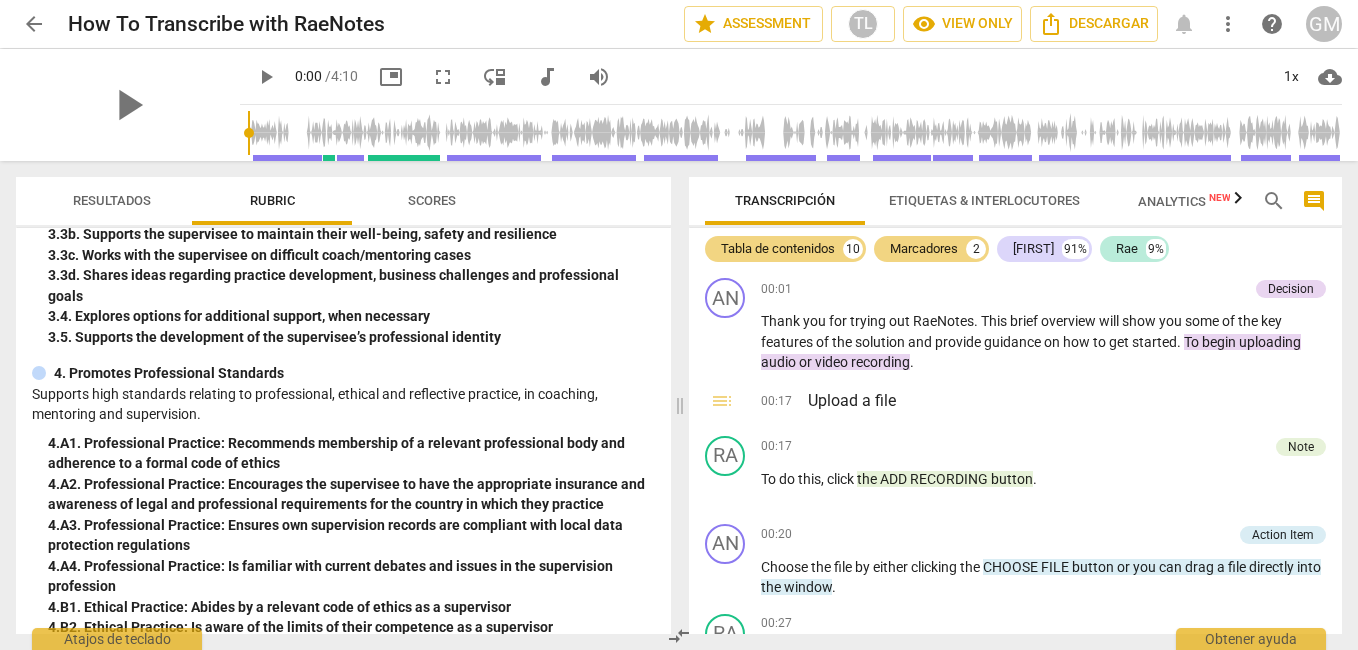 scroll, scrollTop: 800, scrollLeft: 0, axis: vertical 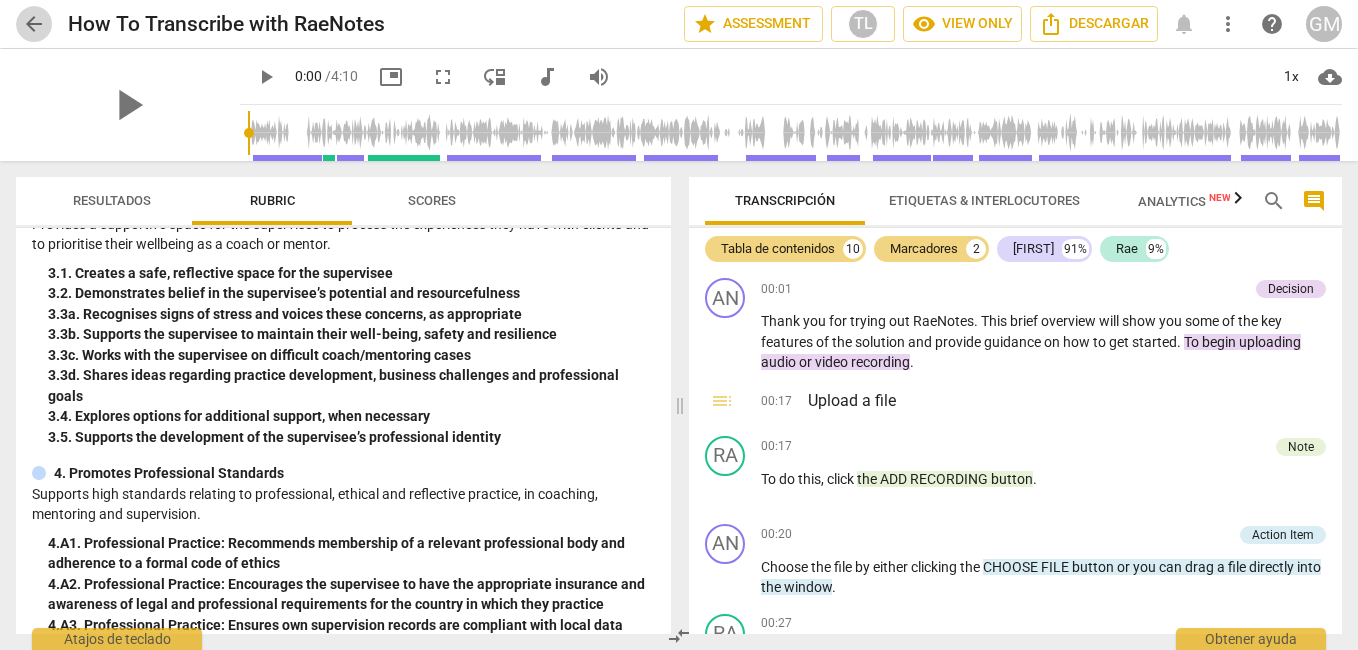 click on "arrow_back" at bounding box center (34, 24) 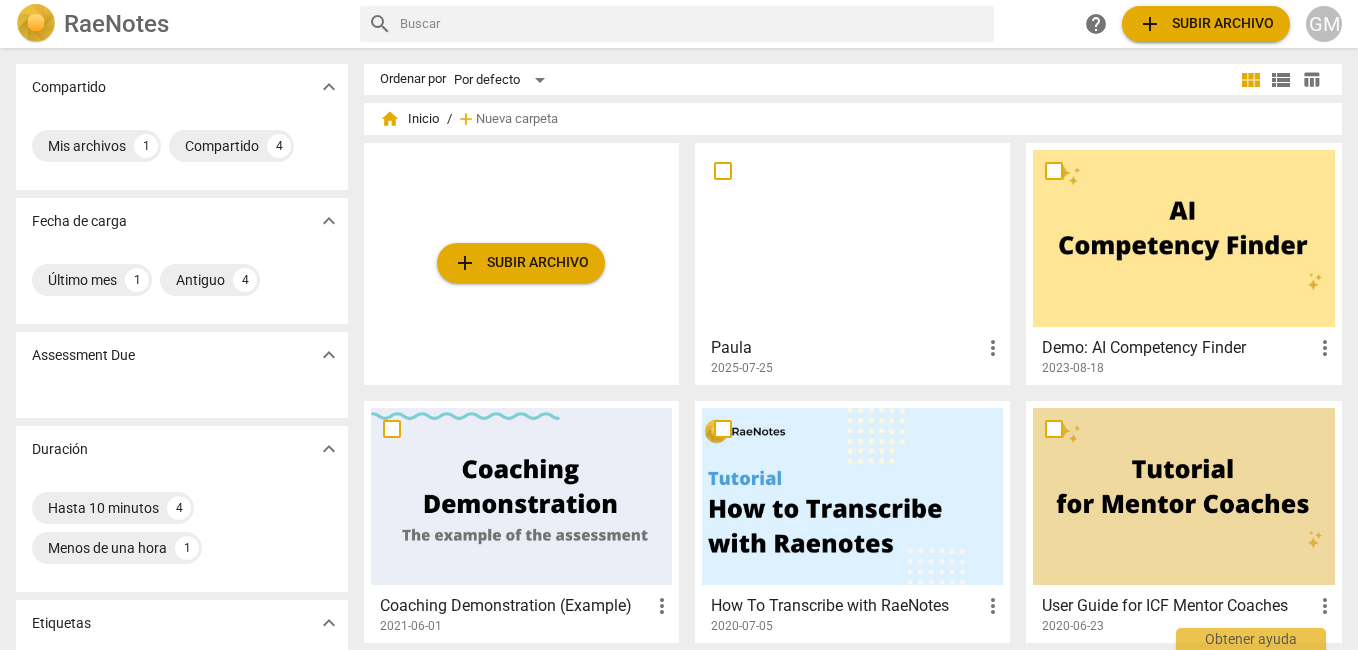 click on "add   Subir archivo" at bounding box center [521, 263] 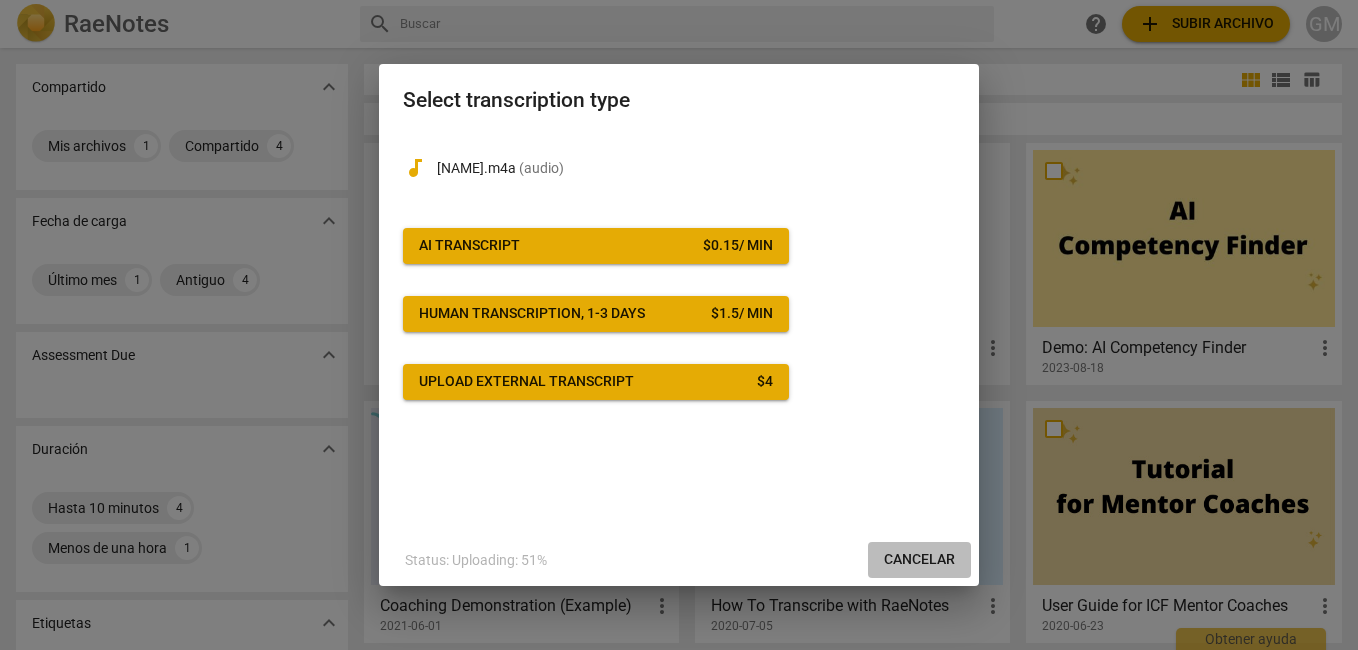 click on "Cancelar" at bounding box center (919, 560) 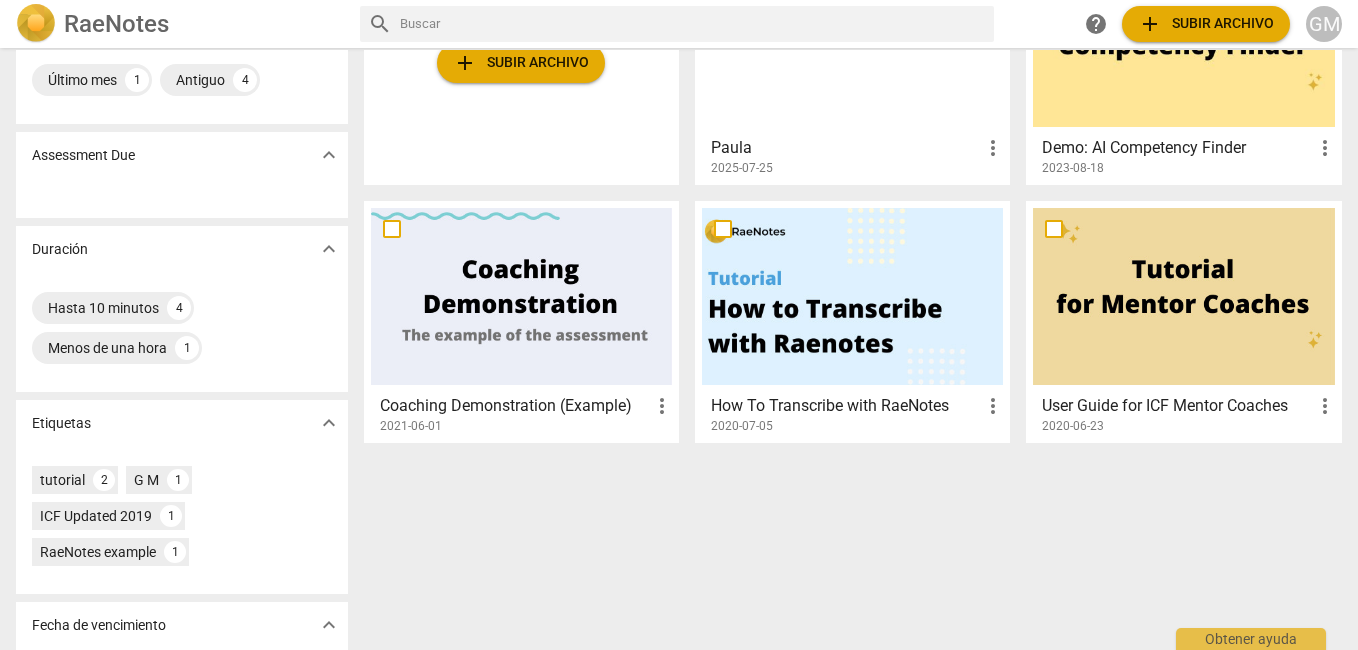 scroll, scrollTop: 0, scrollLeft: 0, axis: both 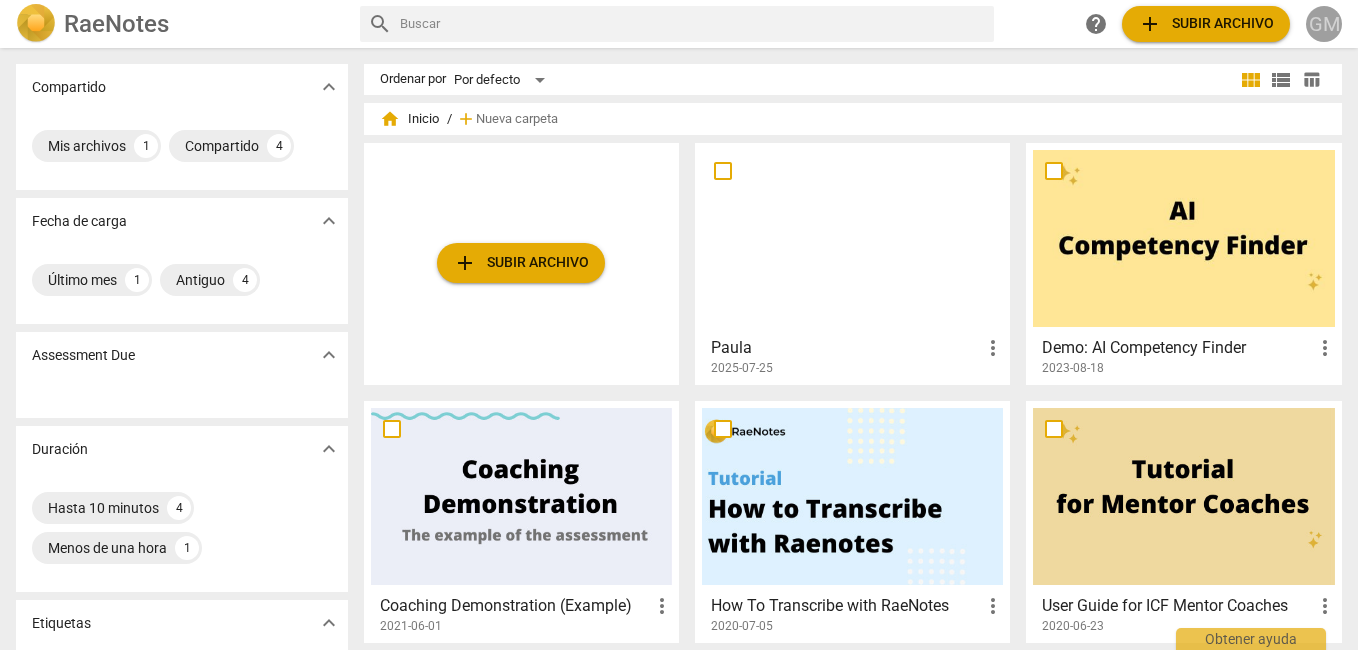 click on "GM" at bounding box center [1324, 24] 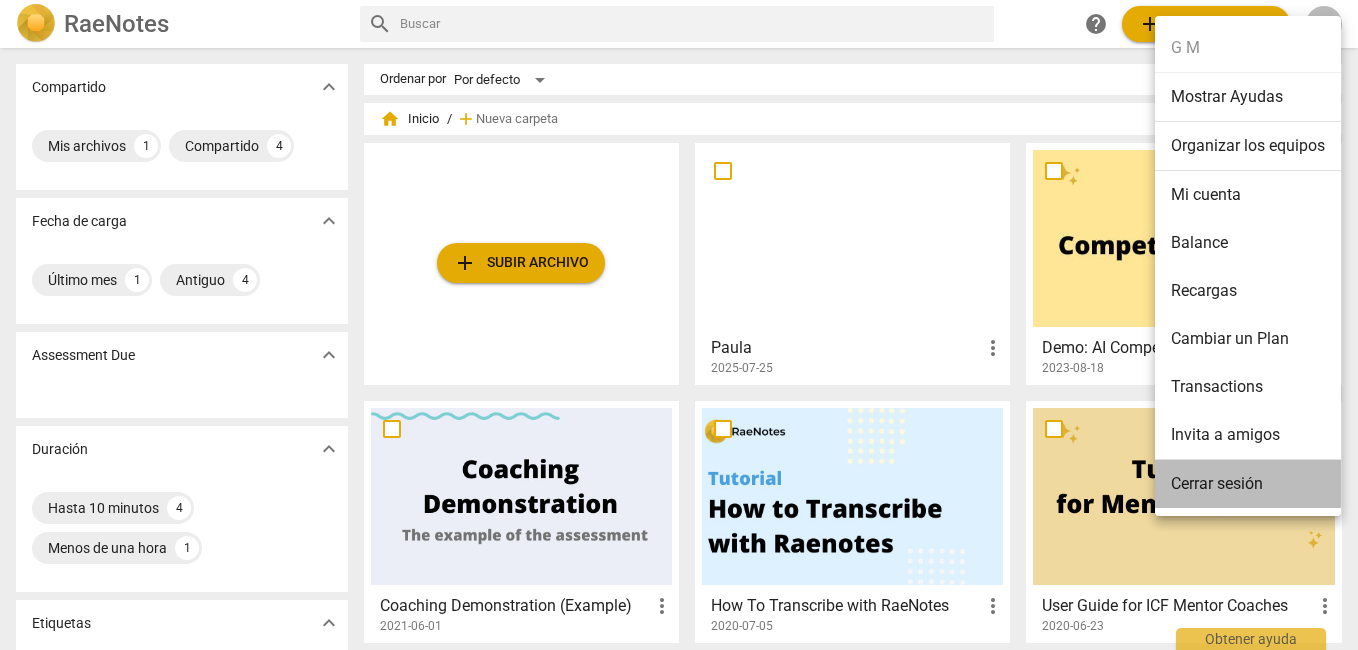 click on "Cerrar sesión" at bounding box center (1248, 484) 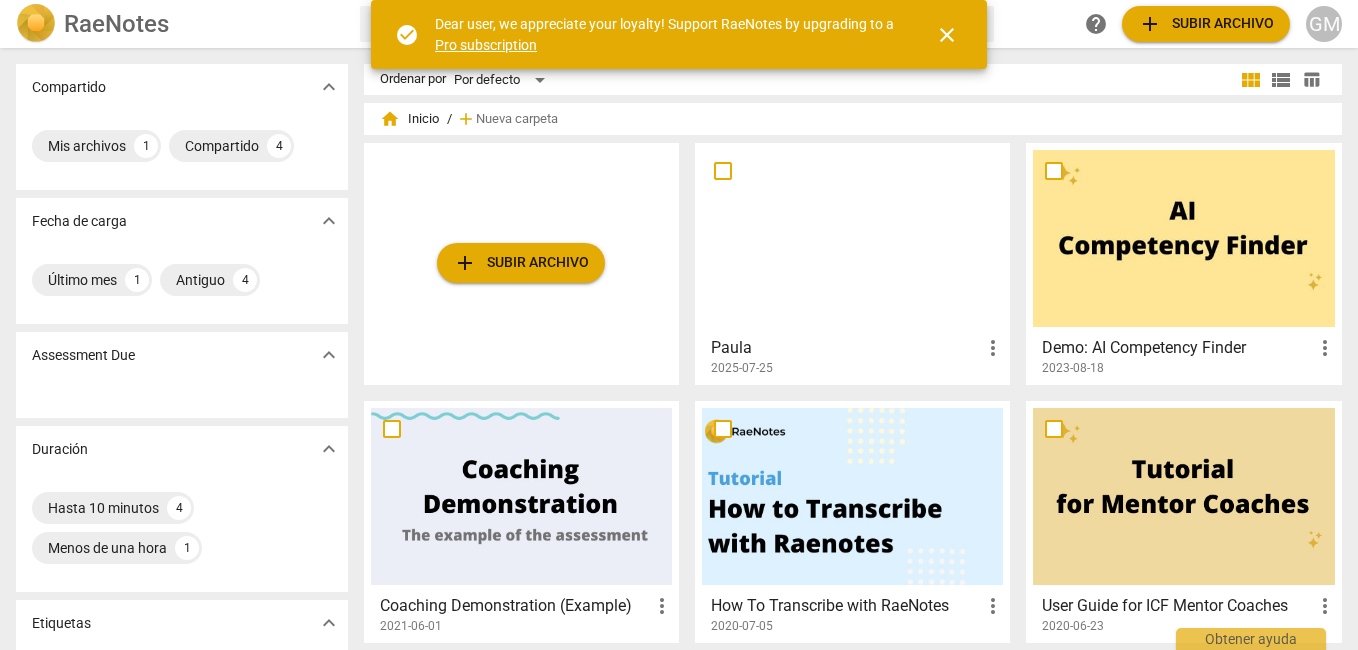 scroll, scrollTop: 0, scrollLeft: 0, axis: both 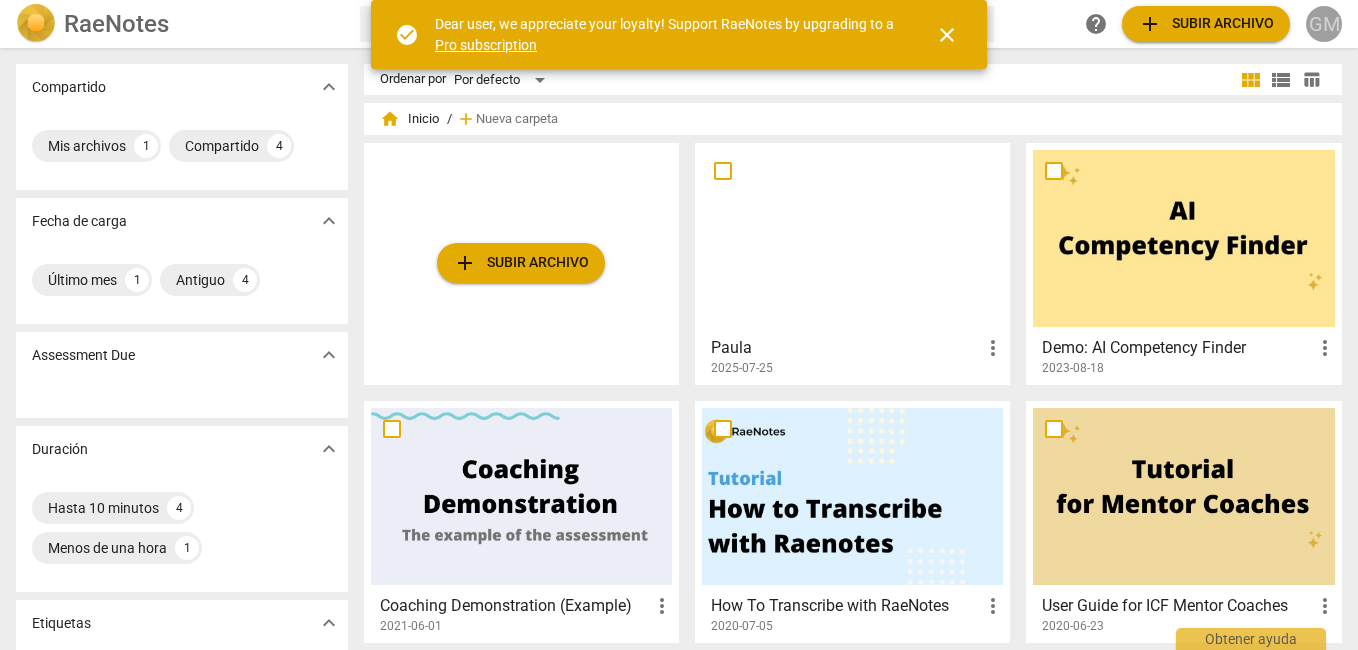 click on "GM" at bounding box center [1324, 24] 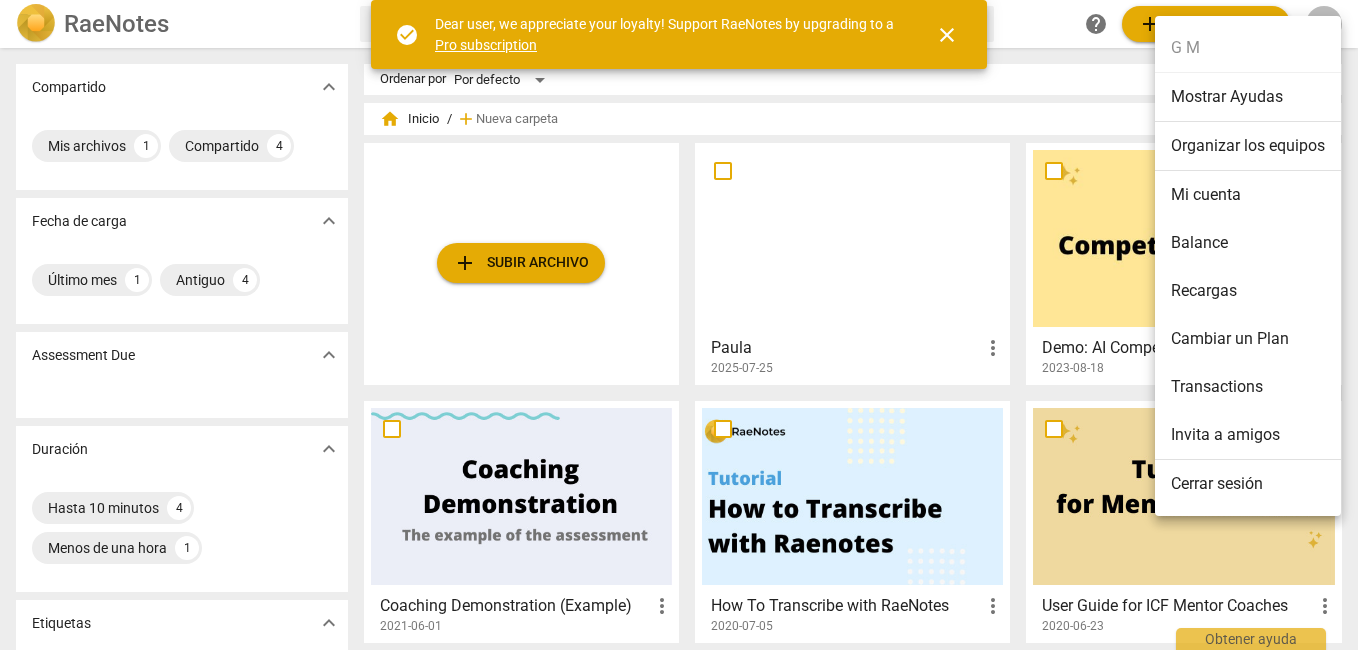 click on "Cerrar sesión" at bounding box center (1248, 484) 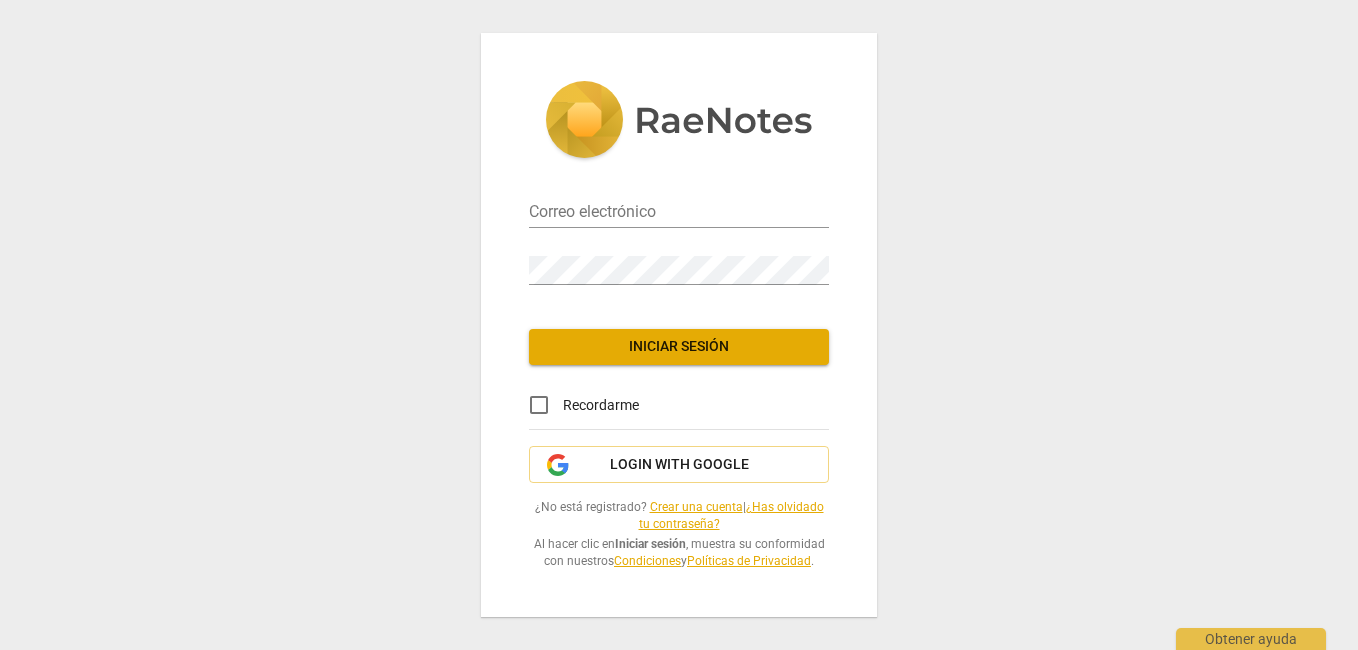 scroll, scrollTop: 0, scrollLeft: 0, axis: both 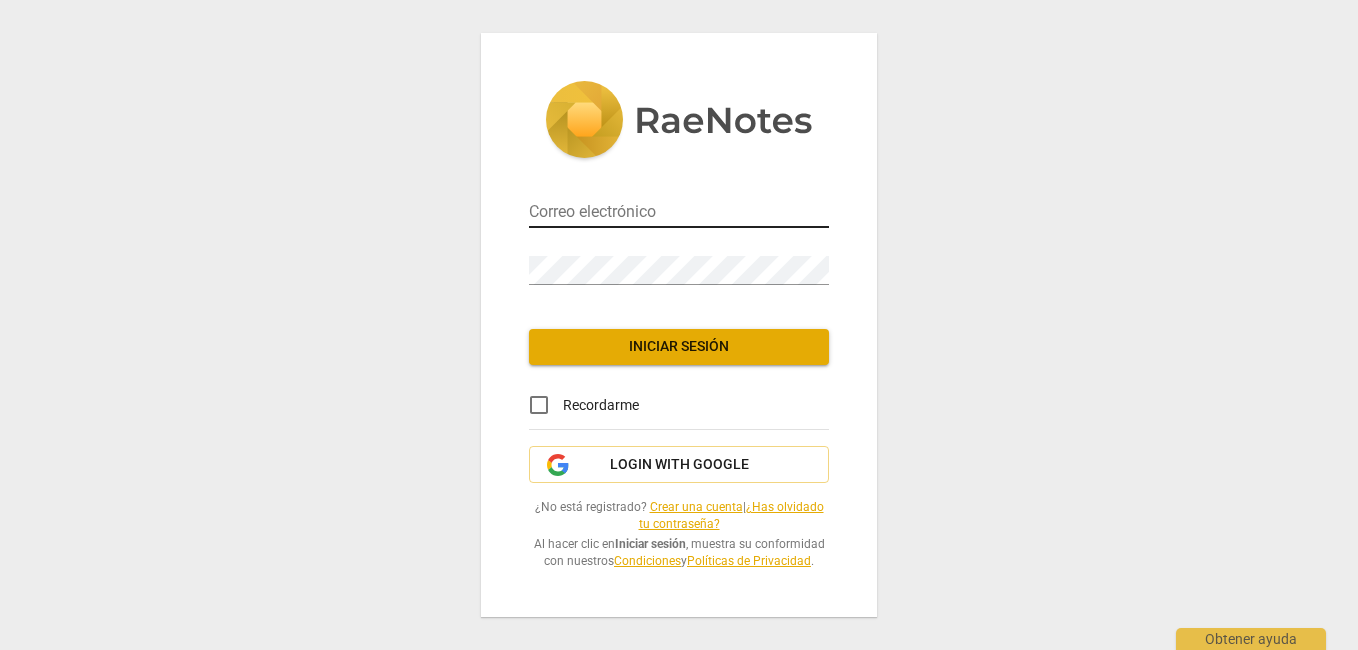 click at bounding box center (679, 213) 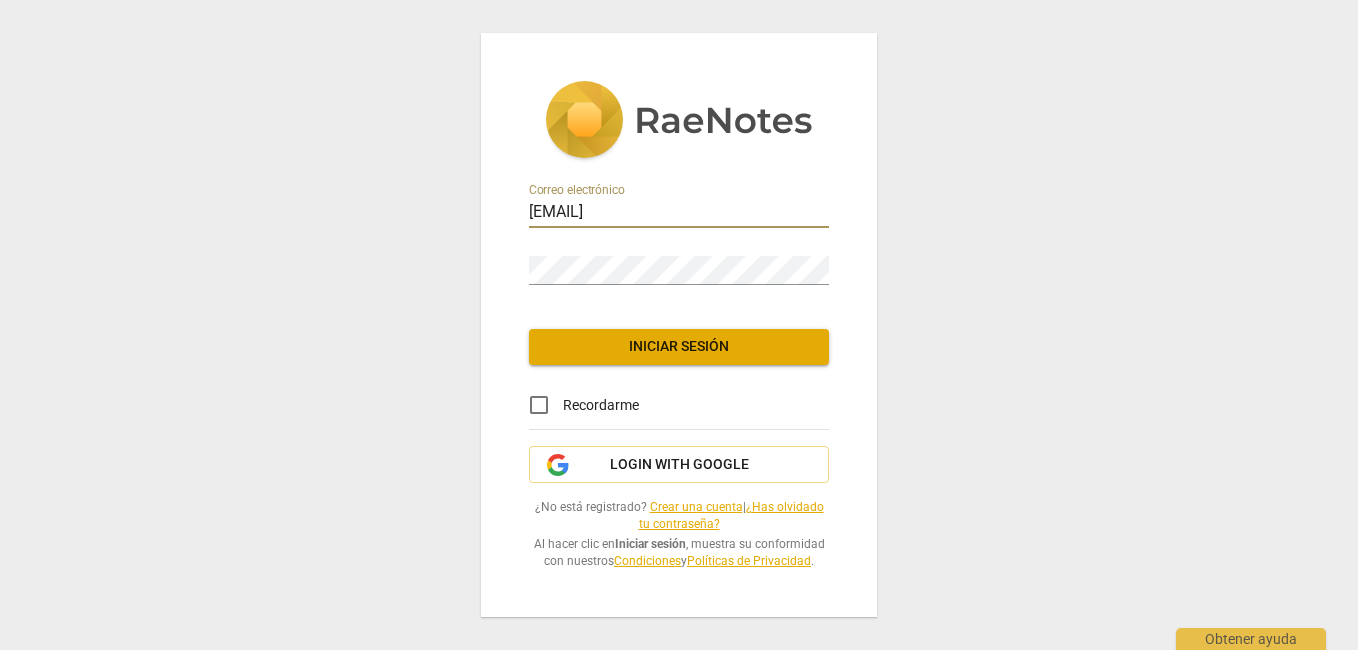 type on "[EMAIL]" 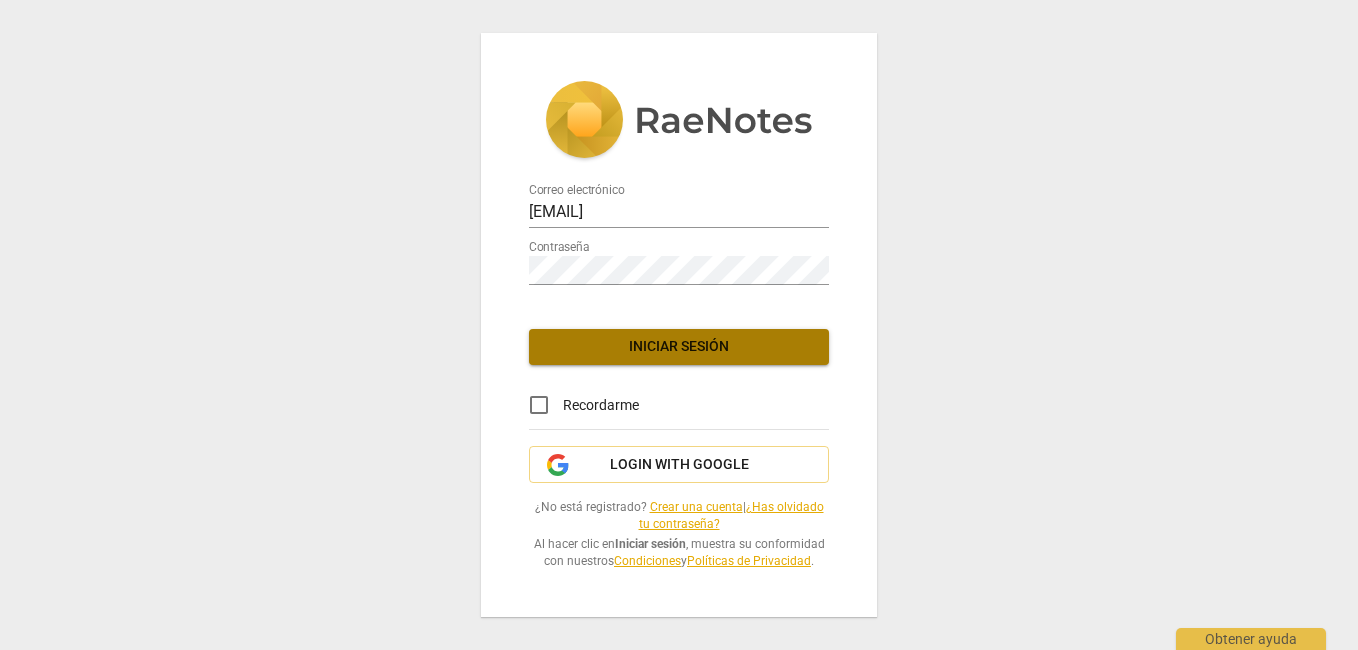 click on "Iniciar sesión" at bounding box center [679, 347] 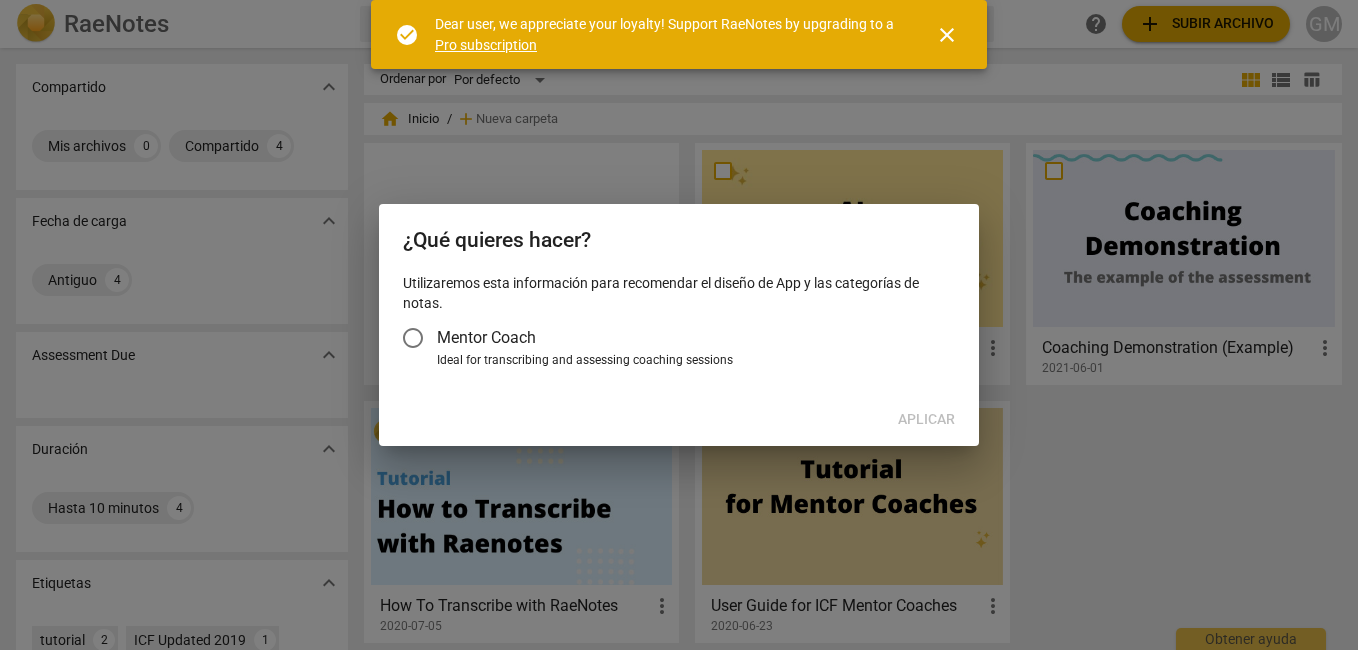click on "Aplicar" at bounding box center [679, 420] 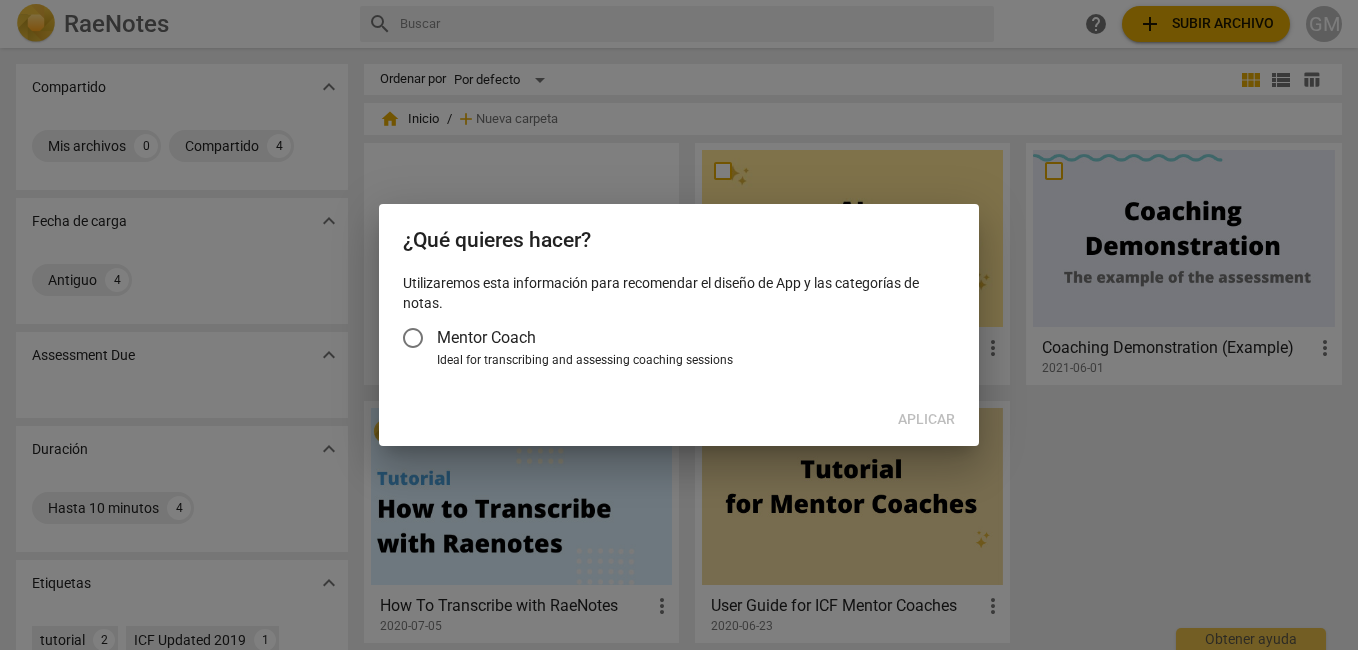 click on "Aplicar" at bounding box center [679, 420] 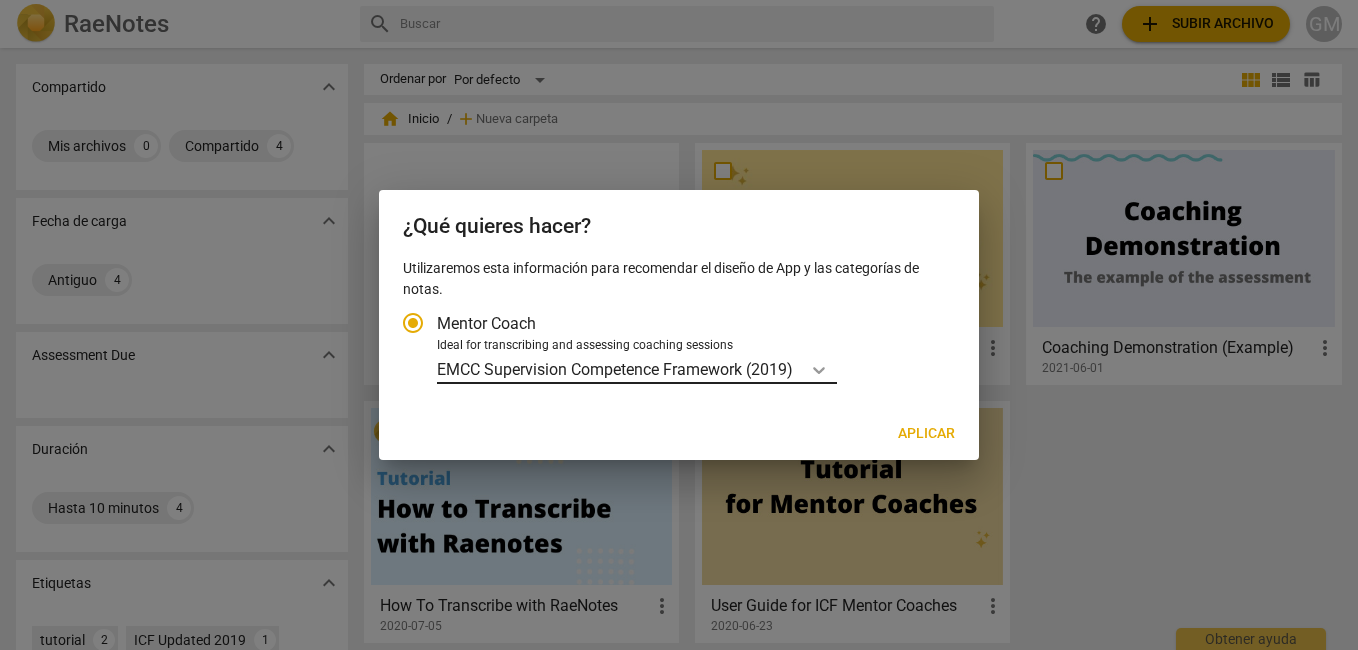 click 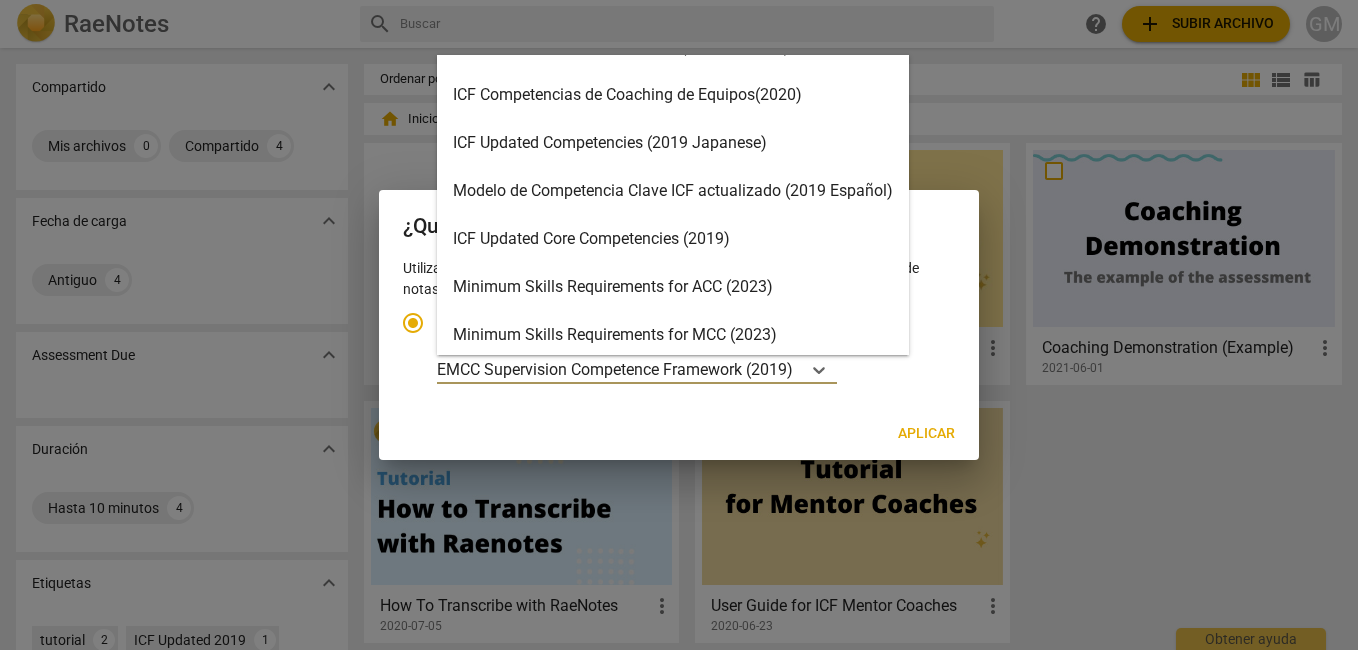 scroll, scrollTop: 128, scrollLeft: 0, axis: vertical 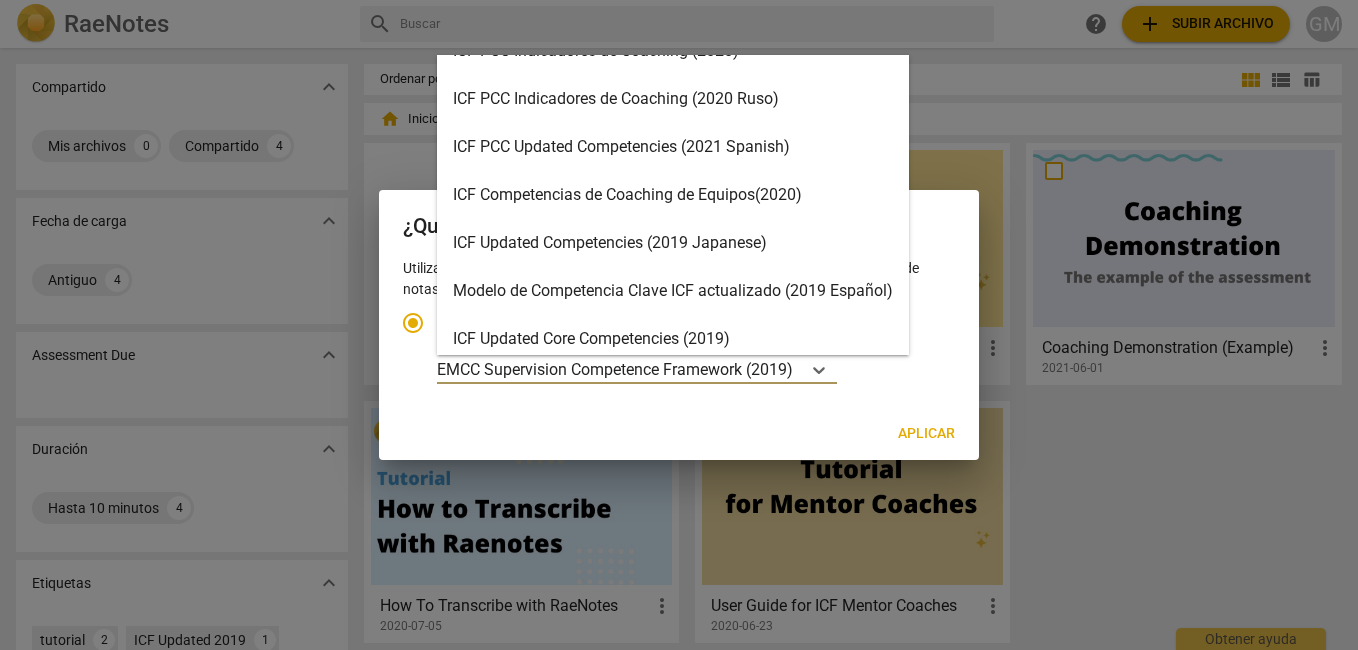 click on "ICF PCC Updated Competencies (2021 Spanish)" at bounding box center [673, 147] 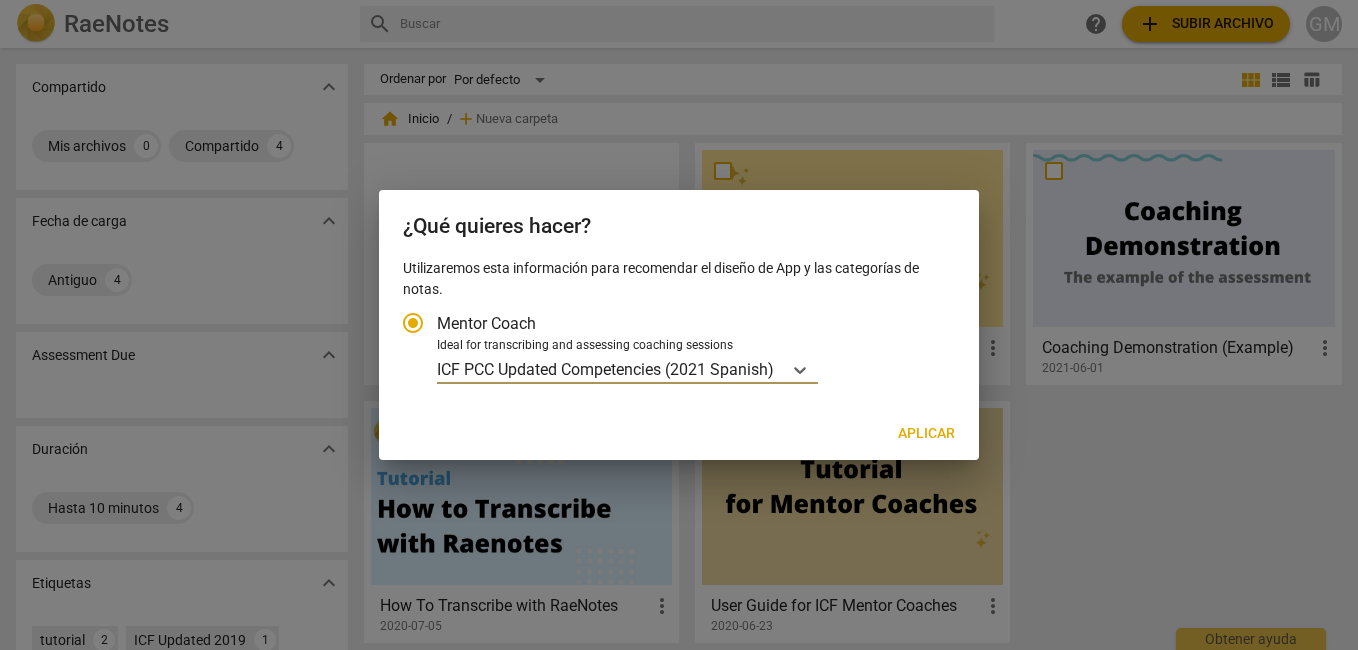 click on "Aplicar" at bounding box center (926, 434) 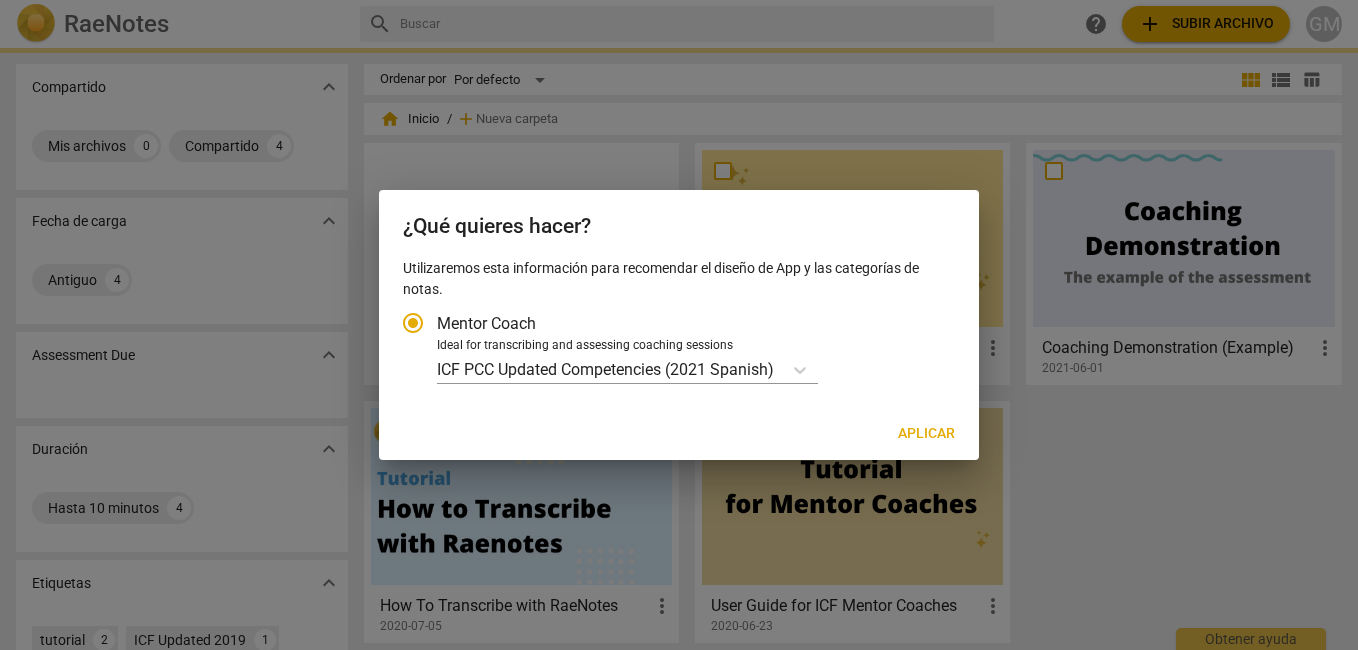 radio on "false" 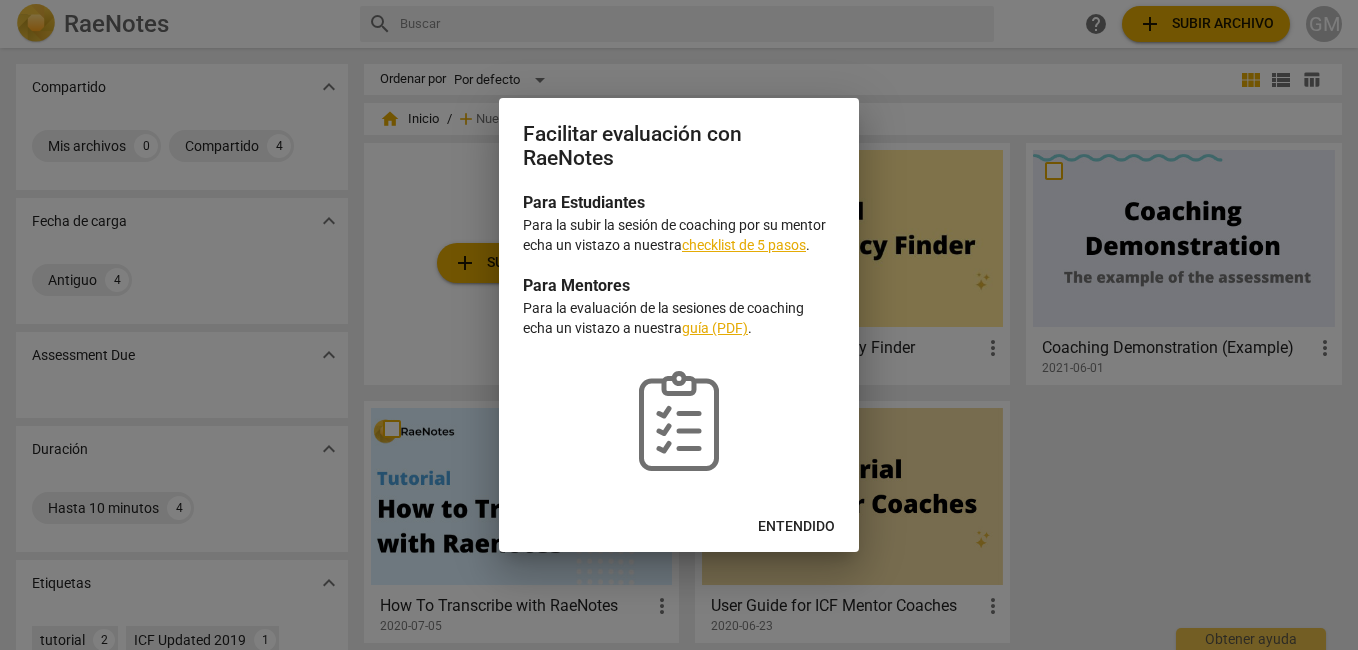 click on "Entendido" at bounding box center [796, 527] 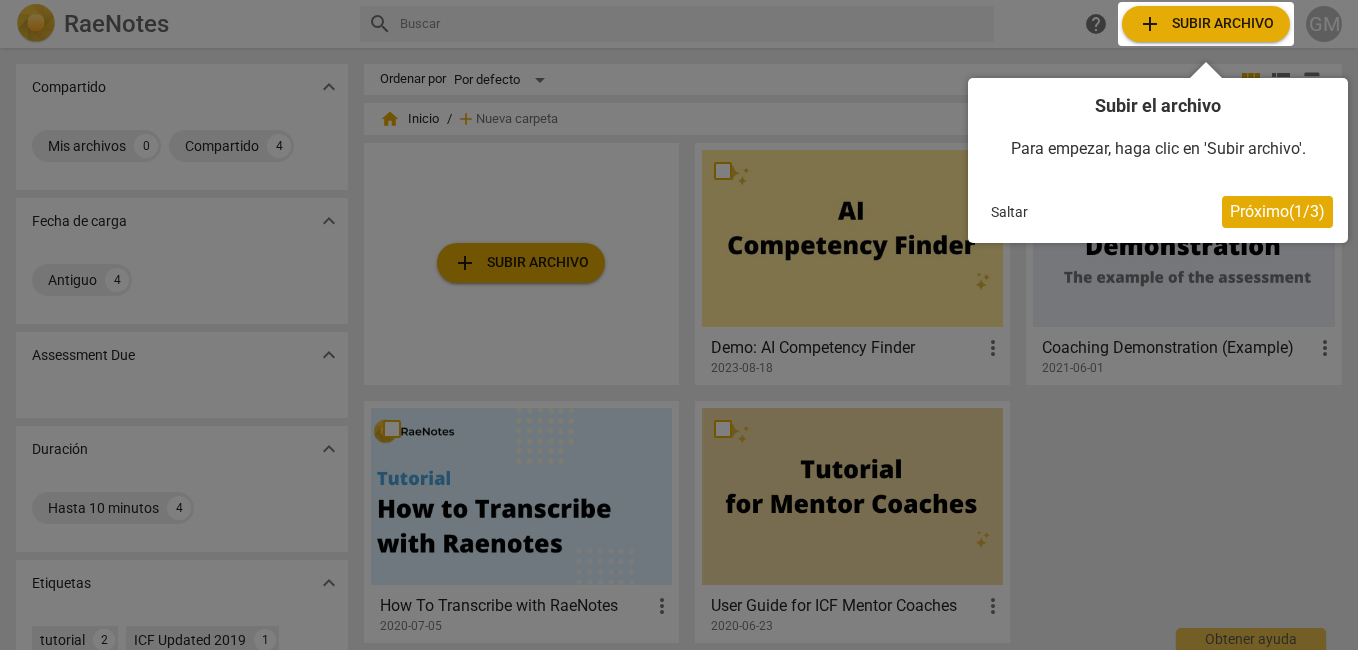 click on "Próximo   ( 1 / 3 )" at bounding box center [1277, 211] 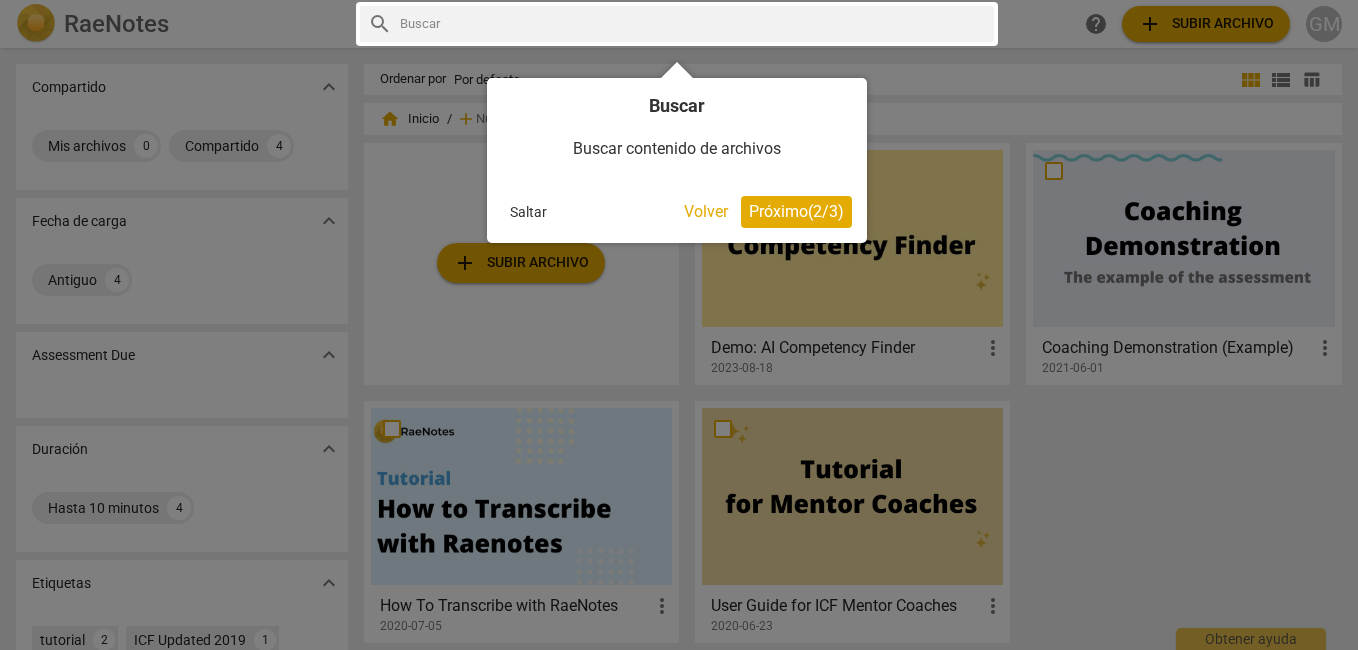 click on "Próximo   ( 2 / 3 )" at bounding box center (796, 211) 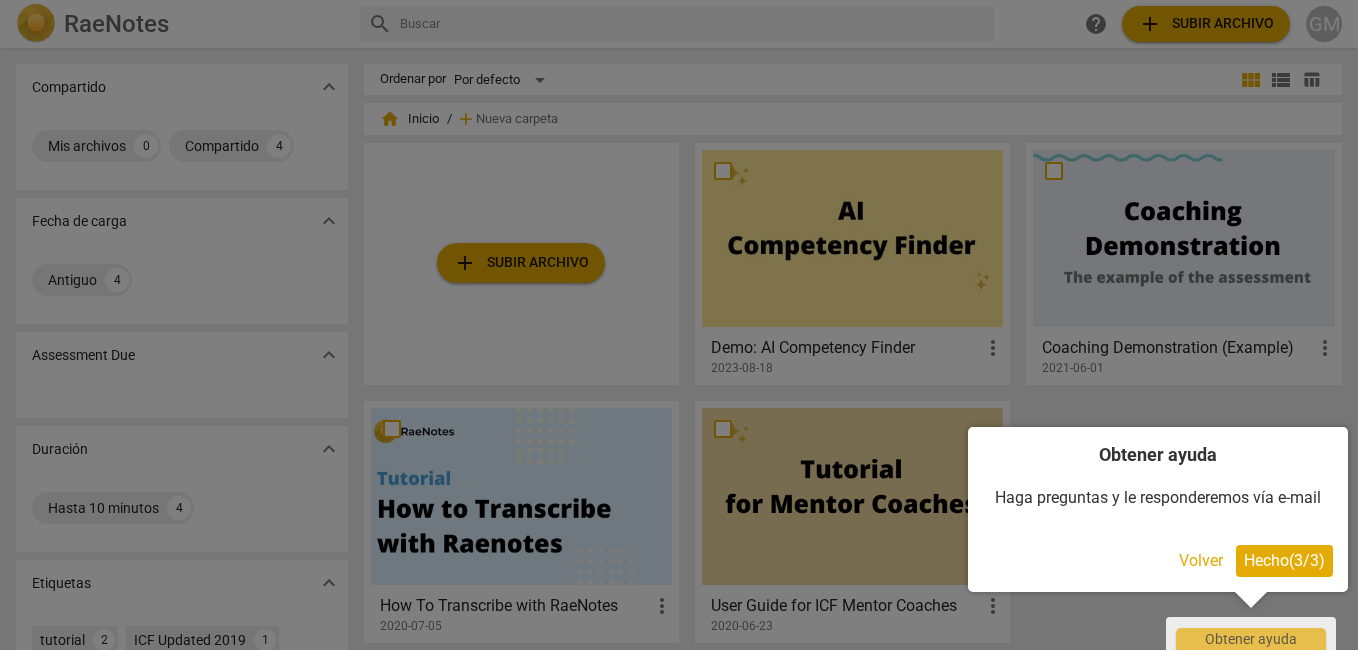 click on "Hecho  ( 3 / 3 )" at bounding box center [1284, 560] 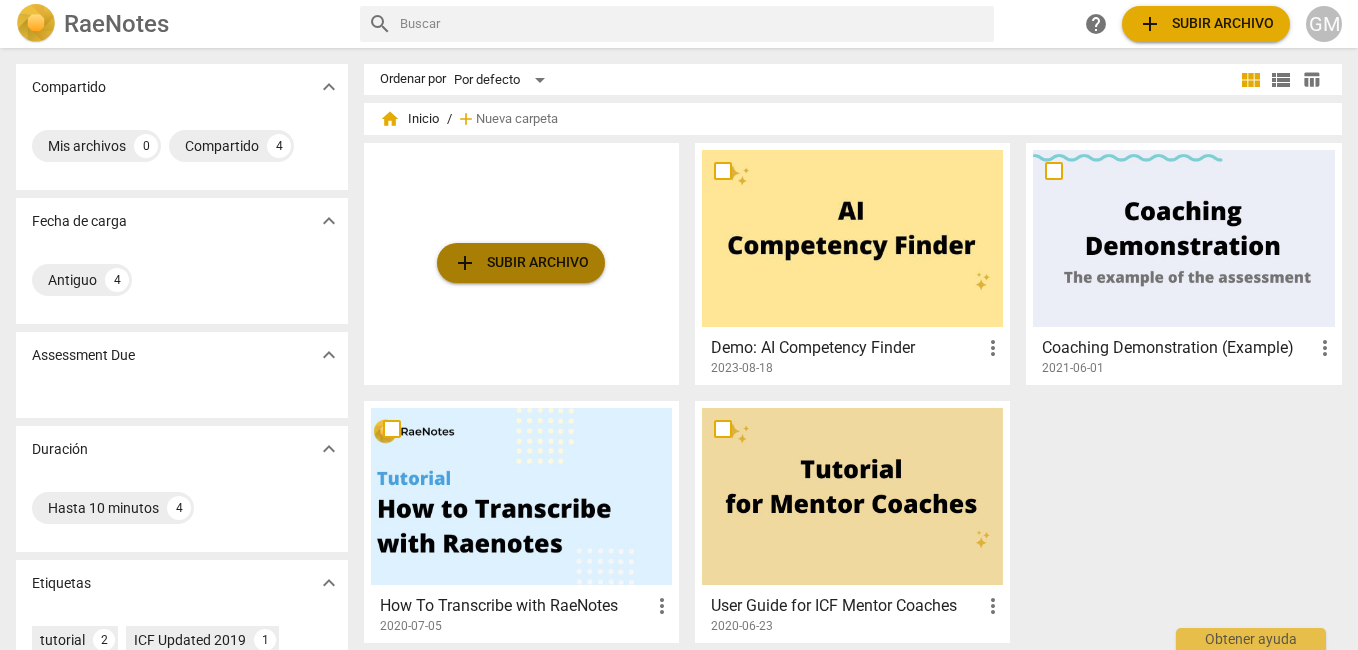 click on "add   Subir archivo" at bounding box center [521, 263] 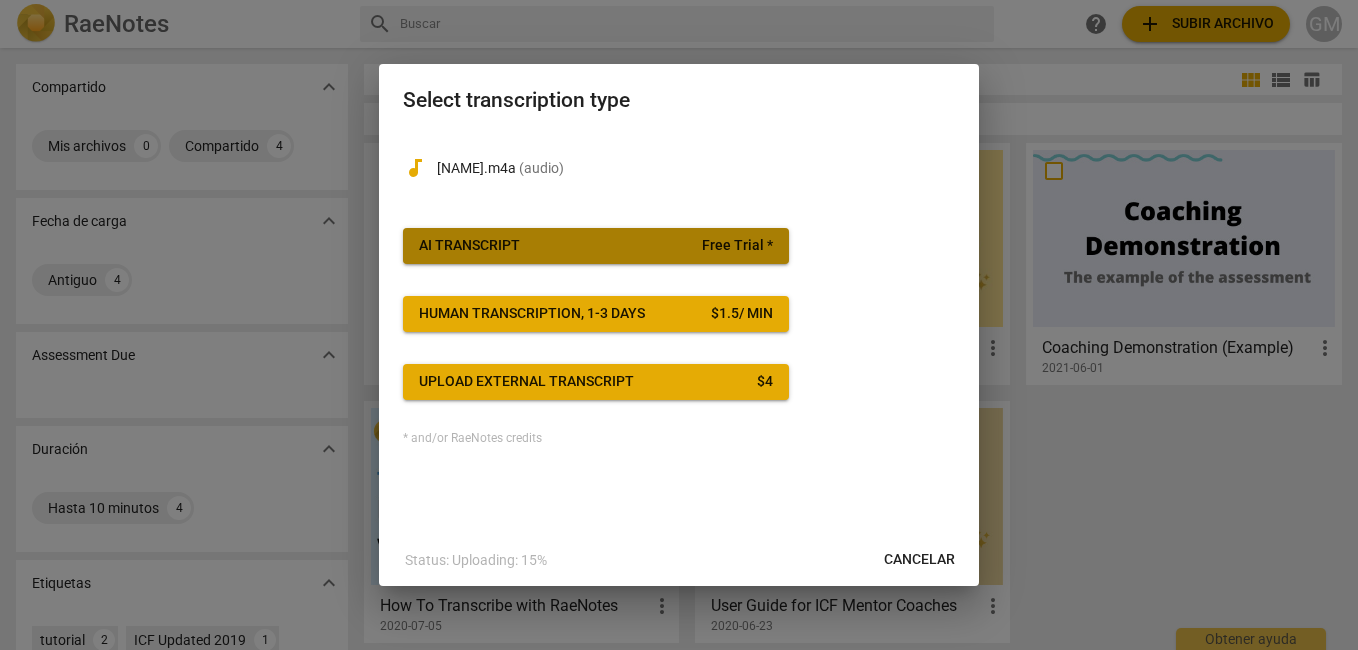 click on "AI Transcript" at bounding box center [469, 246] 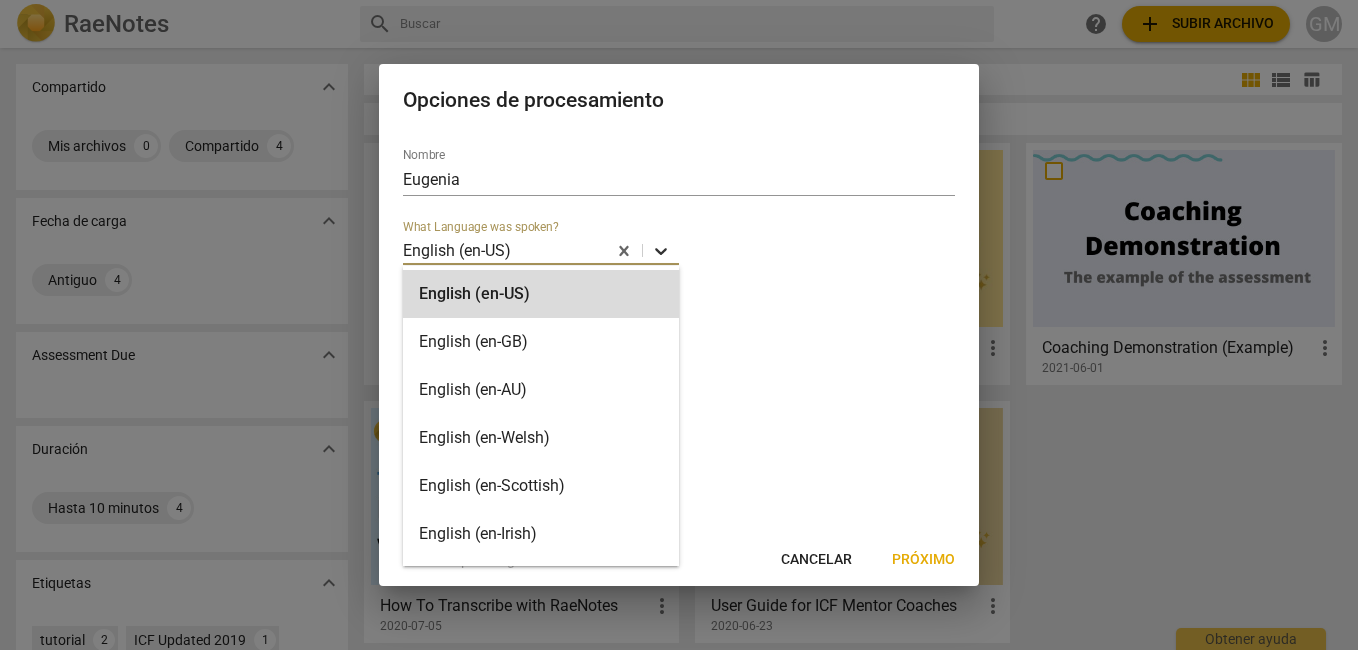 click 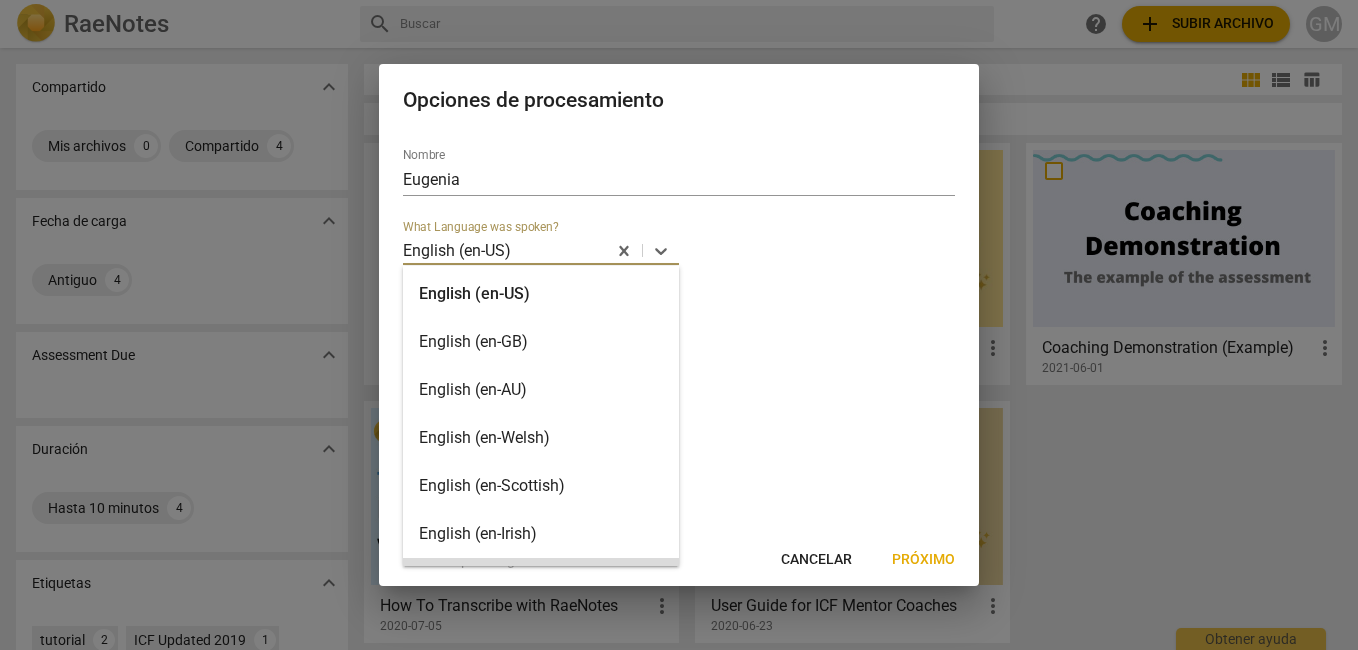 scroll, scrollTop: 200, scrollLeft: 0, axis: vertical 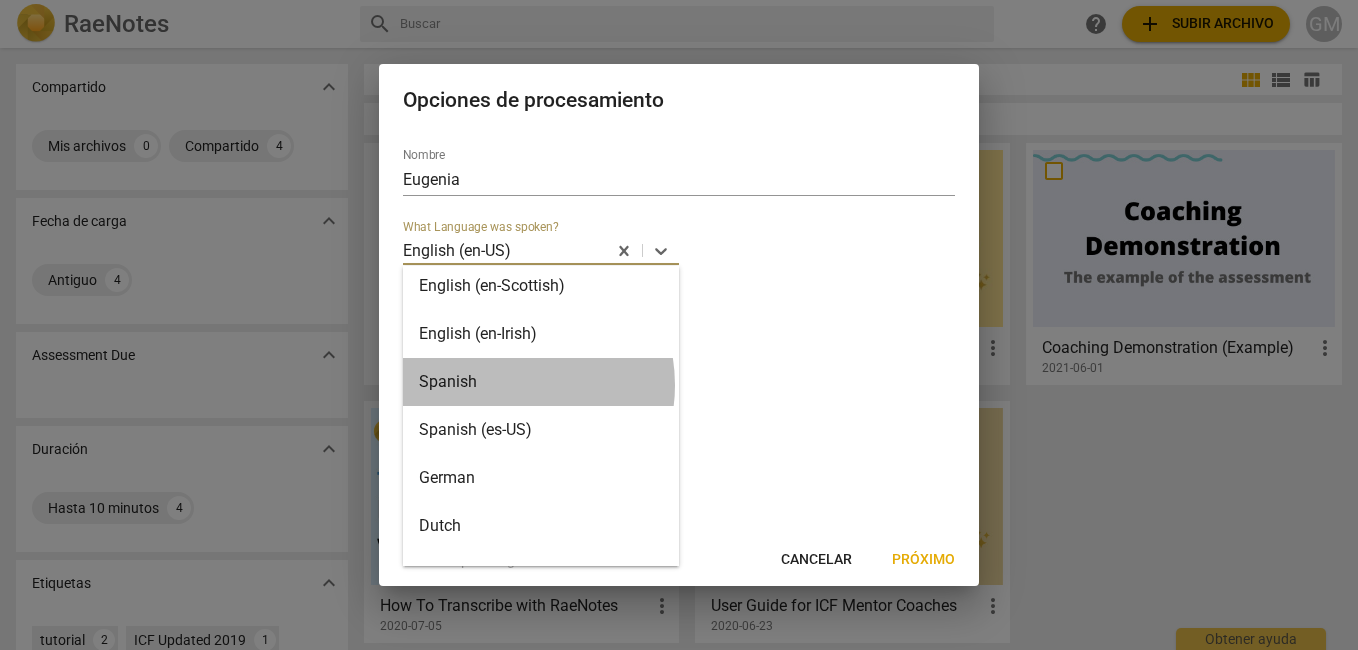 click on "Spanish" at bounding box center [541, 382] 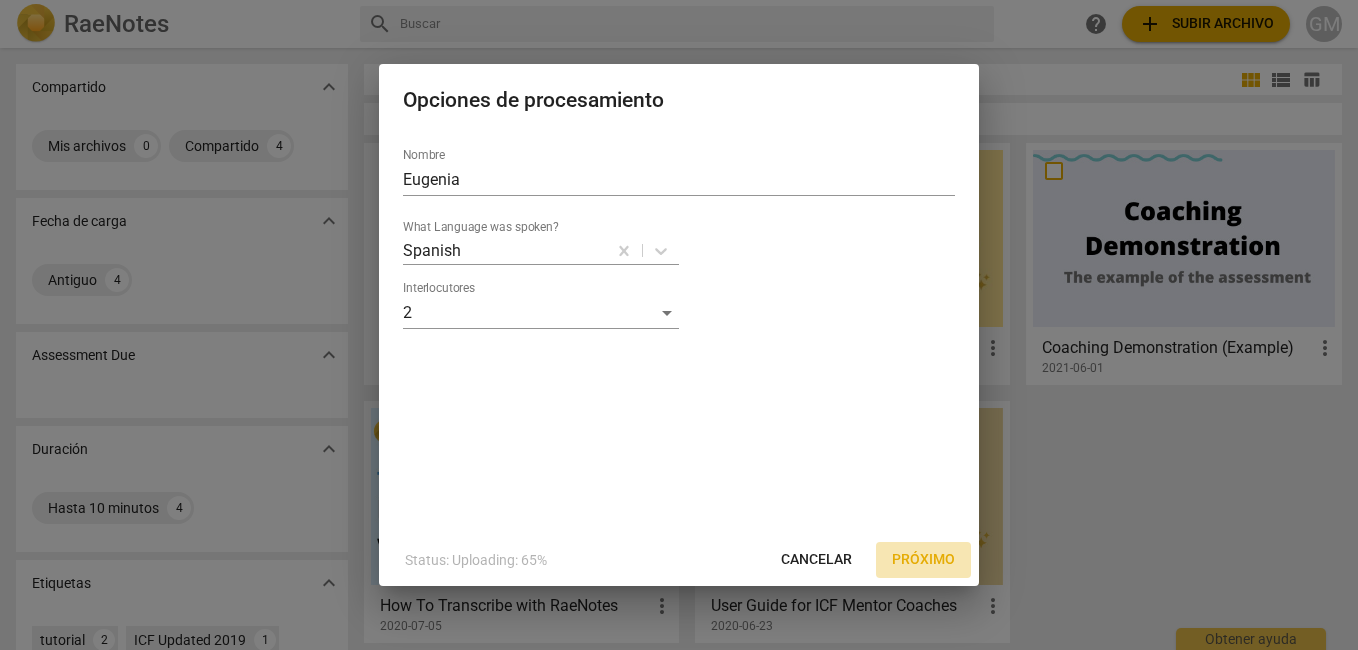 click on "Próximo" at bounding box center (923, 560) 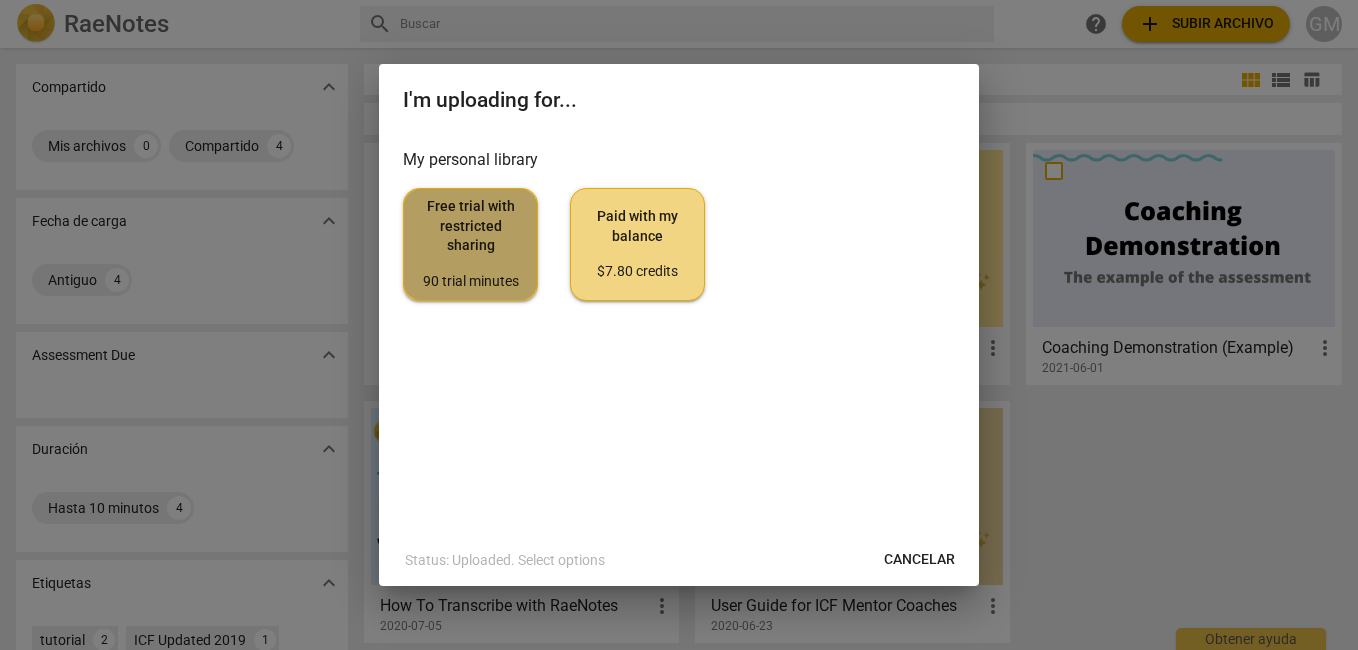 click on "Free trial with restricted sharing 90 trial minutes" at bounding box center (470, 244) 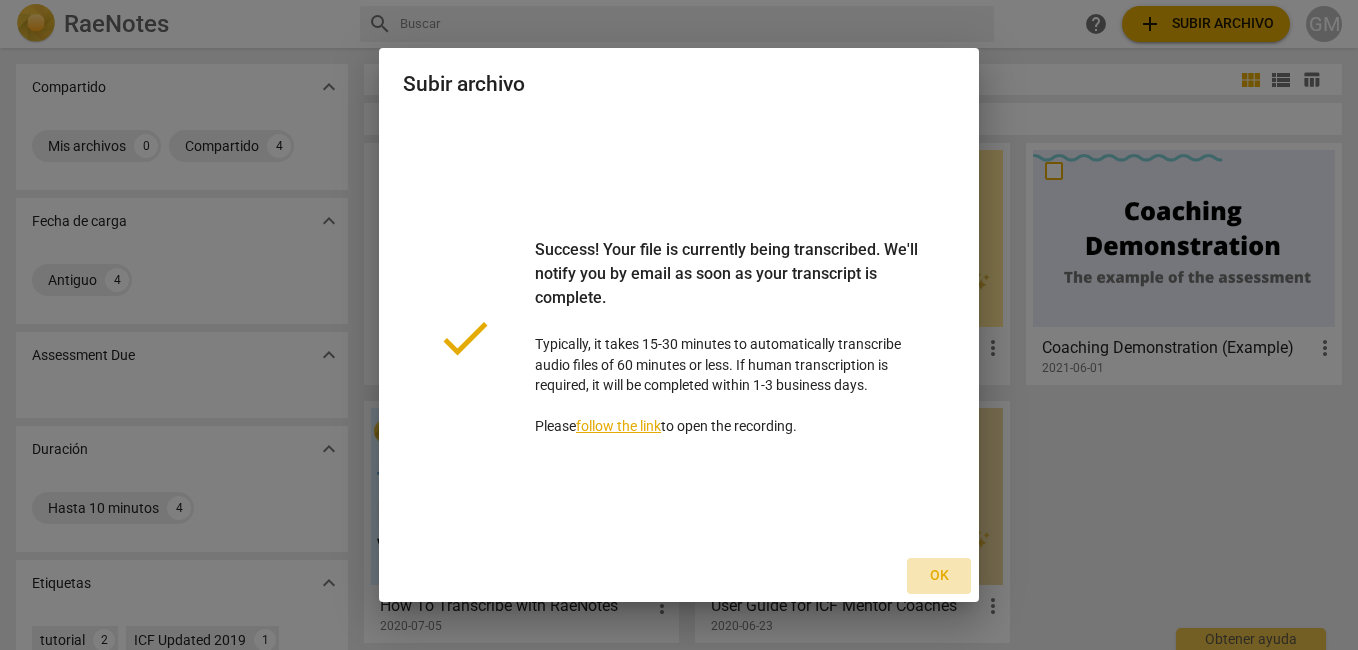 click on "Ok" at bounding box center (939, 576) 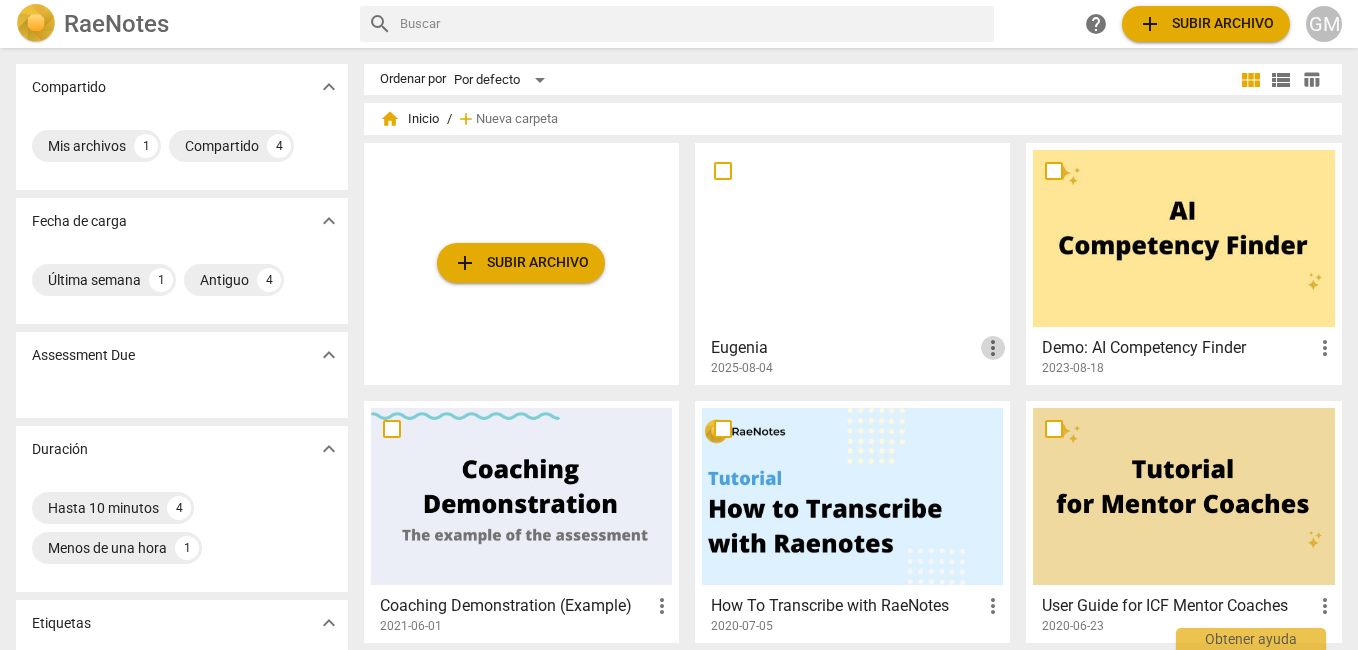 click on "more_vert" at bounding box center [993, 348] 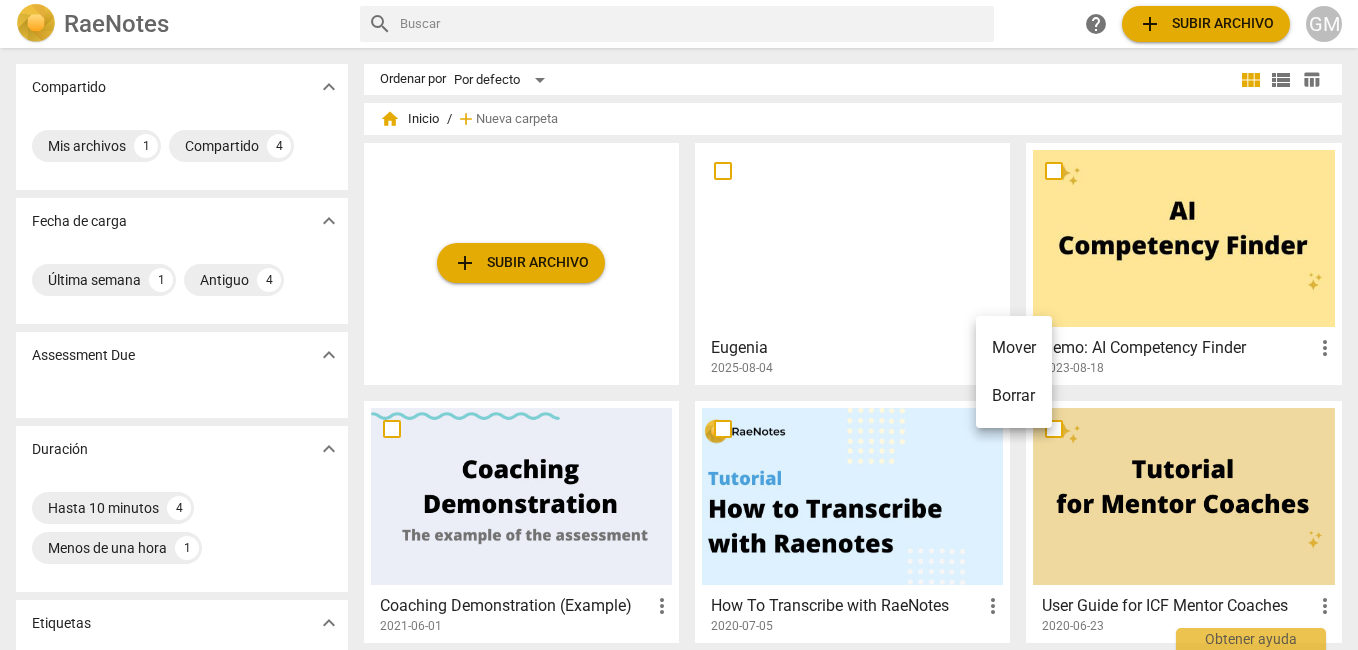 click at bounding box center (679, 325) 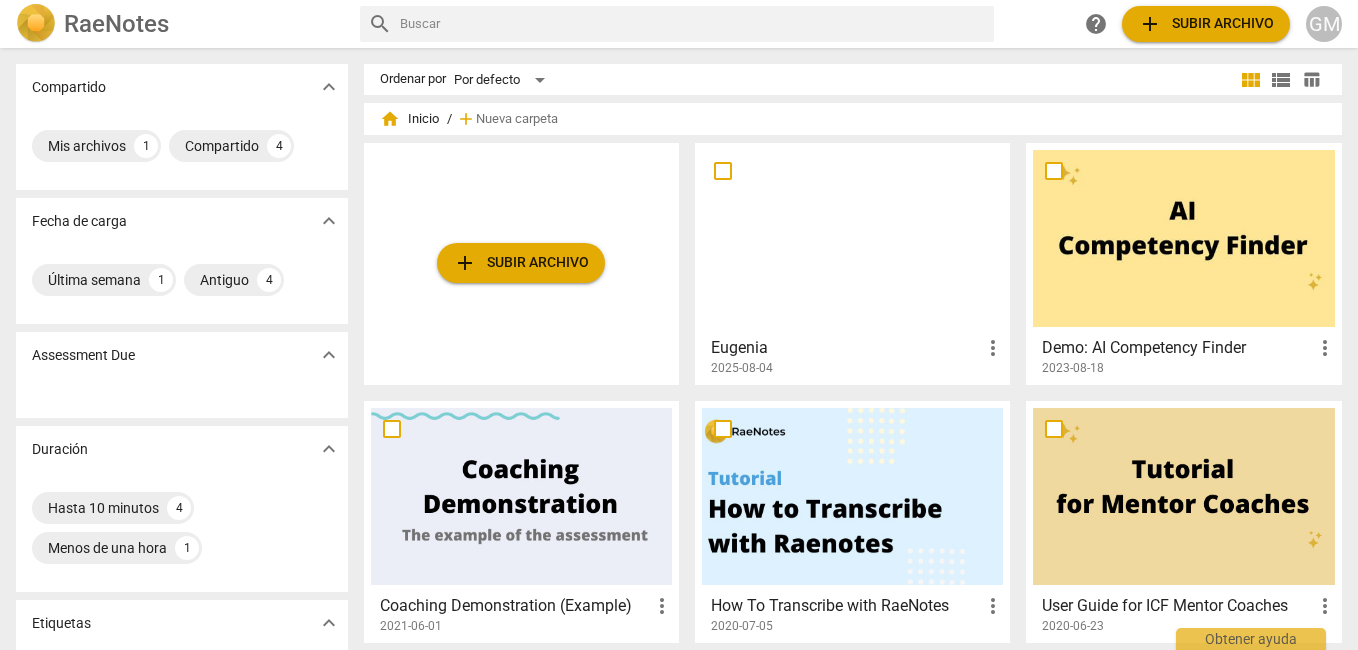 click on "Eugenia" at bounding box center [846, 348] 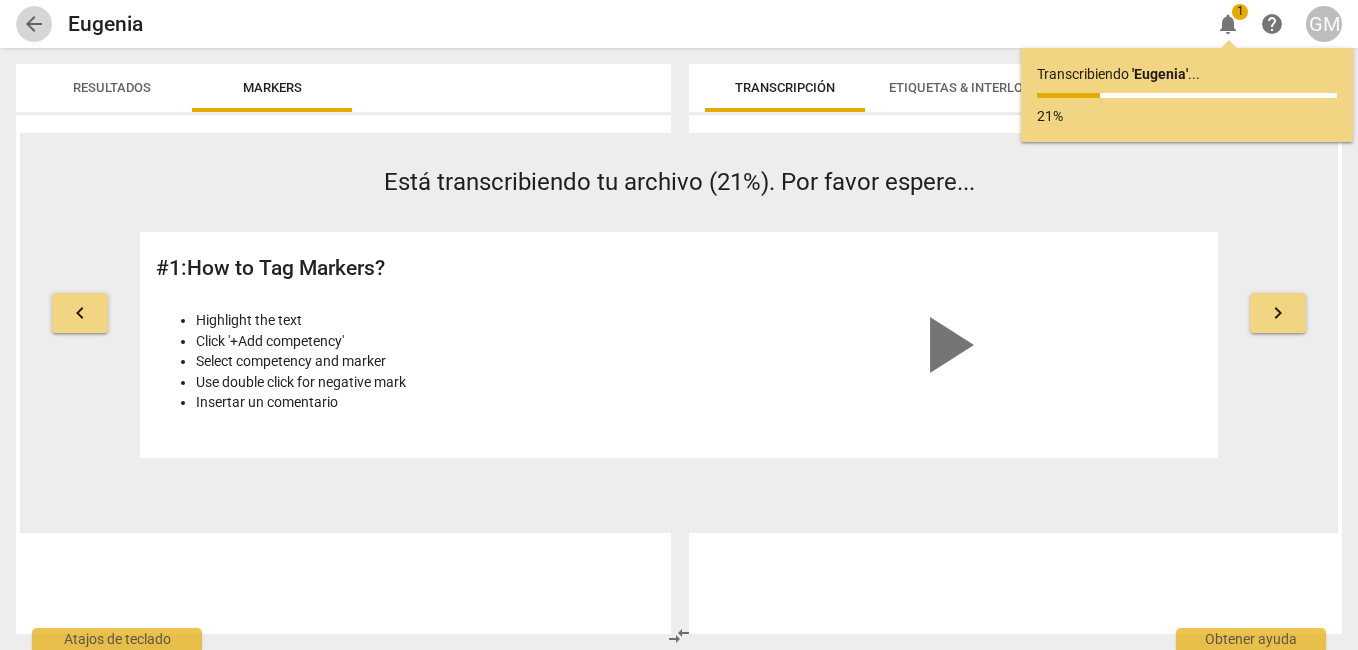 click on "arrow_back" at bounding box center (34, 24) 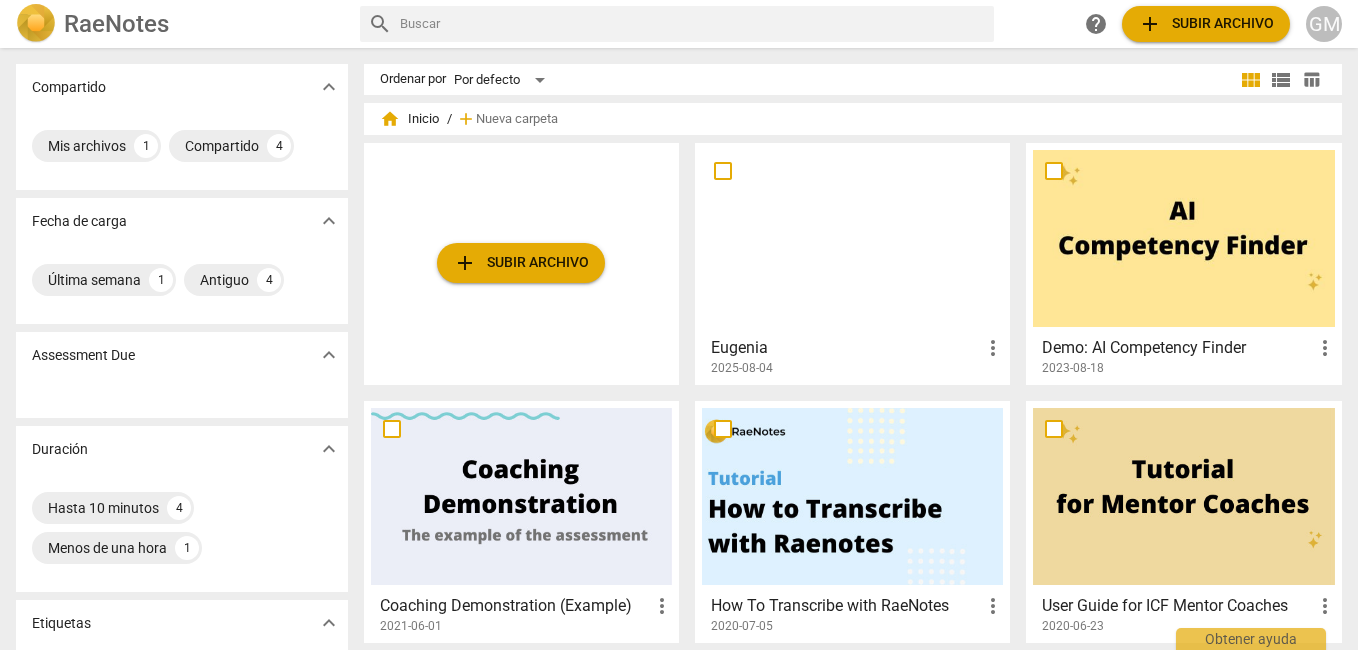 click on "Eugenia" at bounding box center [846, 348] 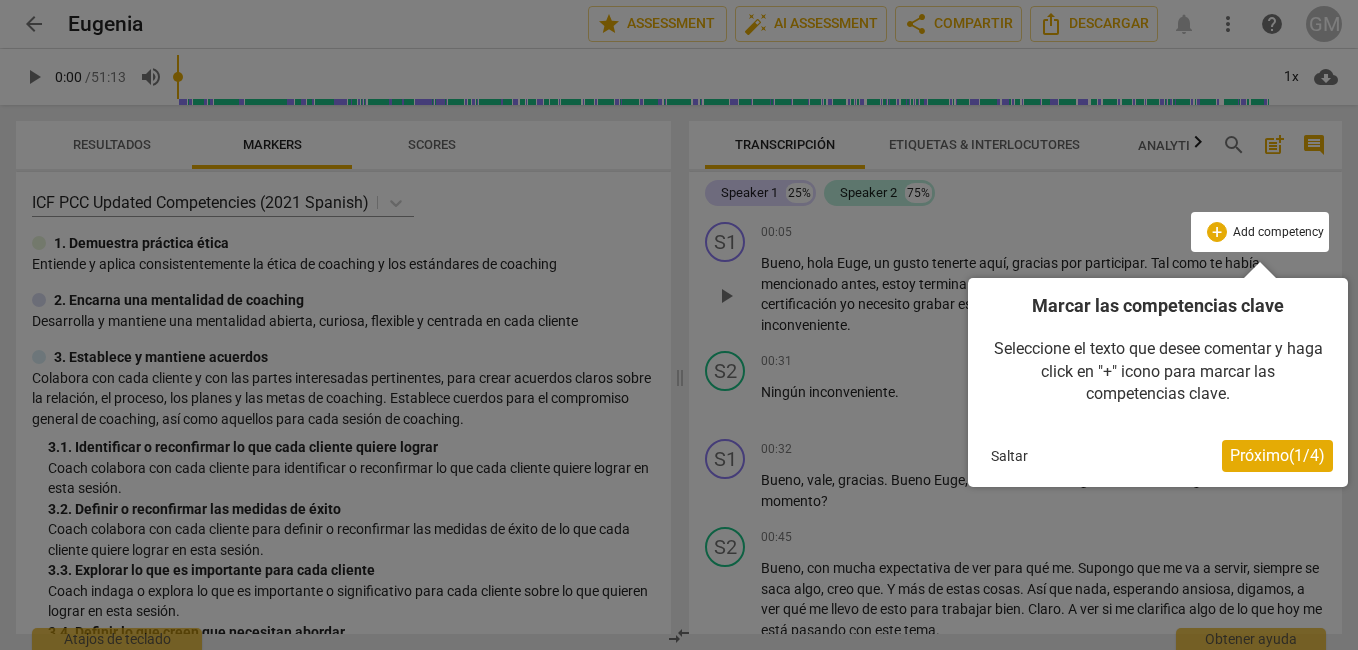 click on "Próximo   ( 1 / 4 )" at bounding box center (1277, 455) 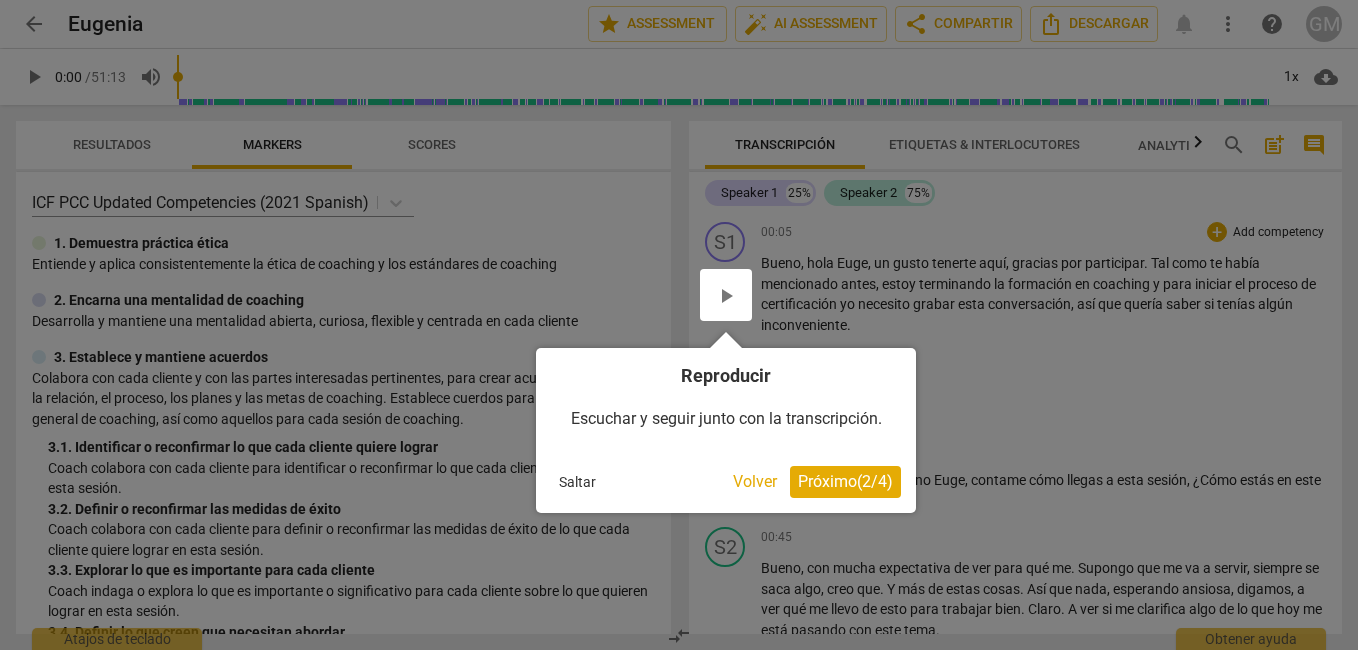 click on "Próximo   ( 2 / 4 )" at bounding box center (845, 481) 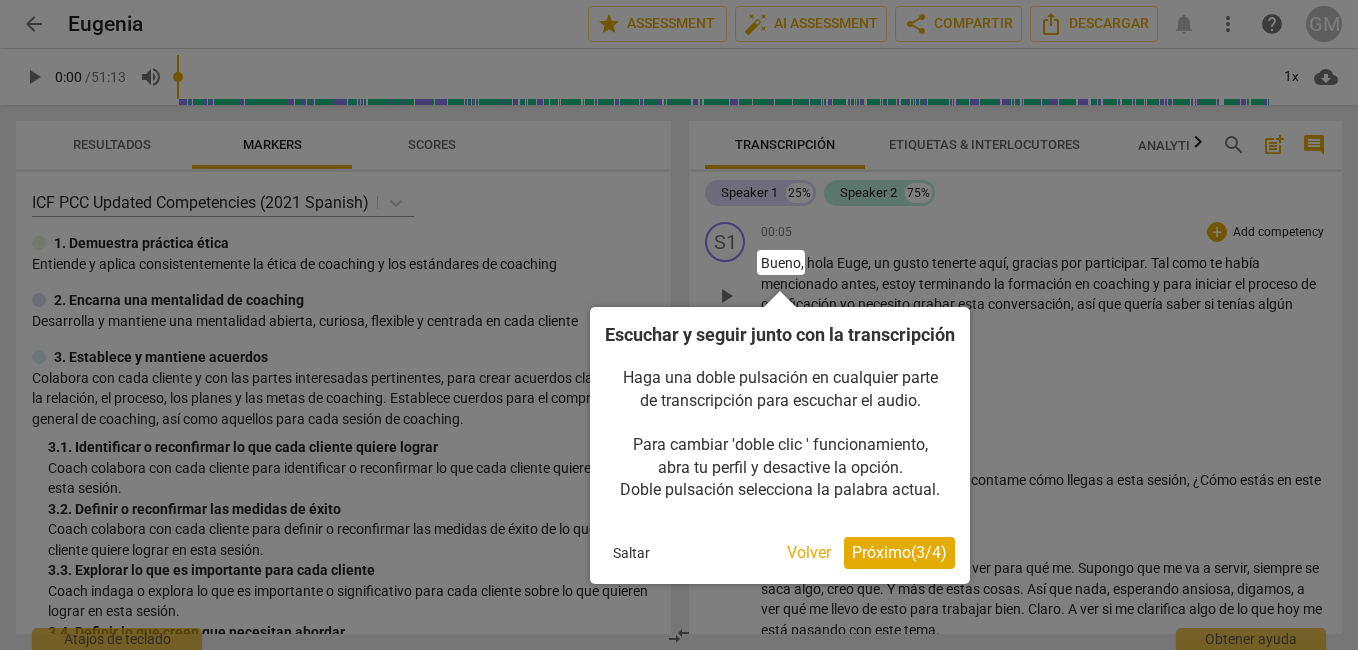 click on "Próximo   ( 3 / 4 )" at bounding box center (899, 552) 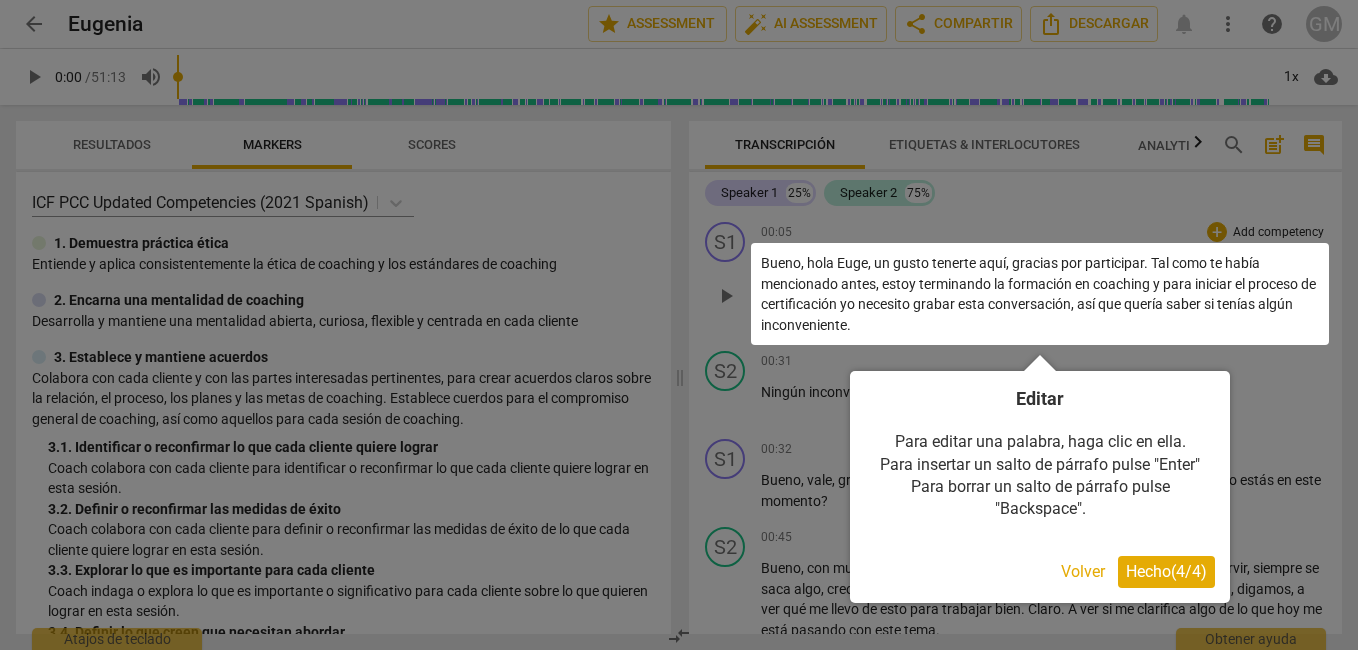 click on "Volver" at bounding box center [1083, 572] 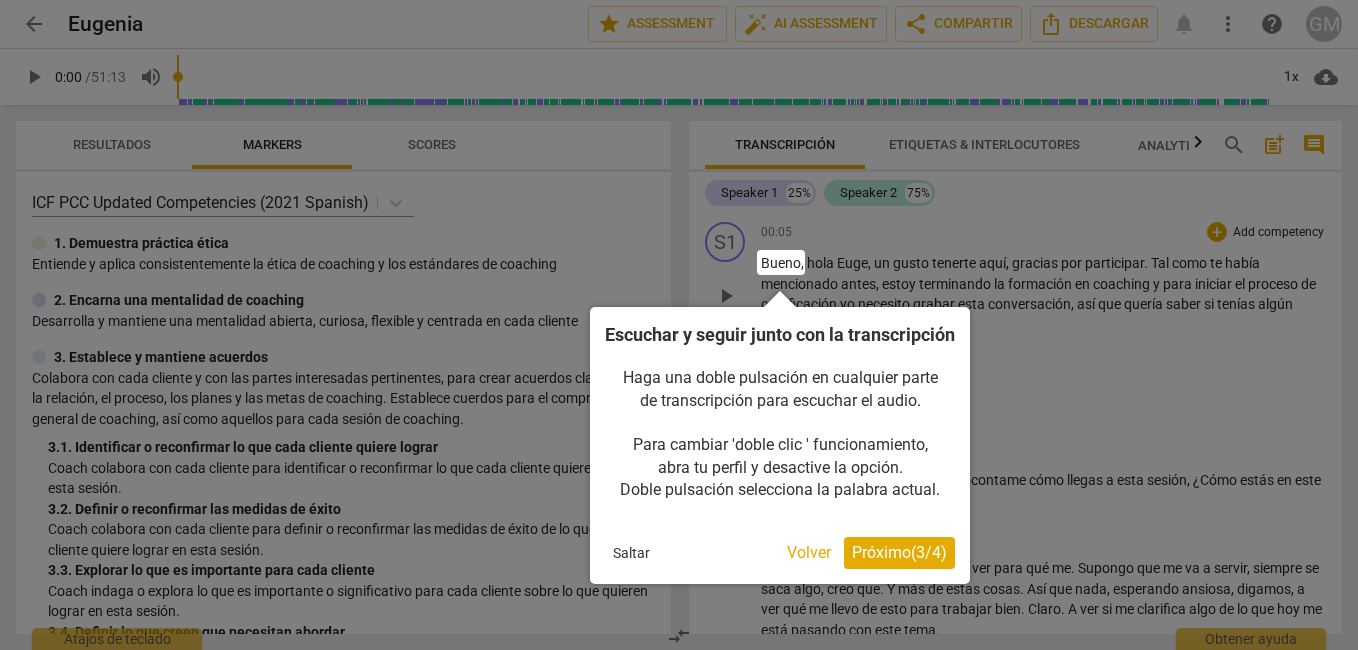 click on "Próximo   ( 3 / 4 )" at bounding box center [899, 552] 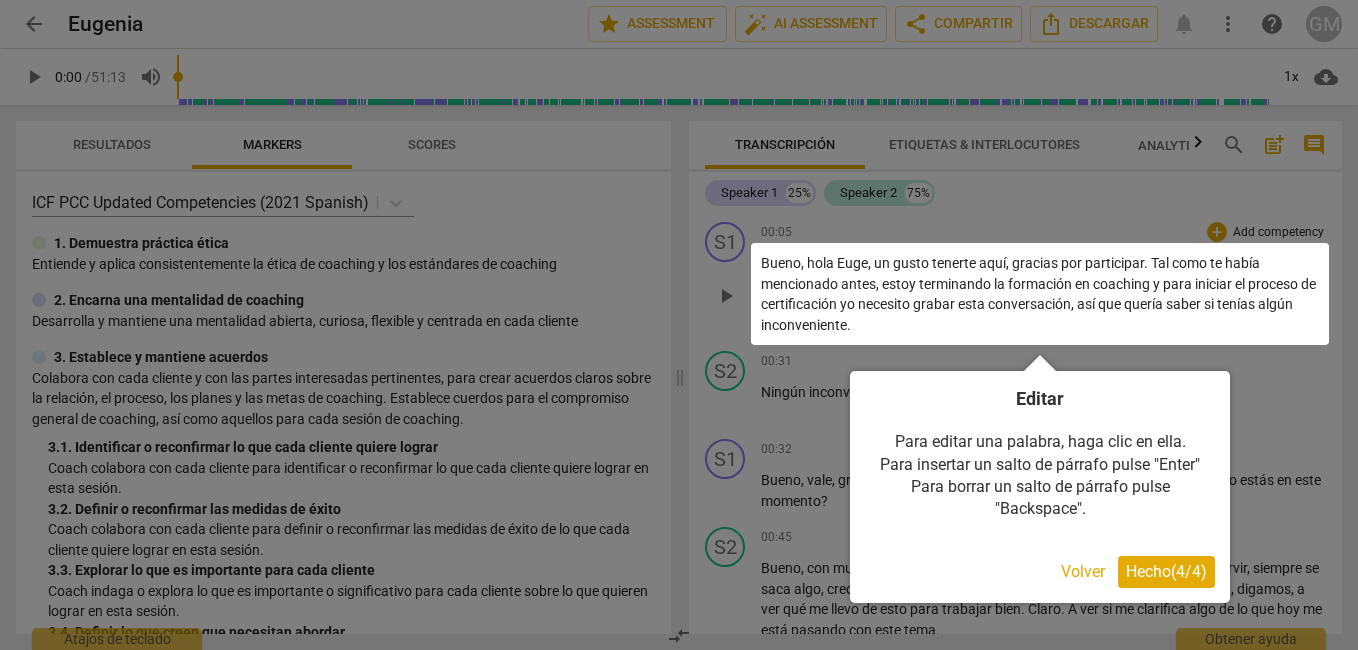 click on "Hecho  ( 4 / 4 )" at bounding box center [1166, 571] 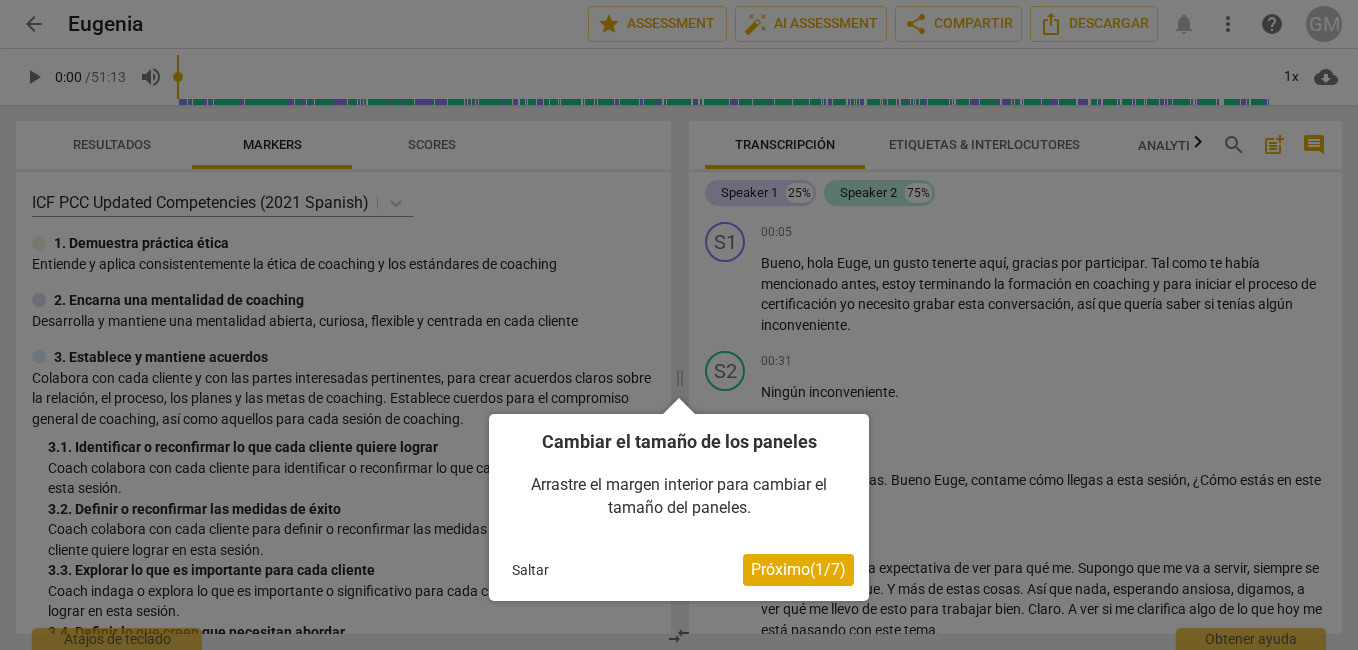 click on "Próximo   ( 1 / 7 )" at bounding box center (798, 569) 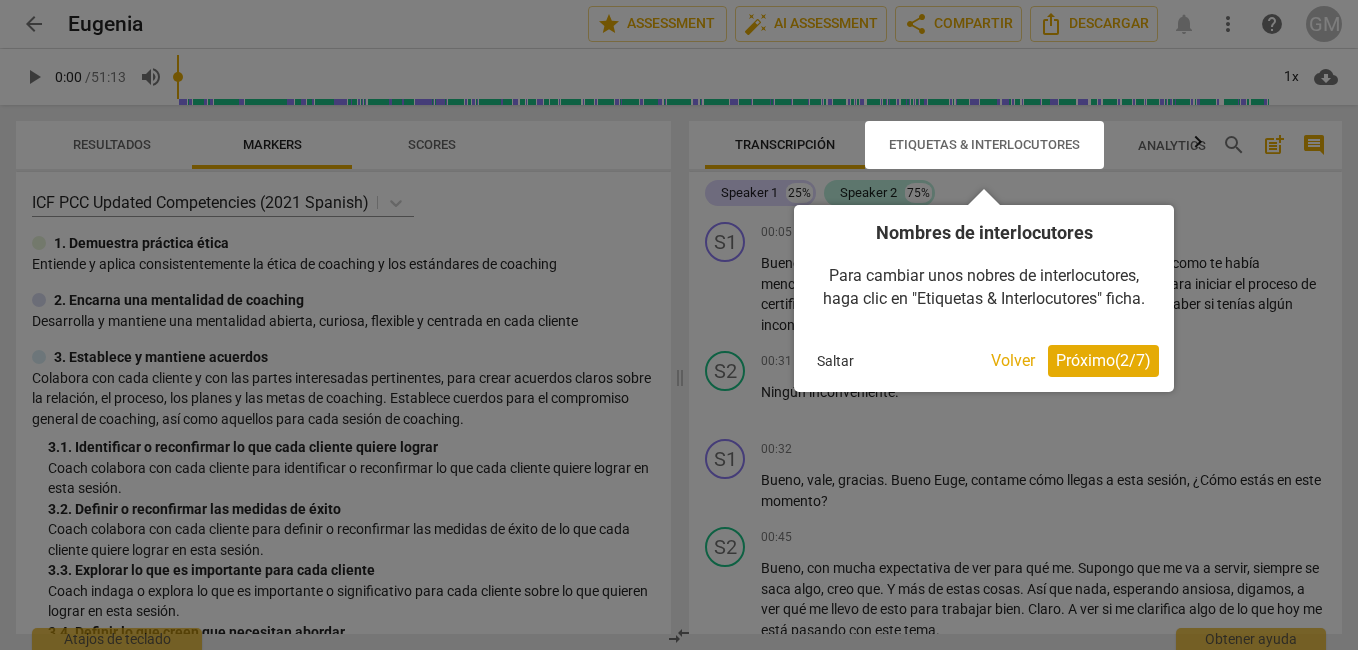 click on "Próximo   ( 2 / 7 )" at bounding box center (1103, 360) 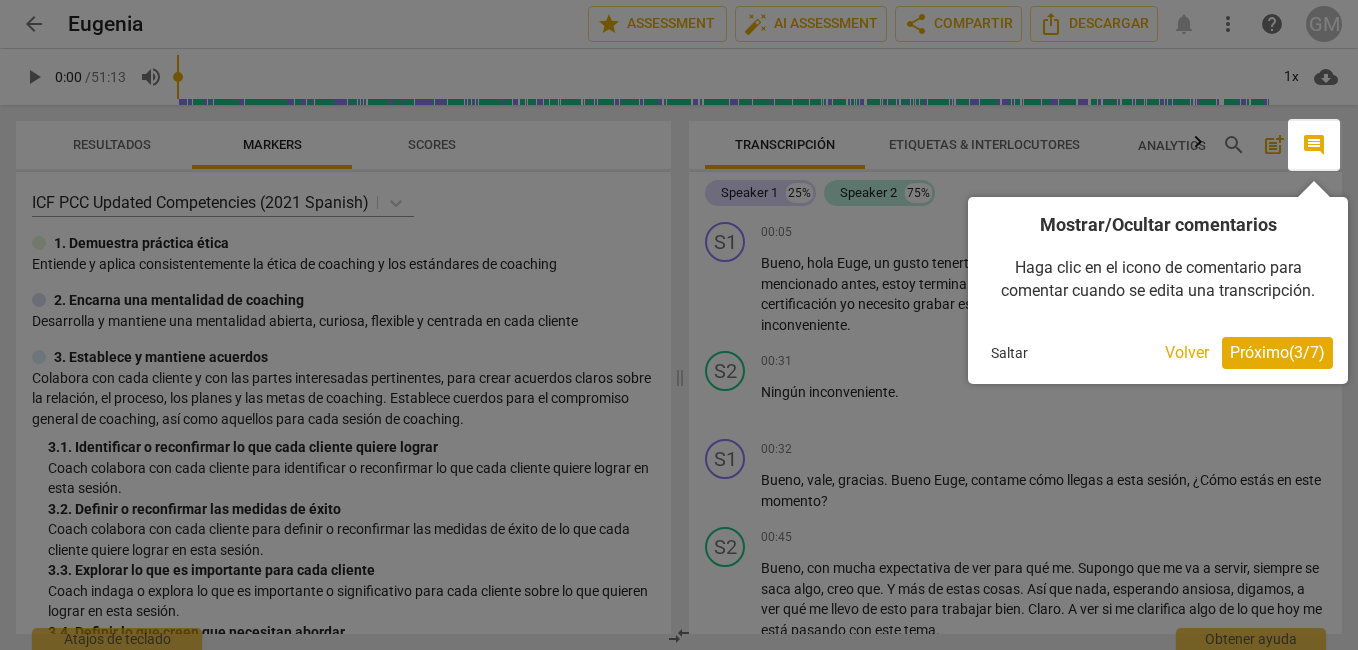 click on "Próximo   ( 3 / 7 )" at bounding box center [1277, 352] 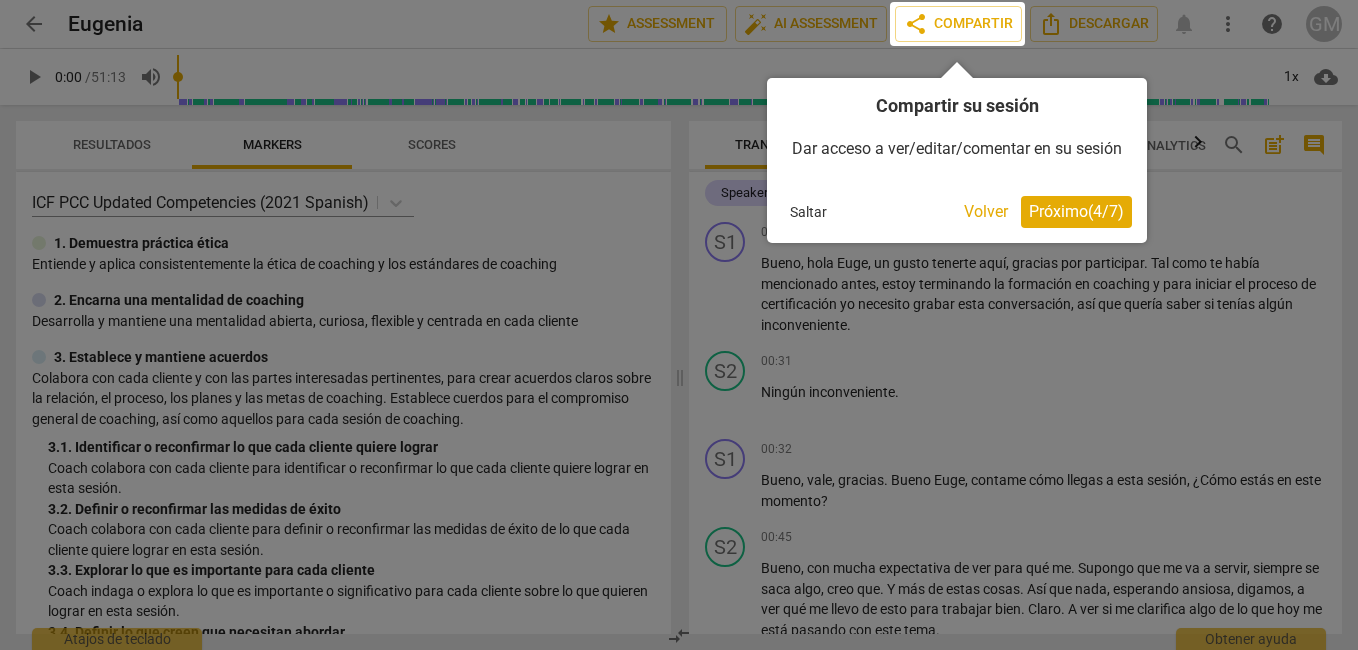 click on "Próximo   ( 4 / 7 )" at bounding box center [1076, 211] 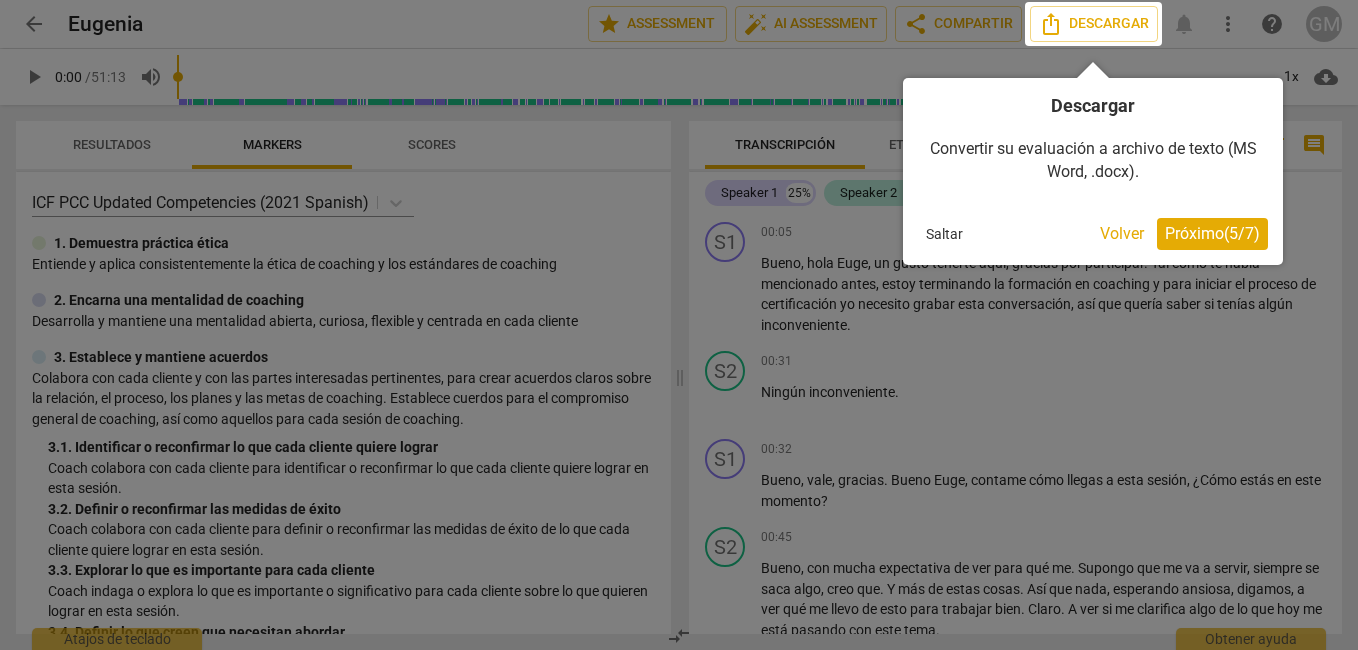 click on "Próximo   ( 5 / 7 )" at bounding box center (1212, 233) 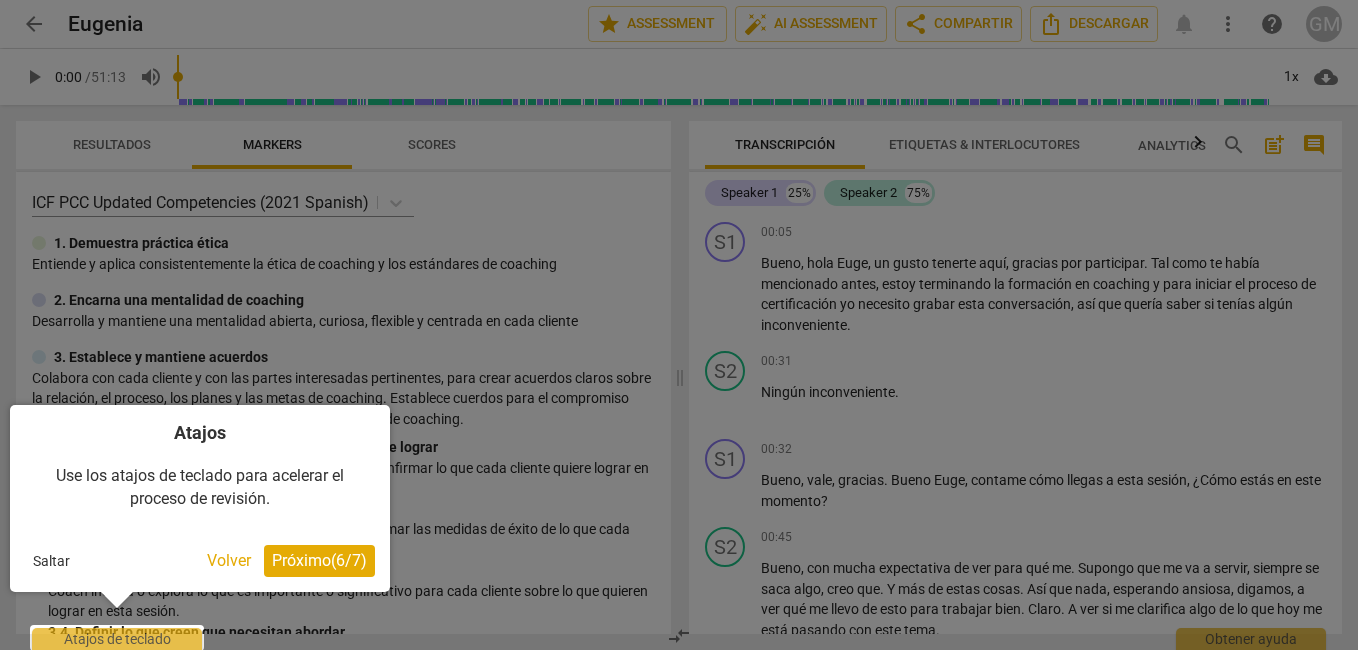 click on "Próximo   ( 6 / 7 )" at bounding box center (319, 561) 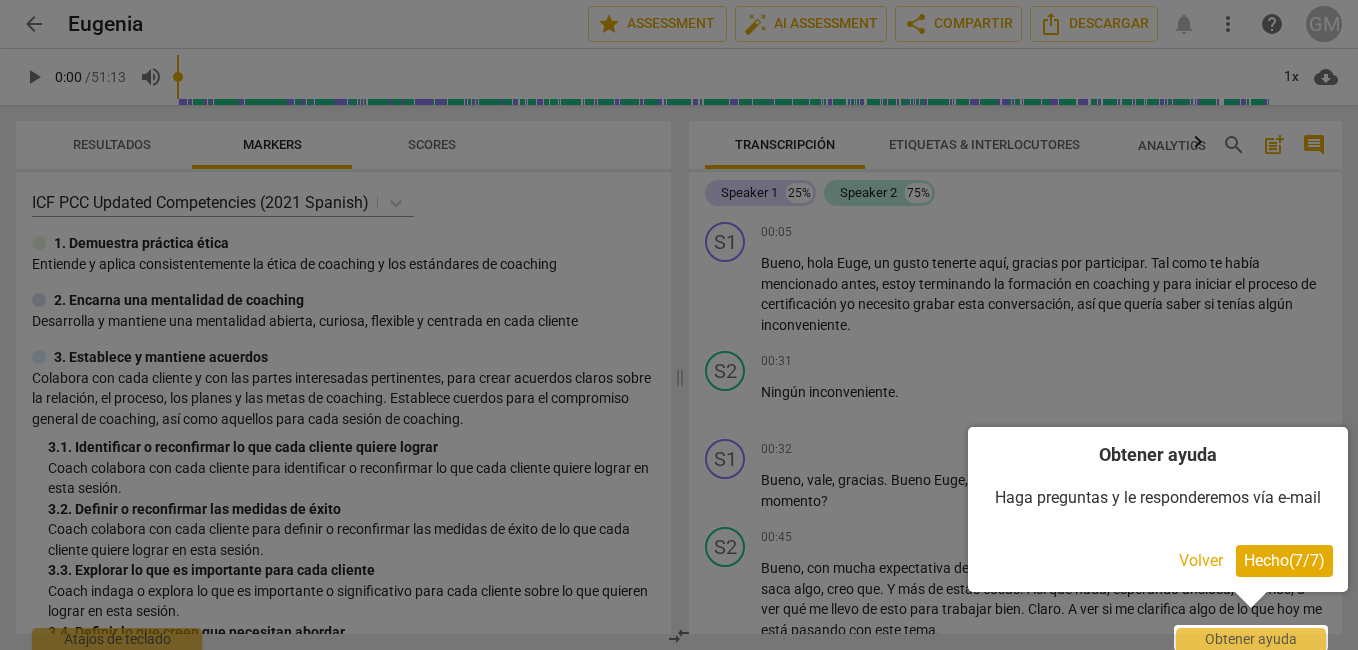click on "Hecho  ( 7 / 7 )" at bounding box center (1284, 561) 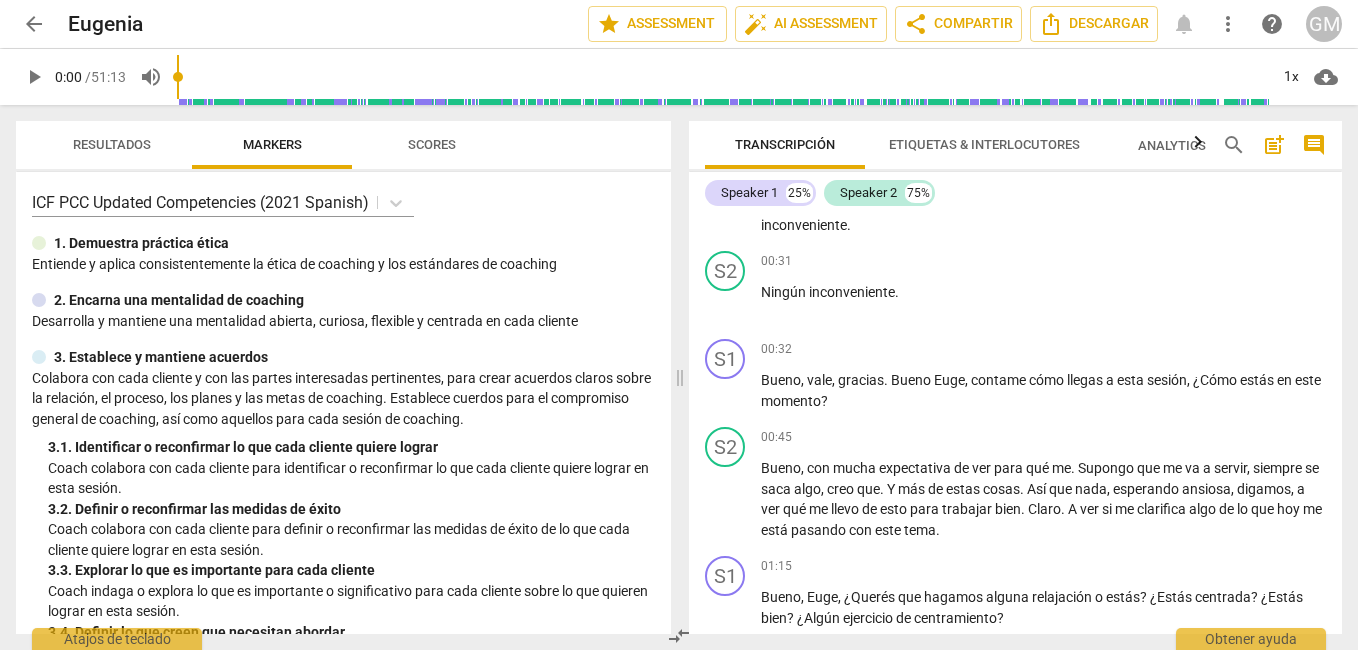 scroll, scrollTop: 0, scrollLeft: 0, axis: both 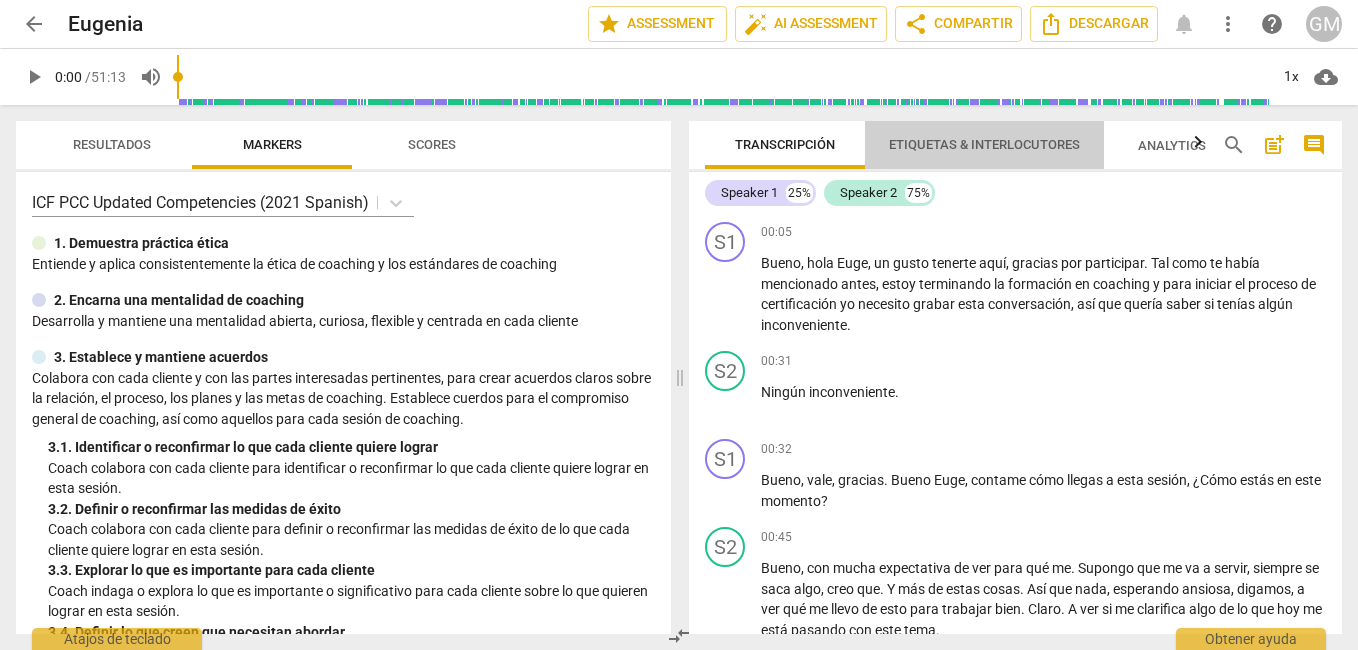 click on "Etiquetas & Interlocutores" at bounding box center [984, 144] 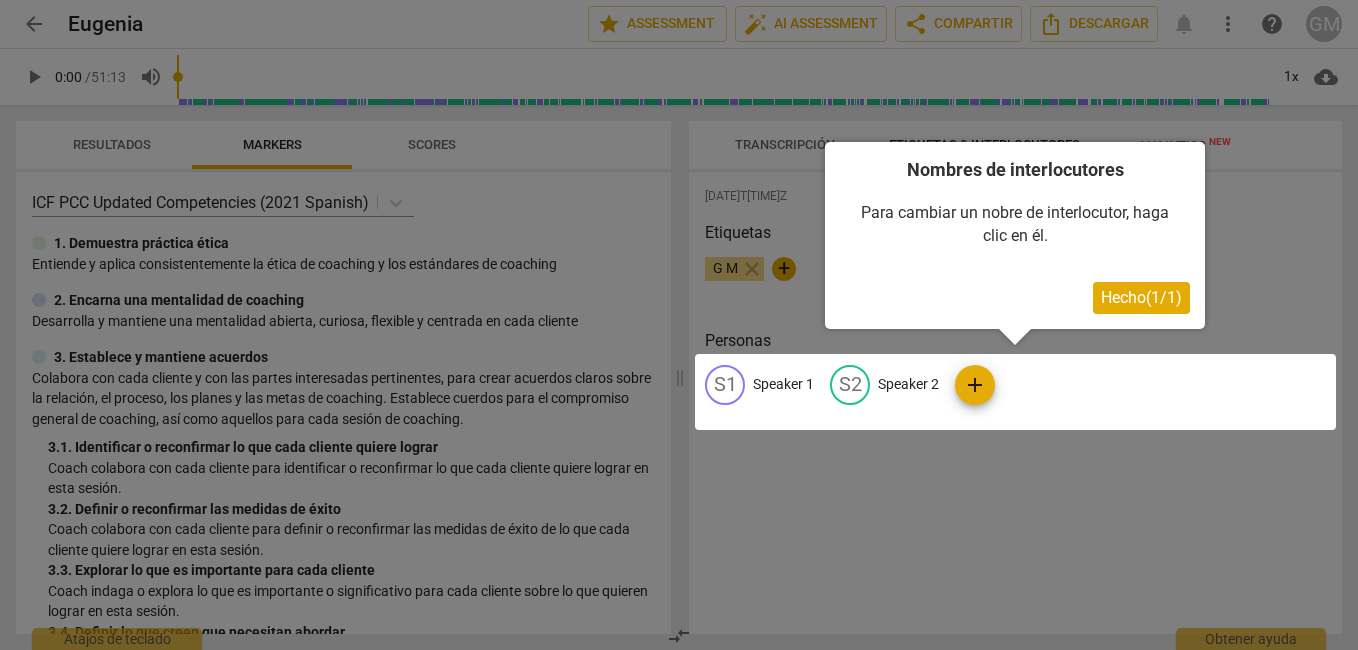 click on "Hecho  ( 1 / 1 )" at bounding box center (1141, 297) 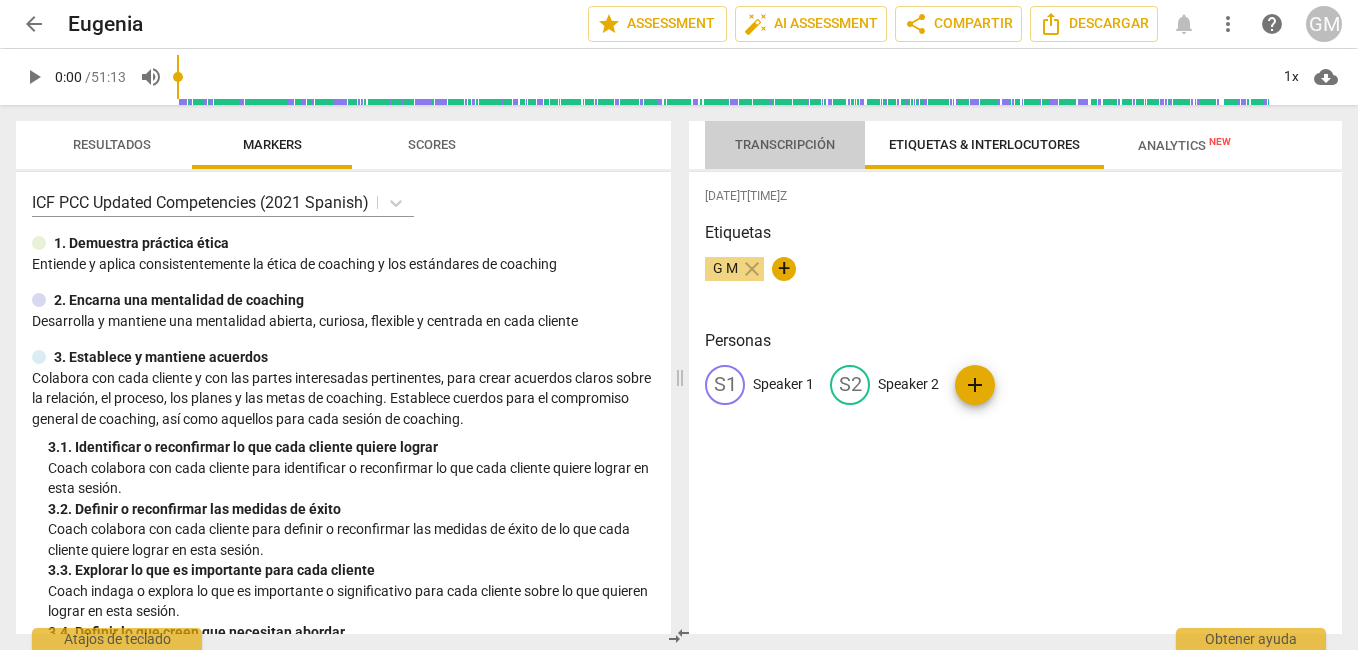 click on "Transcripción" at bounding box center (785, 145) 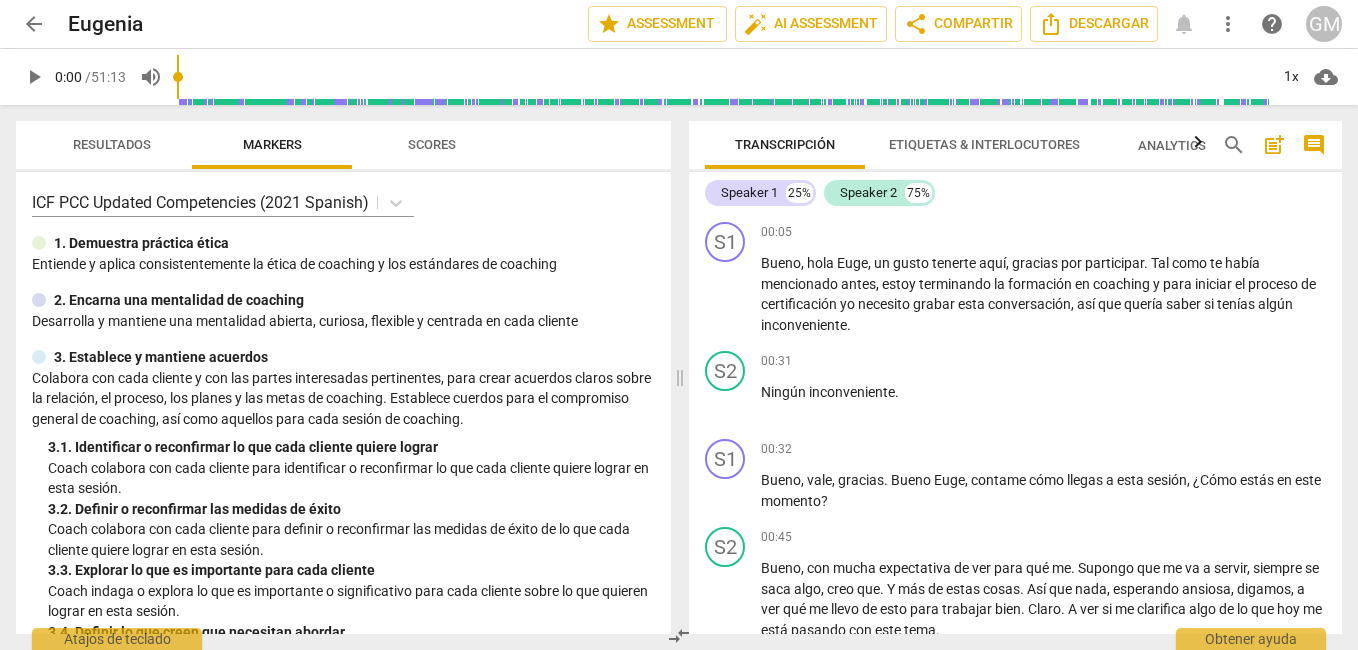 click on "Etiquetas & Interlocutores" at bounding box center [984, 144] 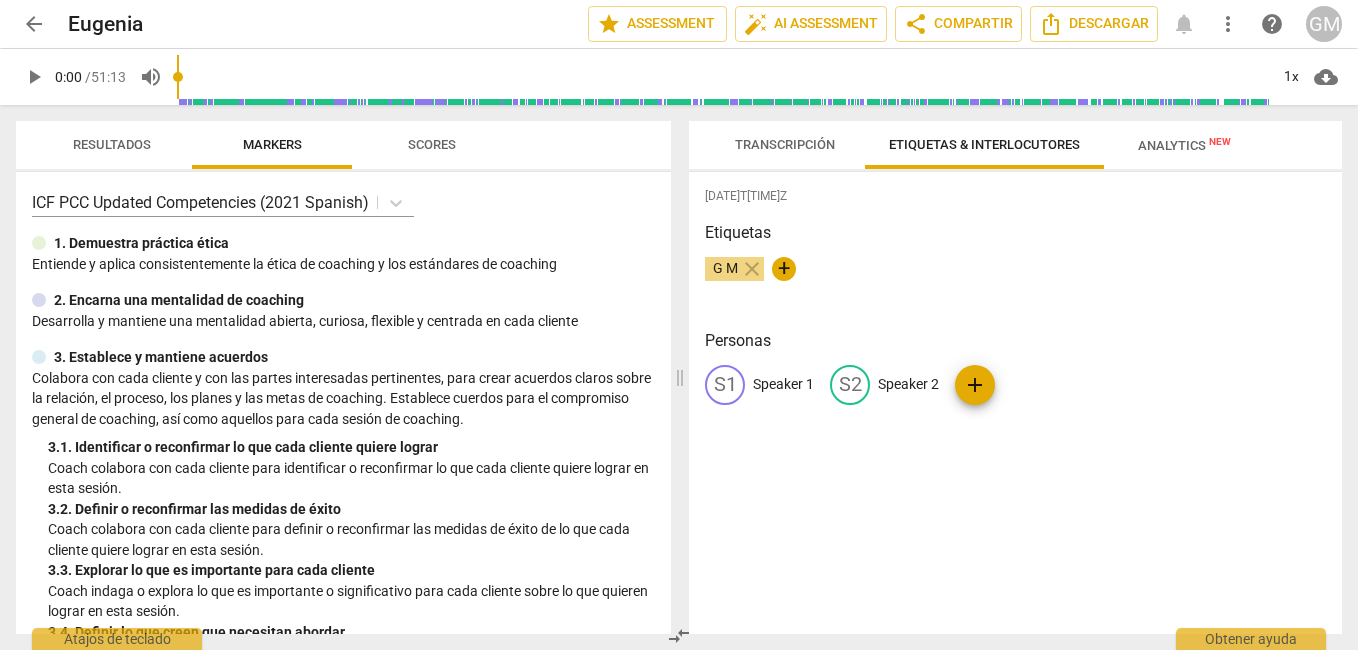 click on "Speaker 1" at bounding box center (783, 384) 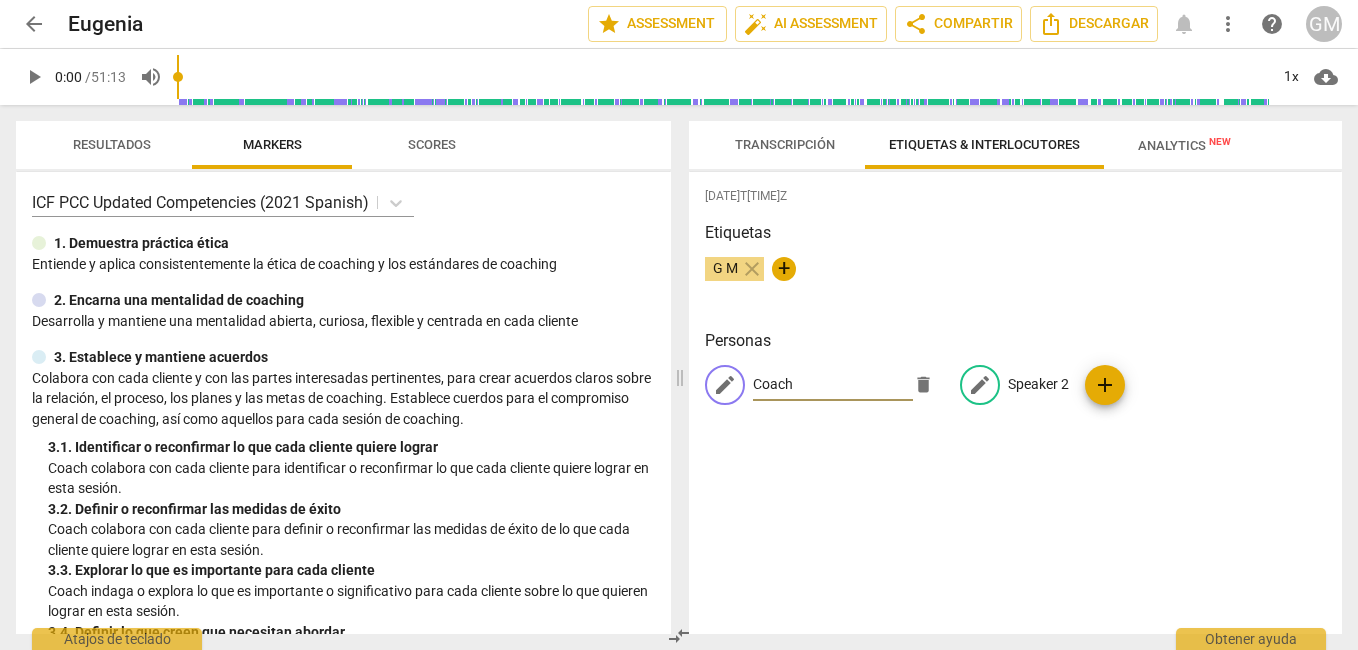 type on "Coach" 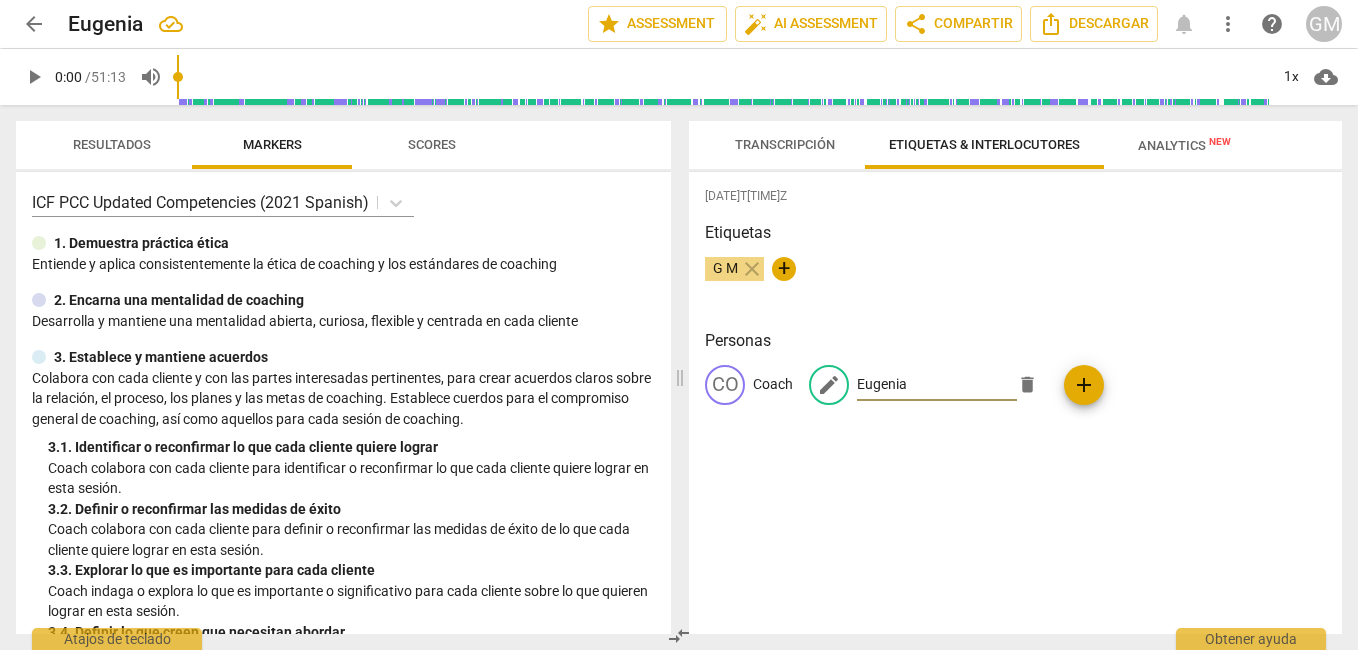 type on "Eugenia" 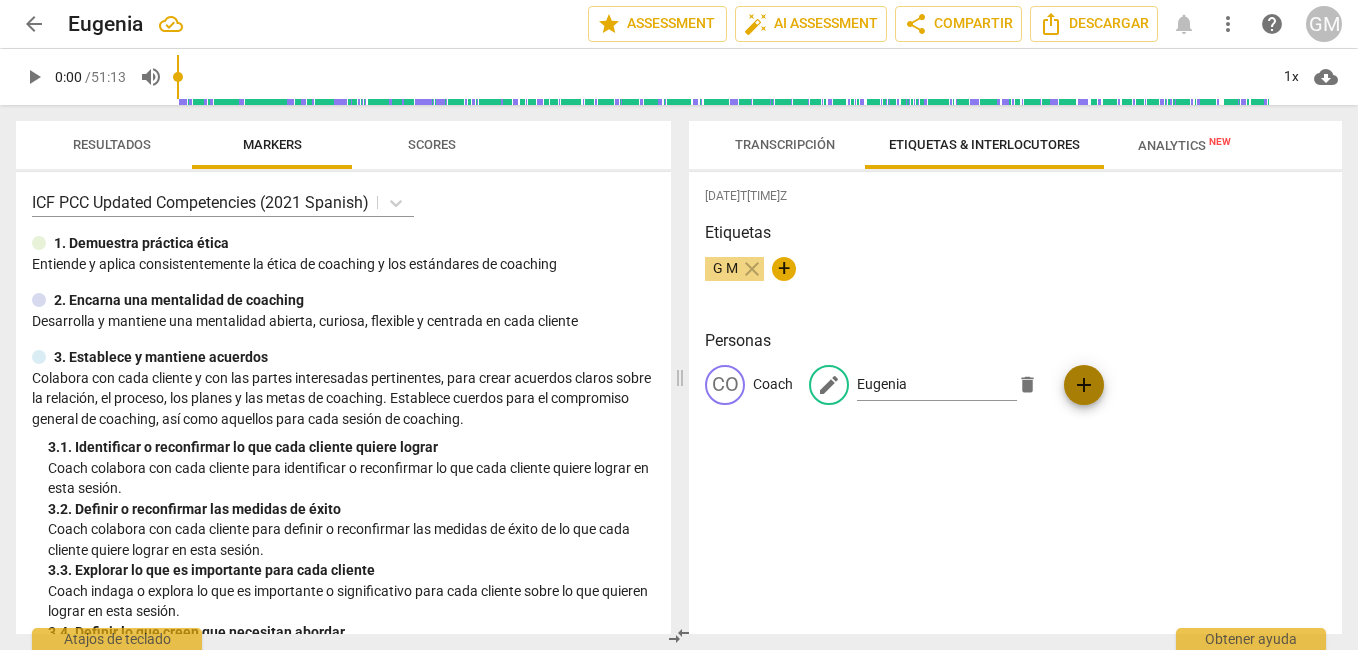 click on "add" at bounding box center [1084, 385] 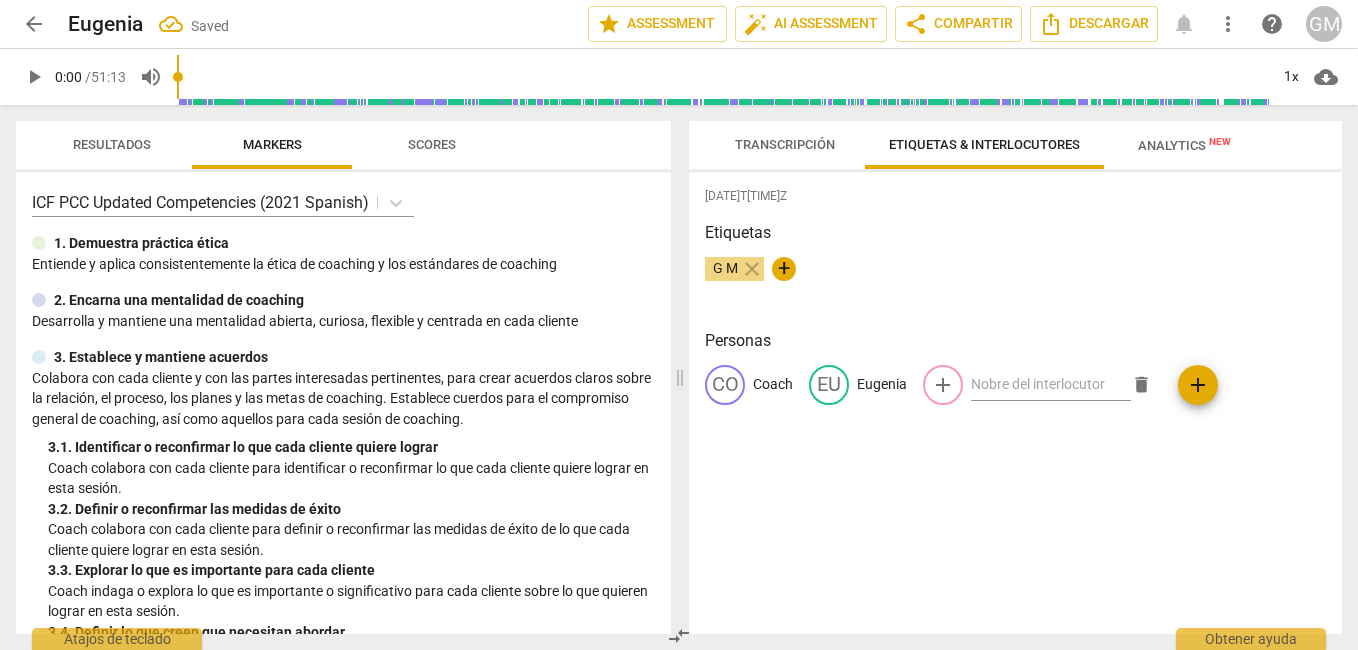 click on "[DATE]T[TIME]Z Etiquetas G M close + Personas CO Coach EU [NAME] add delete add" at bounding box center [1015, 403] 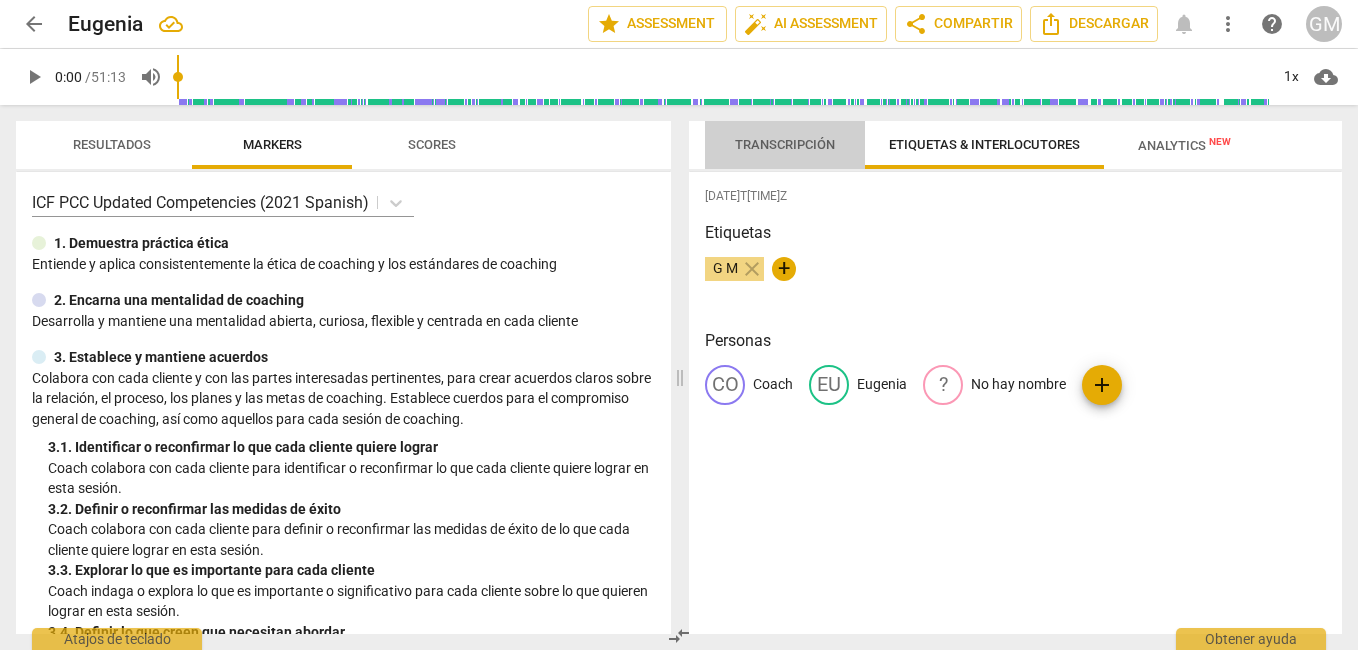 click on "Transcripción" at bounding box center (785, 144) 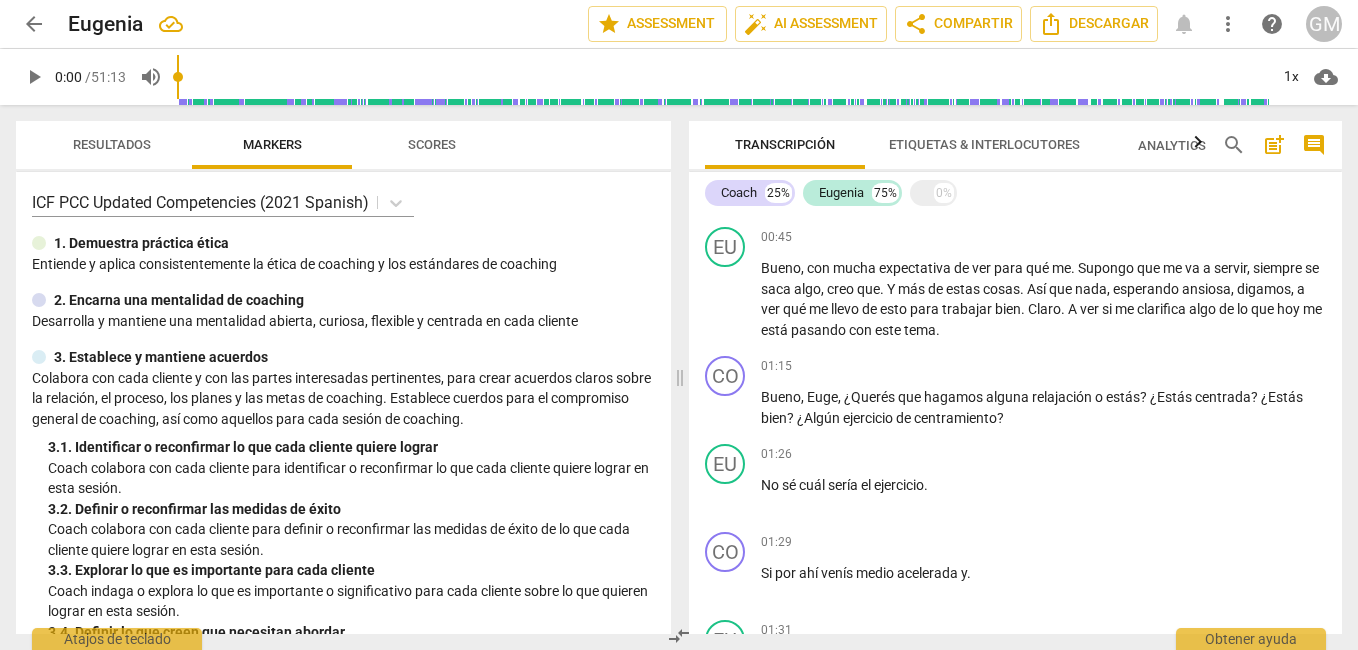 scroll, scrollTop: 0, scrollLeft: 0, axis: both 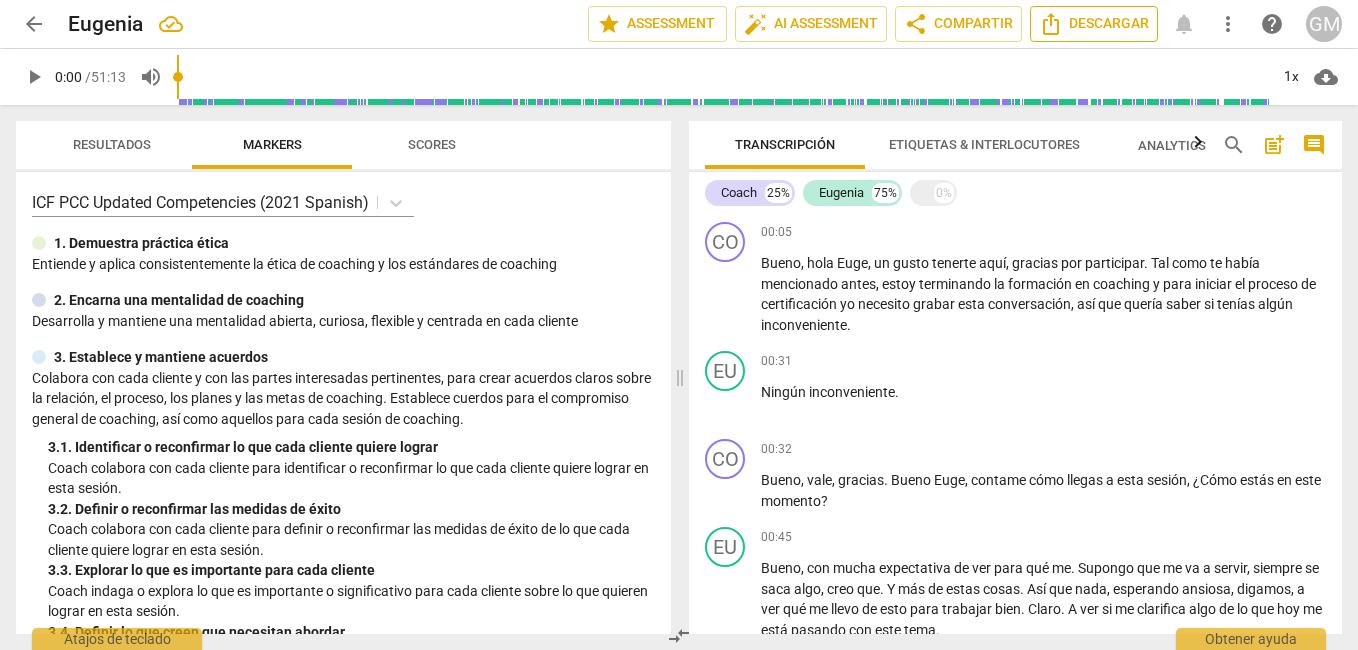 click on "Descargar" at bounding box center [1094, 24] 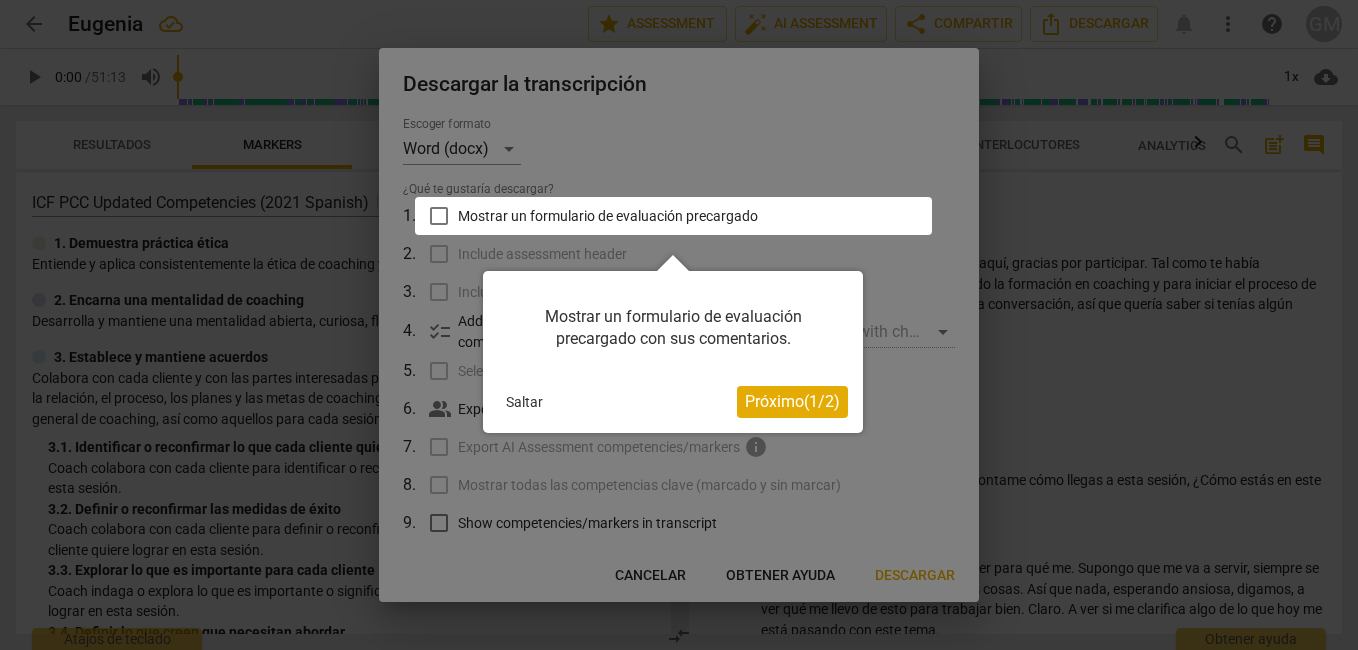 click on "Próximo   ( 1 / 2 )" at bounding box center (792, 401) 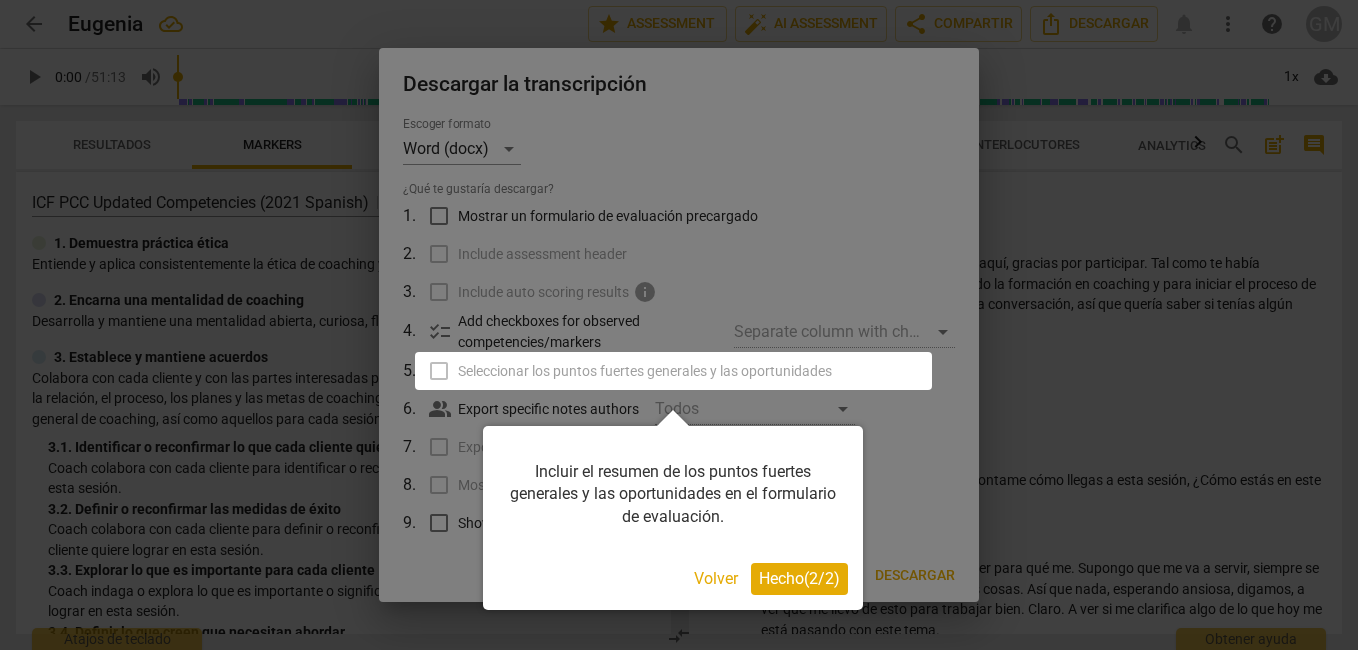click on "Hecho  ( 2 / 2 )" at bounding box center [799, 578] 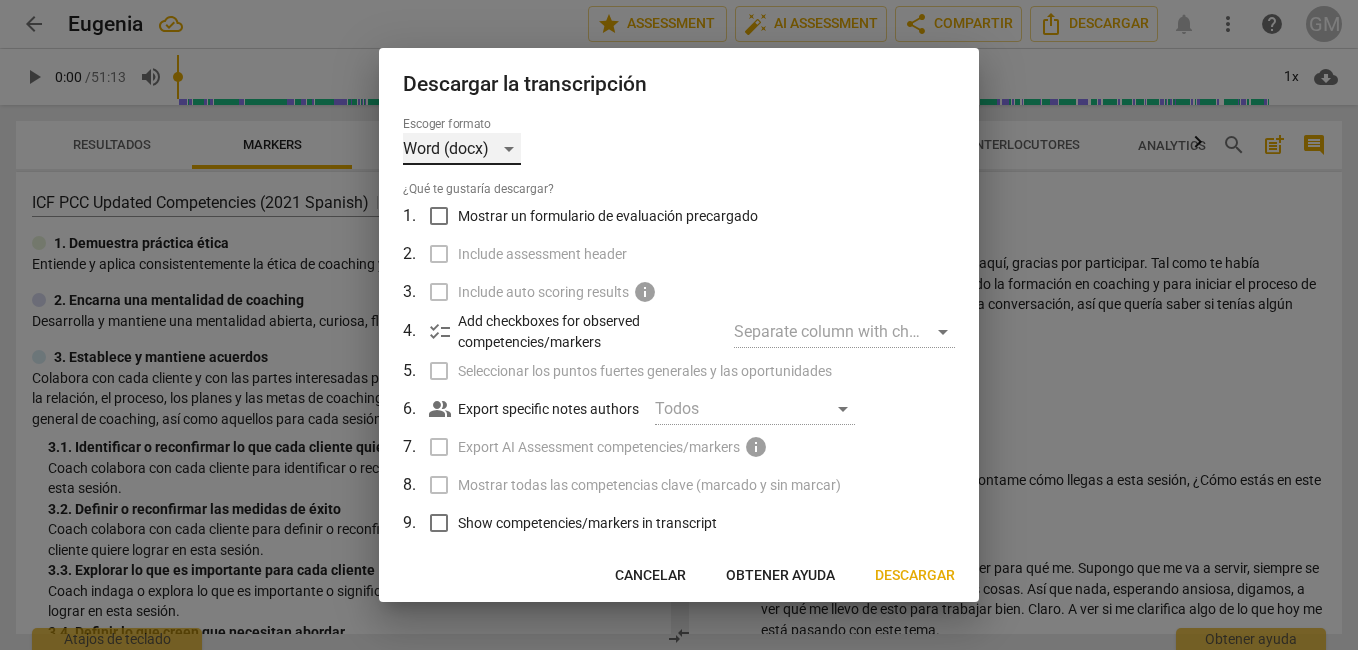 click on "Word (docx)" at bounding box center [462, 149] 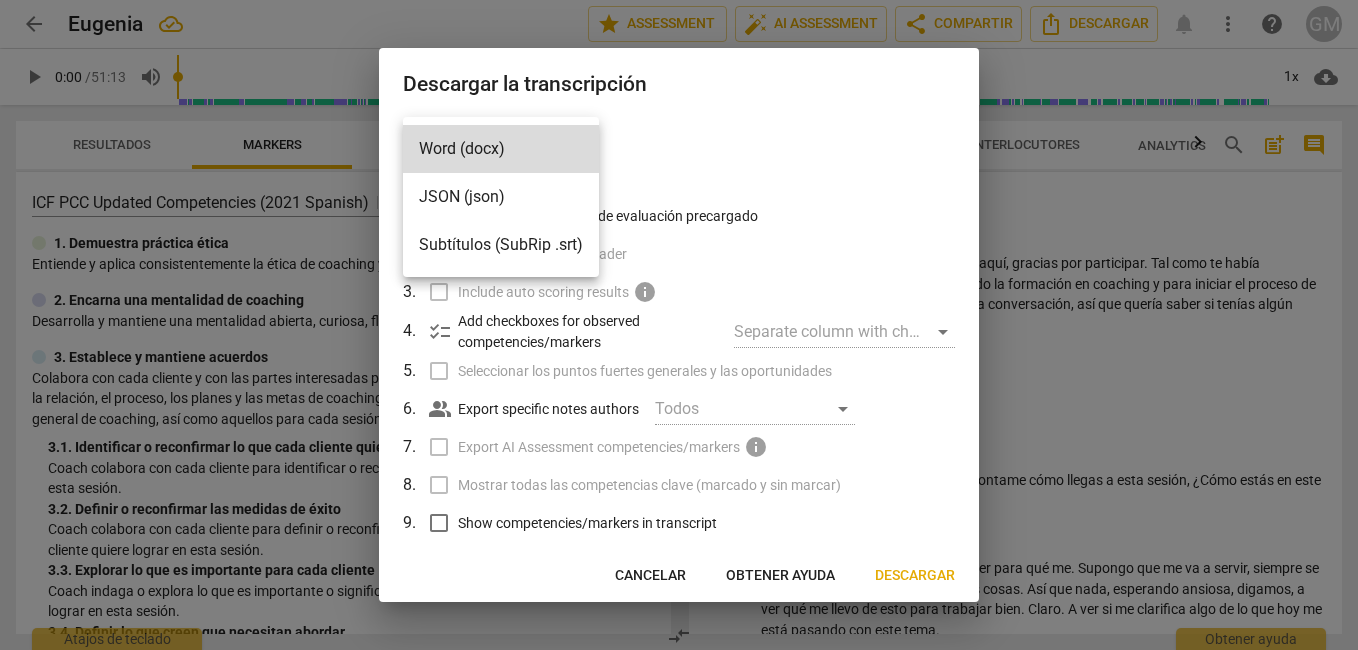 click at bounding box center (679, 325) 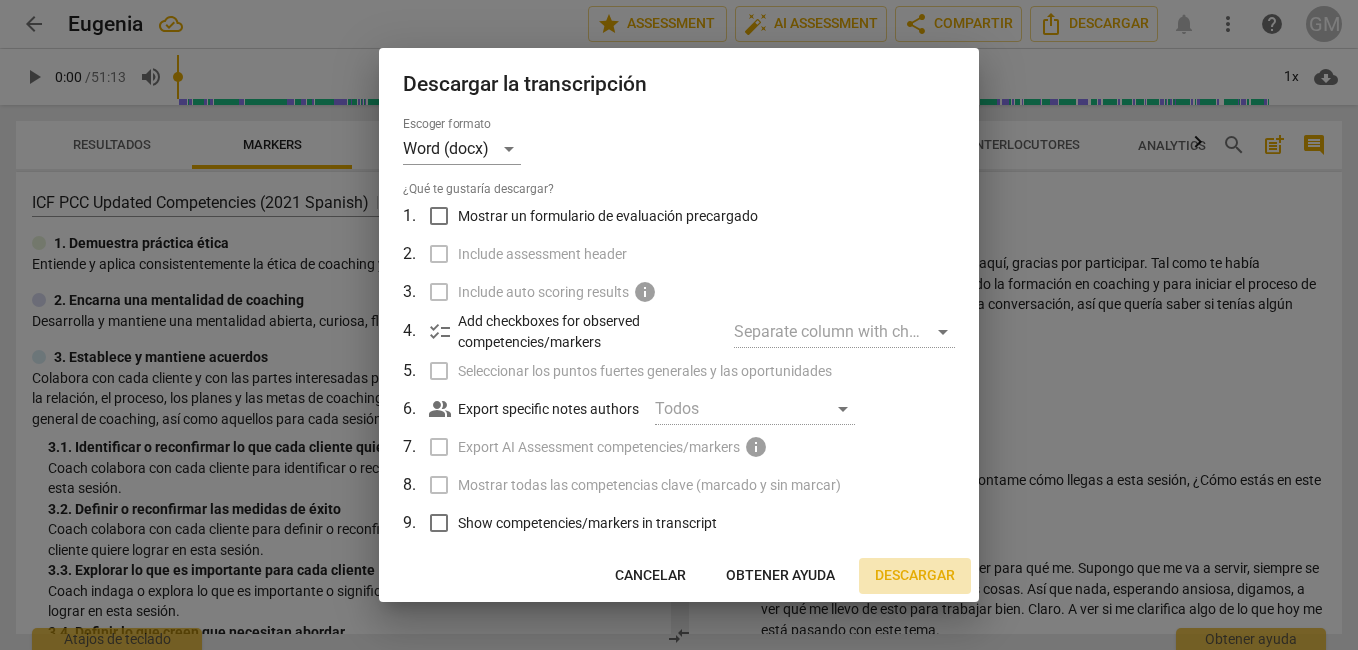 click on "Descargar" at bounding box center [915, 576] 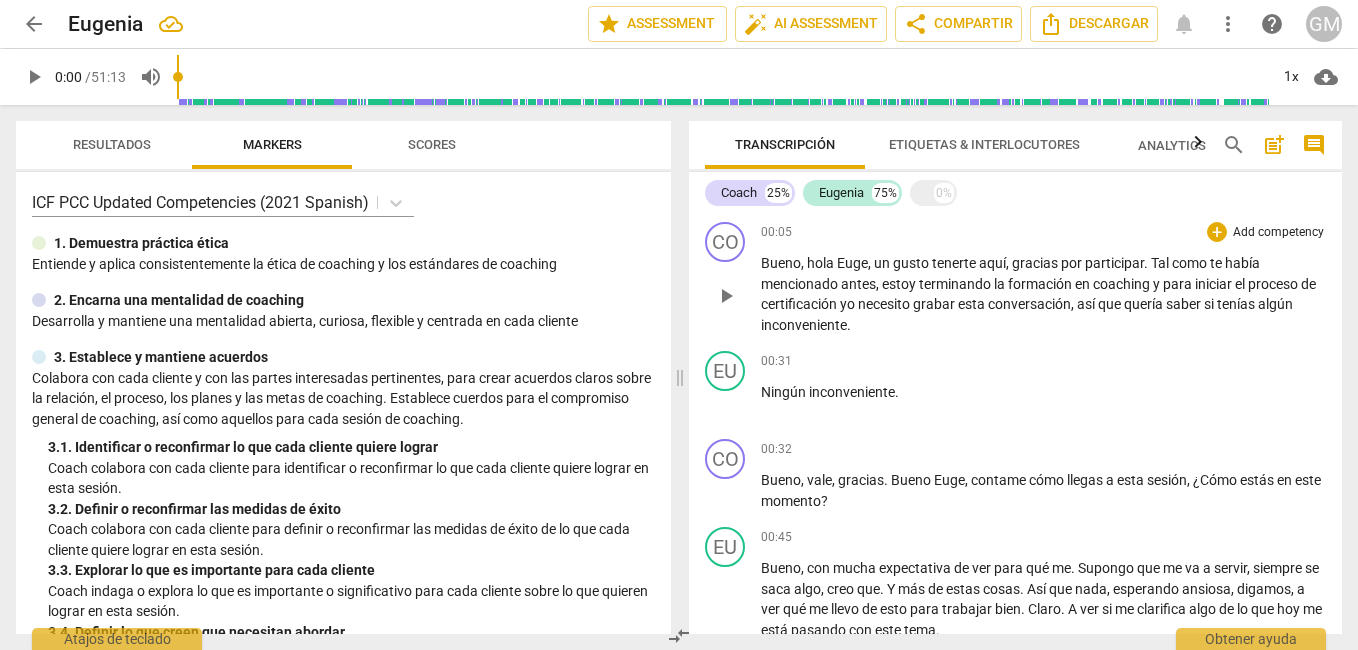 click on "play_arrow" at bounding box center (726, 296) 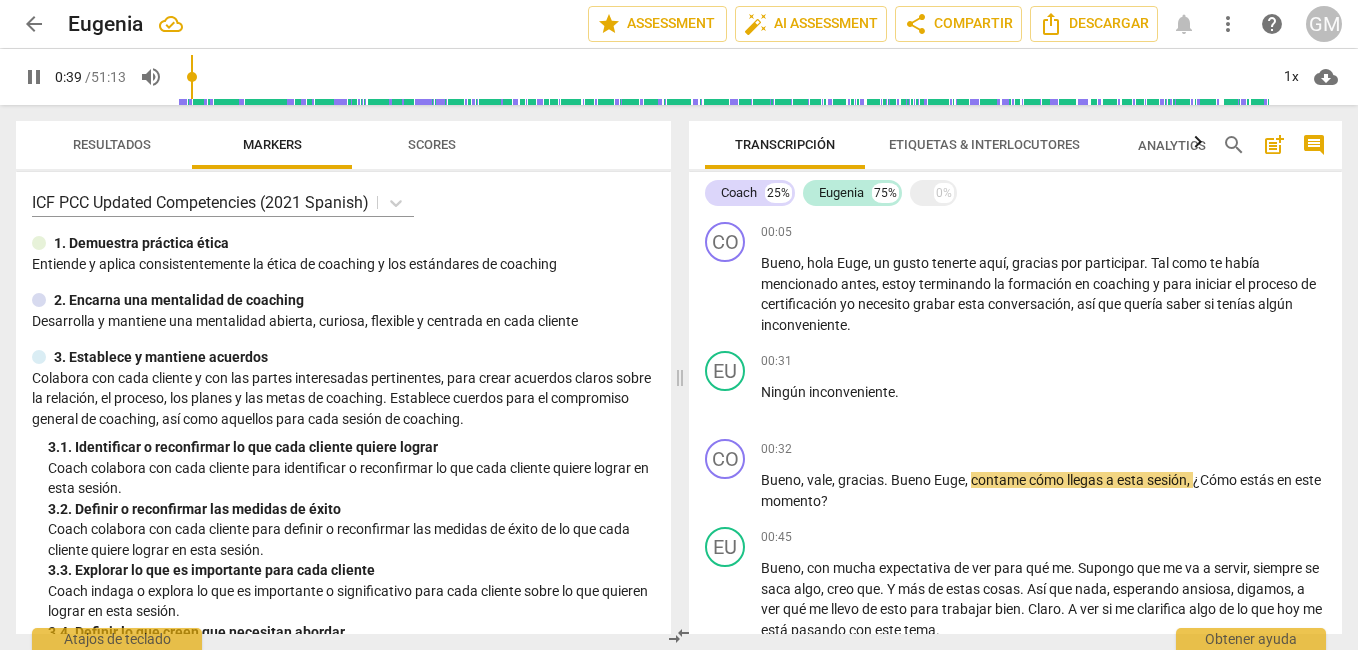 click on "pause" at bounding box center (34, 77) 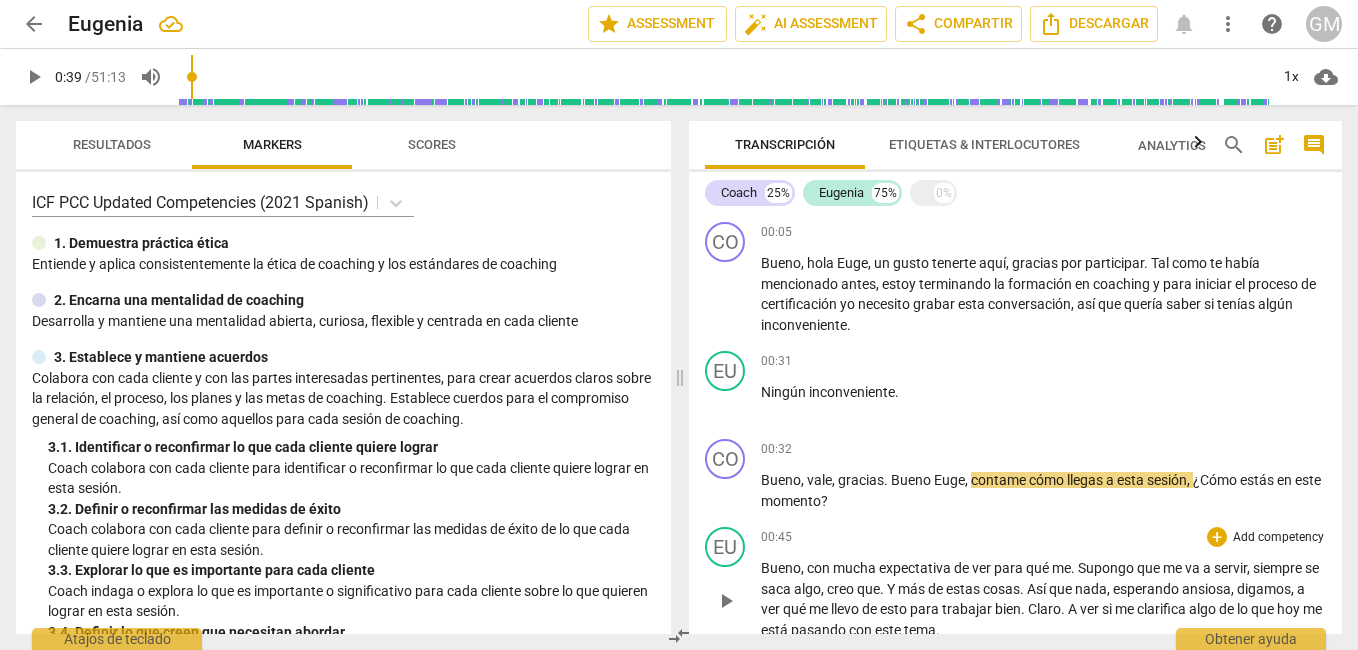 type on "39" 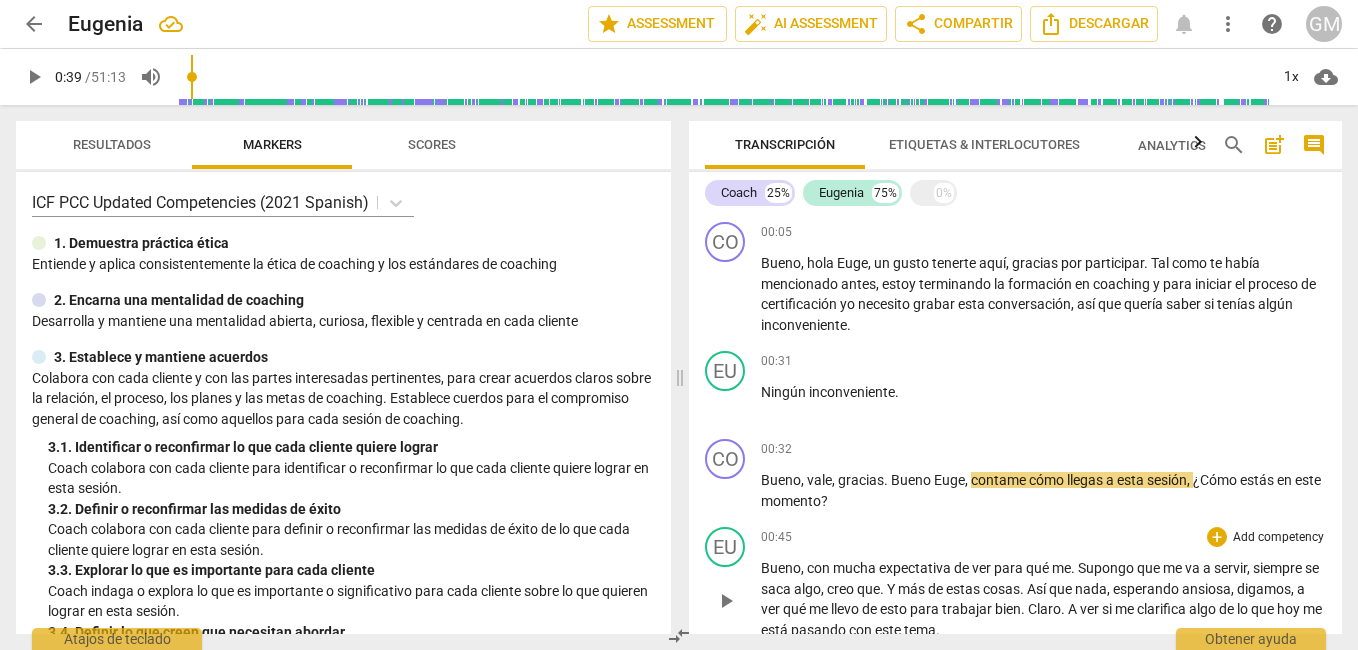 scroll, scrollTop: 100, scrollLeft: 0, axis: vertical 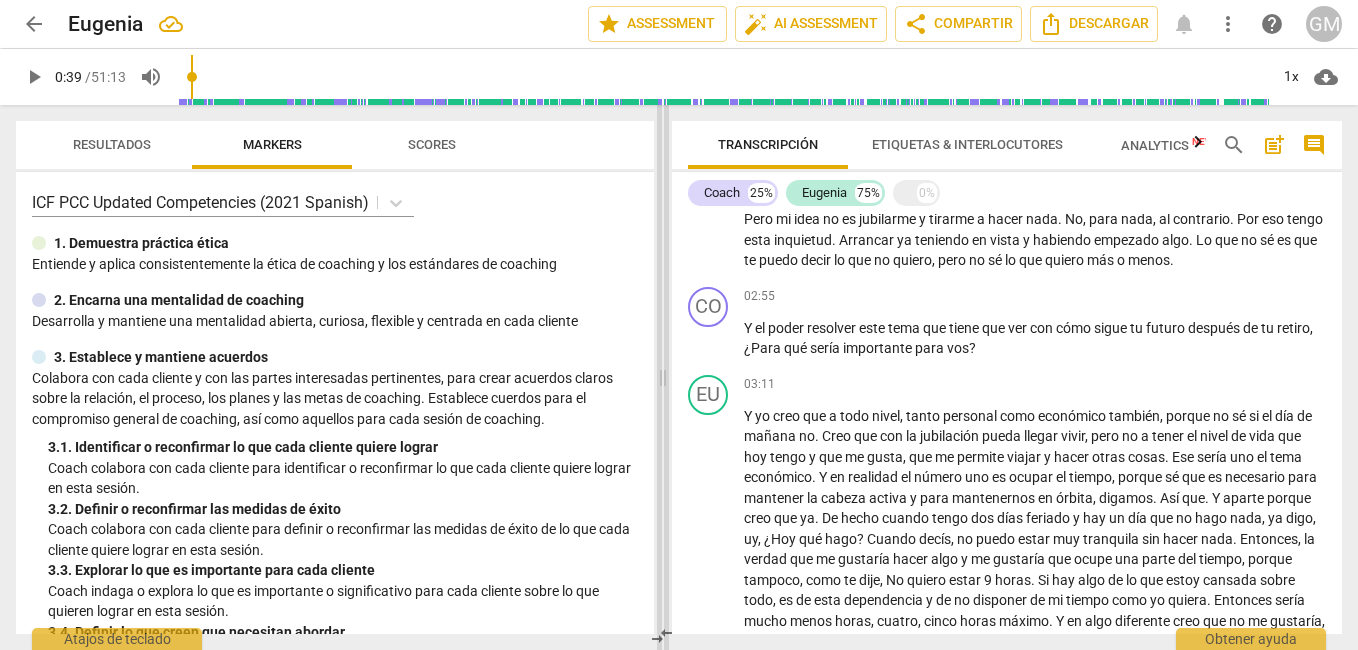 drag, startPoint x: 679, startPoint y: 383, endPoint x: 662, endPoint y: 383, distance: 17 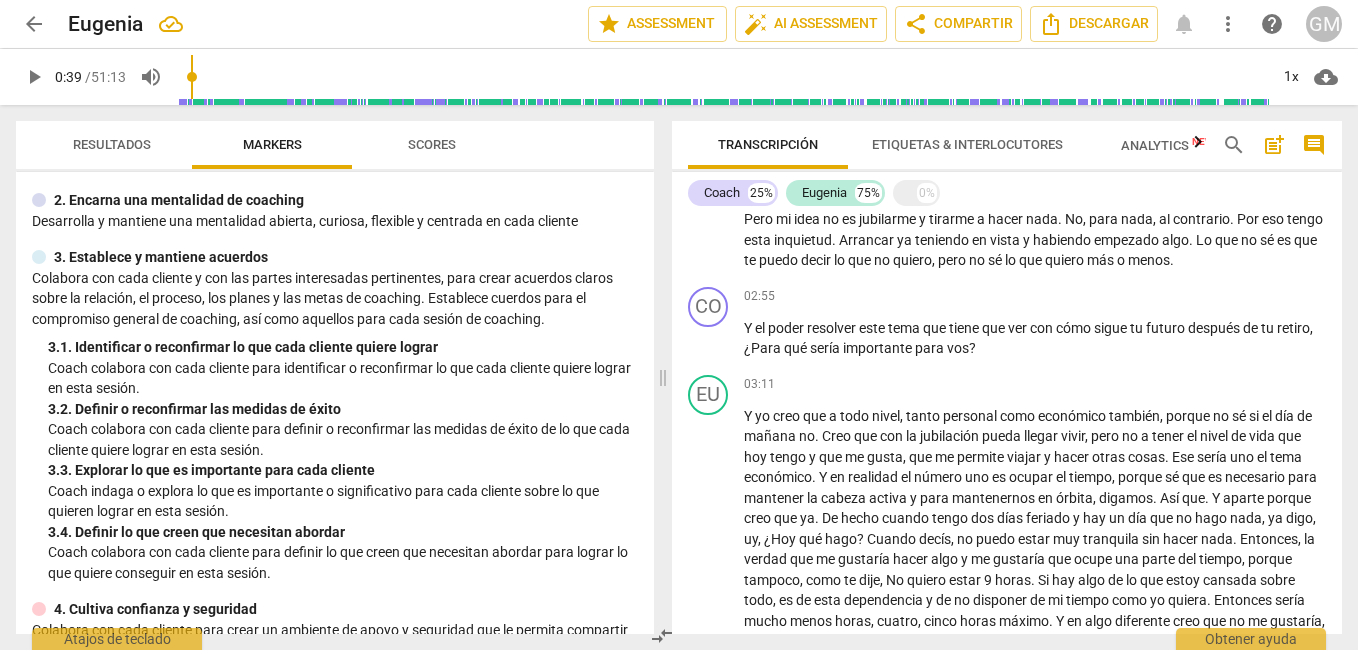 scroll, scrollTop: 200, scrollLeft: 0, axis: vertical 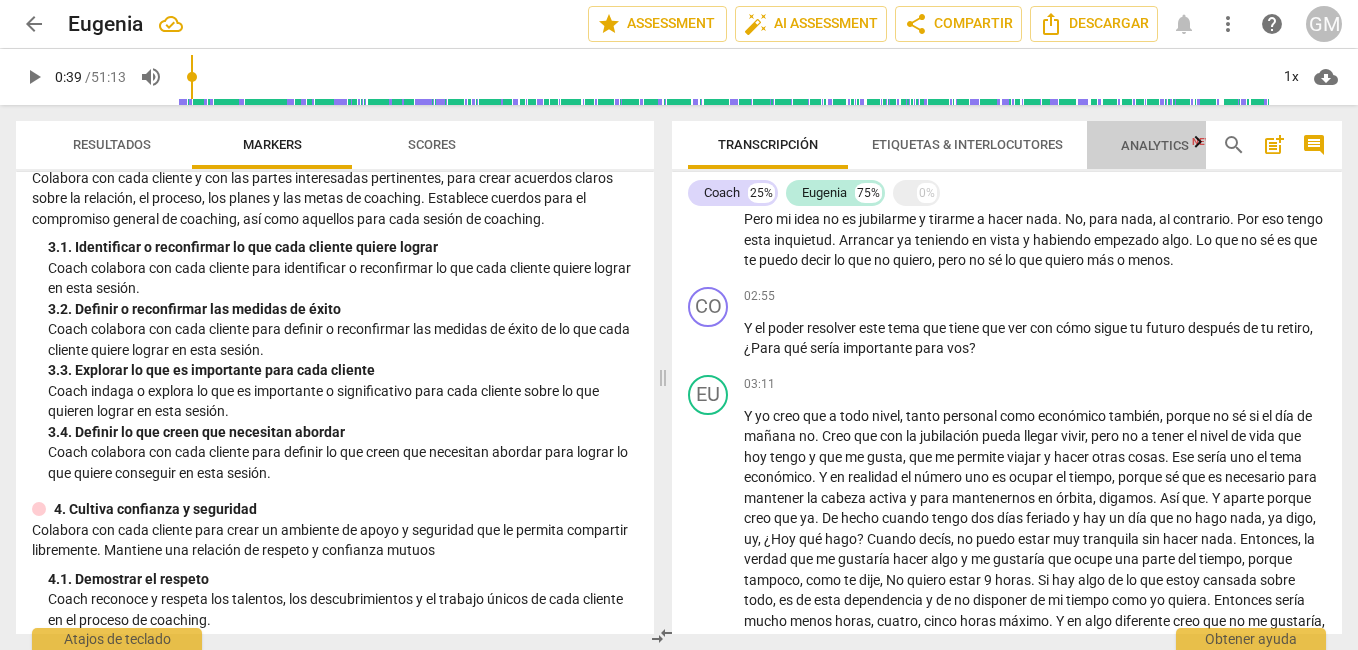 click on "Analytics   New" at bounding box center [1167, 145] 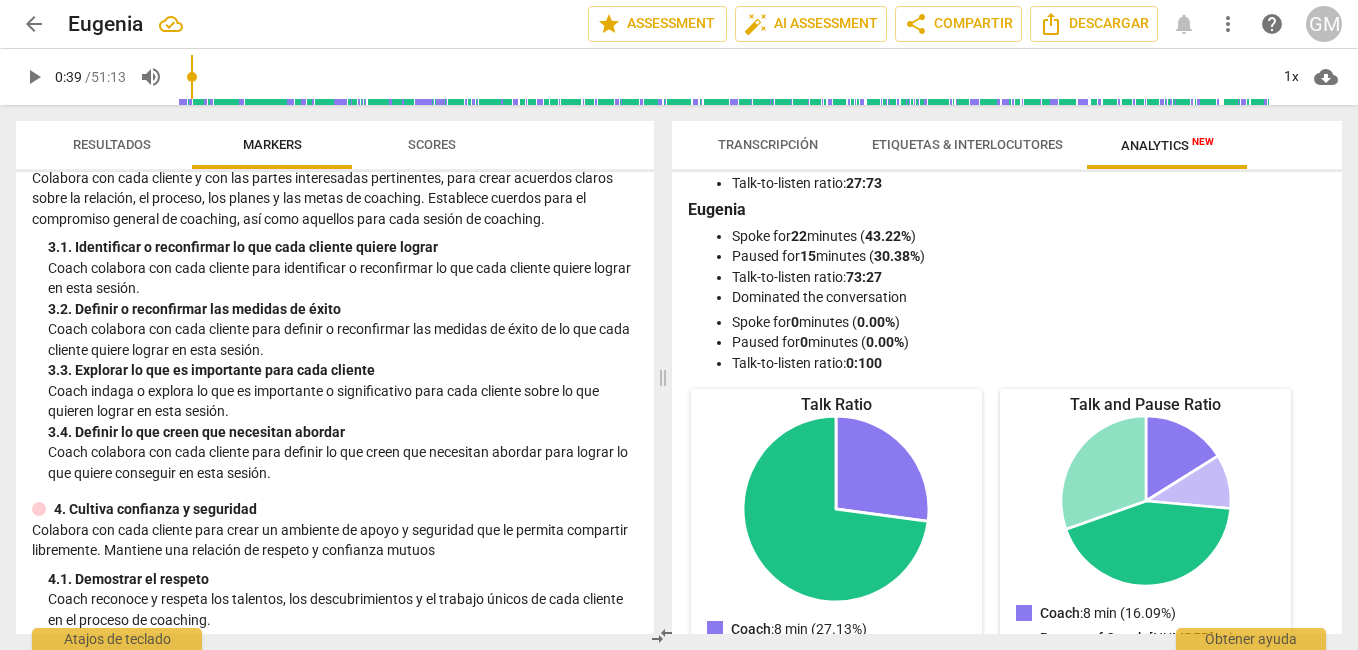 scroll, scrollTop: 0, scrollLeft: 0, axis: both 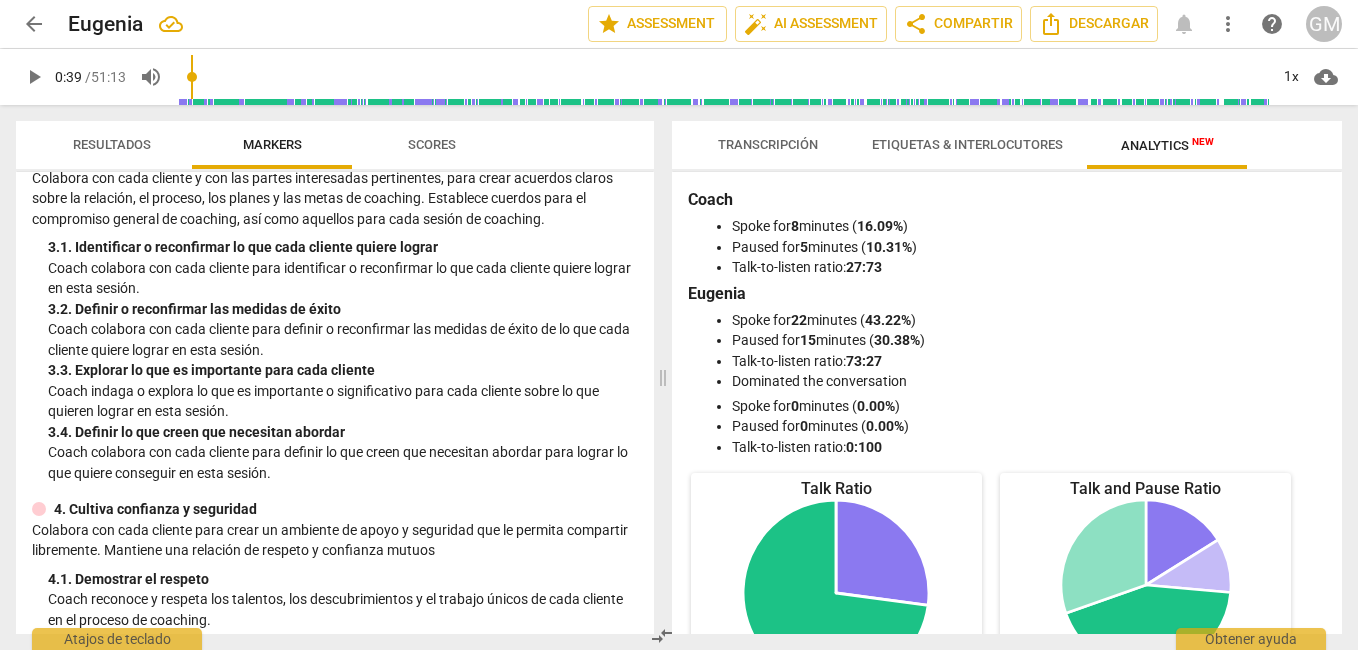 click on "Analytics   New" at bounding box center (1167, 145) 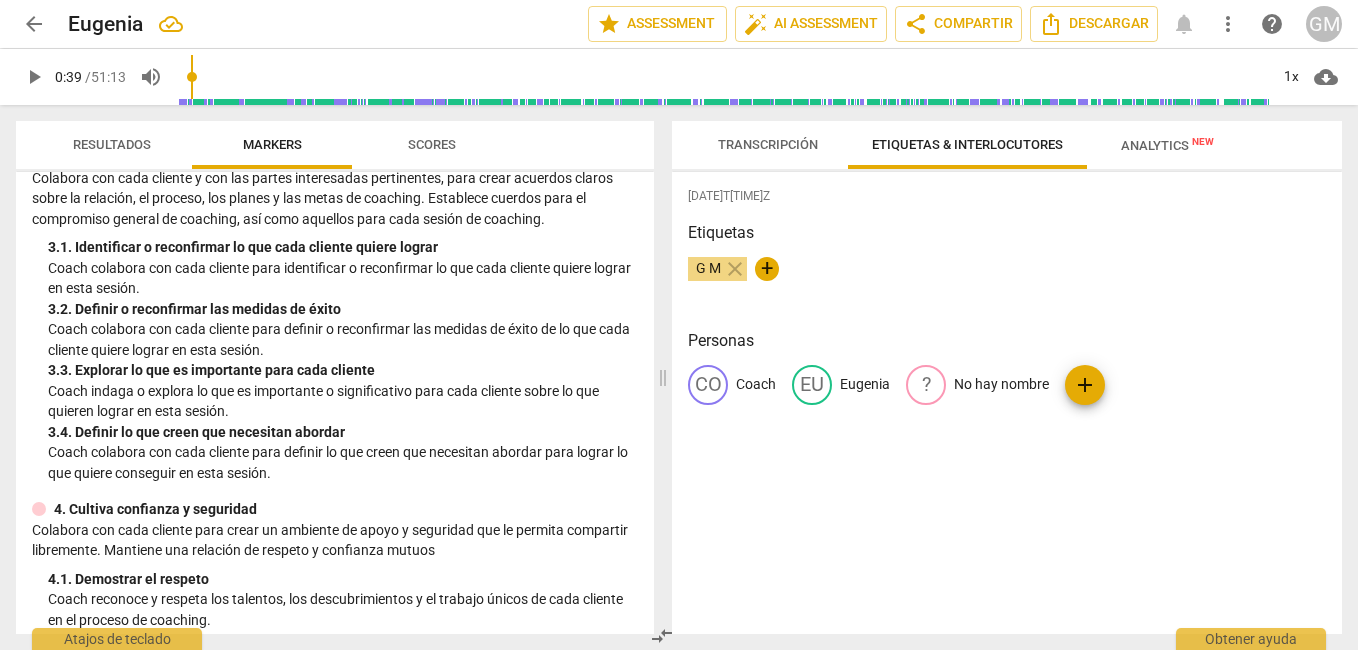 click on "Transcripción" at bounding box center (768, 144) 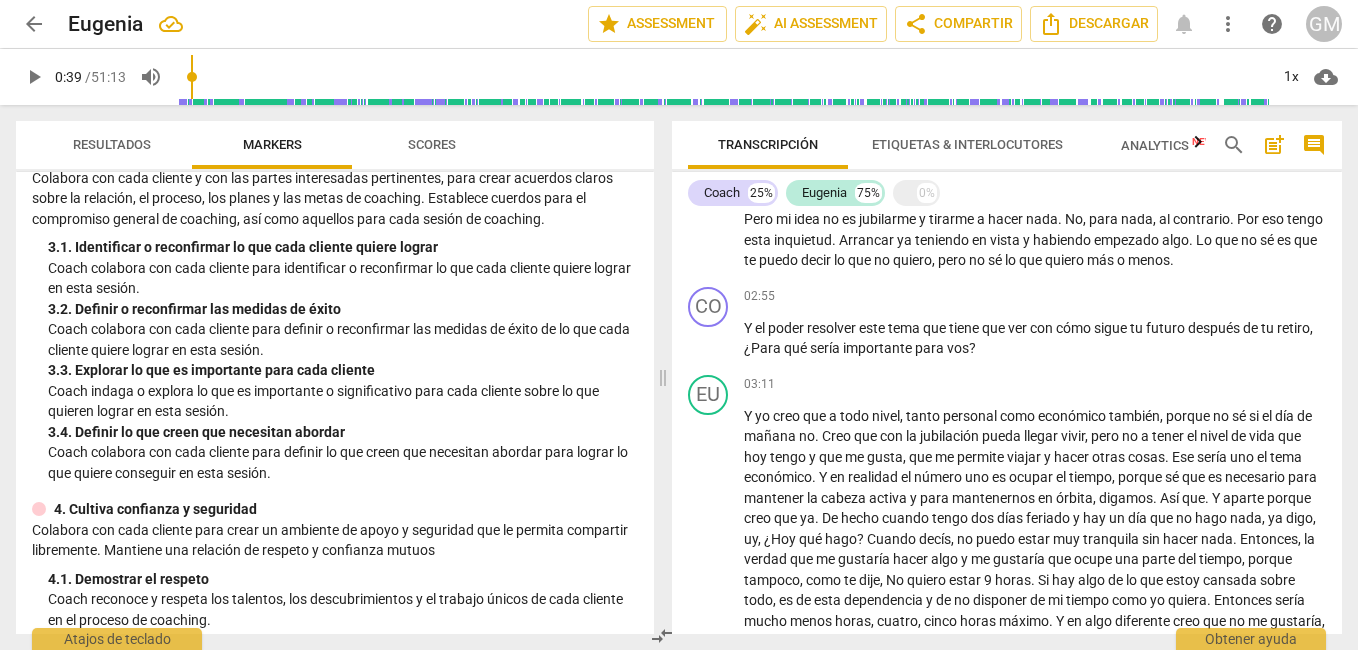 scroll, scrollTop: 100, scrollLeft: 0, axis: vertical 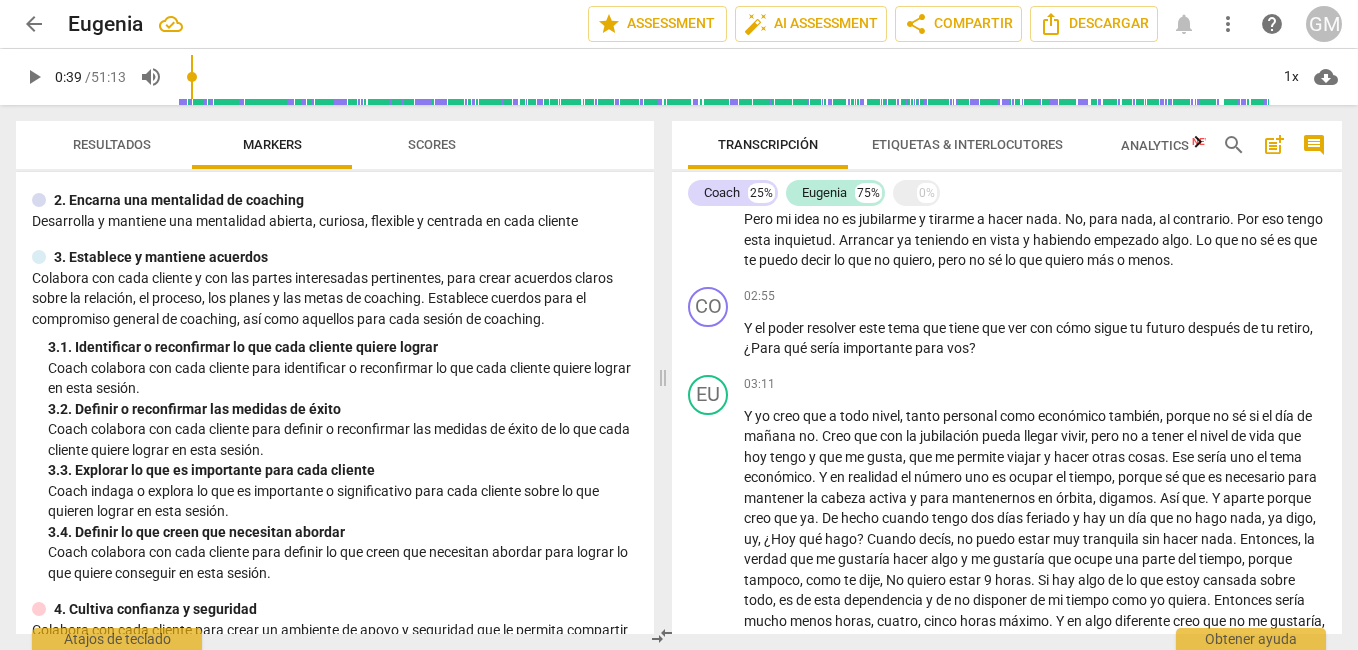 click on "Scores" at bounding box center (432, 144) 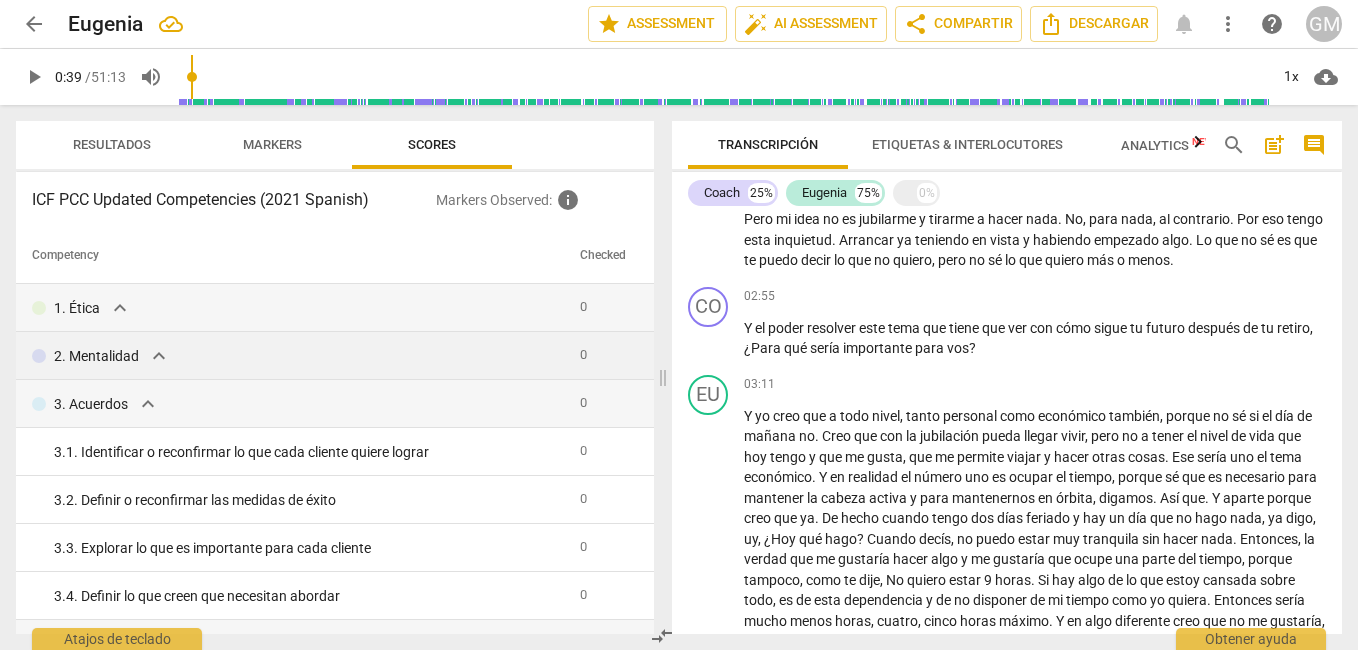 scroll, scrollTop: 100, scrollLeft: 0, axis: vertical 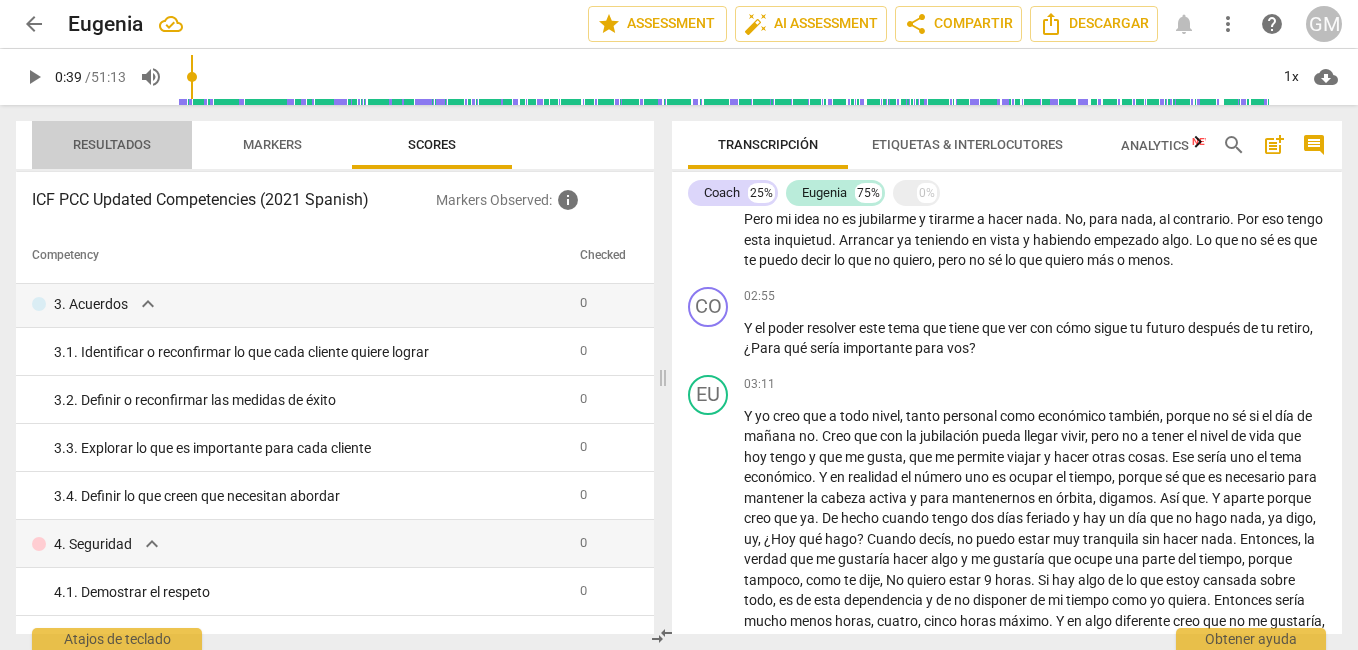click on "Resultados" at bounding box center [112, 144] 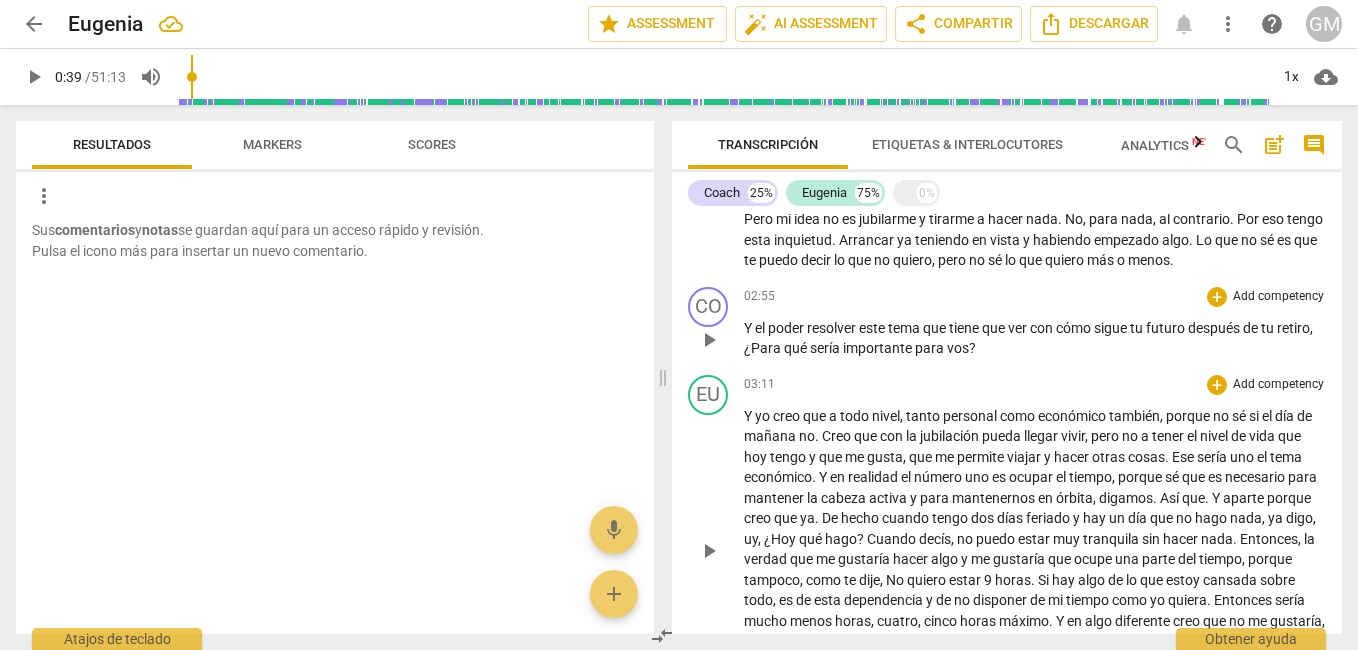 drag, startPoint x: 826, startPoint y: 380, endPoint x: 1233, endPoint y: 415, distance: 408.50214 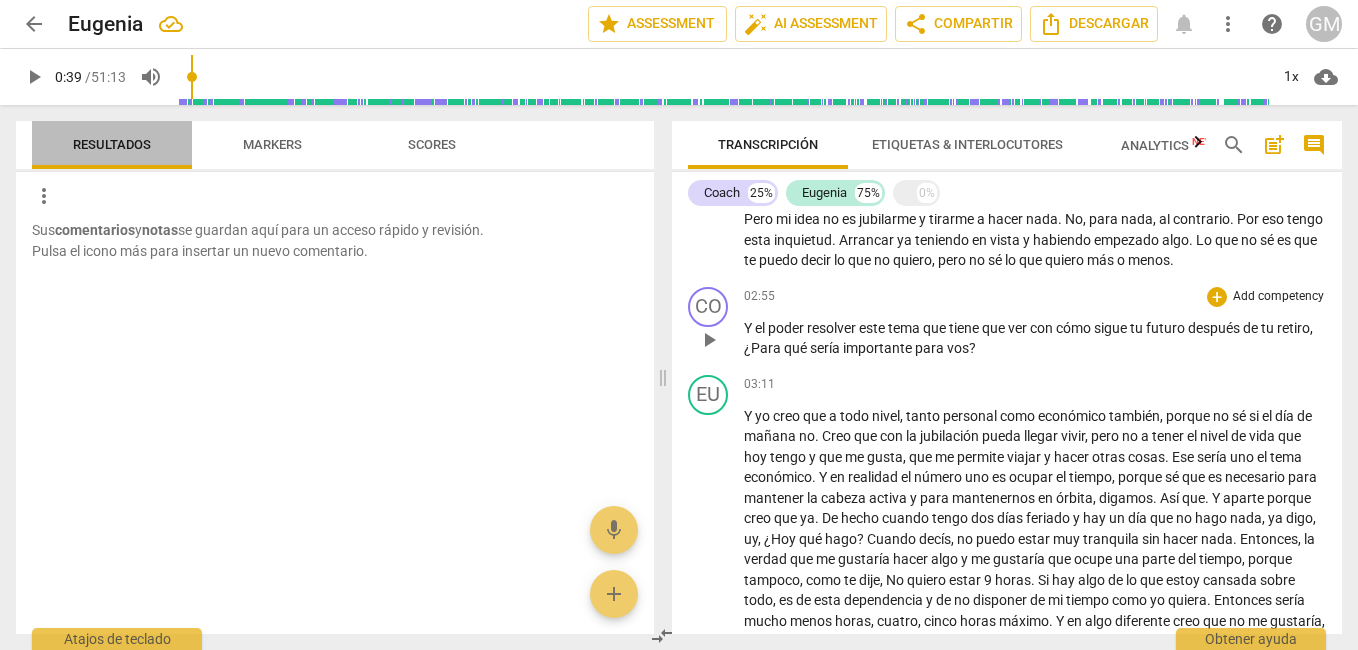 click on "Resultados" at bounding box center (112, 144) 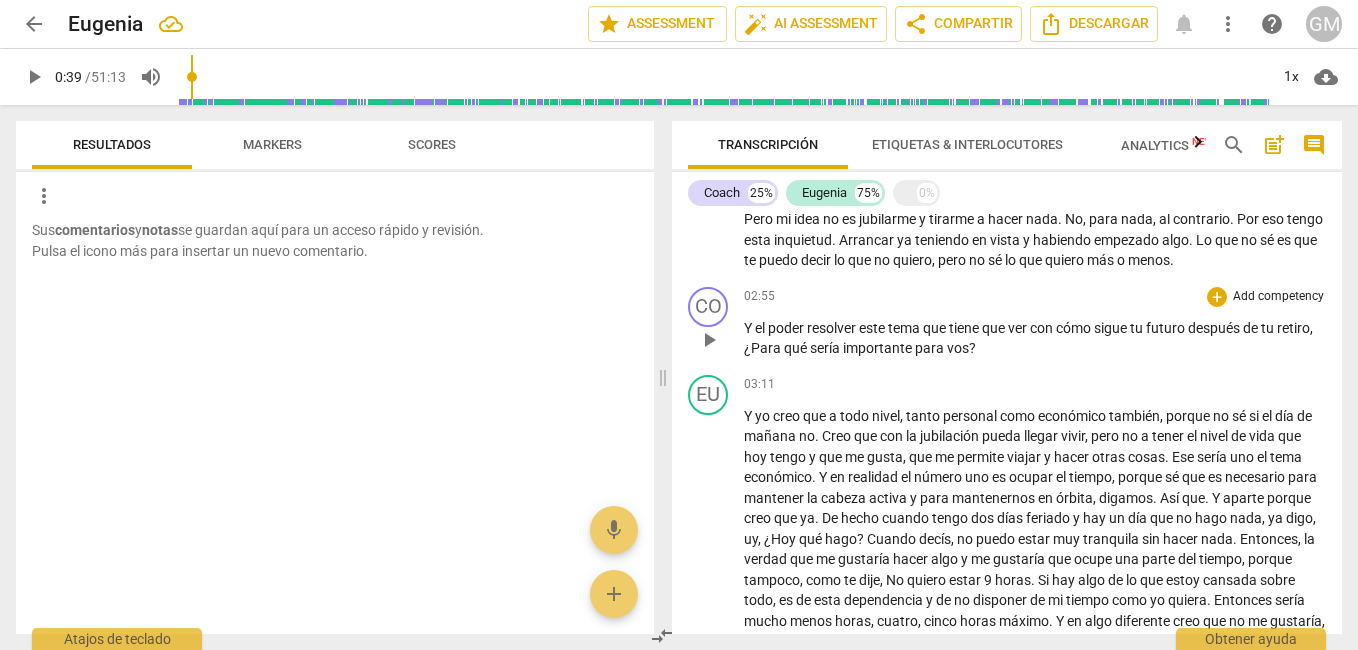 click on "Markers" at bounding box center [272, 145] 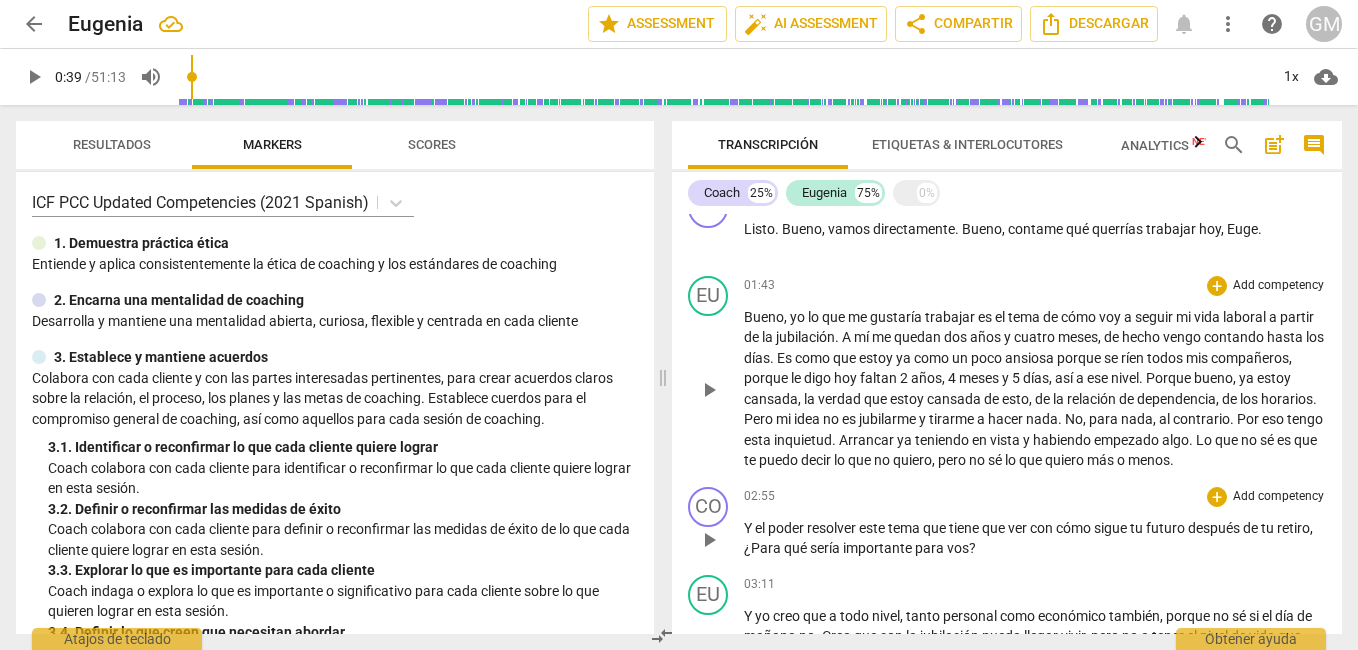 scroll, scrollTop: 700, scrollLeft: 0, axis: vertical 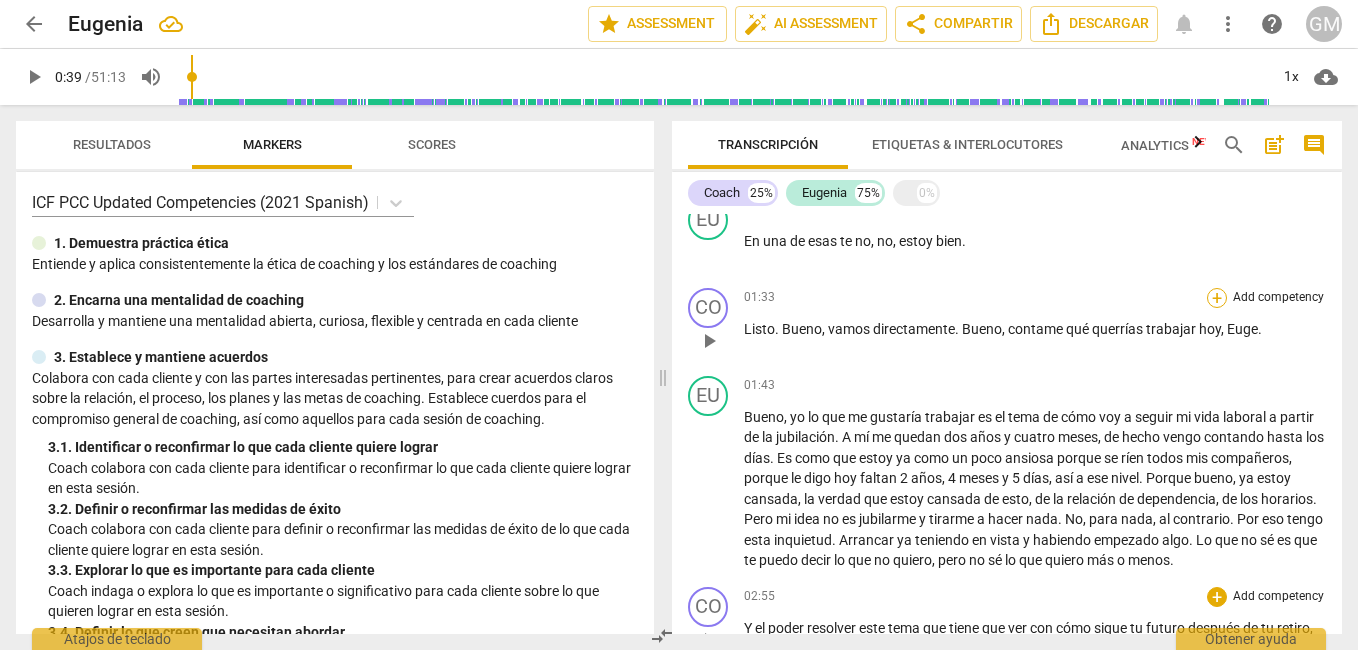 click on "+" at bounding box center (1217, 298) 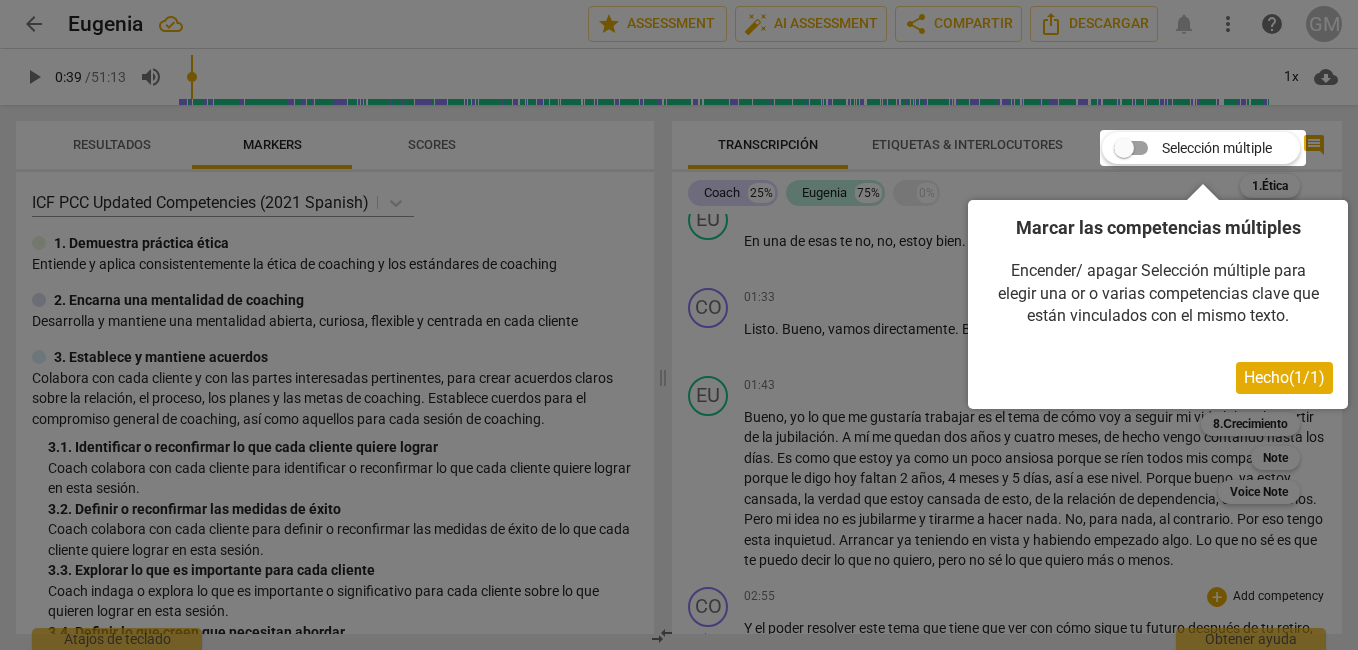 click on "Hecho  ( 1 / 1 )" at bounding box center [1284, 377] 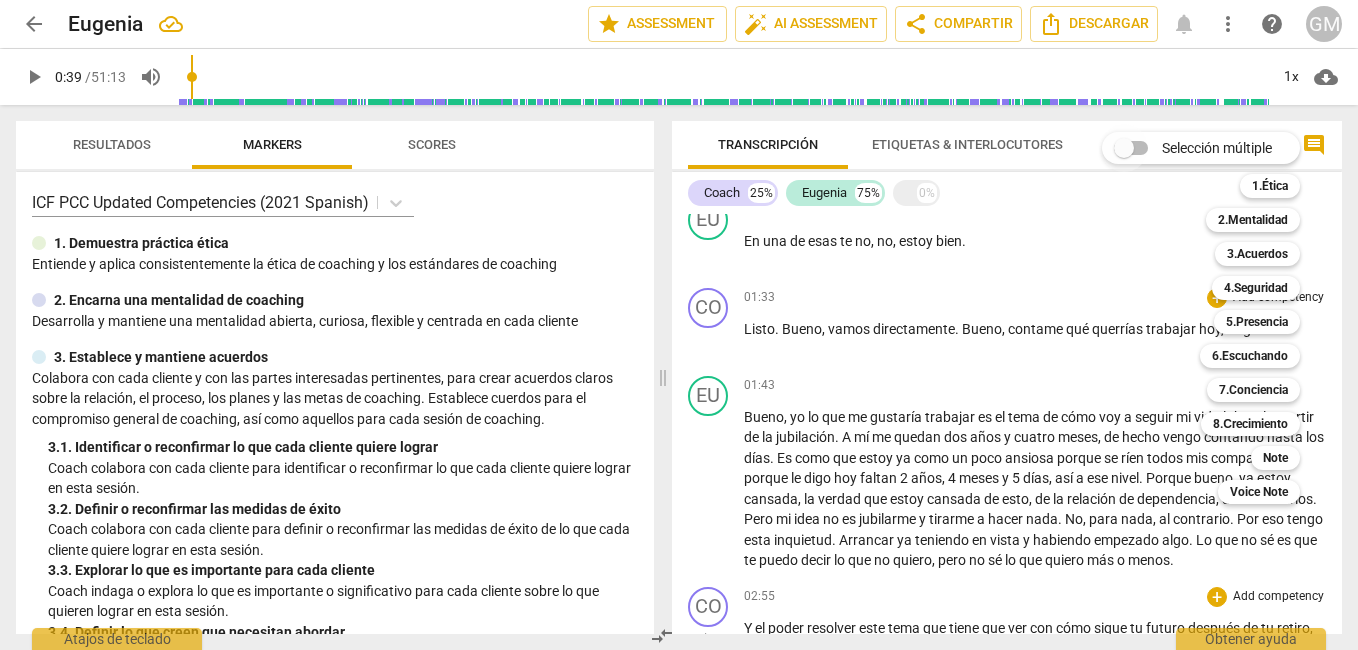 click on "Selección múltiple" at bounding box center (1124, 148) 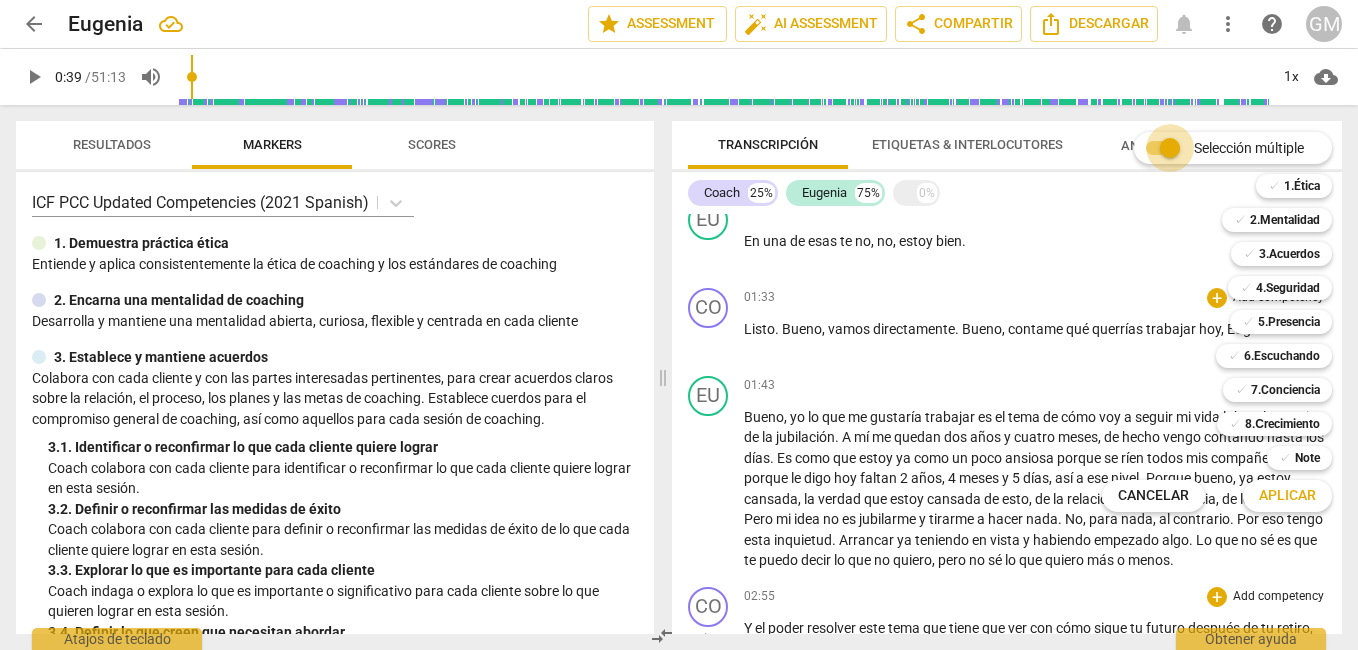 click on "Selección múltiple" at bounding box center [1170, 148] 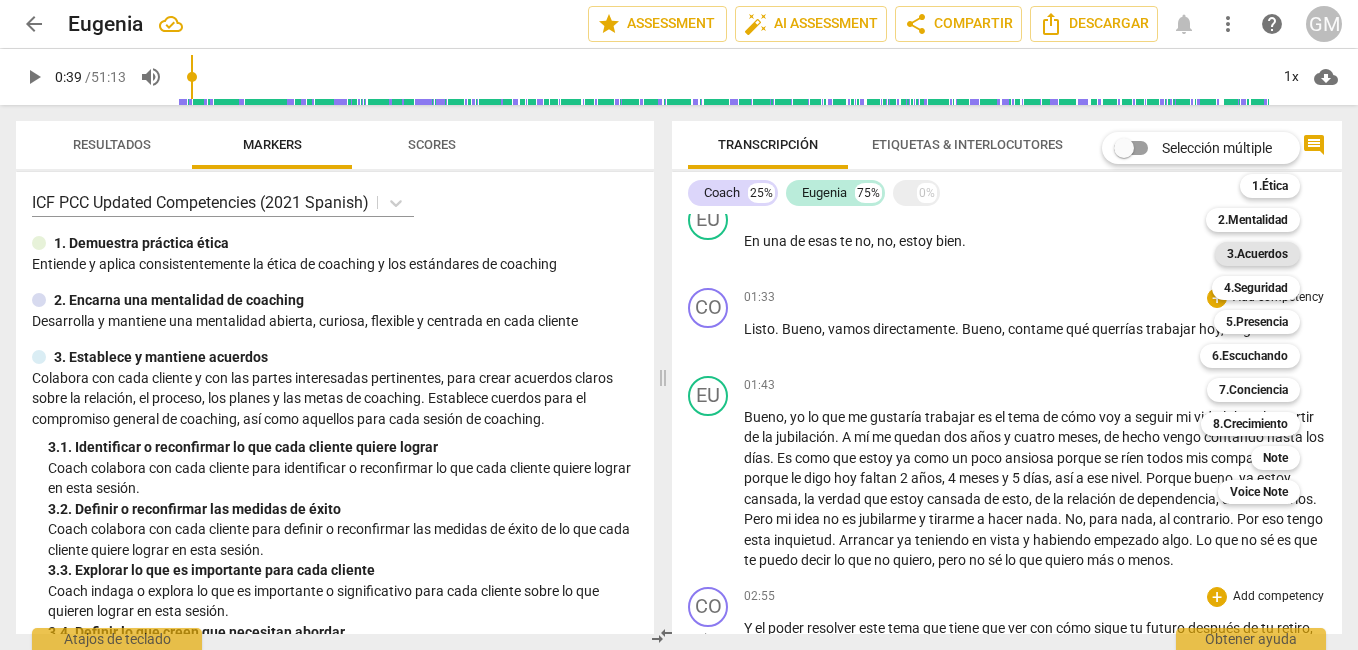 click on "3.Acuerdos" at bounding box center [1257, 254] 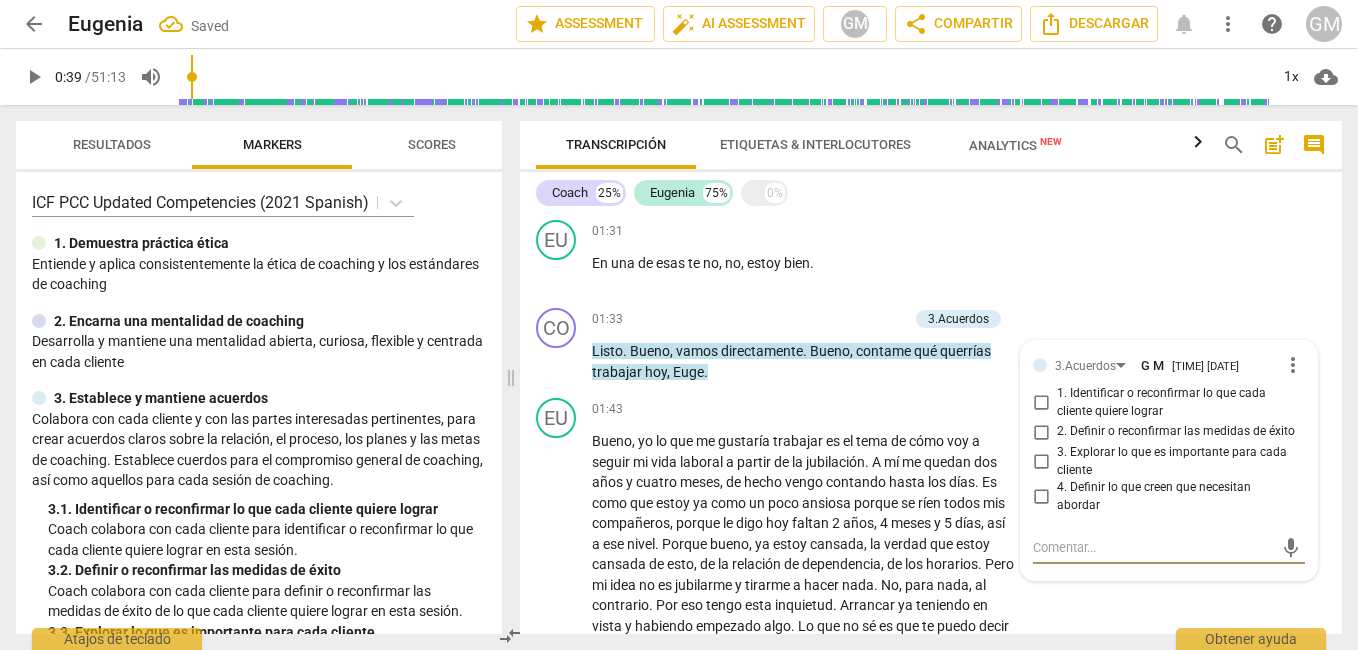 scroll, scrollTop: 683, scrollLeft: 0, axis: vertical 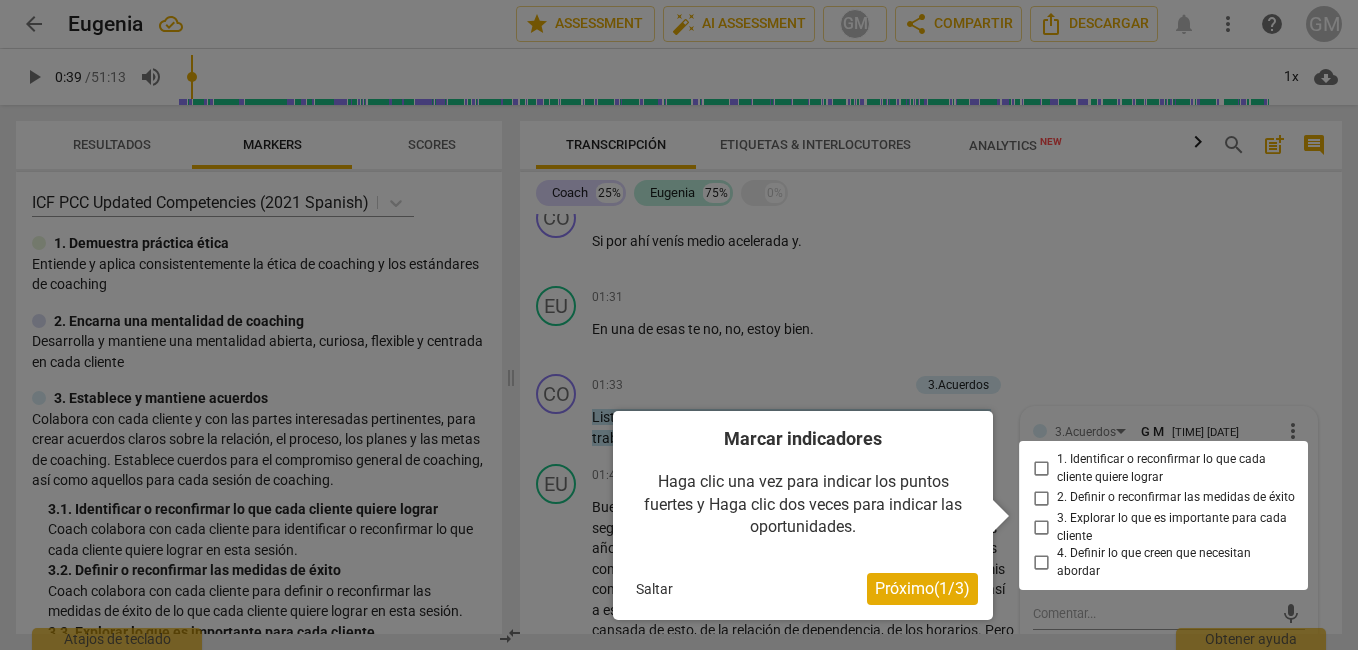 click on "Próximo   ( 1 / 3 )" at bounding box center (922, 588) 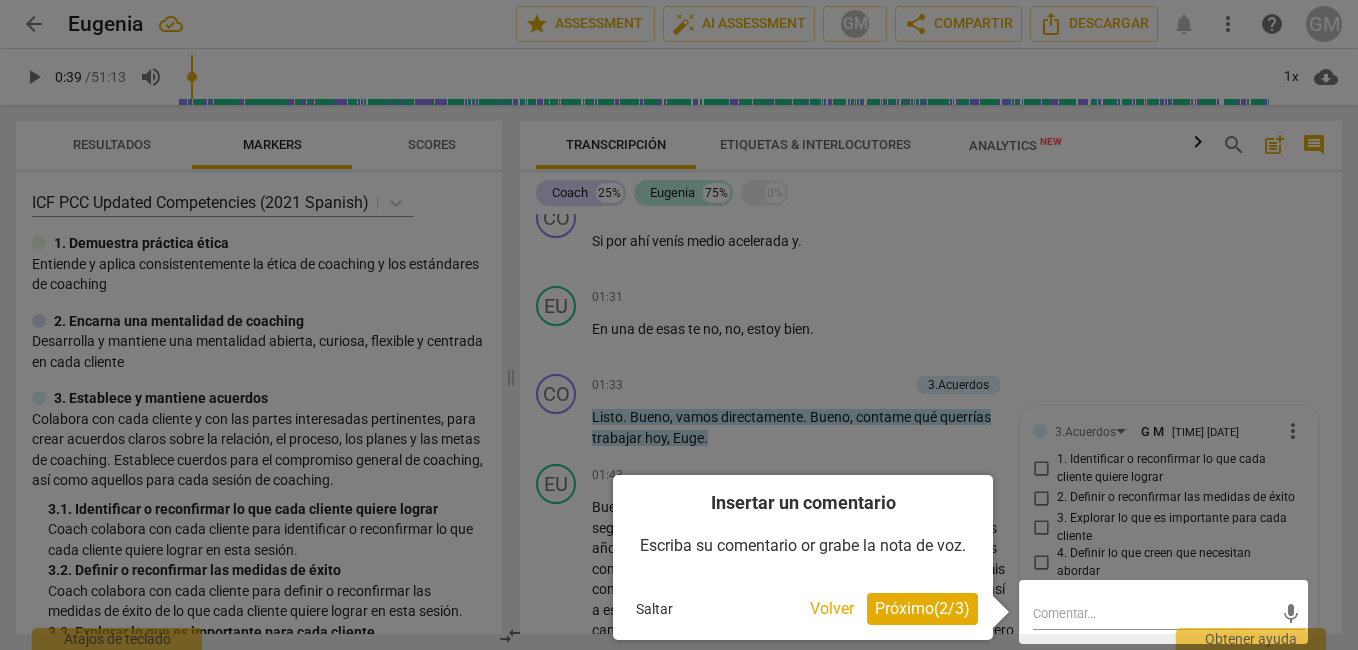 click on "Próximo   ( 2 / 3 )" at bounding box center (922, 608) 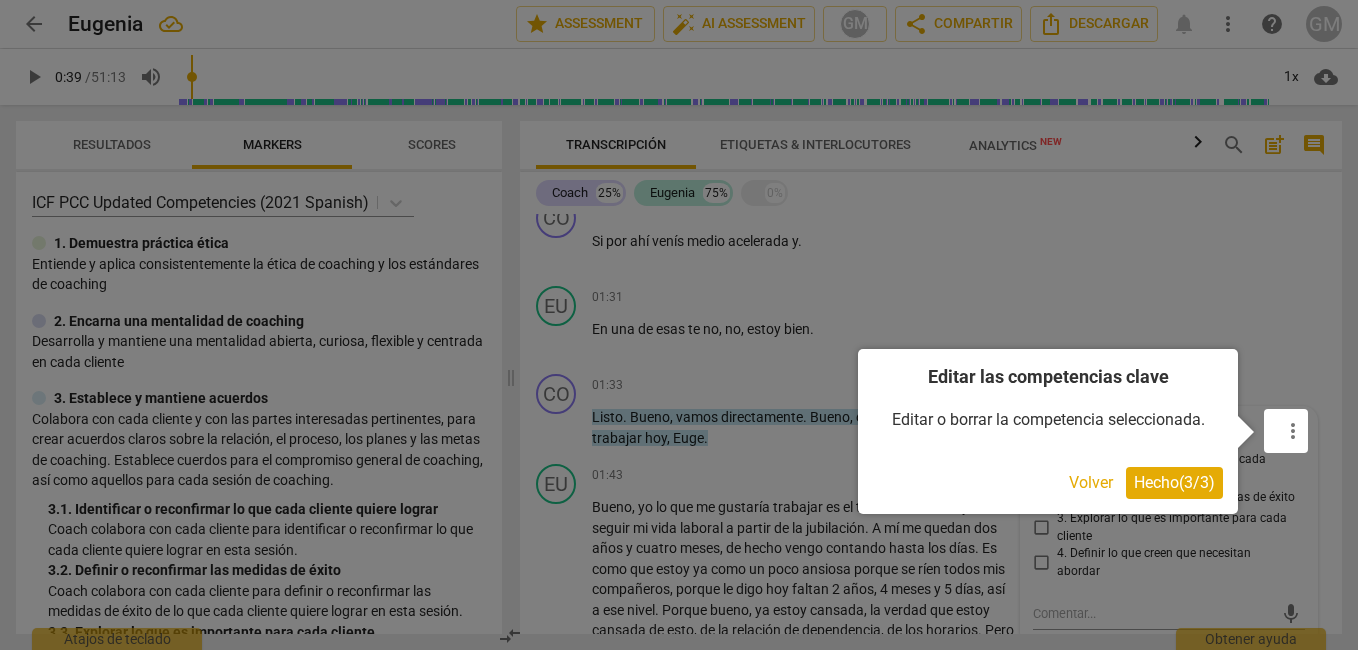 click on "Hecho  ( 3 / 3 )" at bounding box center [1174, 482] 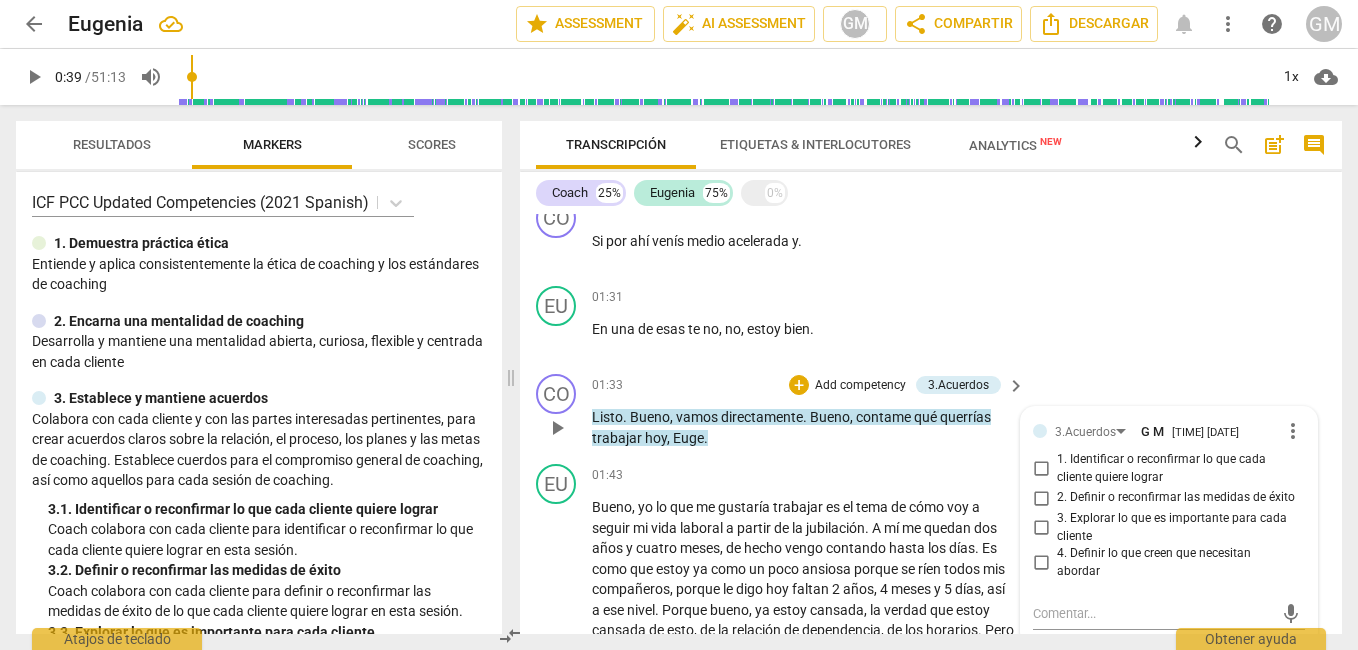 click on "1. Identificar o reconfirmar lo que cada cliente quiere lograr" at bounding box center [1041, 469] 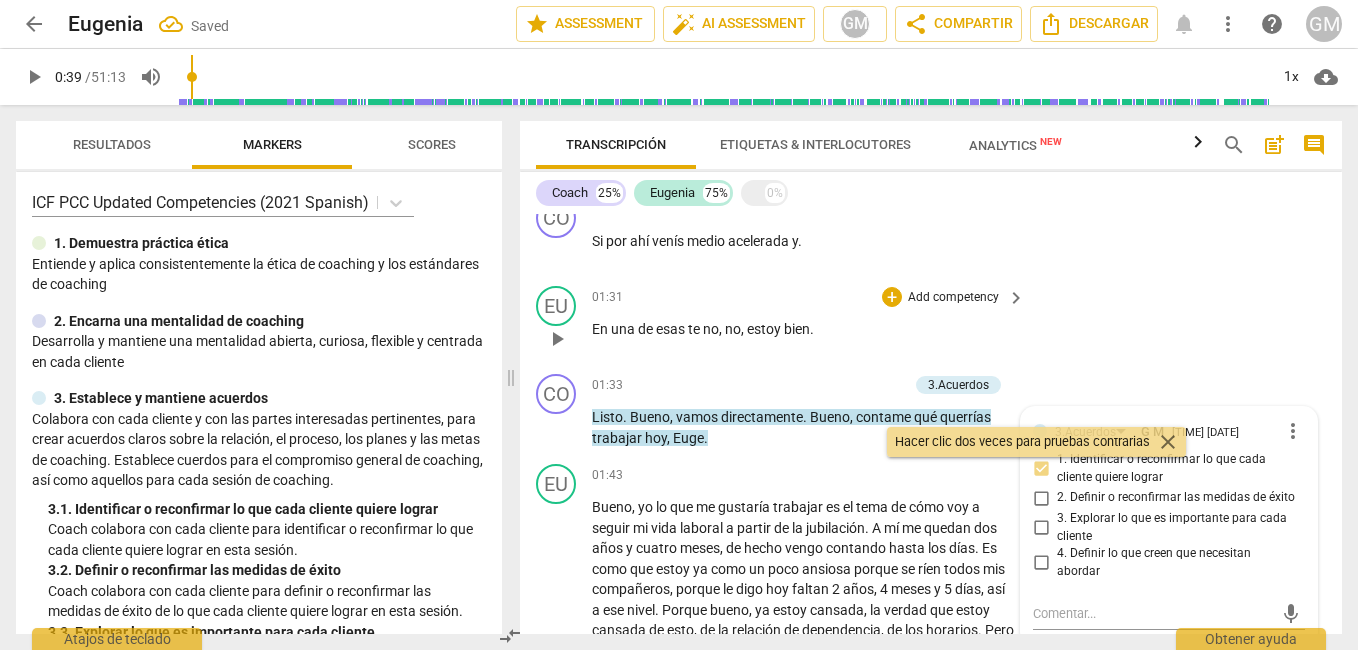 click on "[NUMBER]:[NUMBER] + Add competency keyboard_arrow_right En una de esas te no , no , estoy bien ." at bounding box center [809, 322] 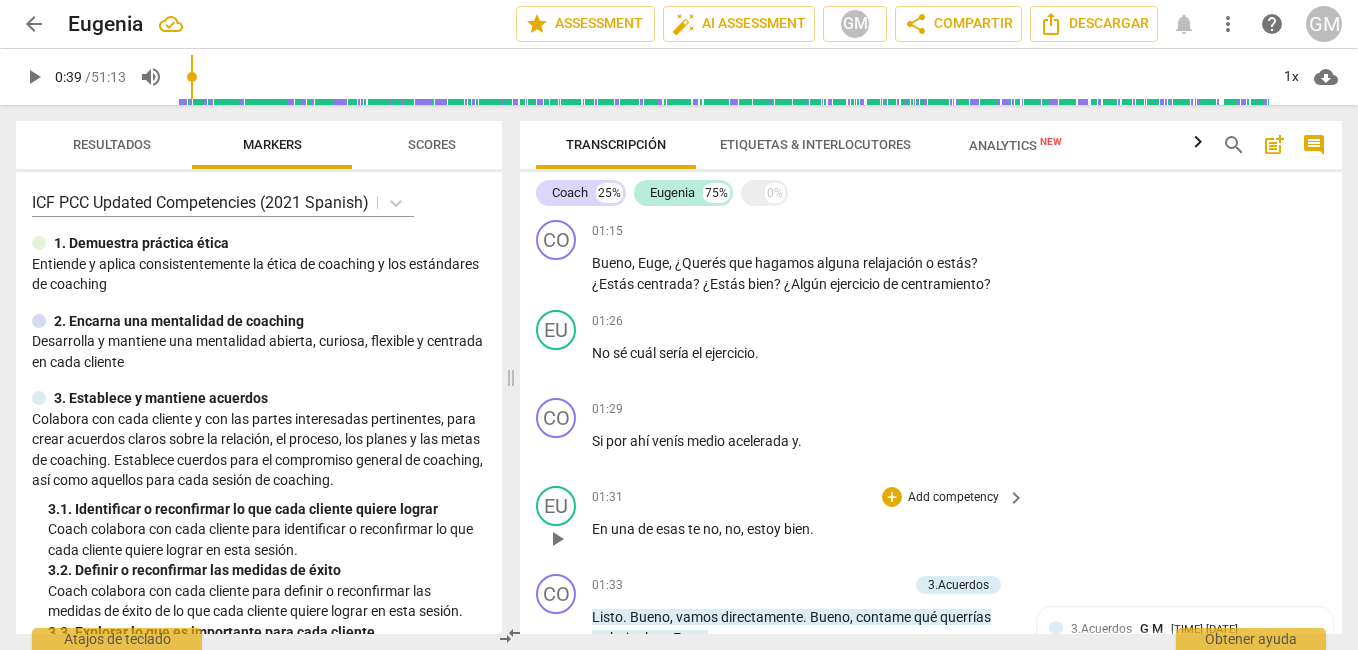 scroll, scrollTop: 383, scrollLeft: 0, axis: vertical 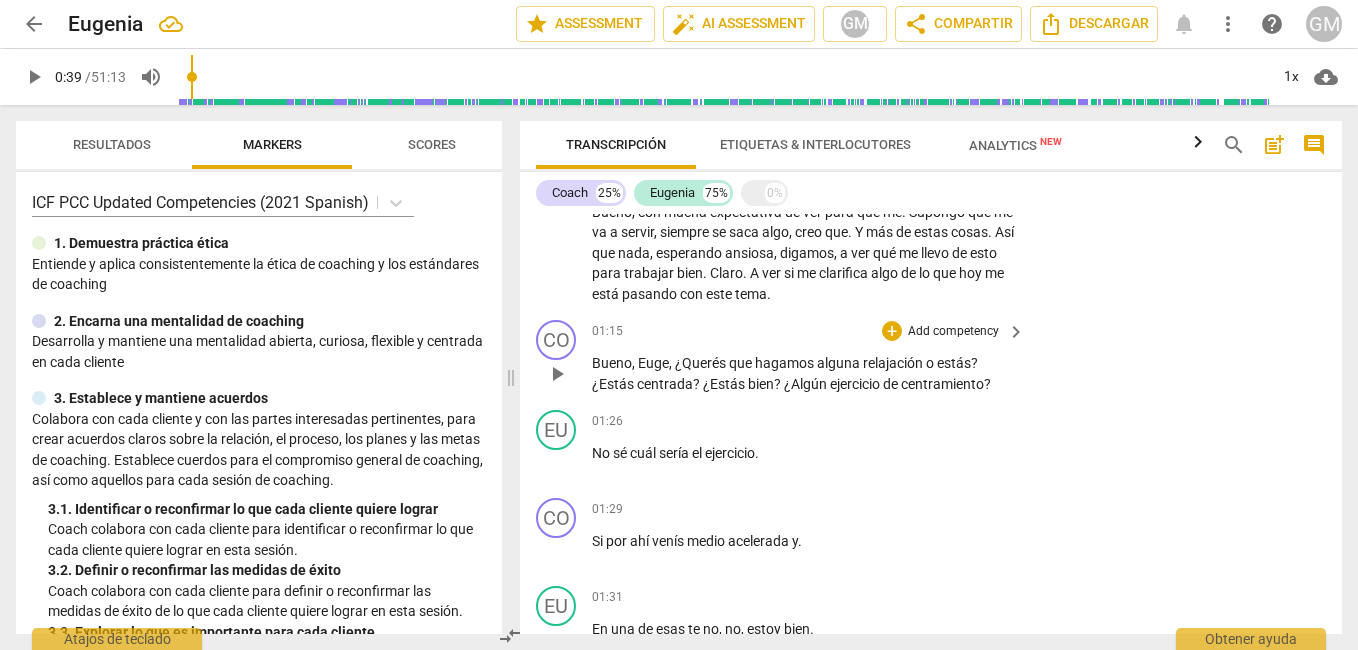 click on "Add competency" at bounding box center (953, 332) 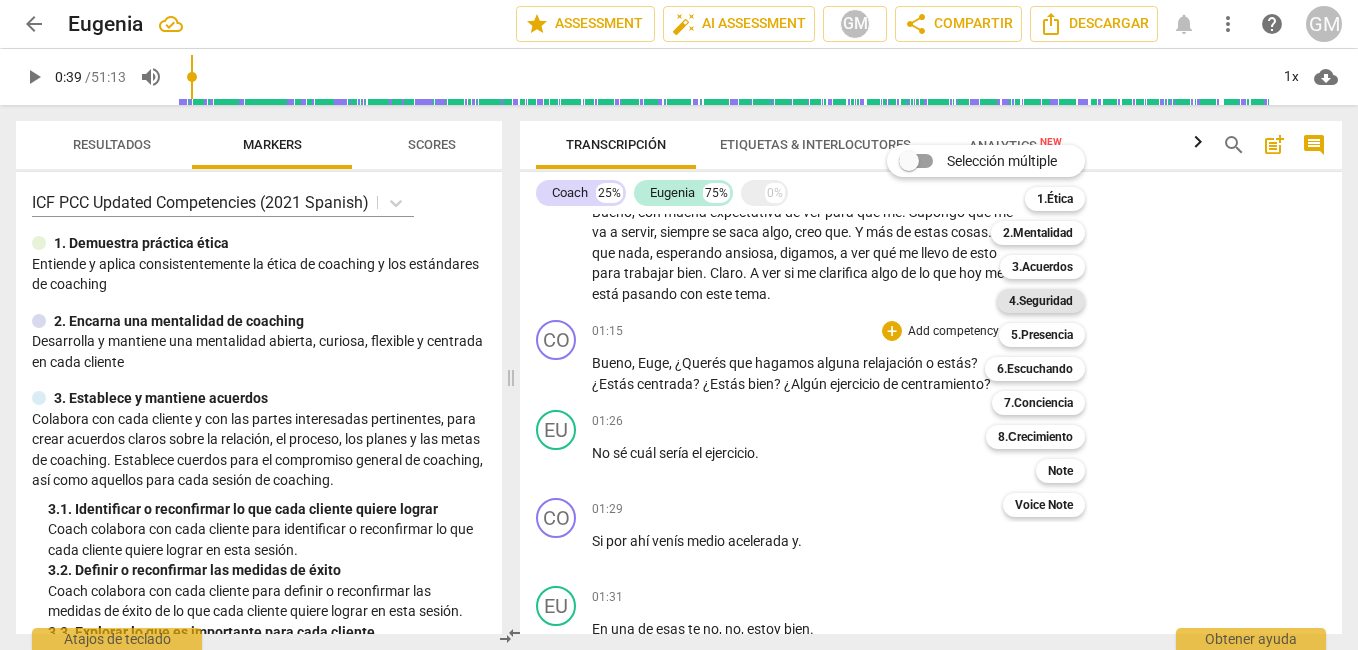 click on "4.Seguridad" at bounding box center (1041, 301) 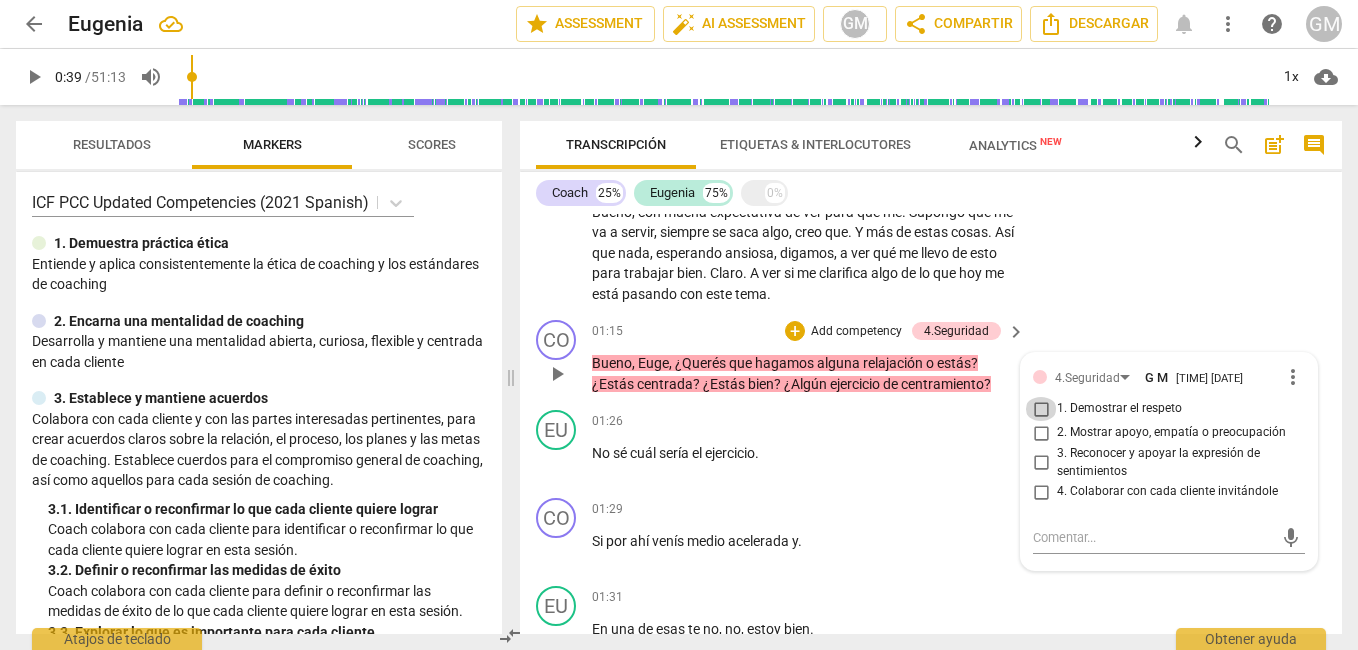 click on "1. Demostrar el respeto" at bounding box center [1041, 409] 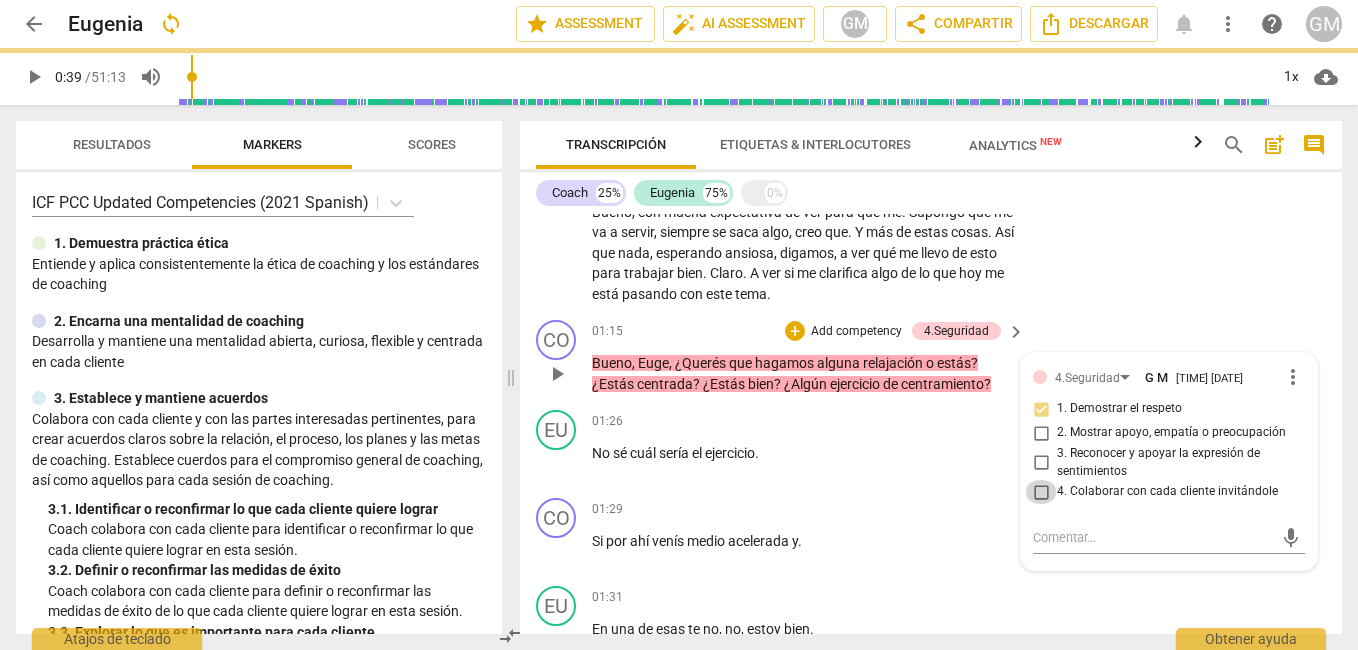 click on "4. Colaborar con cada cliente invitándole" at bounding box center (1041, 492) 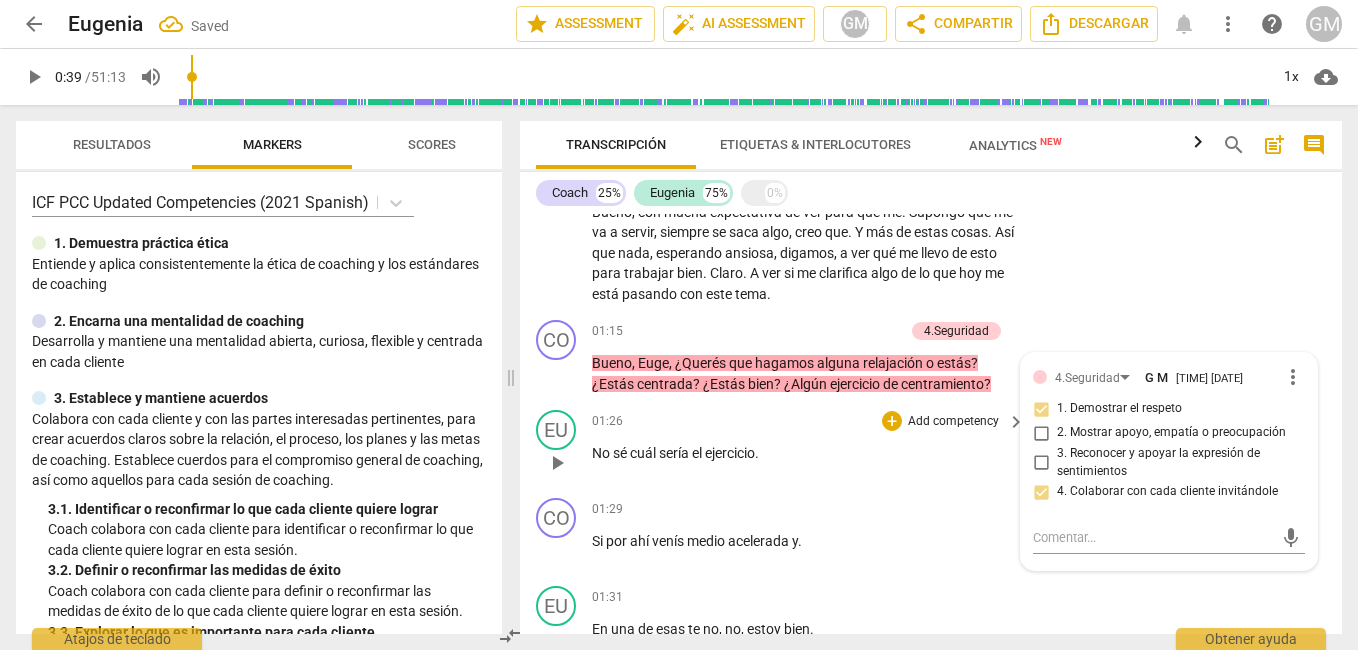 click on "[TIME] + Add competency keyboard_arrow_right" at bounding box center [809, 421] 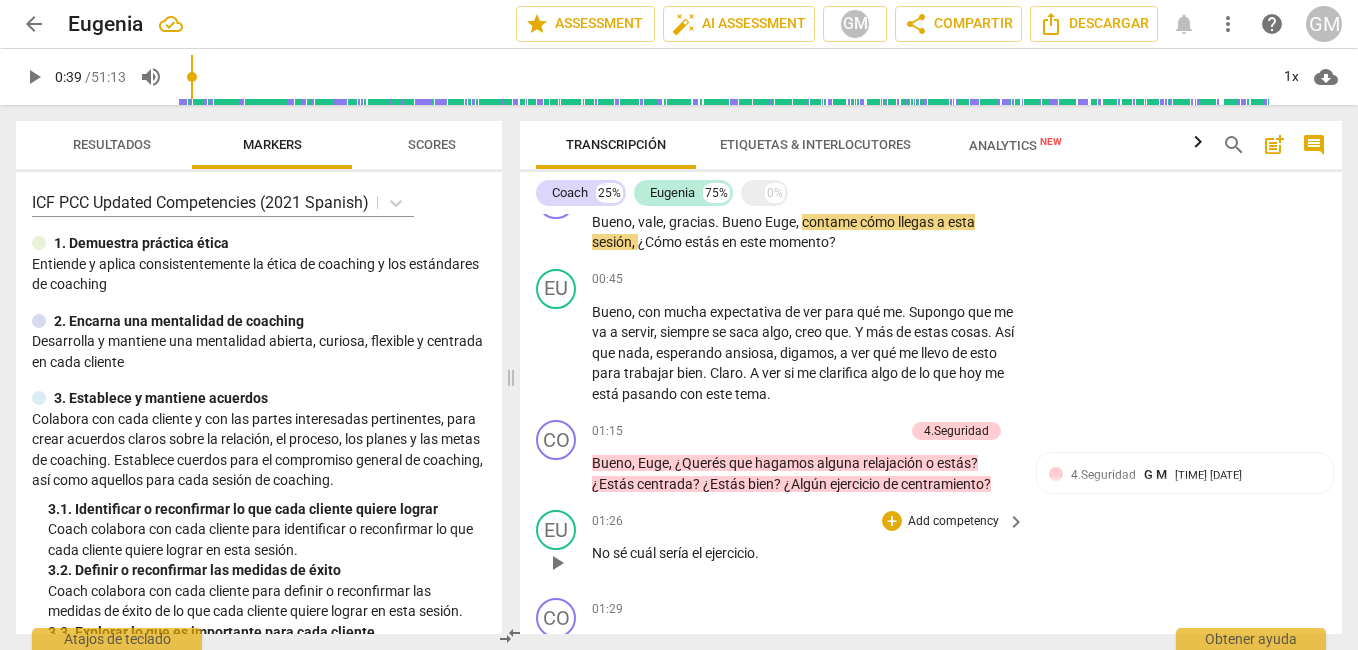 scroll, scrollTop: 183, scrollLeft: 0, axis: vertical 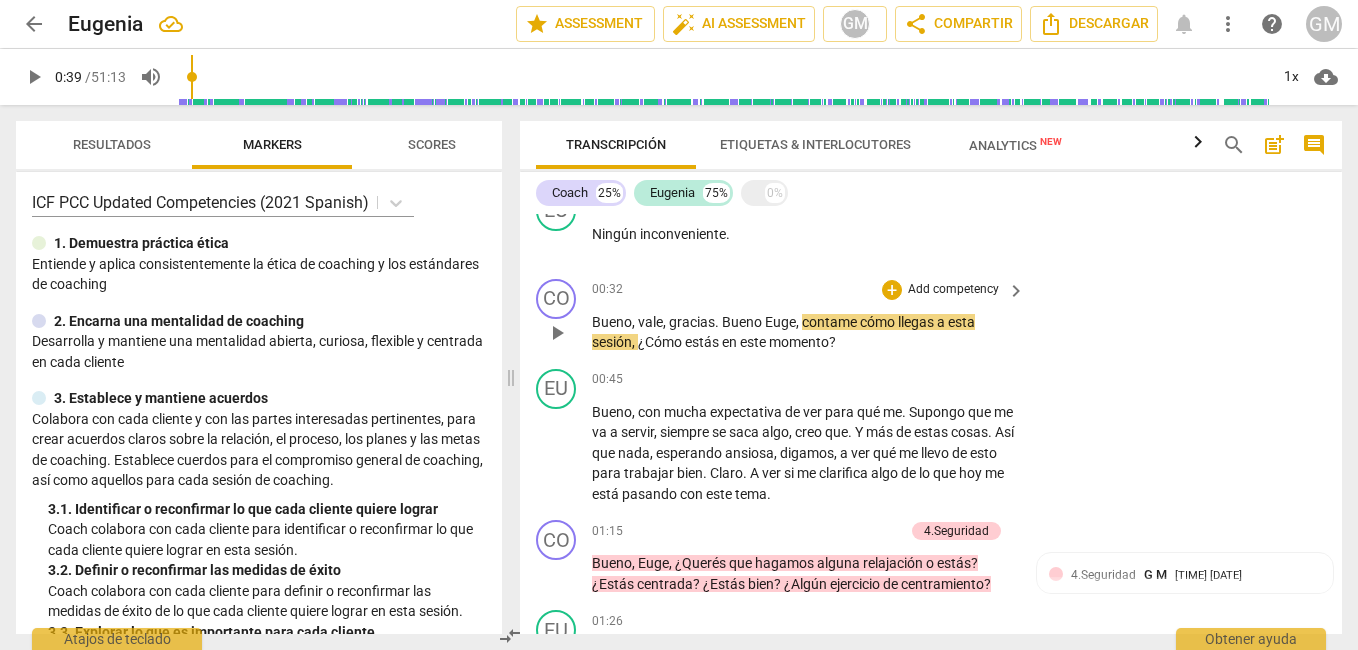 click on "Add competency" at bounding box center [953, 290] 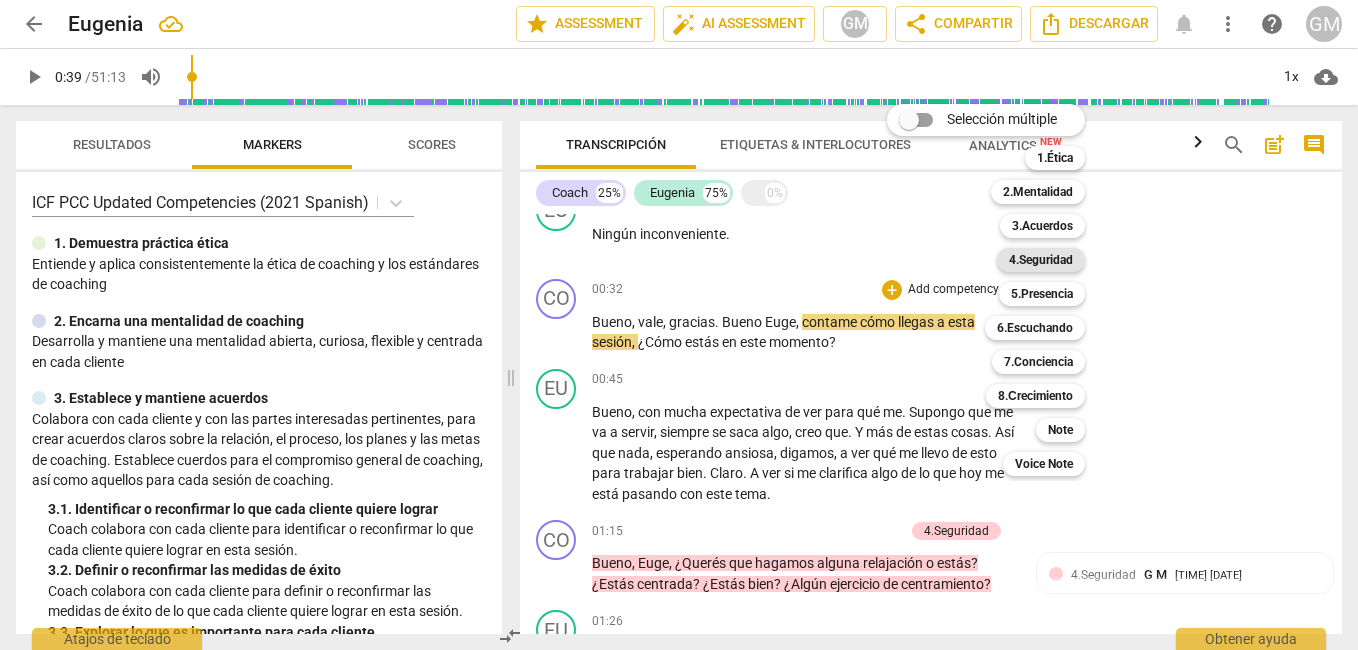click on "4.Seguridad" at bounding box center [1041, 260] 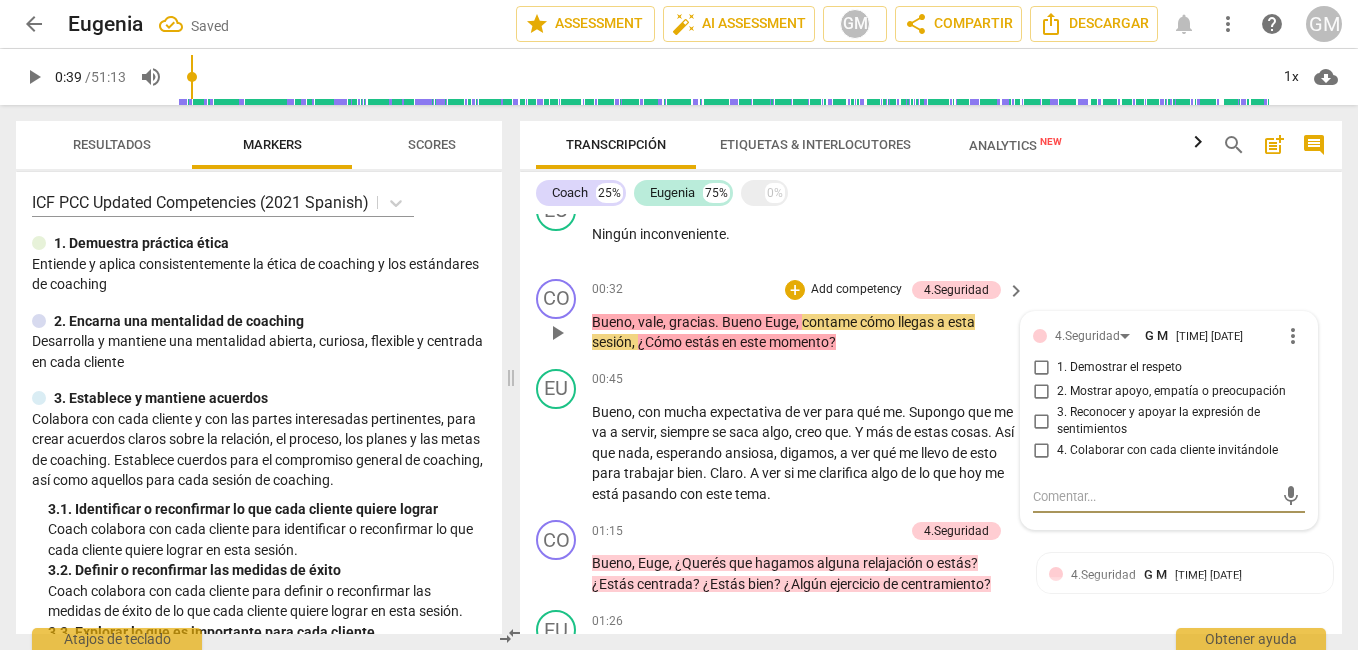 click on "1. Demostrar el respeto" at bounding box center (1041, 368) 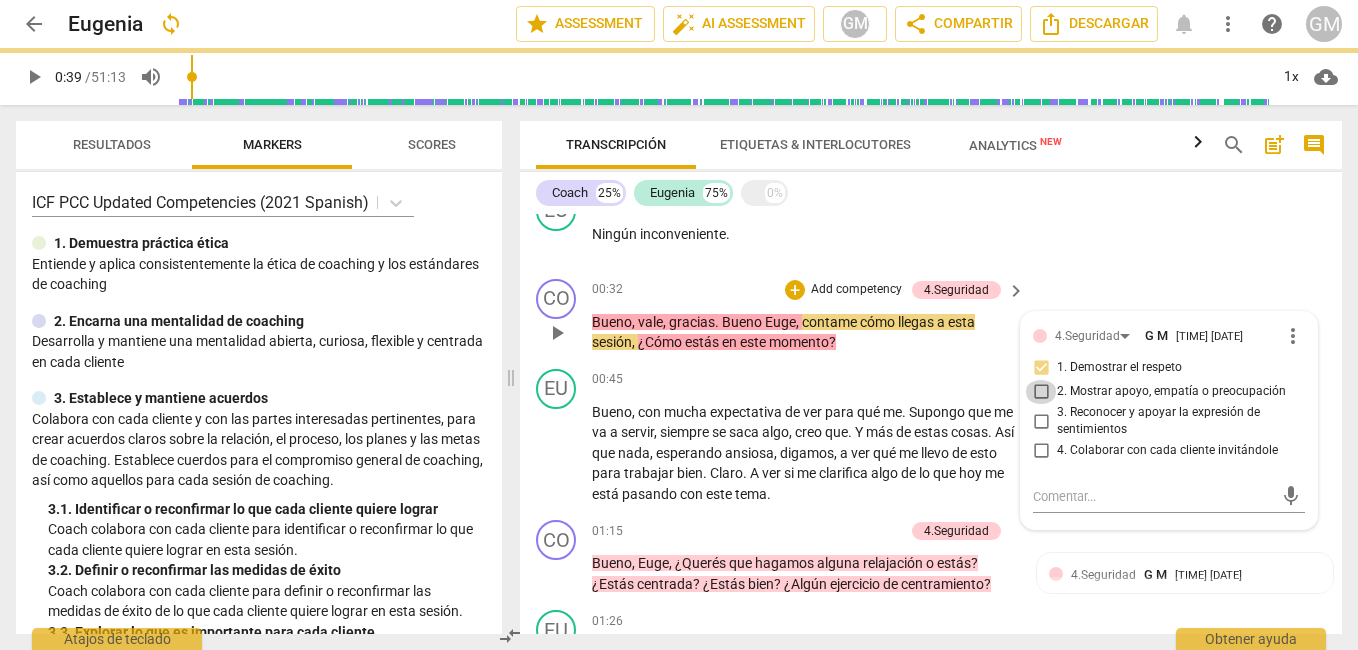 click on "2. Mostrar apoyo, empatía o preocupación" at bounding box center [1041, 392] 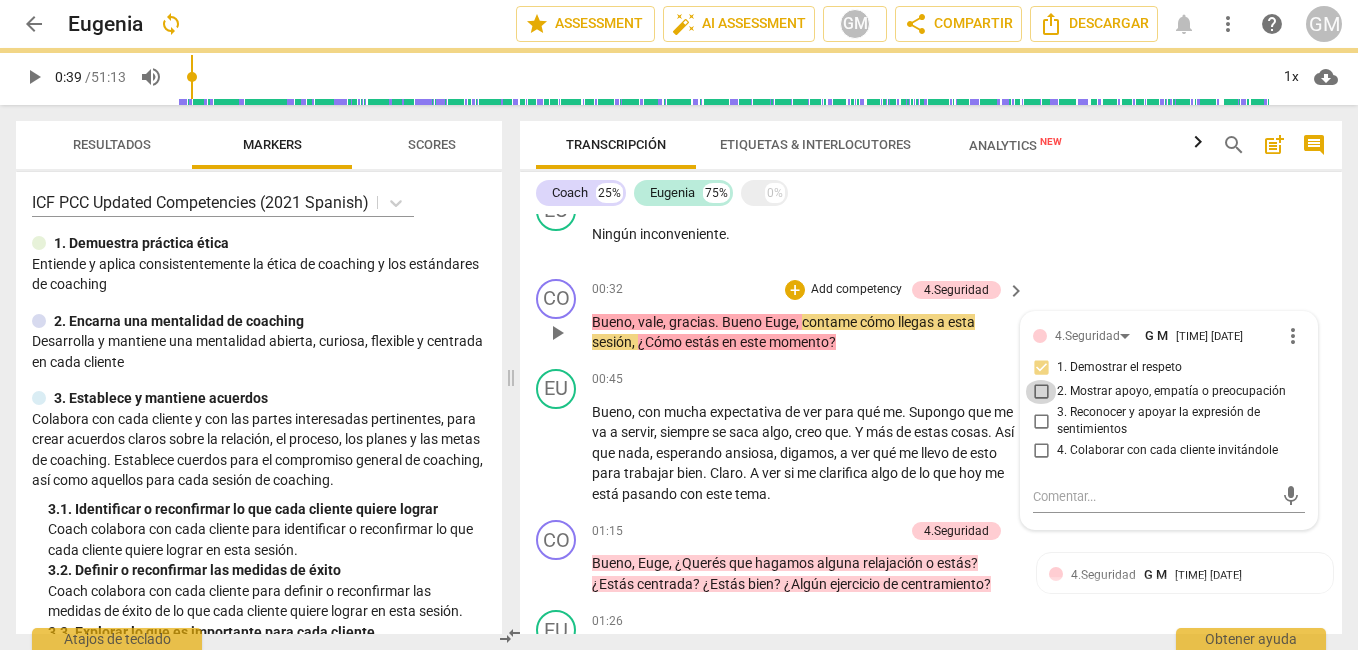 checkbox on "true" 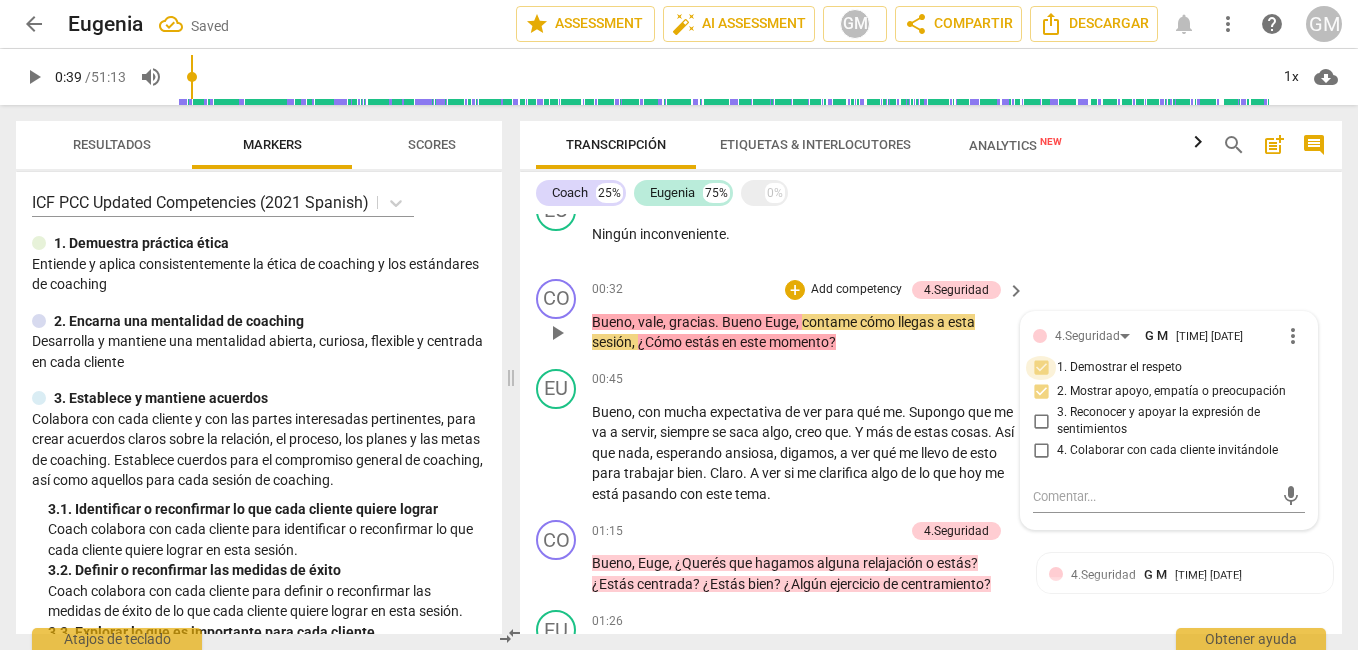 click on "1. Demostrar el respeto" at bounding box center (1041, 368) 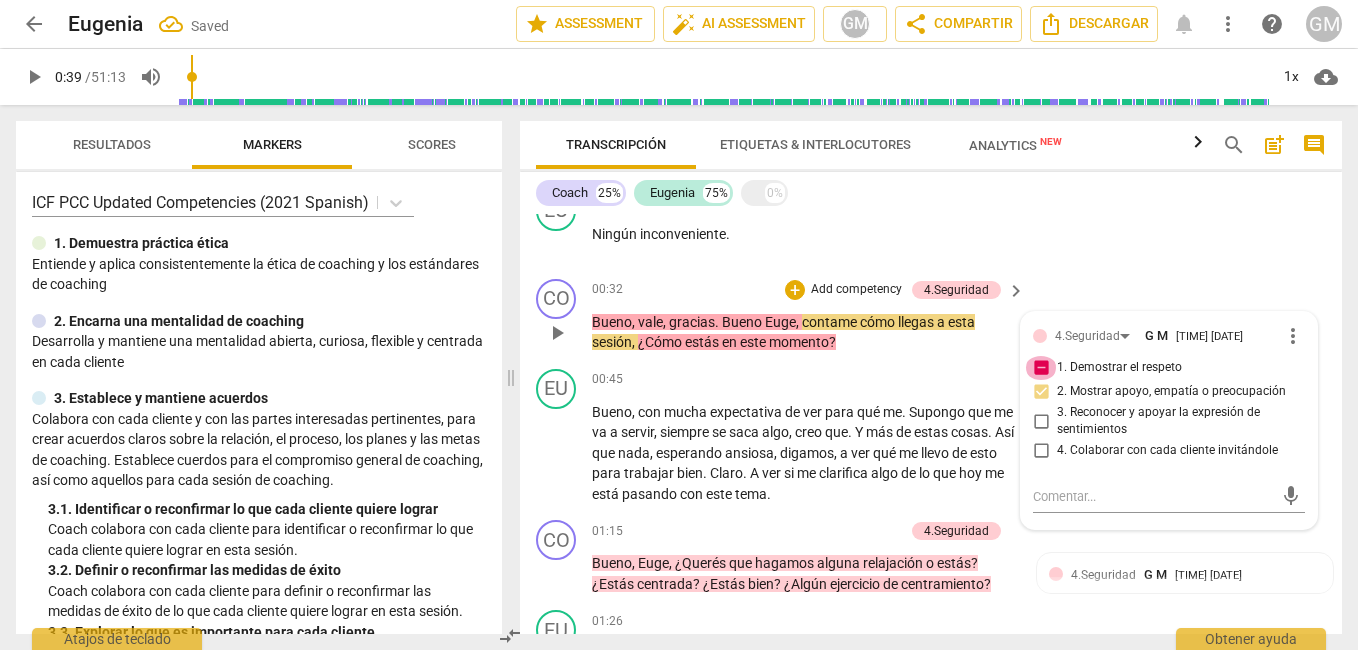 click on "1. Demostrar el respeto" at bounding box center (1041, 368) 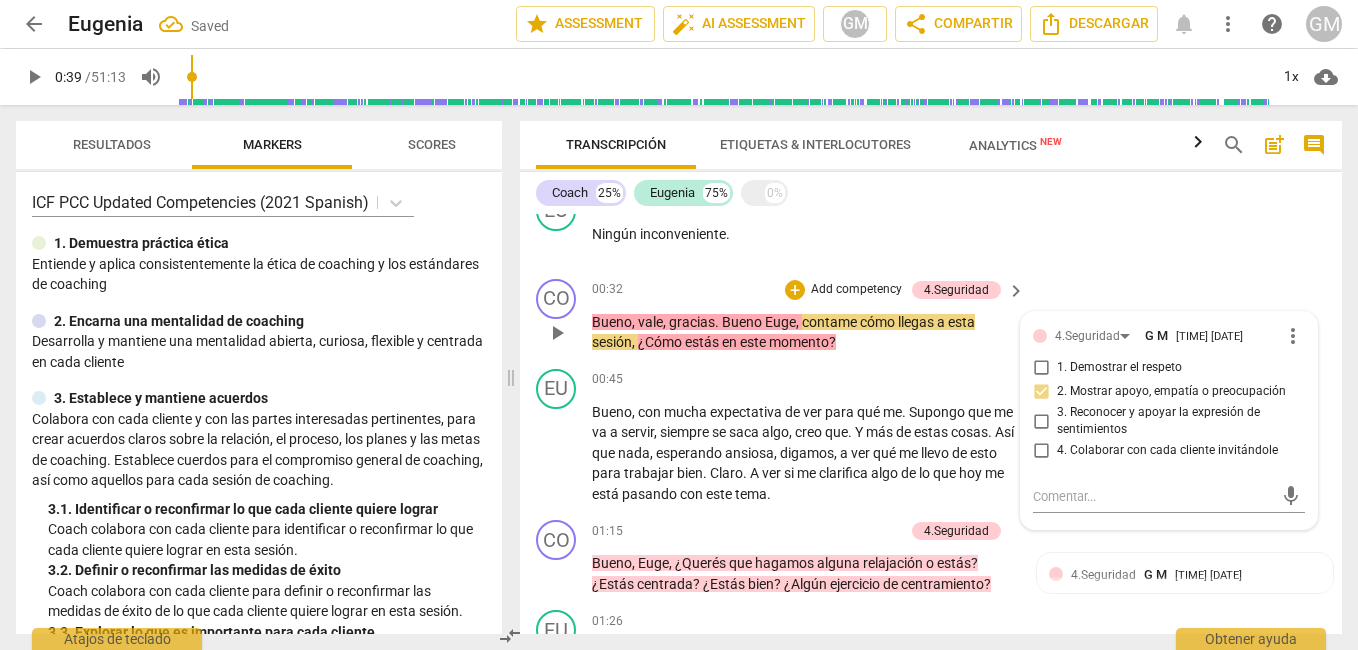 click on "4. Colaborar con cada cliente invitándole" at bounding box center [1041, 451] 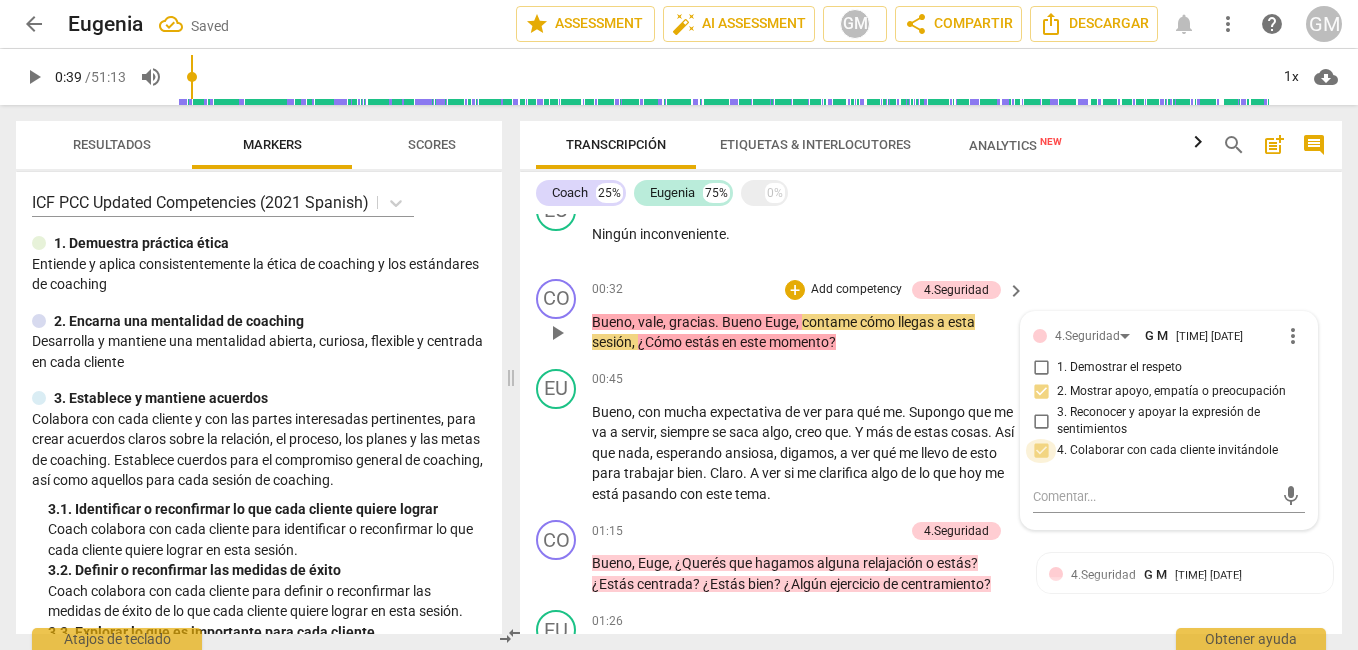 click on "4. Colaborar con cada cliente invitándole" at bounding box center (1041, 451) 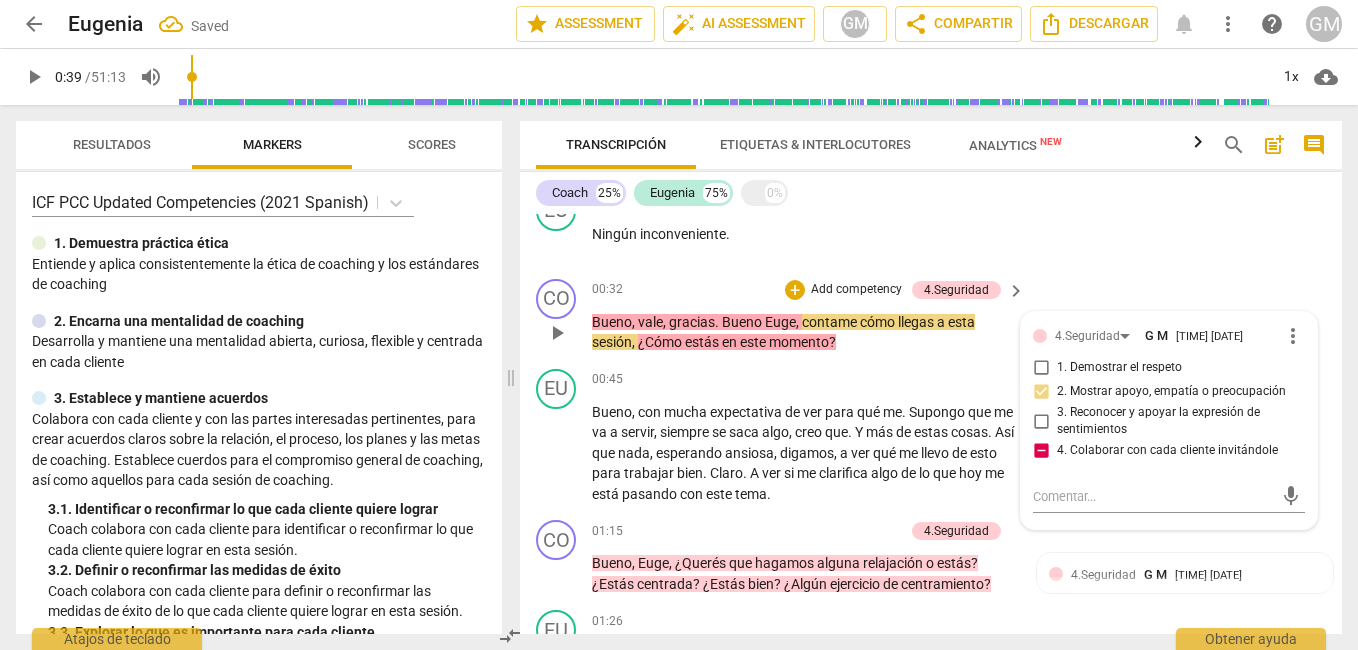 click on "4. Colaborar con cada cliente invitándole" at bounding box center (1041, 451) 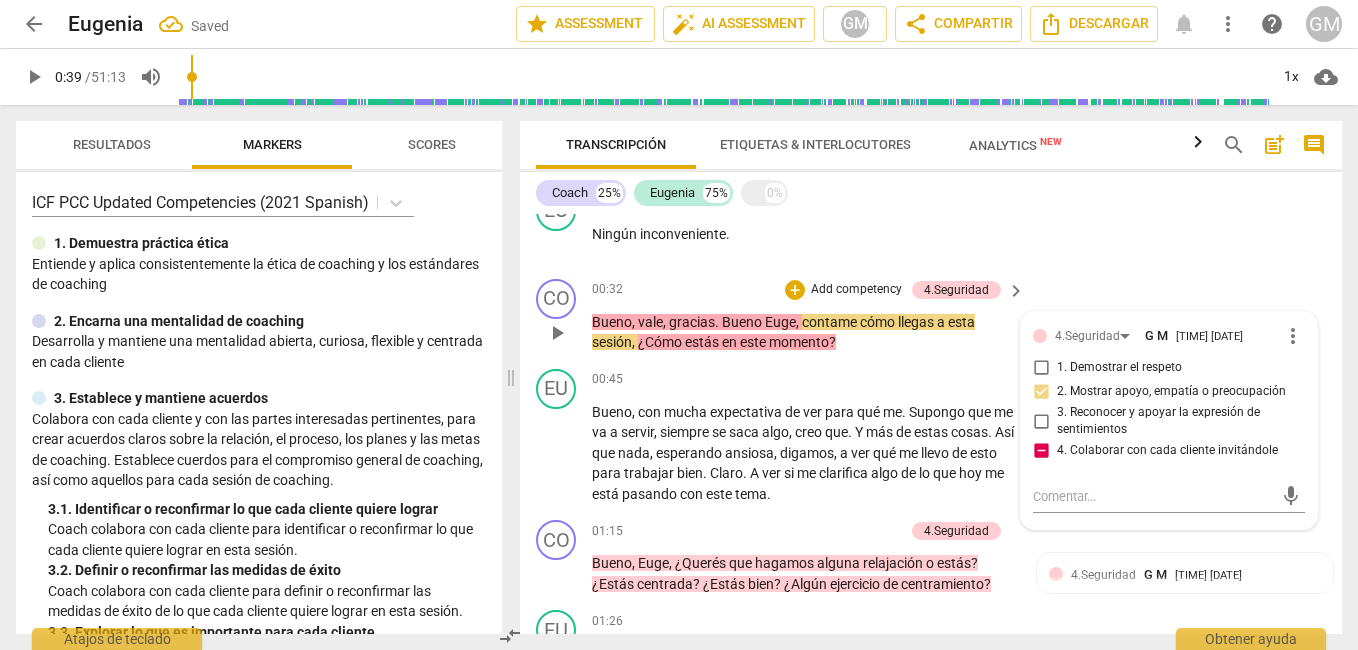 checkbox on "false" 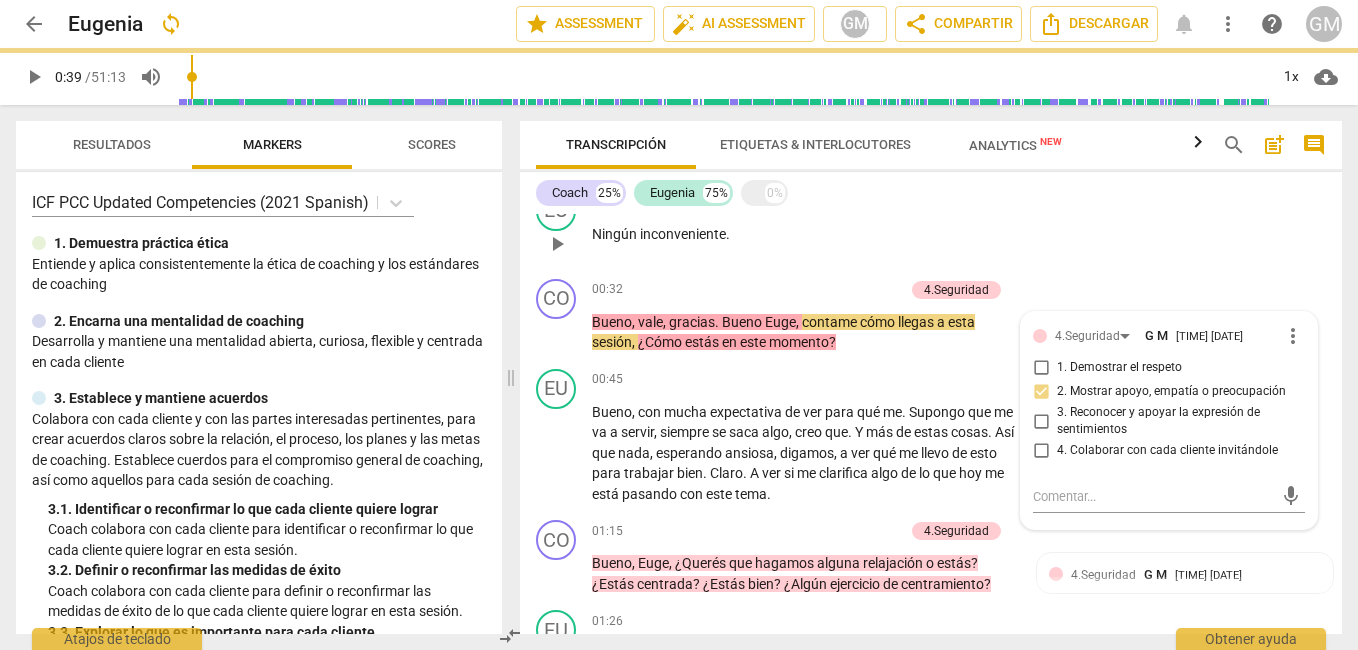 click on "EU play_arrow pause [NUMBER]:[NUMBER] + Add competency keyboard_arrow_right Ningún inconveniente ." at bounding box center [931, 227] 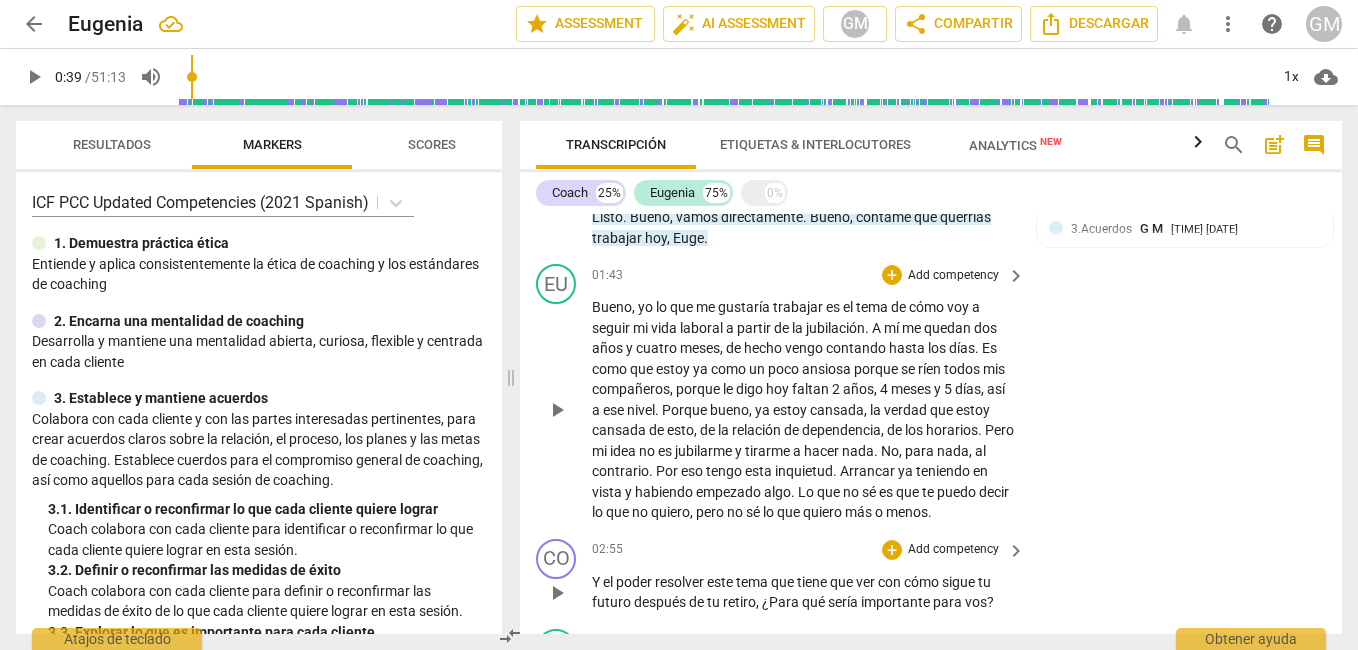 scroll, scrollTop: 983, scrollLeft: 0, axis: vertical 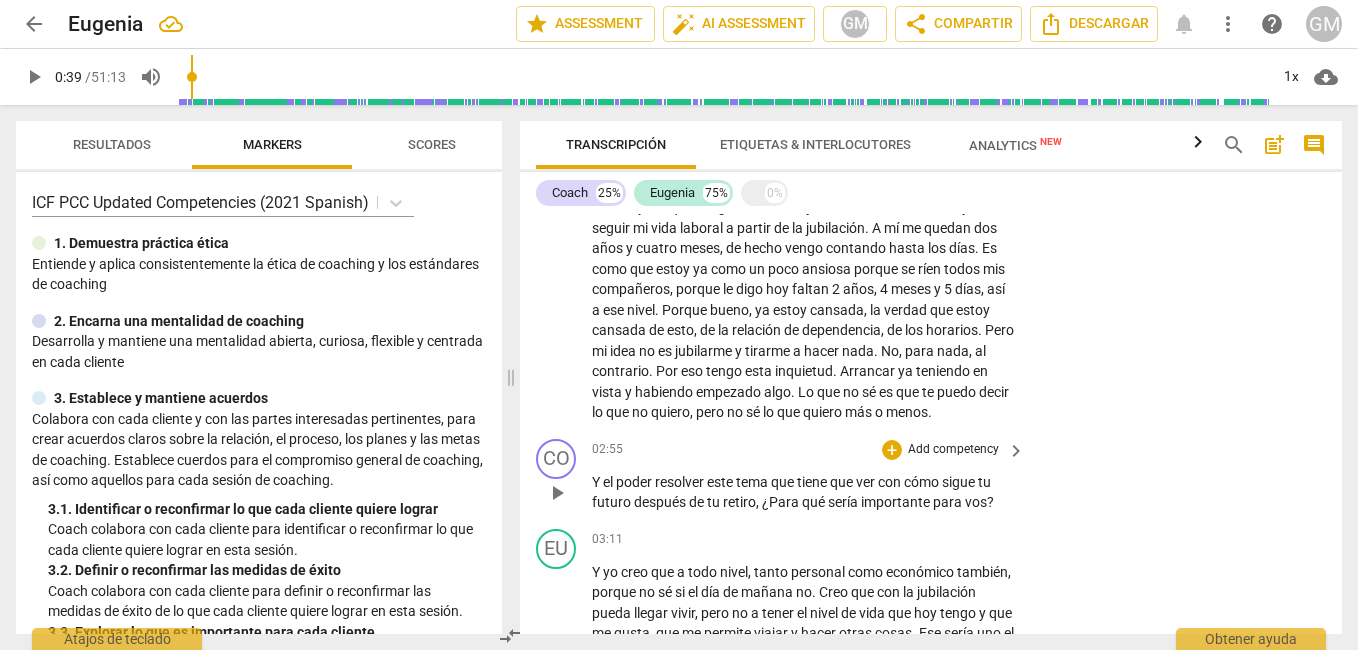 click on "Add competency" at bounding box center [953, 450] 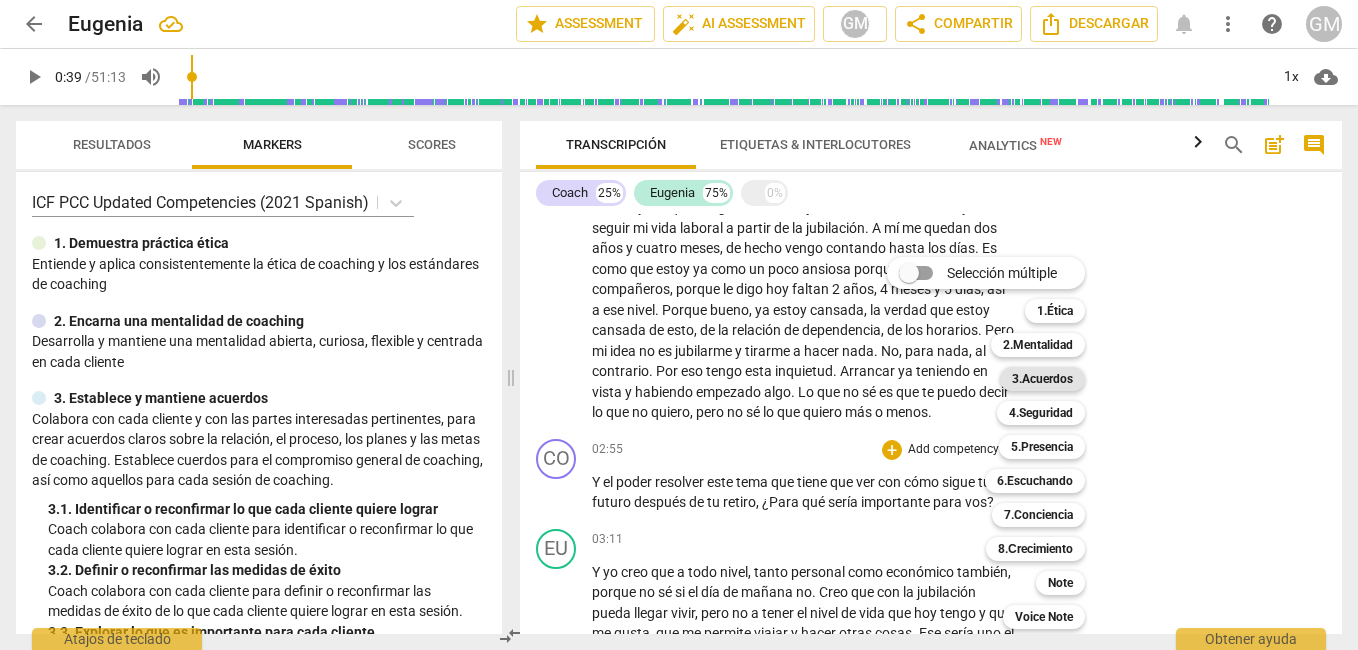 click on "3.Acuerdos" at bounding box center (1042, 379) 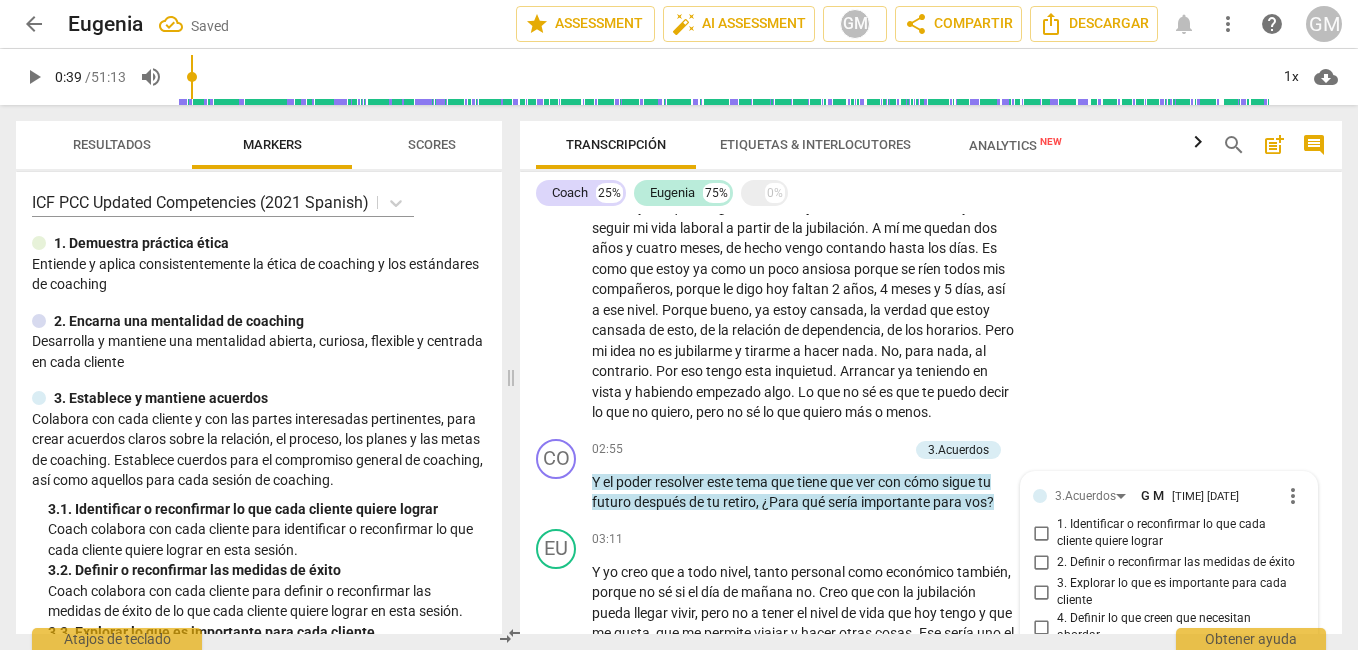 scroll, scrollTop: 1258, scrollLeft: 0, axis: vertical 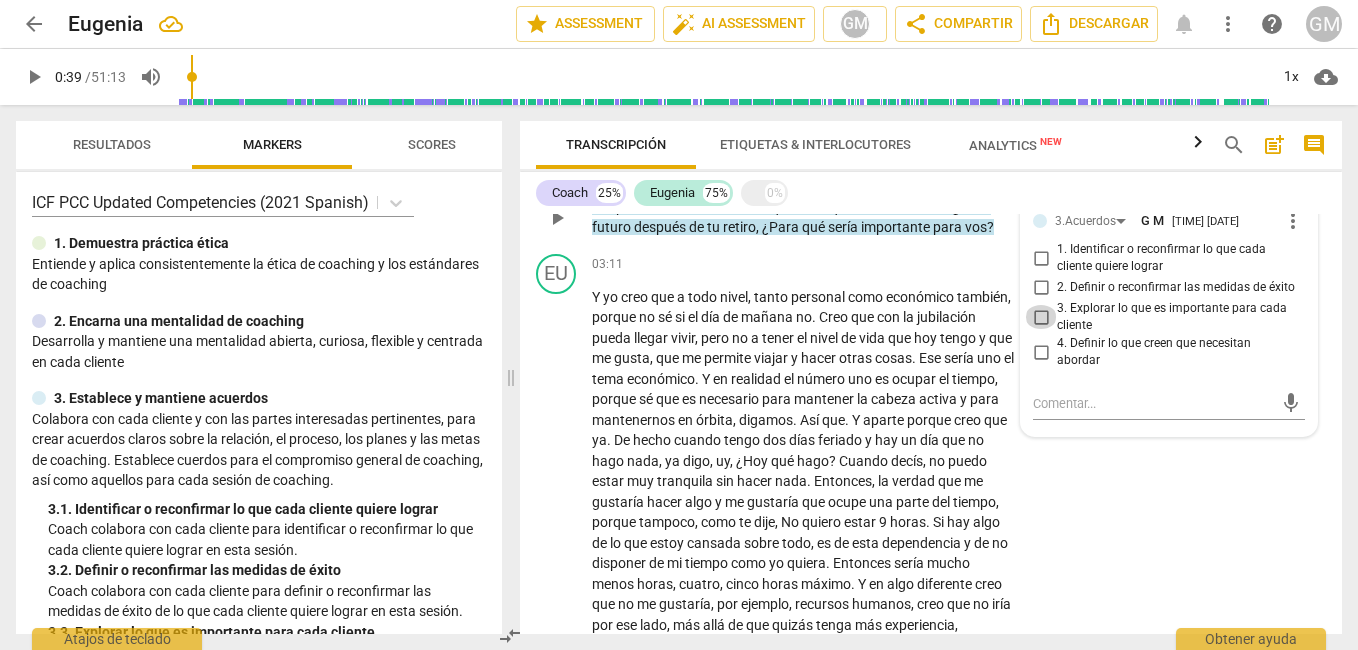 click on "3. Explorar lo que es importante para cada cliente" at bounding box center [1041, 317] 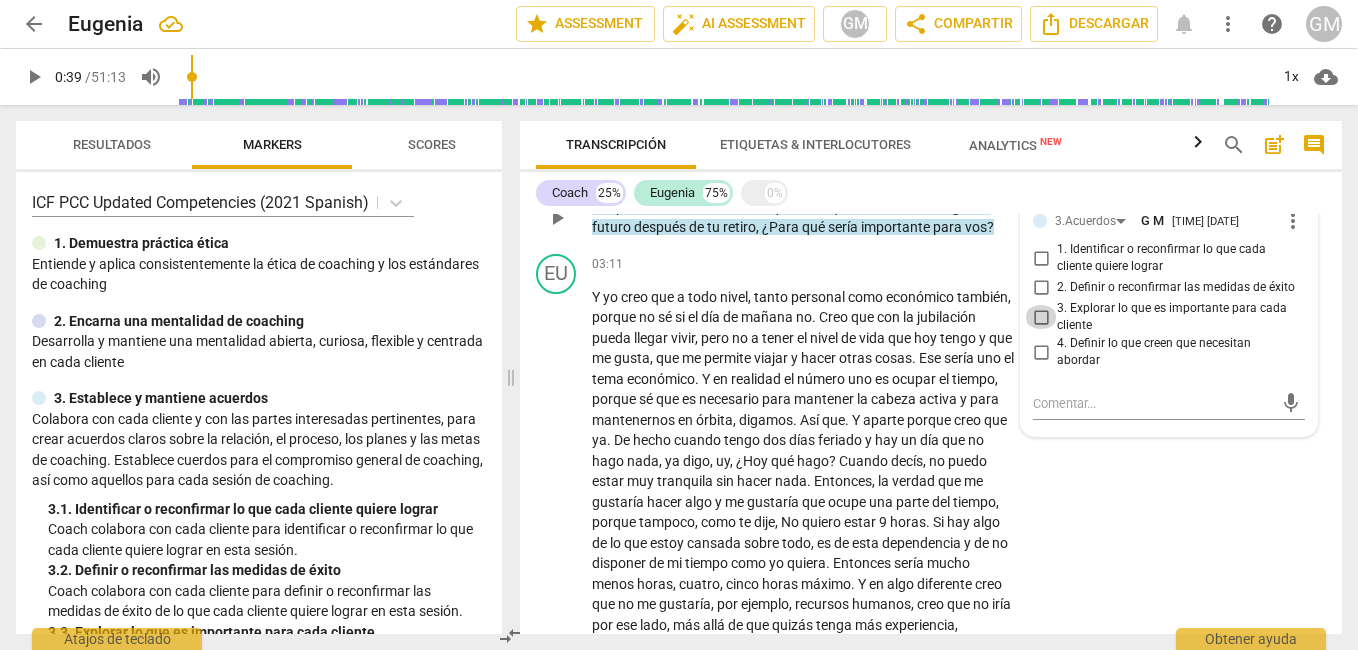 checkbox on "true" 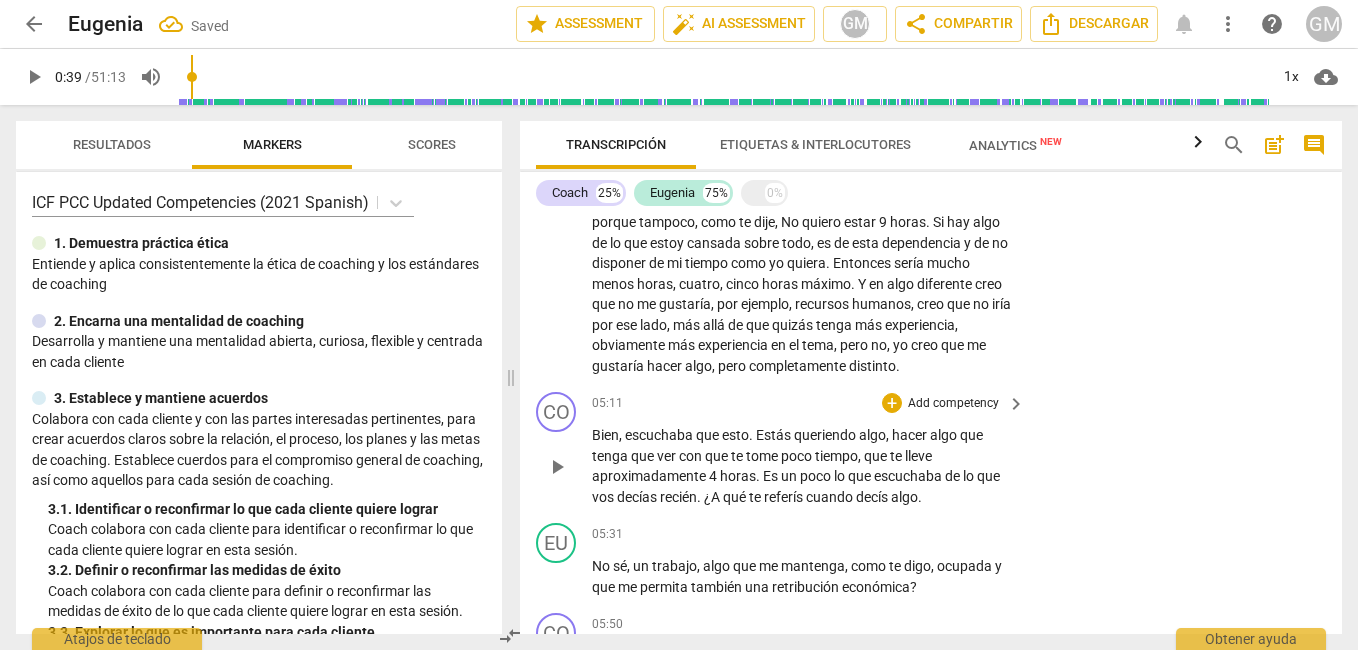scroll, scrollTop: 1658, scrollLeft: 0, axis: vertical 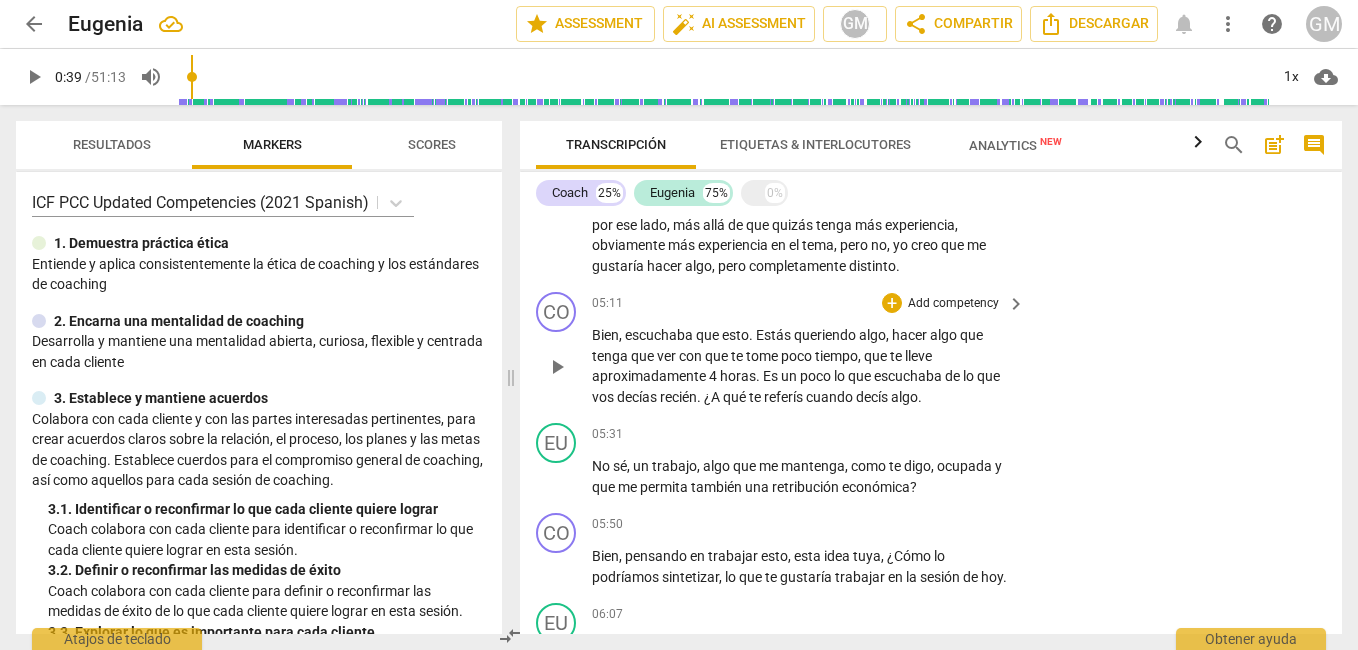 click on "." at bounding box center [920, 397] 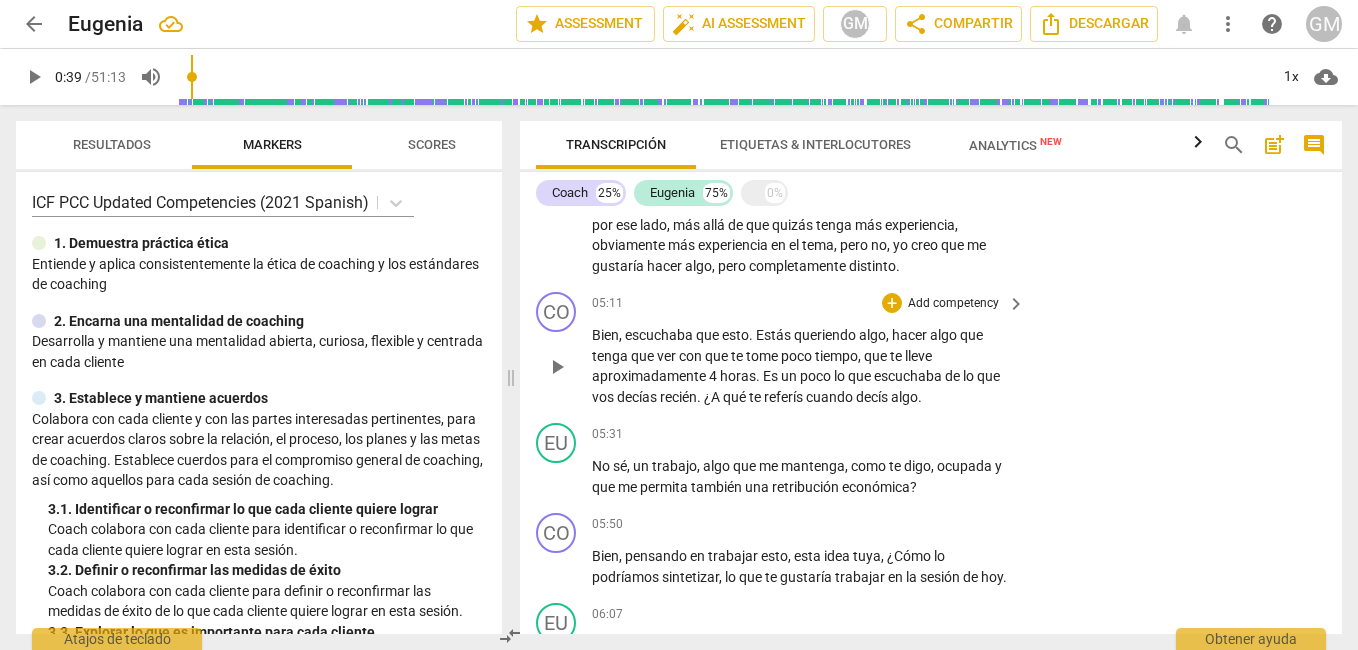 type 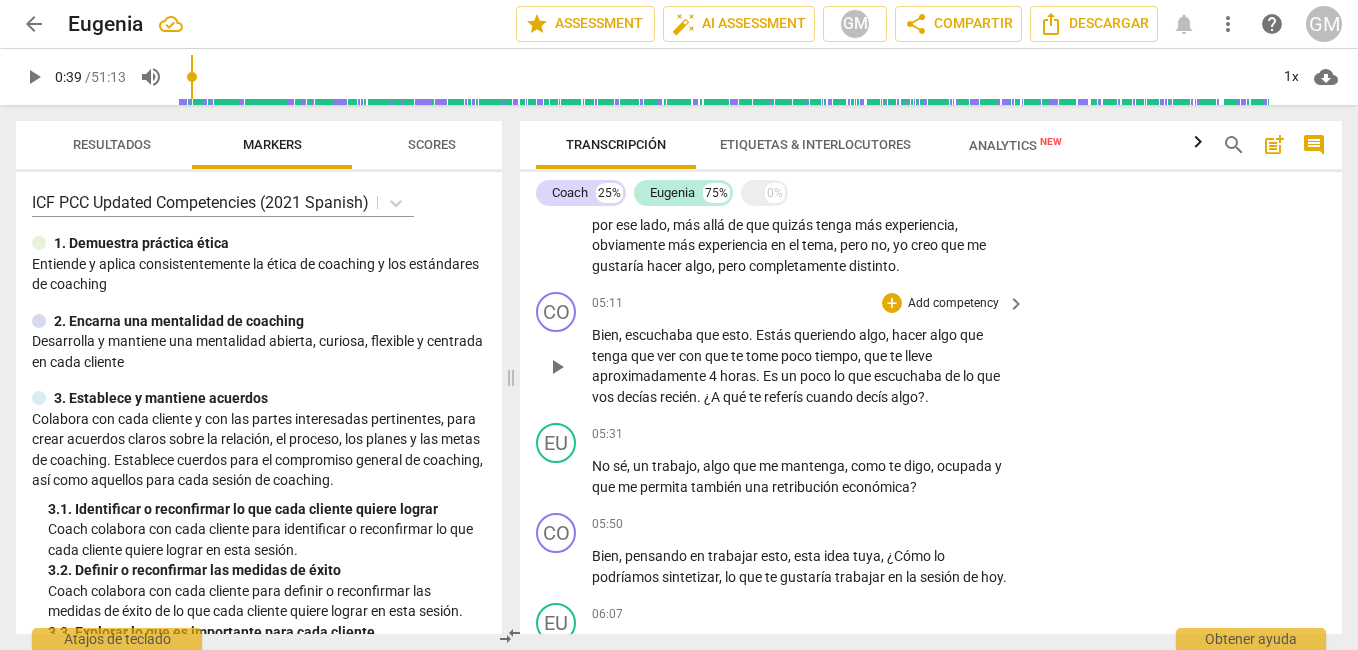click on "Add competency" at bounding box center [953, 304] 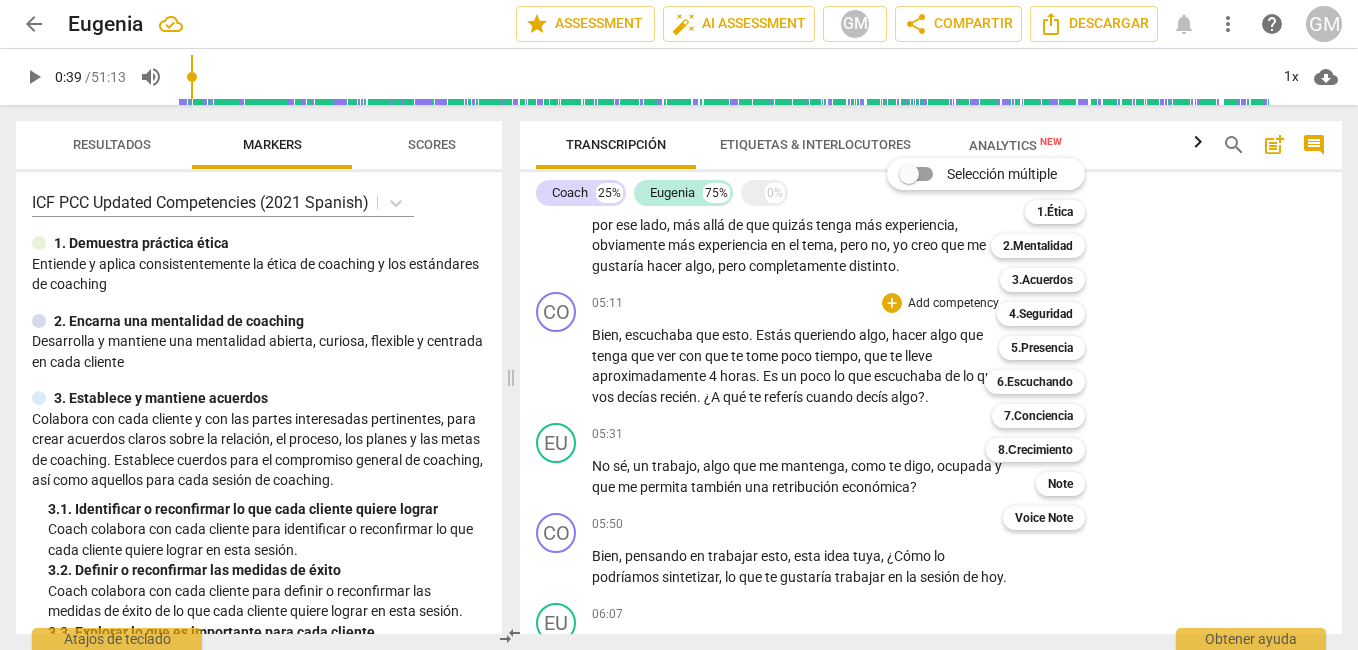 click at bounding box center [916, 174] 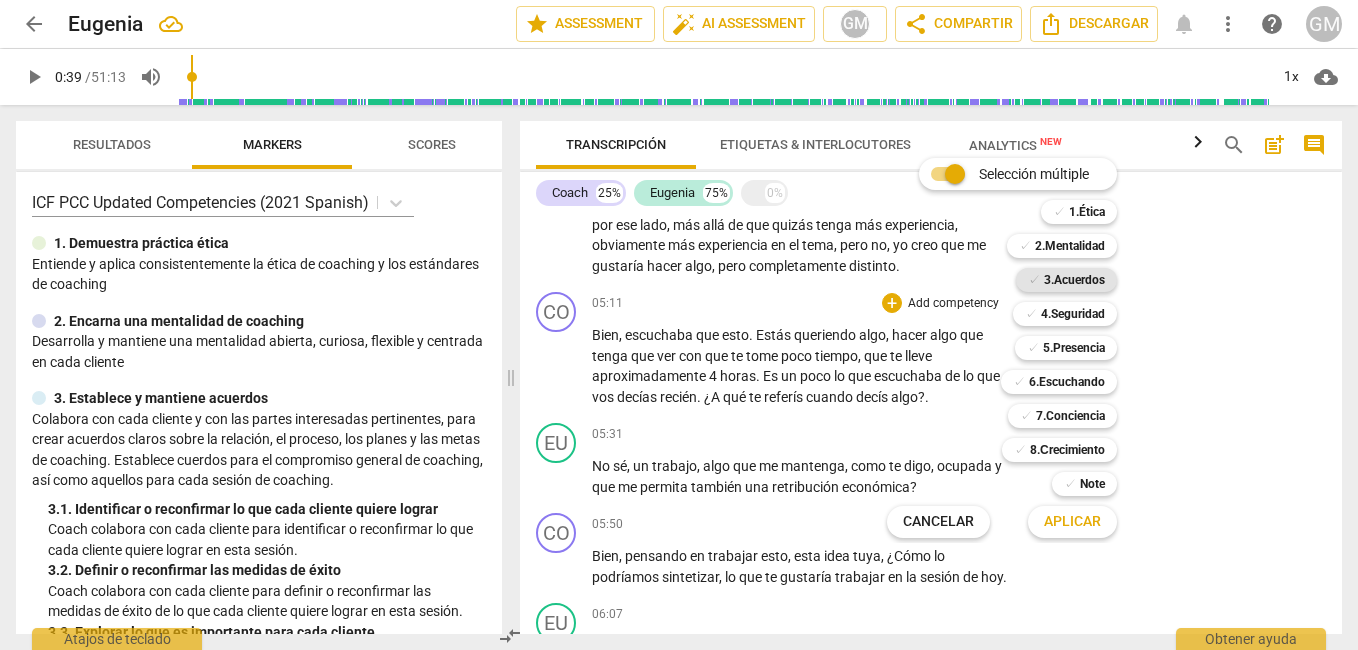 click on "3.Acuerdos" at bounding box center [1074, 280] 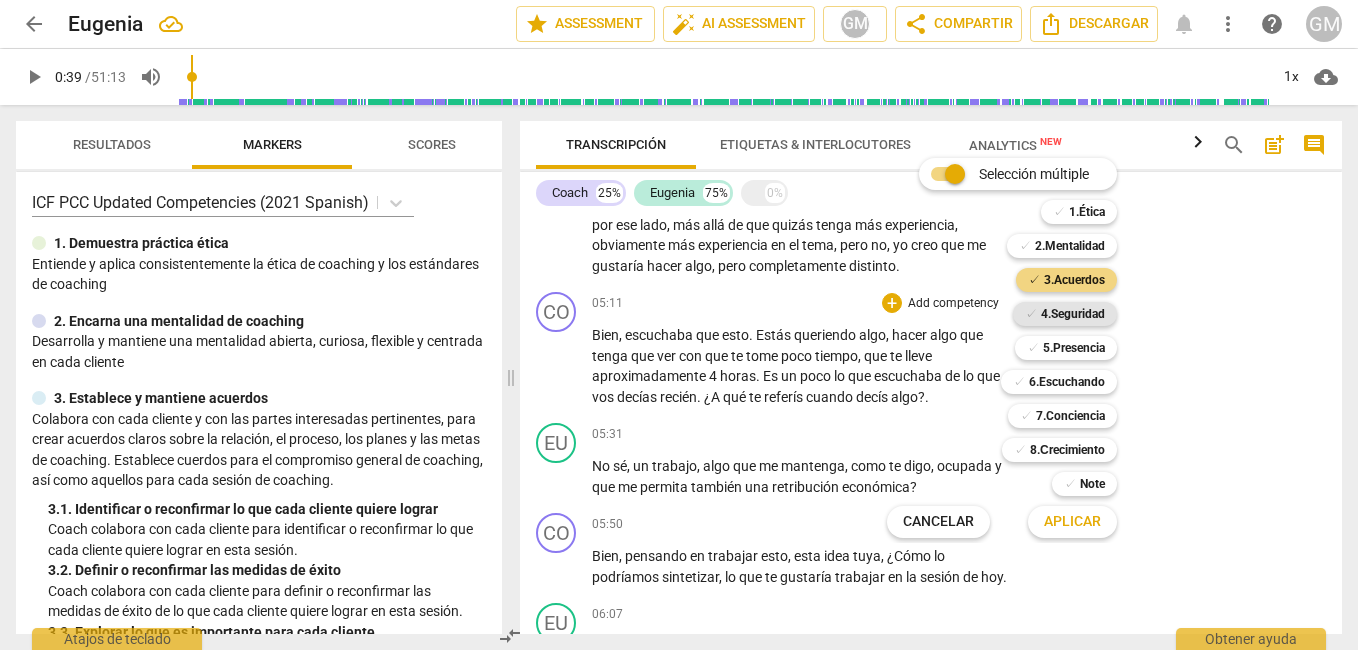click on "4.Seguridad" at bounding box center [1073, 314] 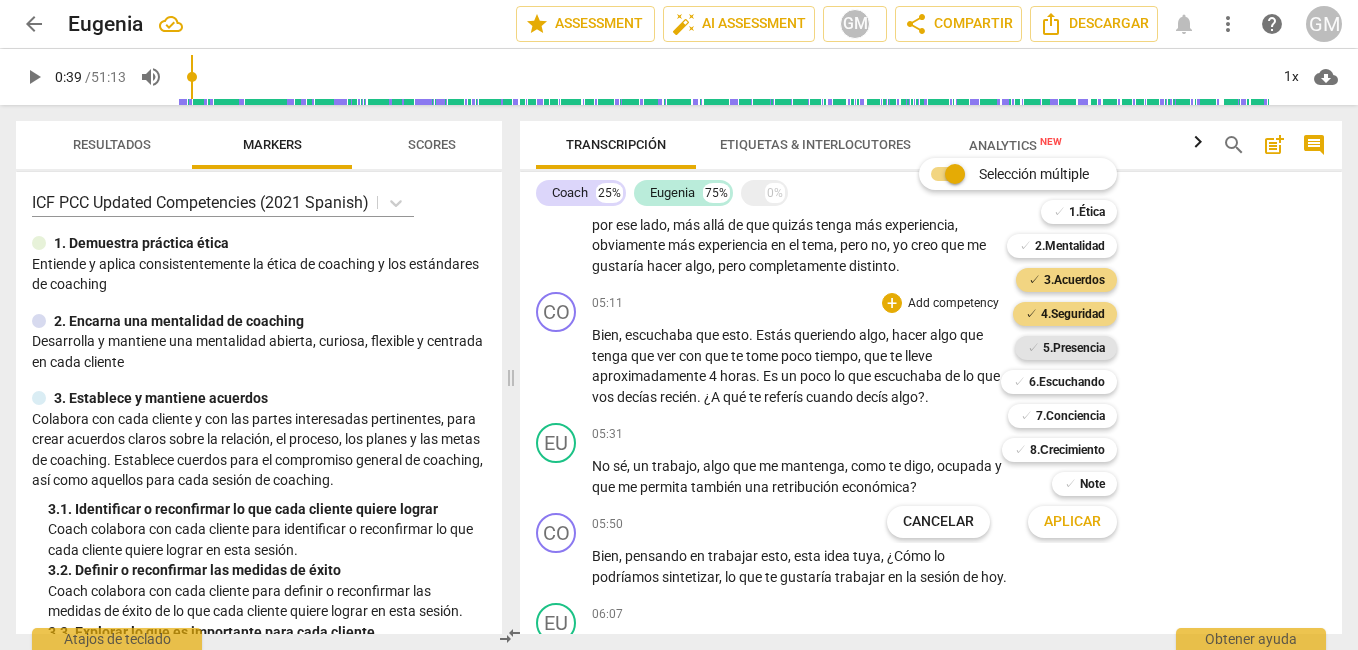 click on "5.Presencia" at bounding box center [1074, 348] 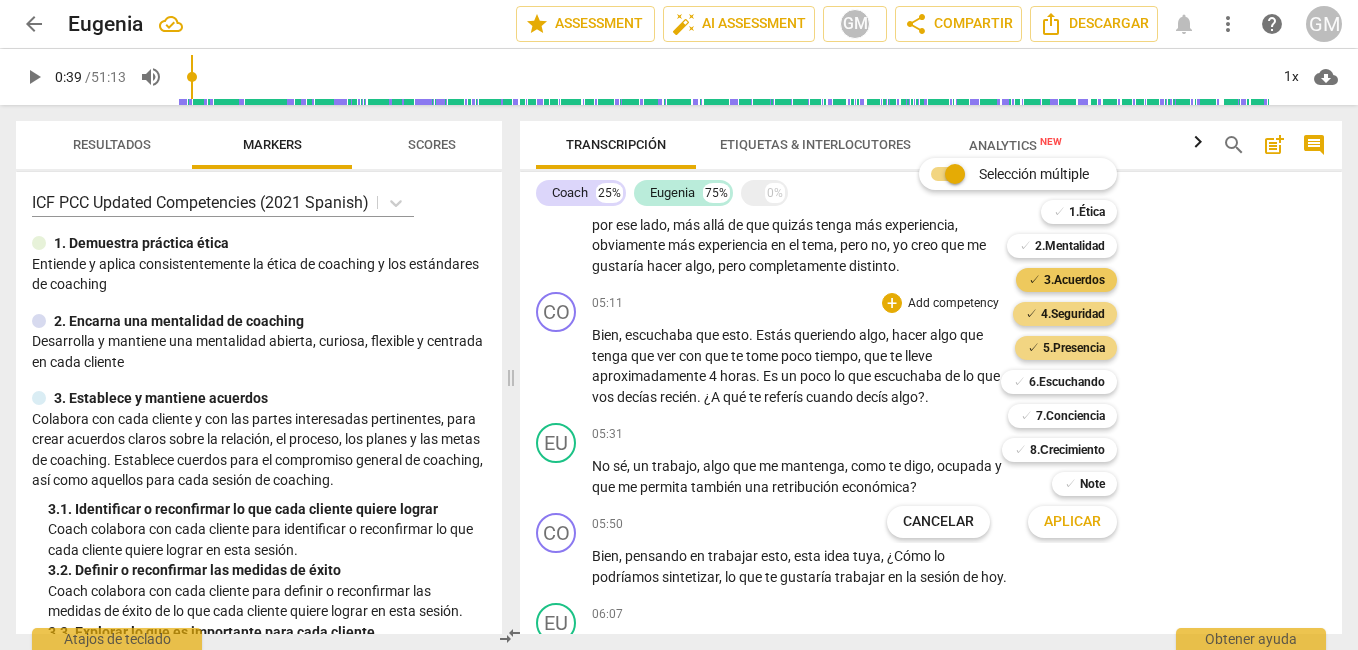 click on "3.Acuerdos" at bounding box center [1074, 280] 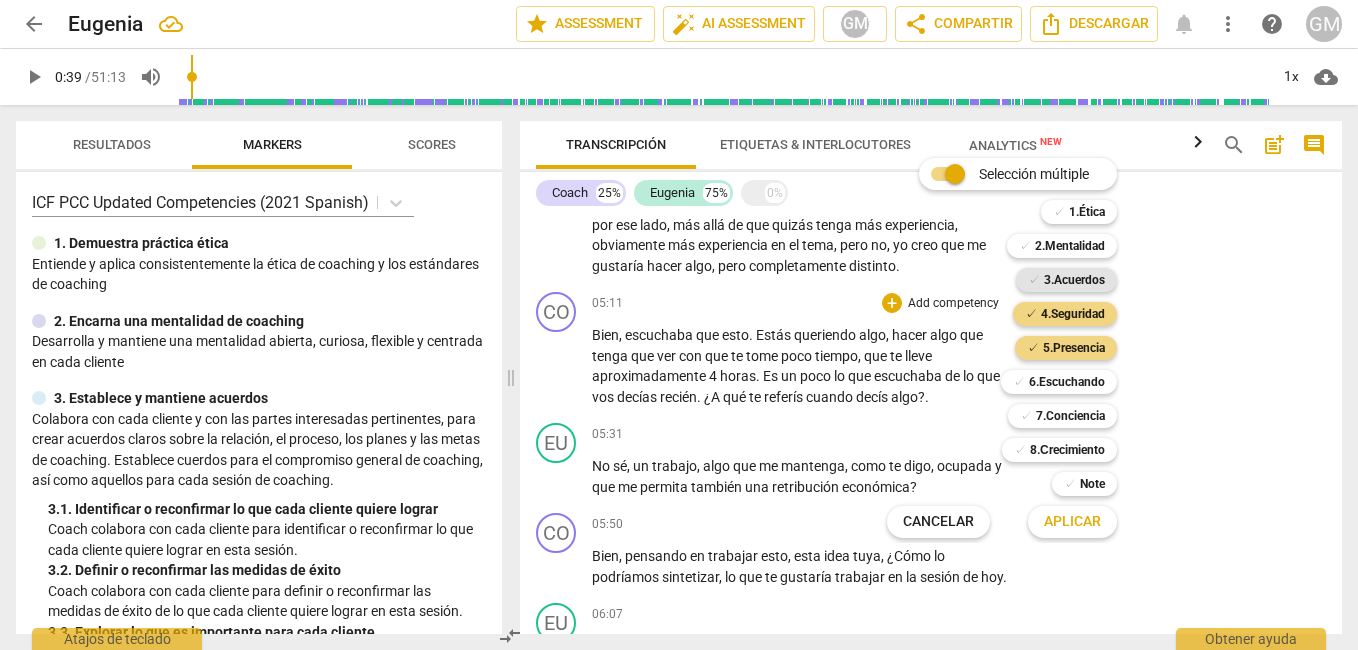 click on "3.Acuerdos" at bounding box center [1074, 280] 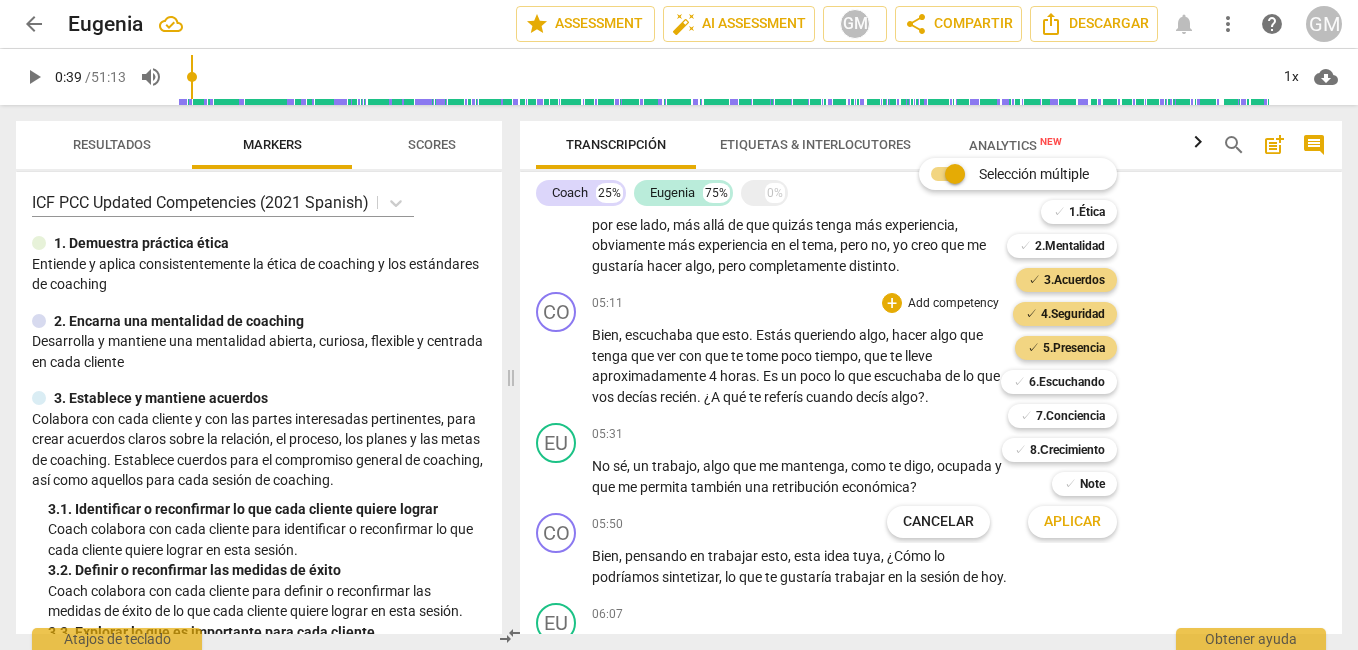 click on "Selección múltiple m ✓ 1.Ética 1 ✓ 2.Mentalidad 2 ✓ 3.Acuerdos 3 ✓ 4.Seguridad 4 ✓ 5.Presencia 5 ✓ 6.Escuchando 6 ✓ 7.Conciencia 7 ✓ 8.Сrecimiento 8 ✓ Note 9 Cancelar c Aplicar x" at bounding box center (1017, 348) 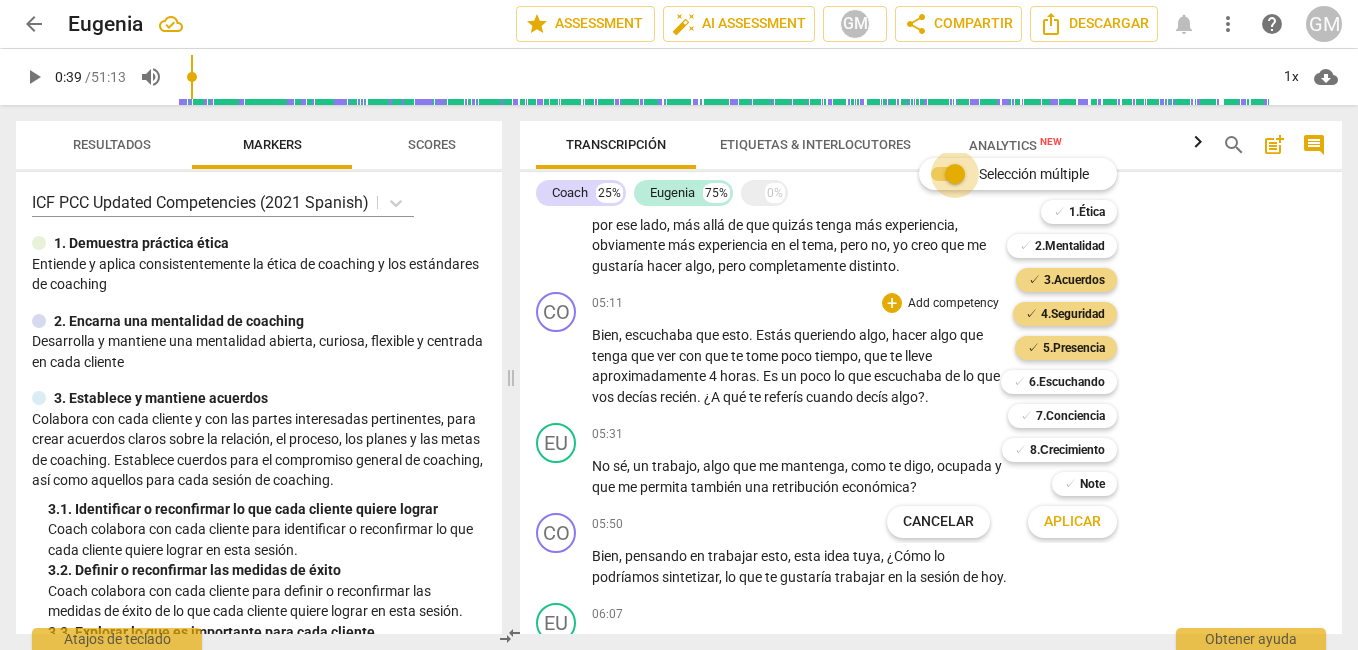 click on "Selección múltiple" at bounding box center (955, 174) 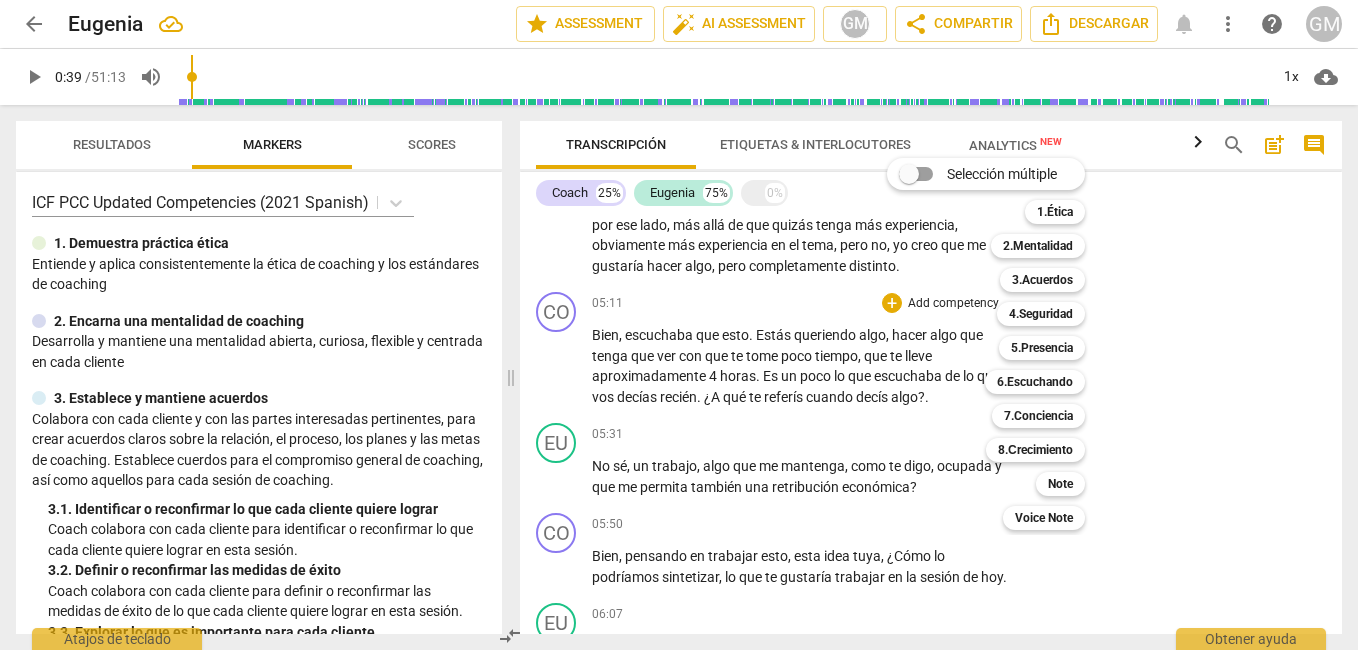 click at bounding box center (916, 174) 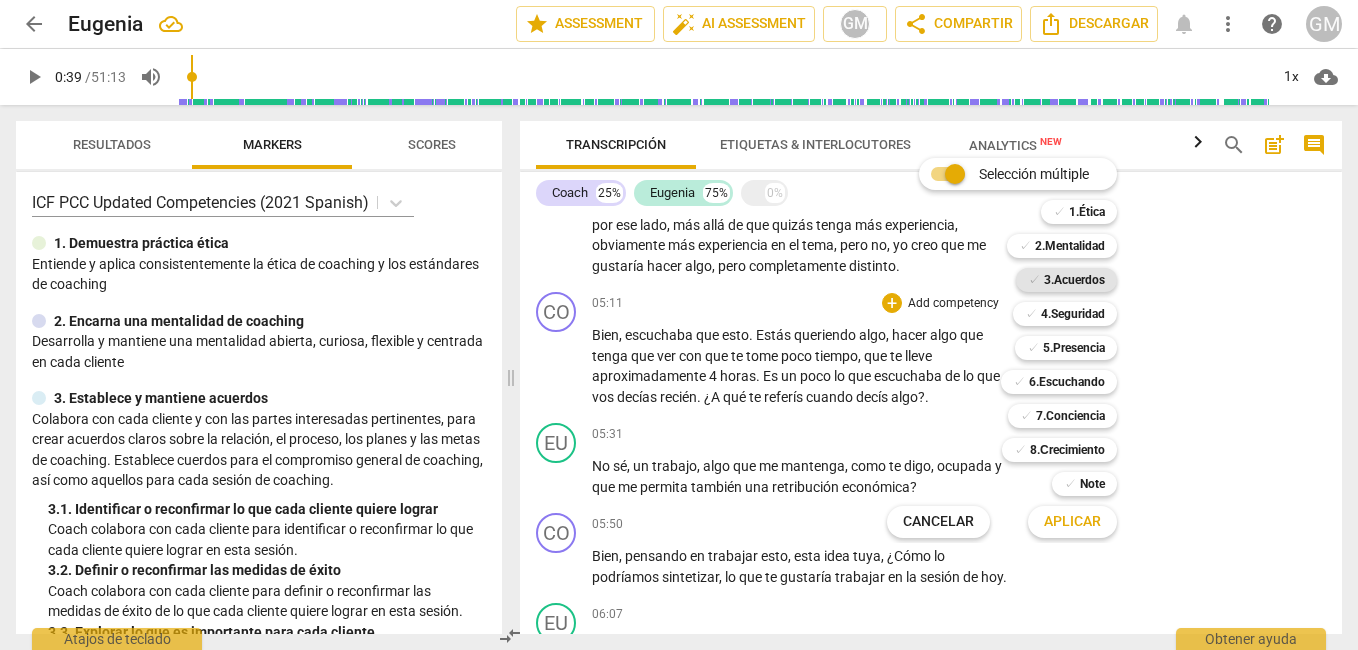 click on "3.Acuerdos" at bounding box center (1074, 280) 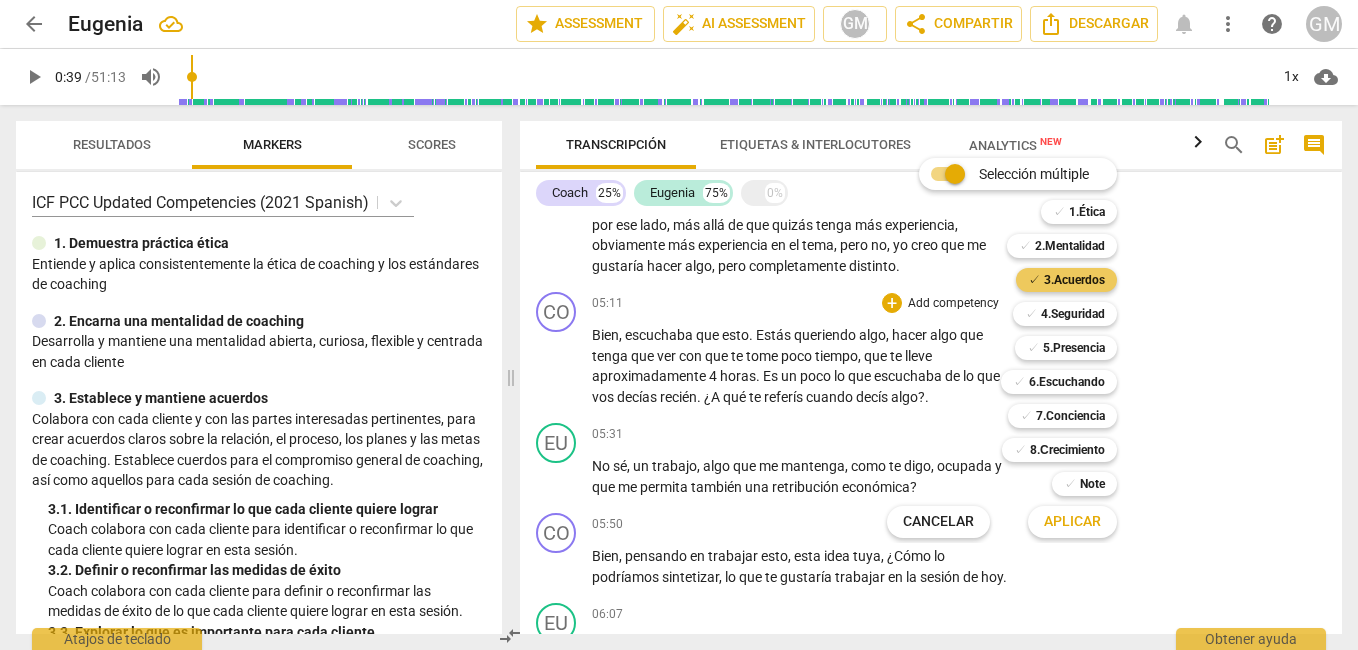 click on "3.Acuerdos" at bounding box center [1074, 280] 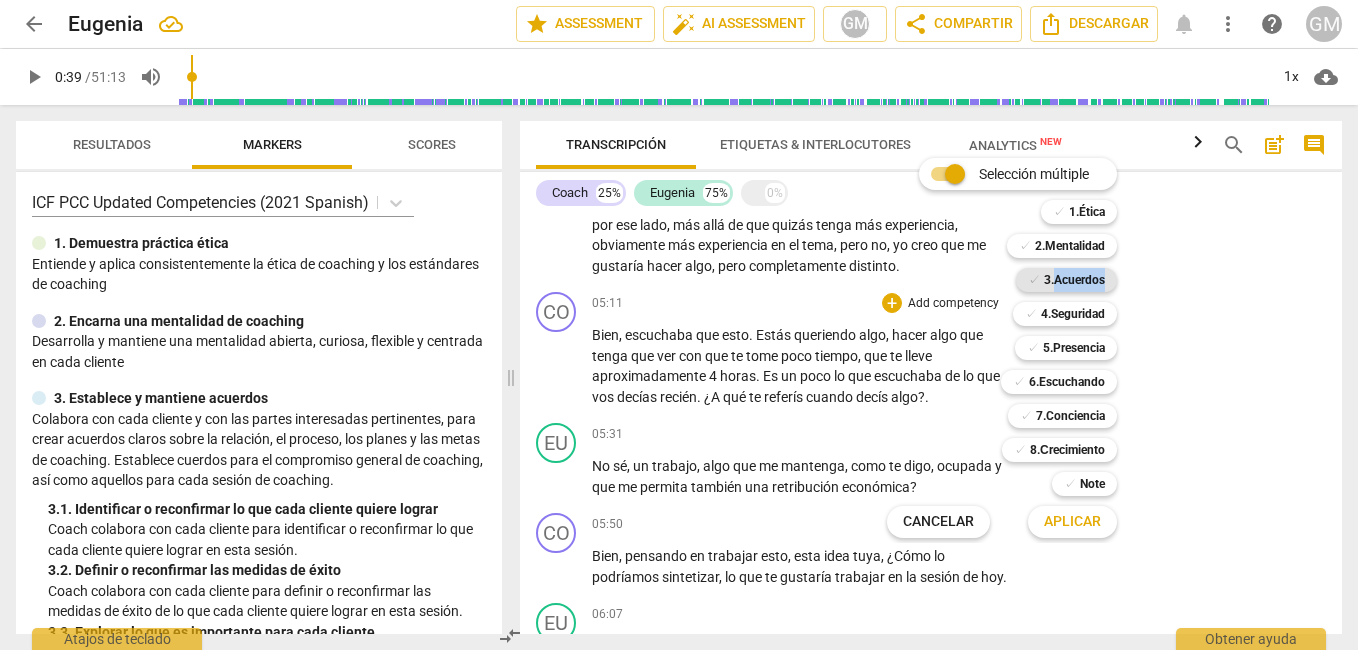 click on "3.Acuerdos" at bounding box center [1074, 280] 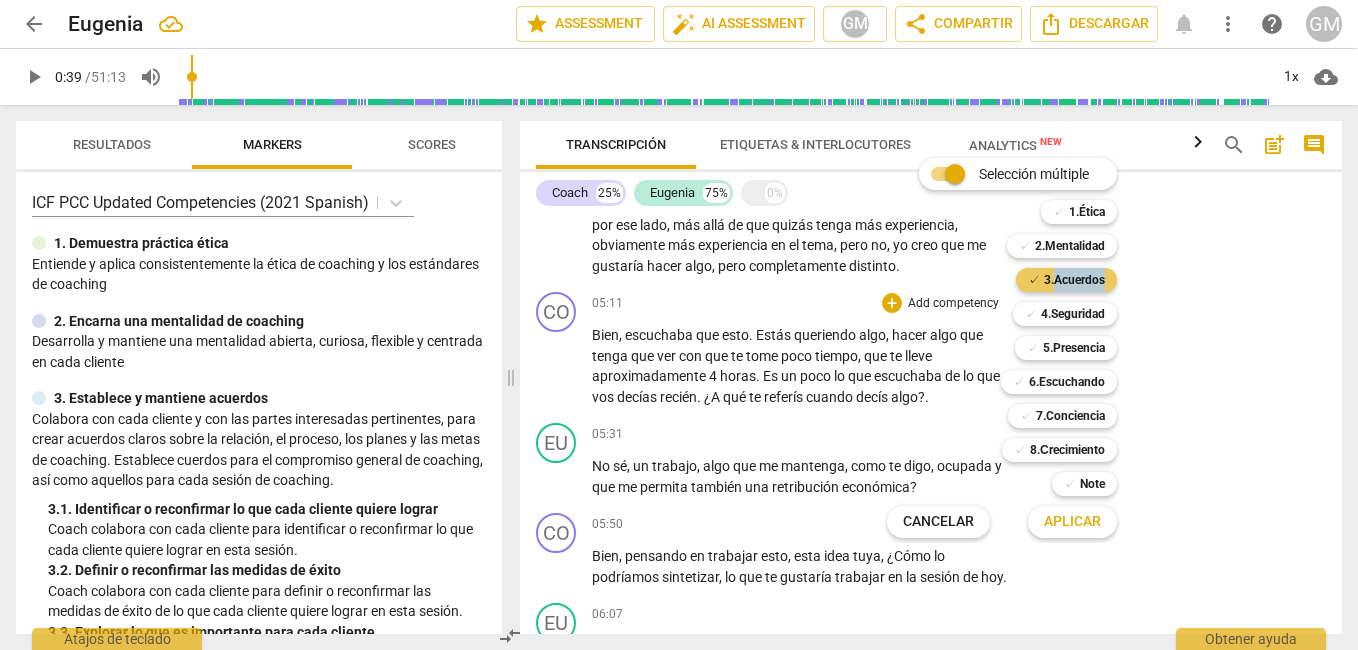 click on "3.Acuerdos" at bounding box center [1074, 280] 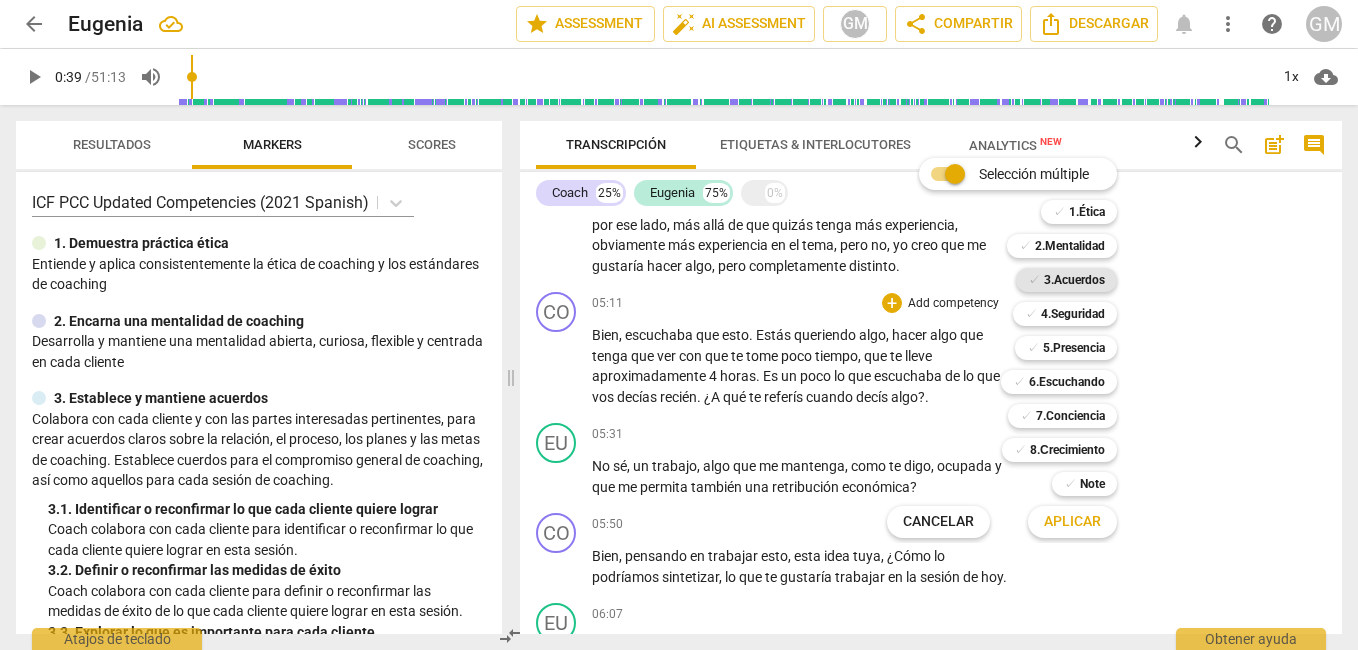 click on "3.Acuerdos" at bounding box center [1074, 280] 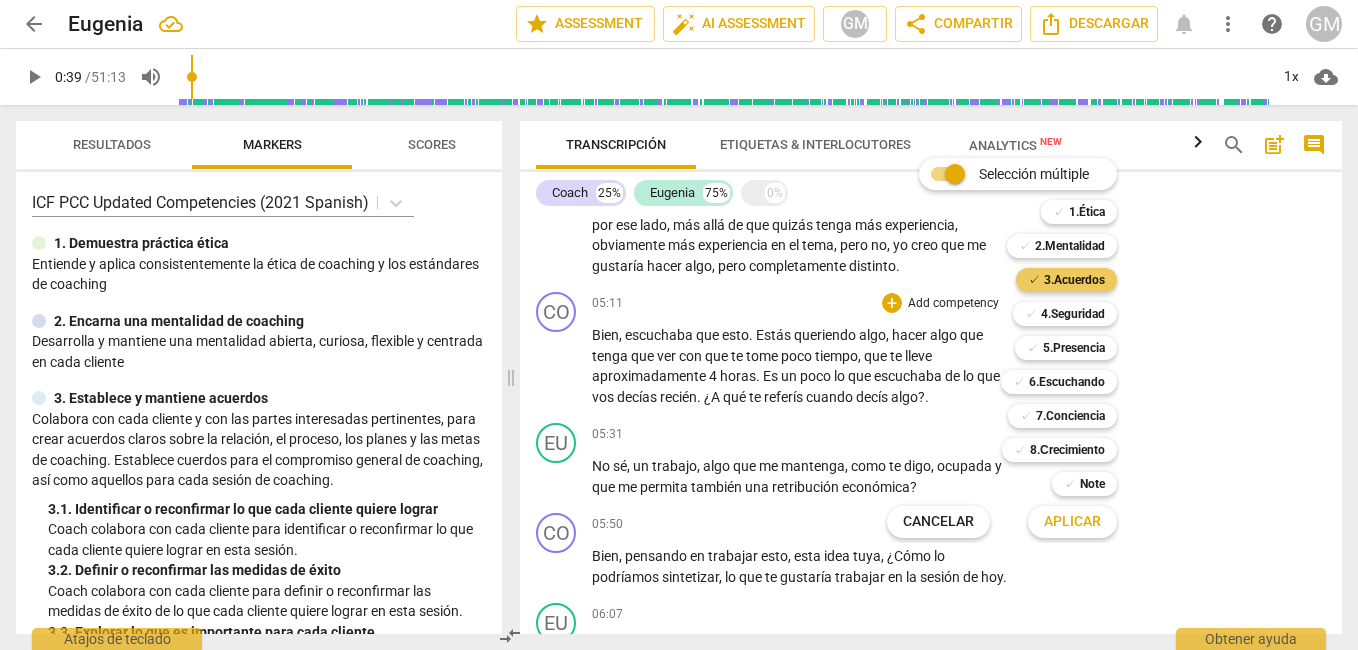 click on "3.Acuerdos" at bounding box center (1074, 280) 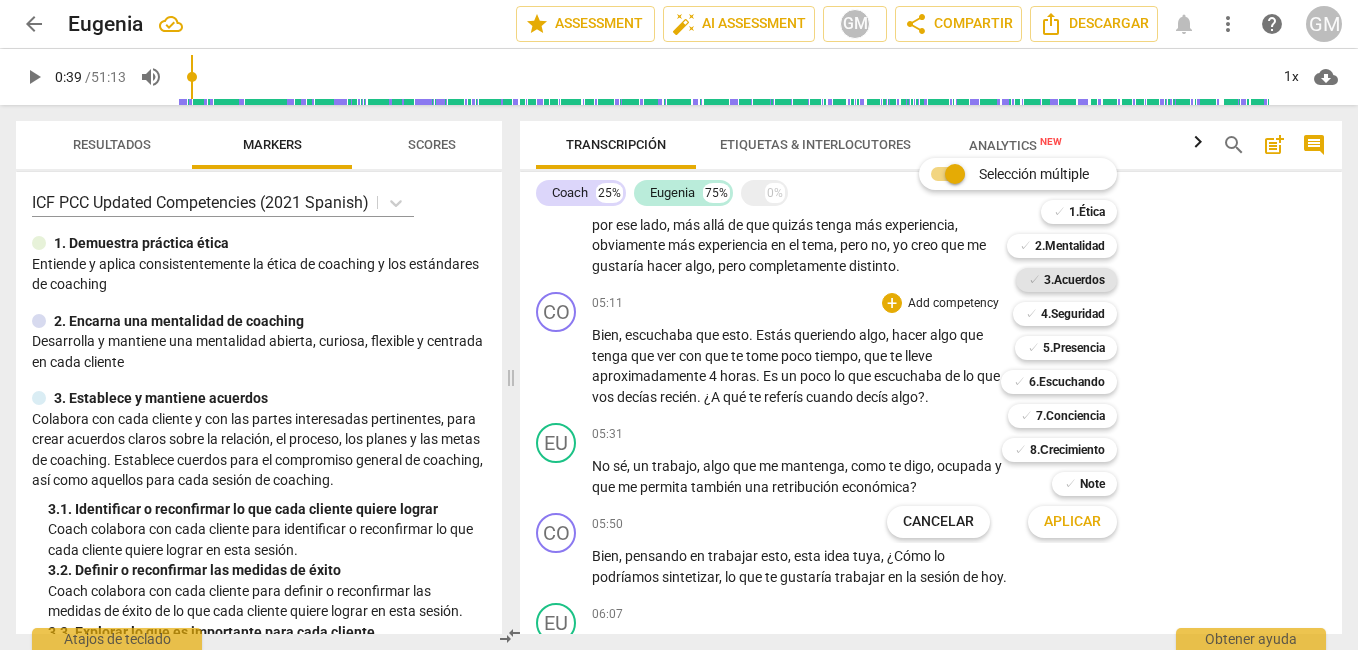 click on "3.Acuerdos" at bounding box center (1074, 280) 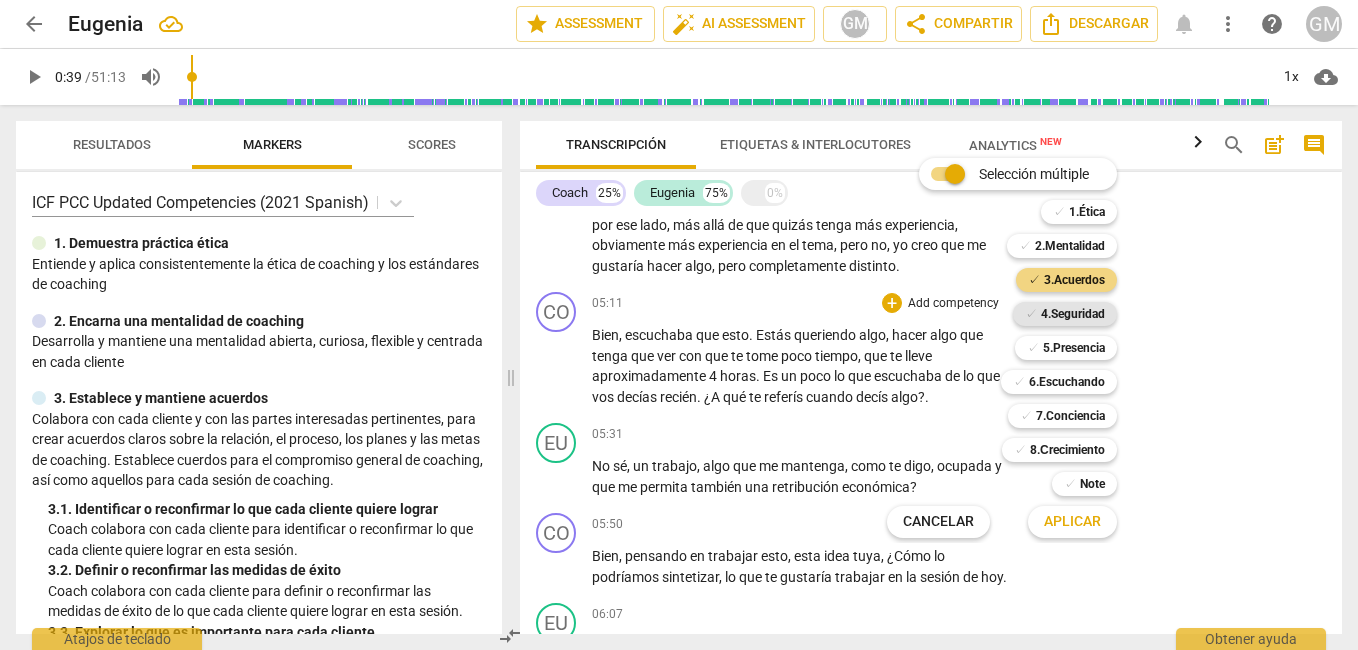 click on "4.Seguridad" at bounding box center [1073, 314] 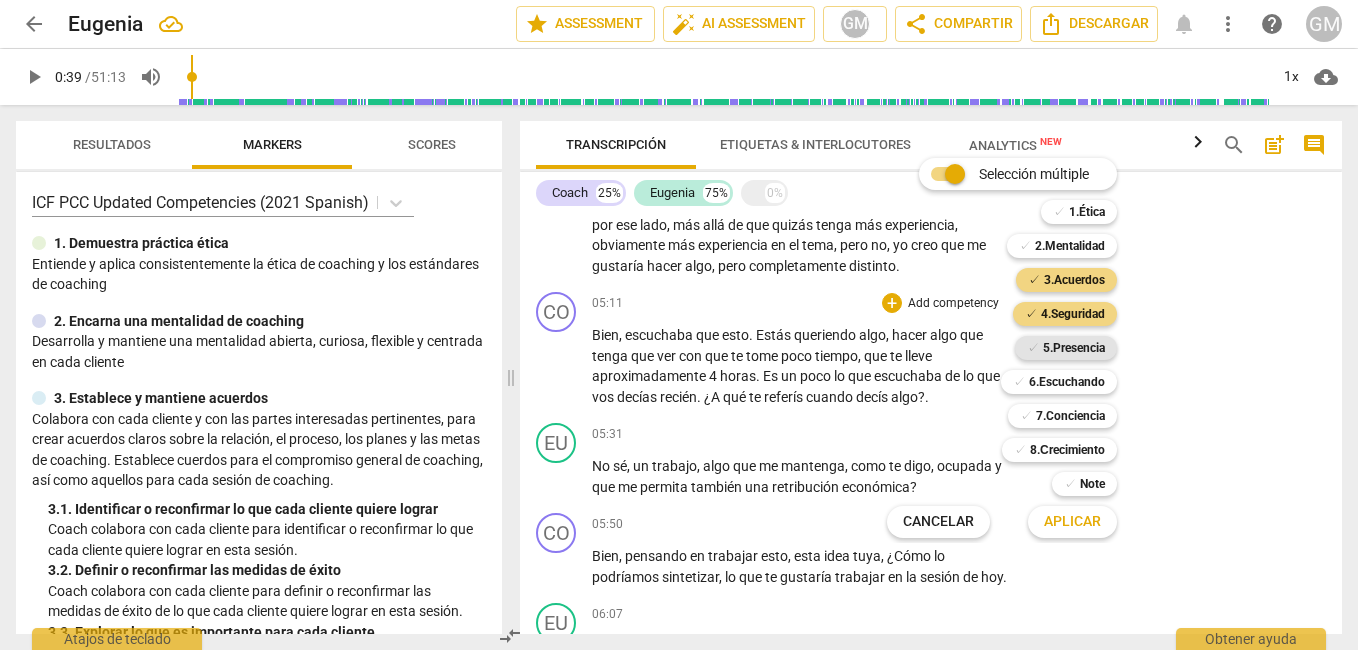 click on "5.Presencia" at bounding box center [1074, 348] 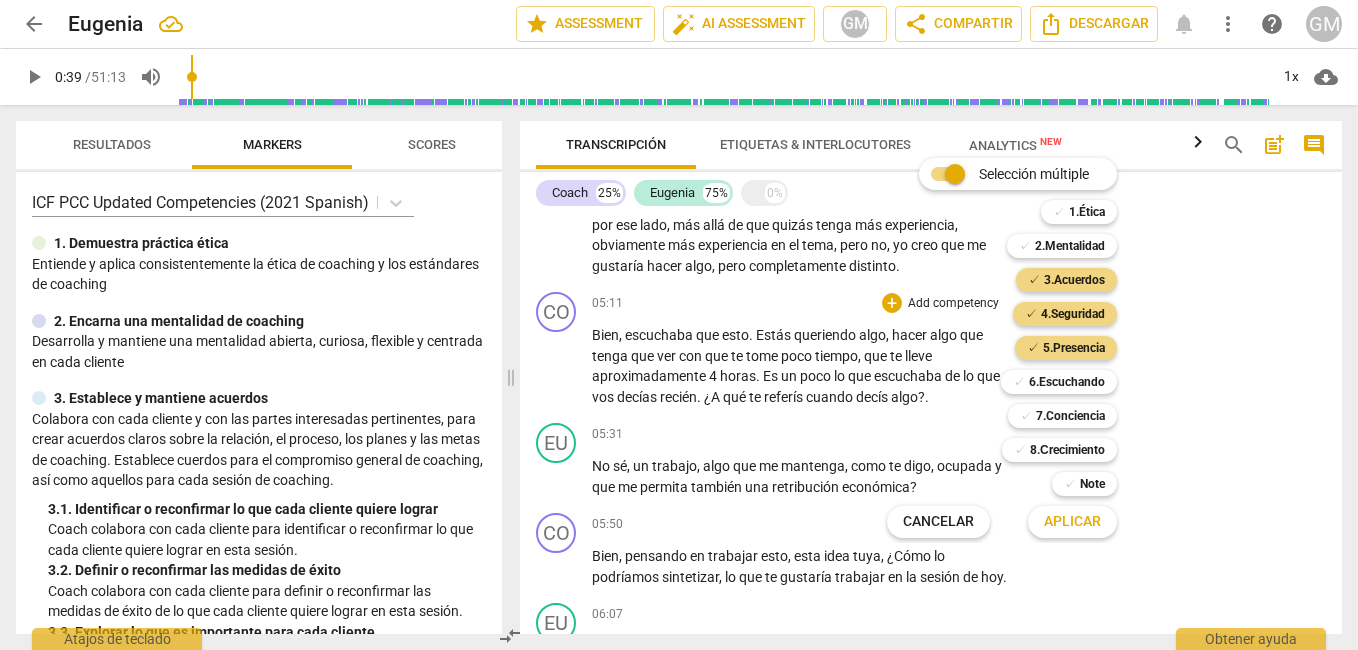 click at bounding box center [679, 325] 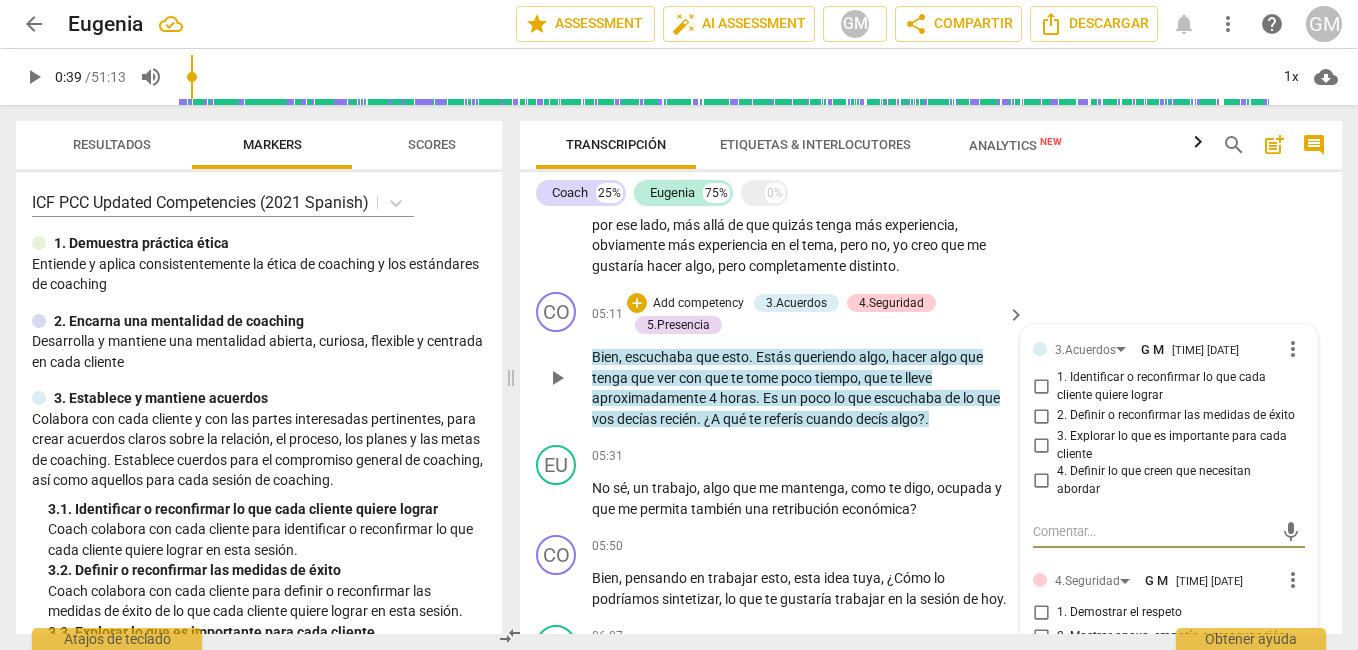 click on "4. Definir lo que creen que necesitan abordar" at bounding box center (1041, 481) 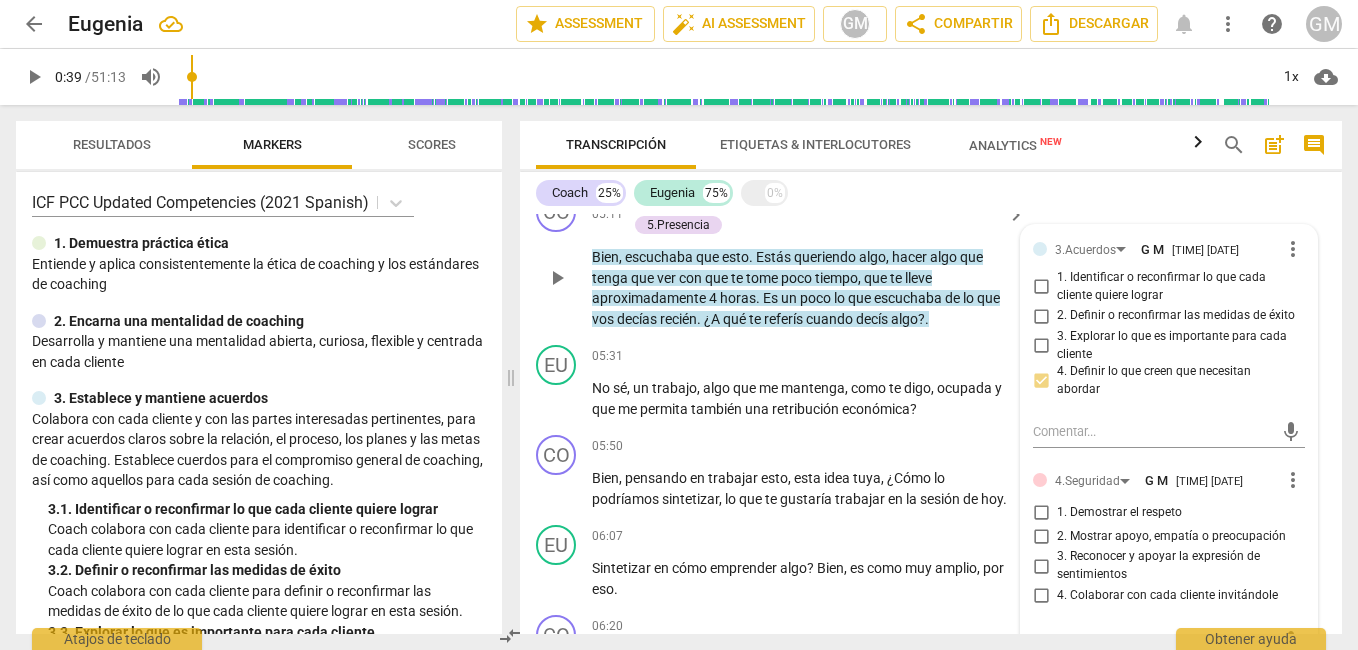 scroll, scrollTop: 1858, scrollLeft: 0, axis: vertical 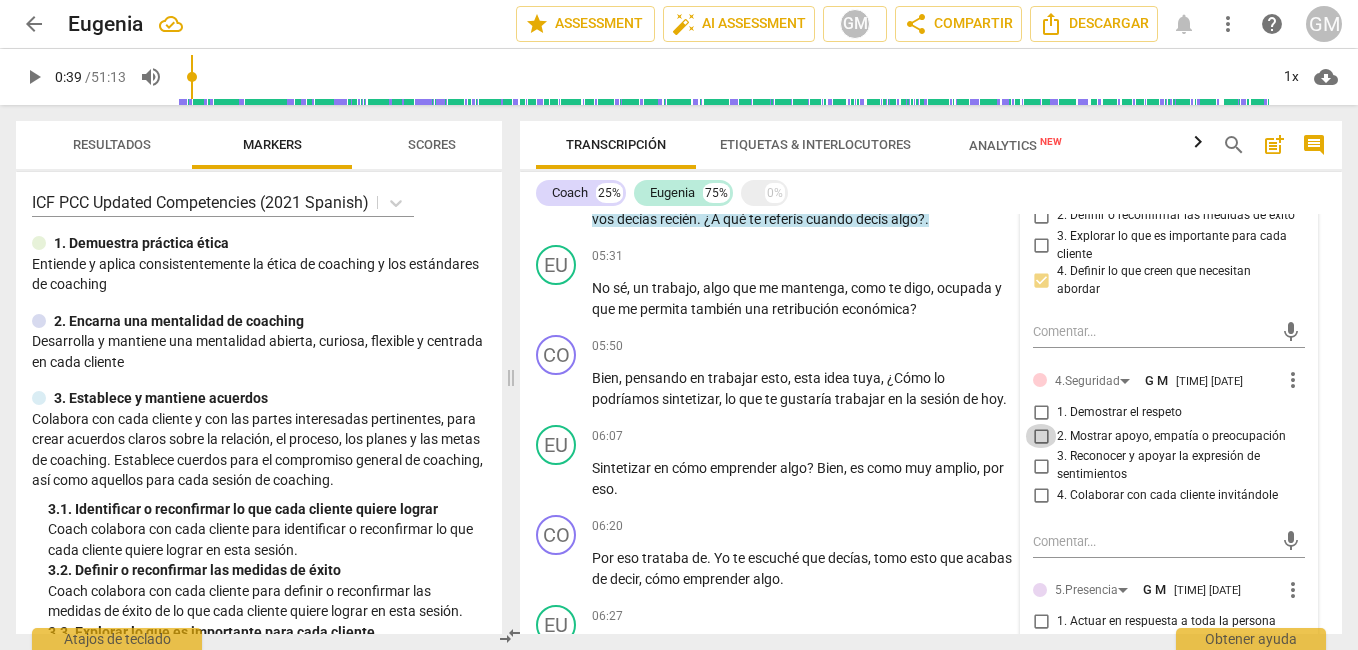 click on "2. Mostrar apoyo, empatía o preocupación" at bounding box center (1041, 436) 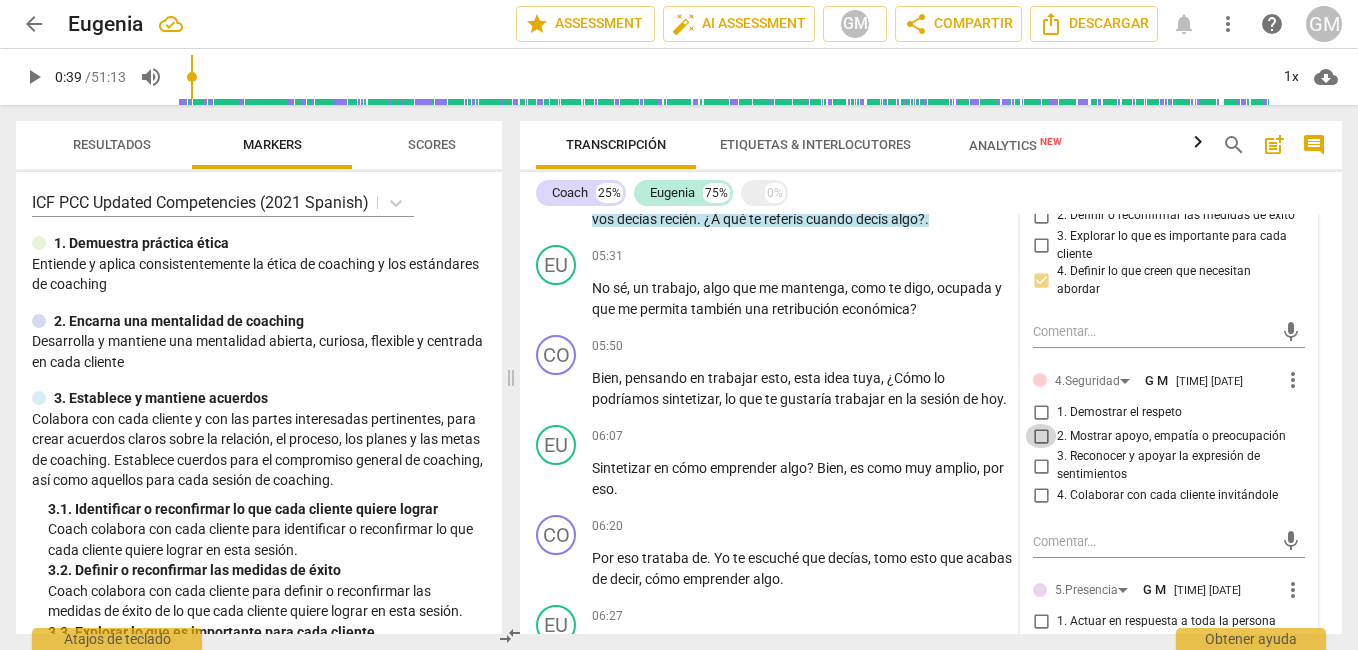 checkbox on "true" 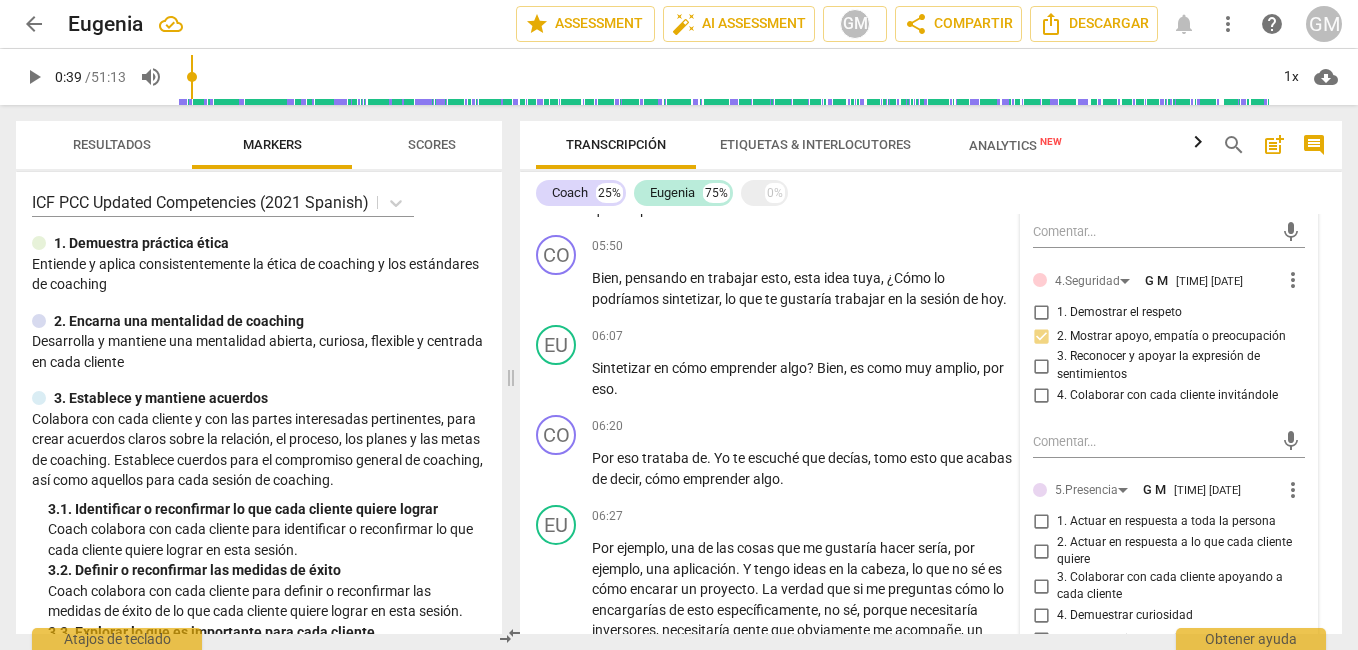 scroll, scrollTop: 2058, scrollLeft: 0, axis: vertical 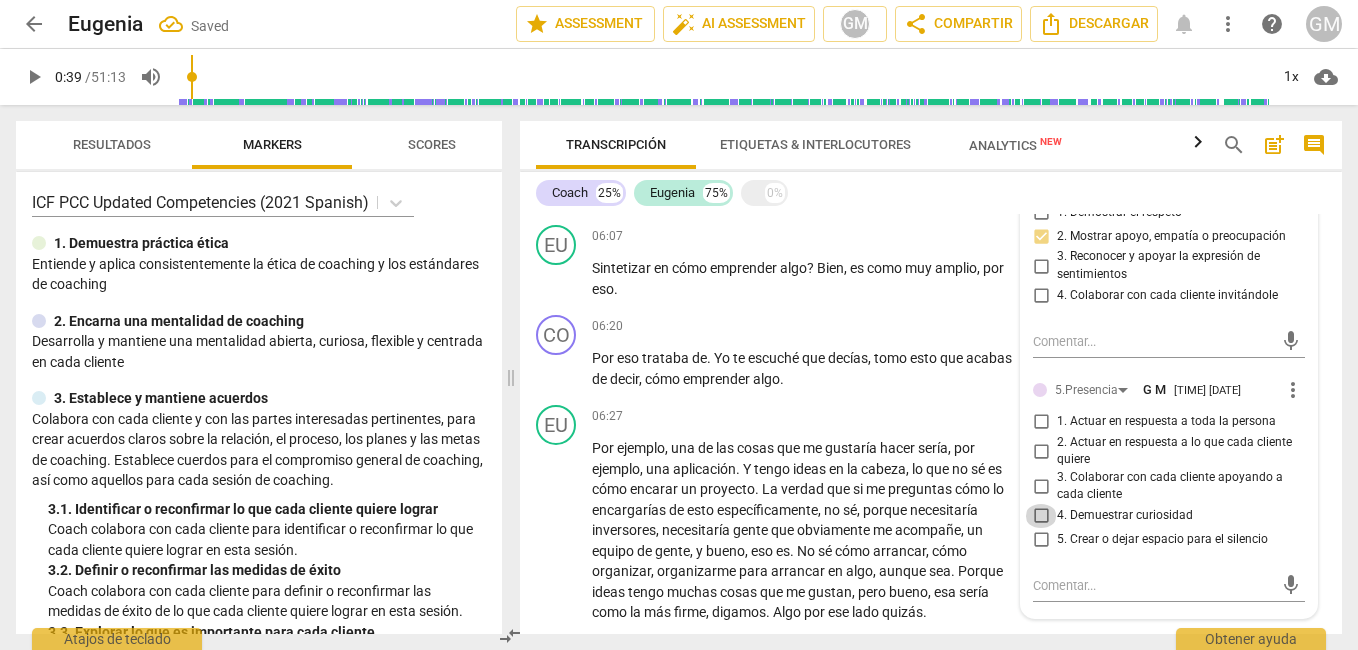 click on "4. Demuestrar curiosidad" at bounding box center (1041, 516) 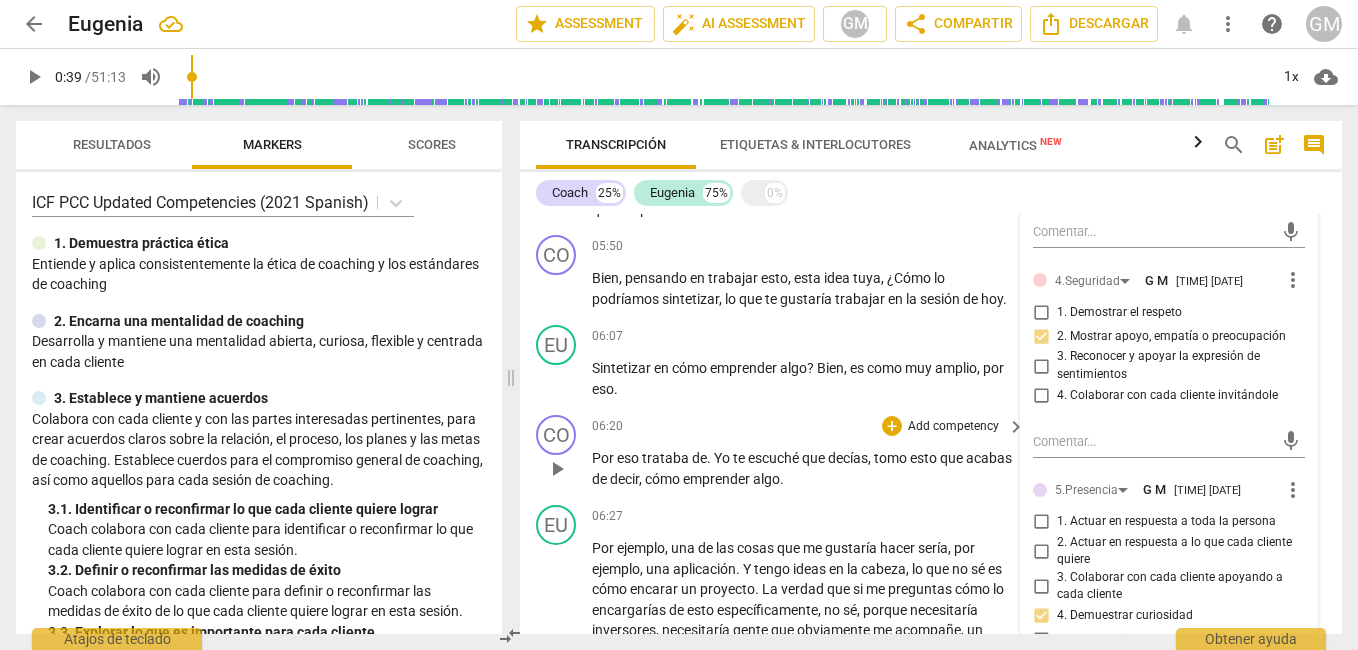 scroll, scrollTop: 1858, scrollLeft: 0, axis: vertical 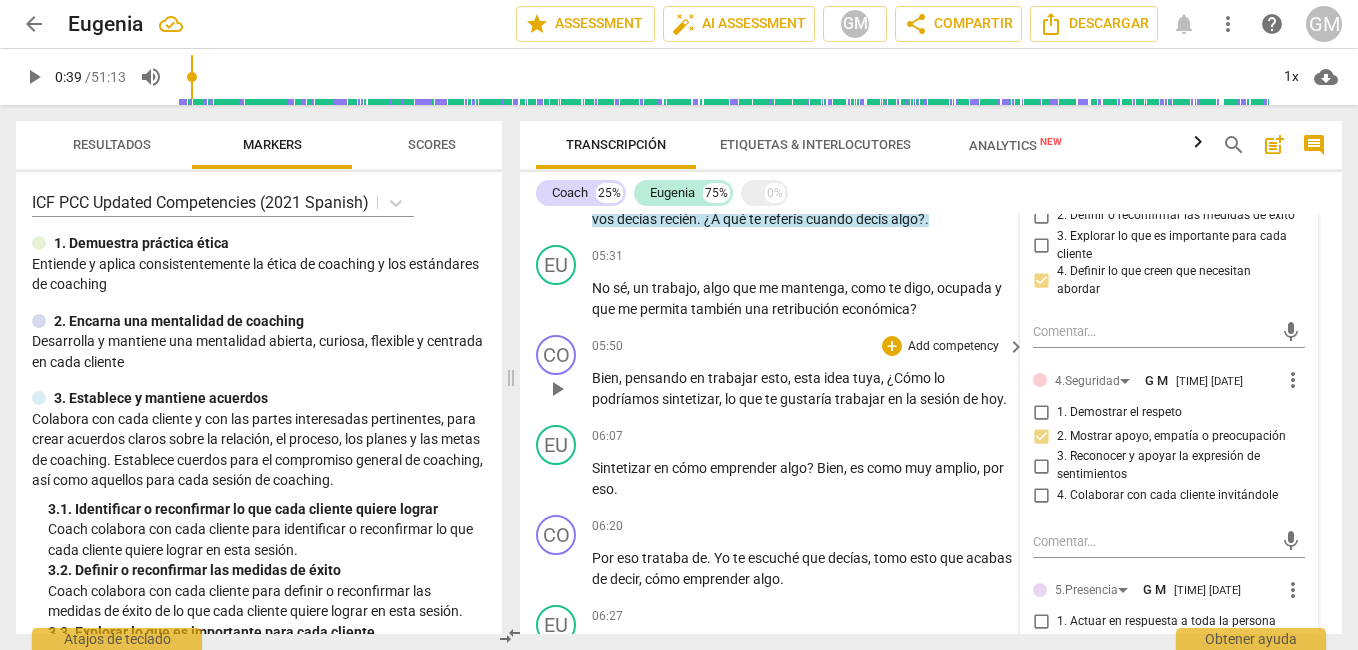 click on "sintetizar" at bounding box center (690, 399) 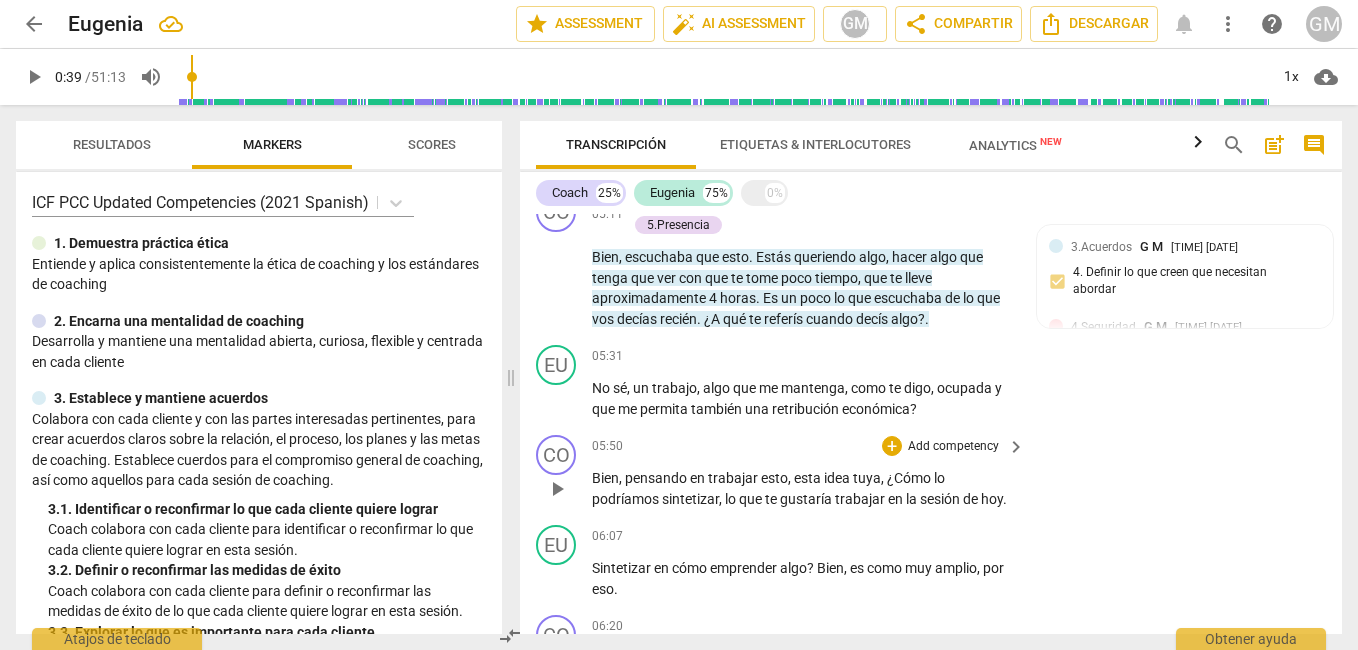 scroll, scrollTop: 1858, scrollLeft: 0, axis: vertical 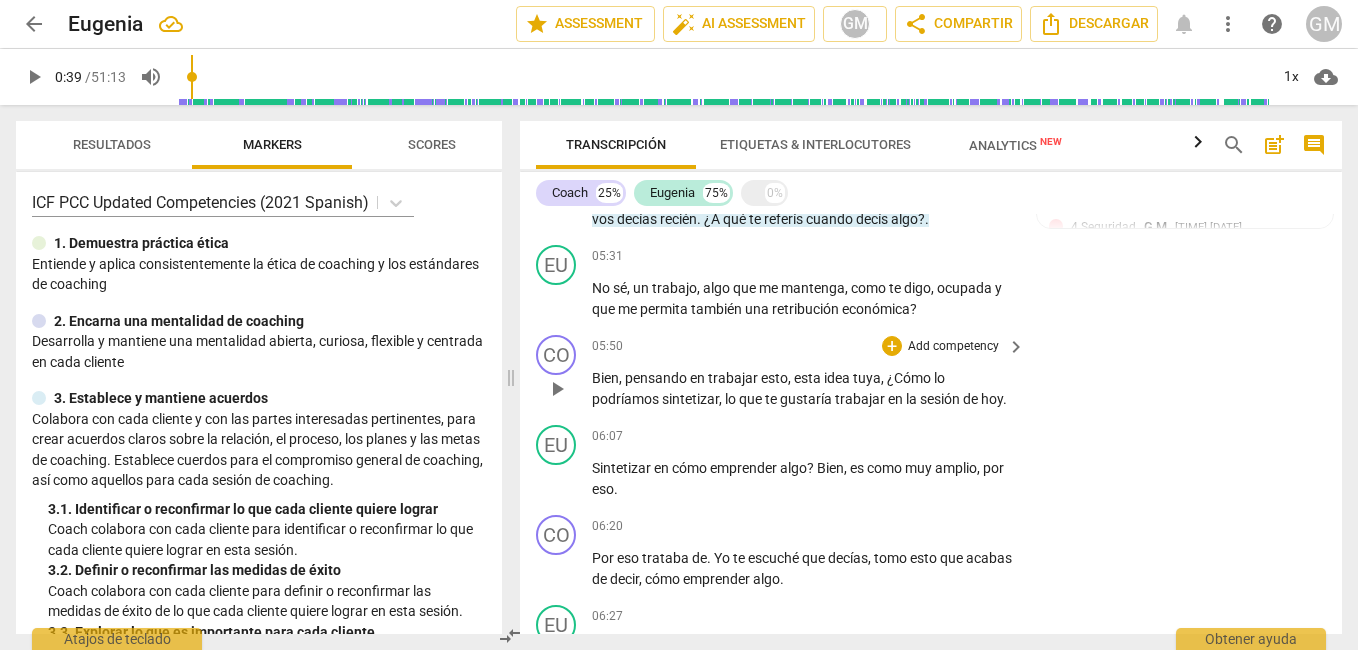 click on "Add competency" at bounding box center [953, 347] 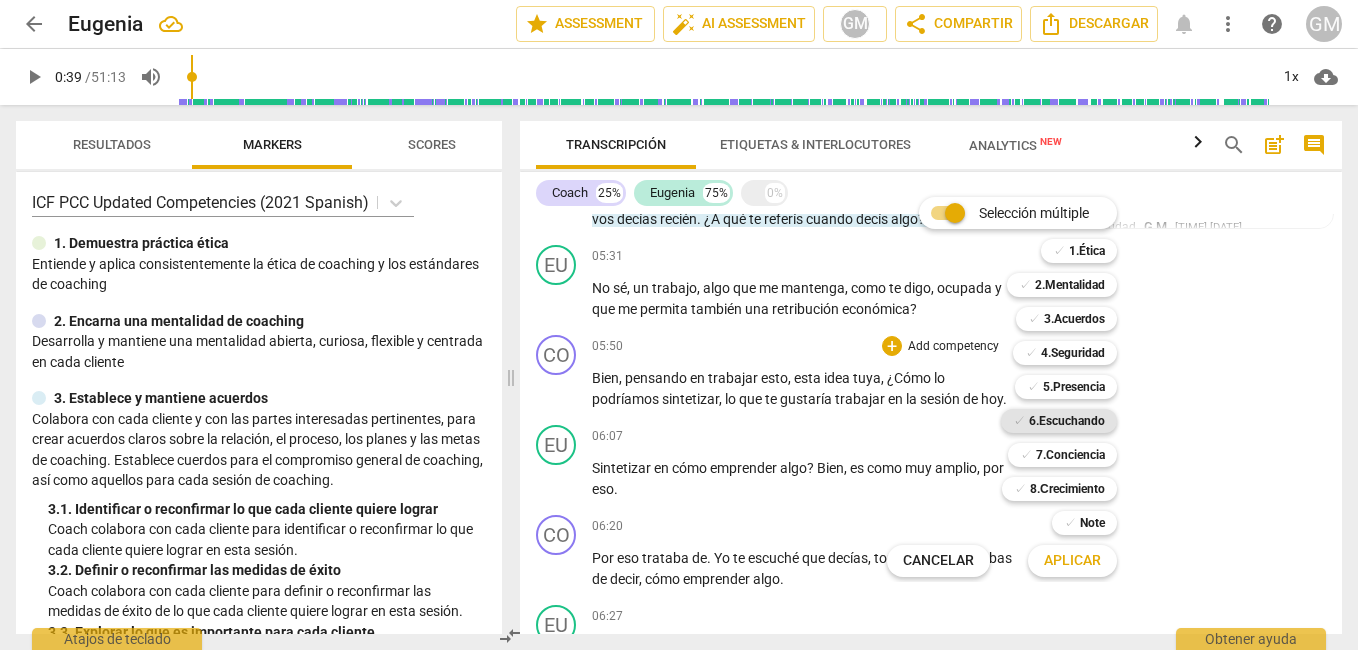 click on "6.Escuchando" at bounding box center [1067, 421] 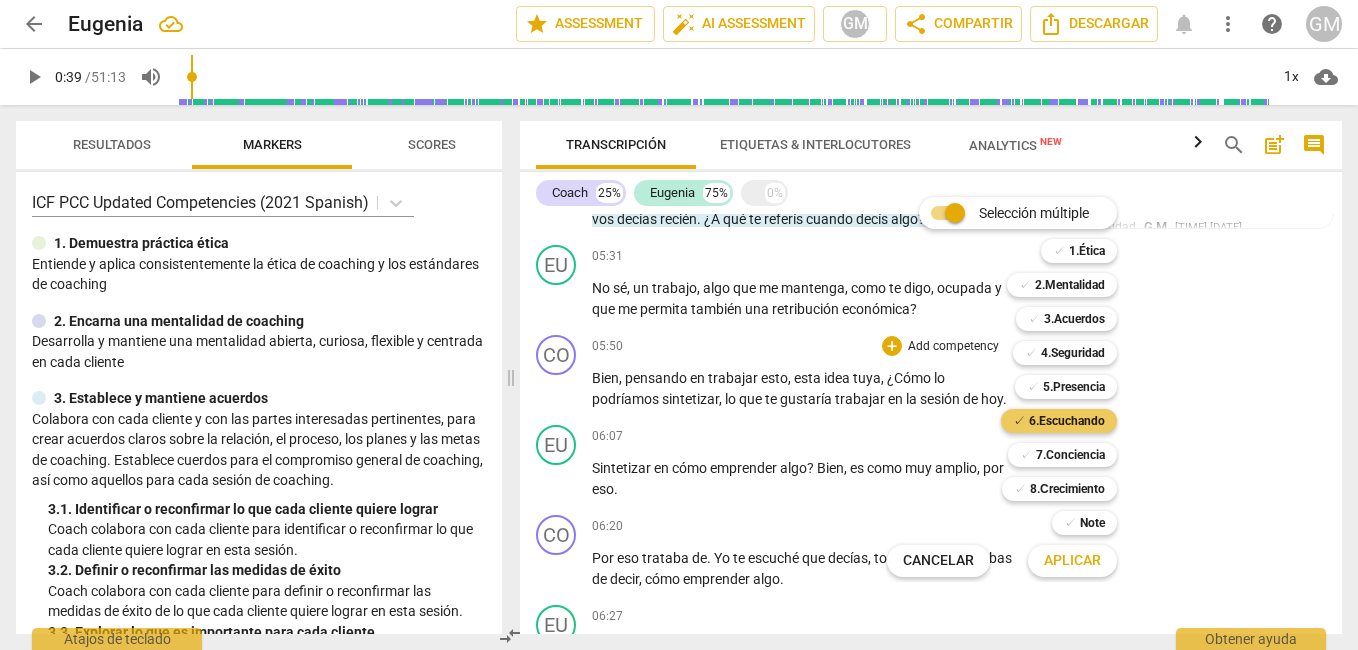 click on "6.Escuchando" at bounding box center [1067, 421] 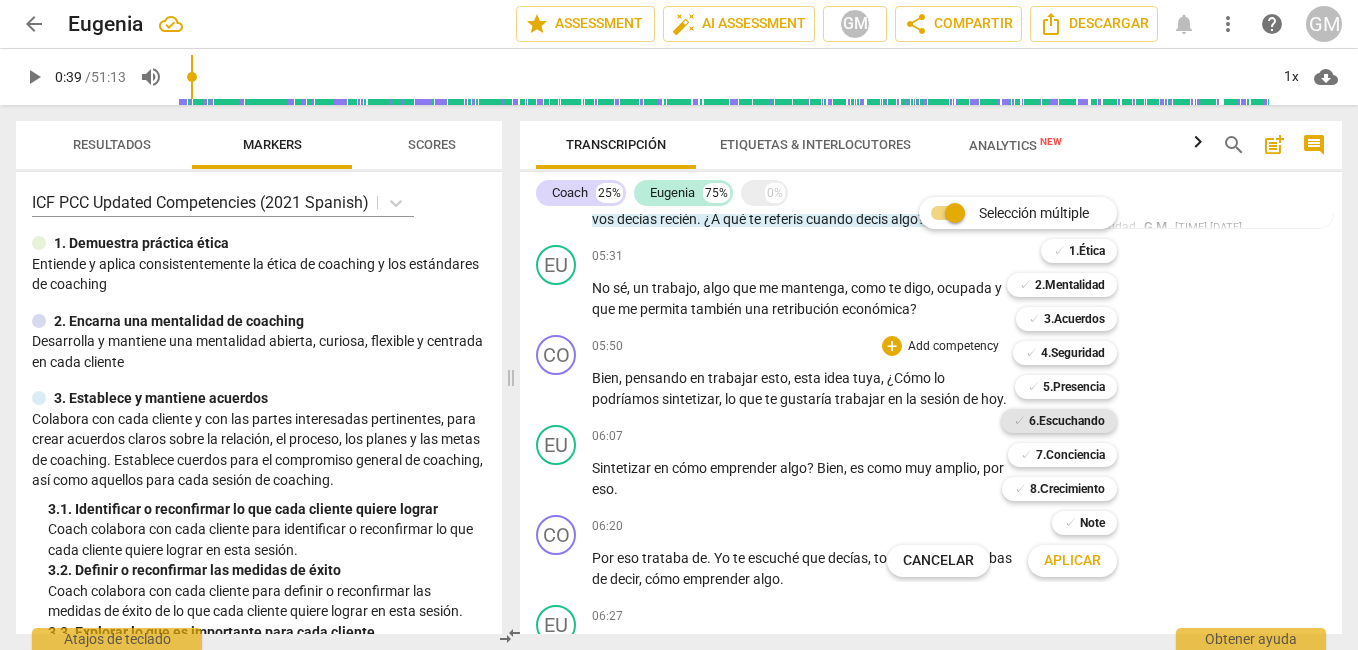 click on "6.Escuchando" at bounding box center [1067, 421] 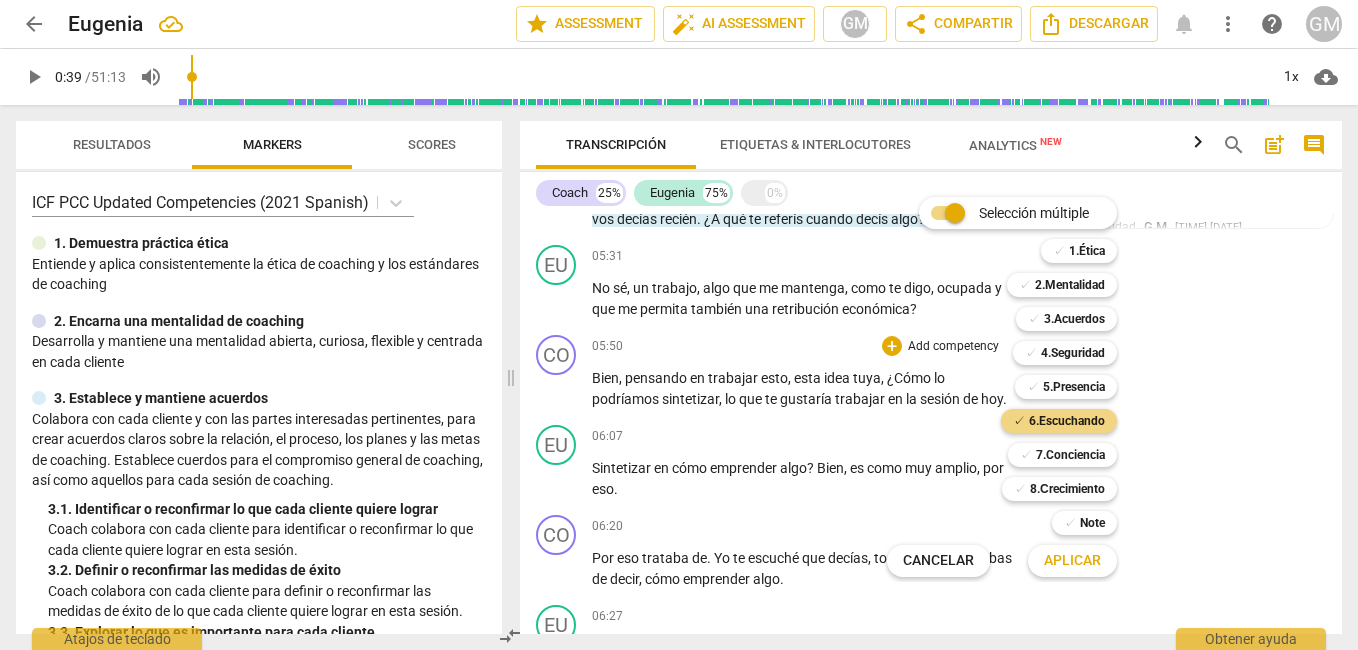 click at bounding box center [679, 325] 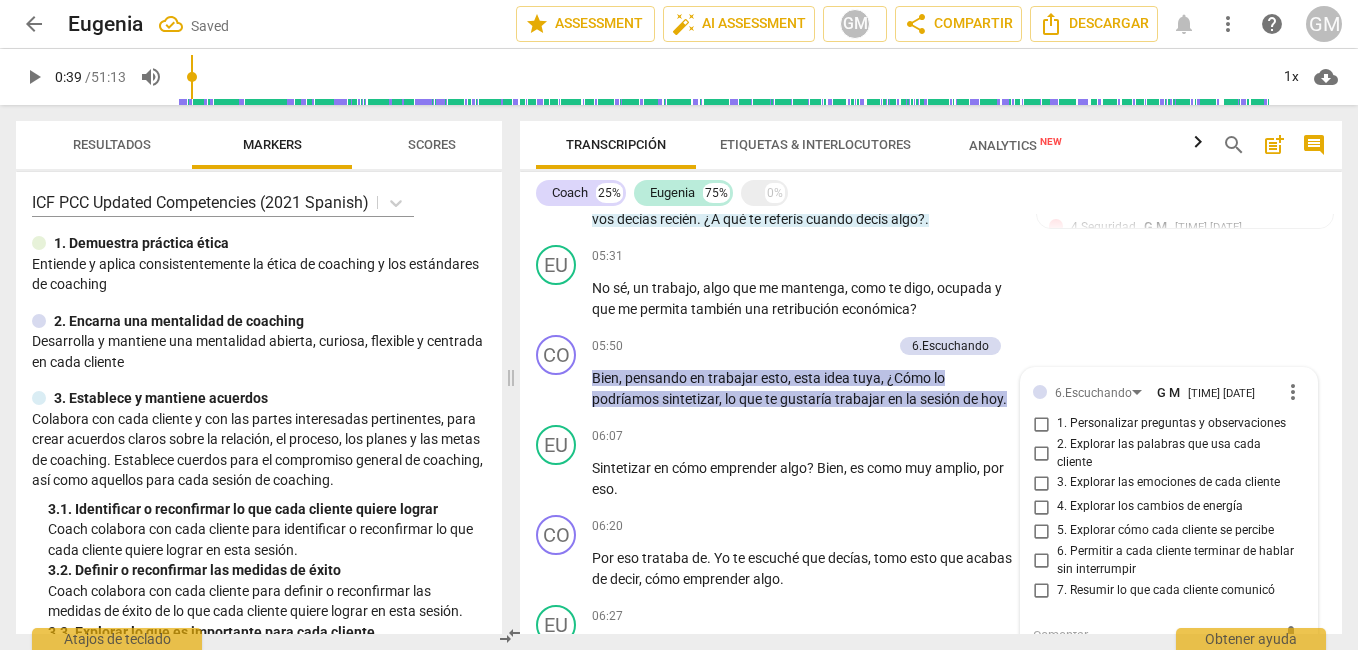 scroll, scrollTop: 2100, scrollLeft: 0, axis: vertical 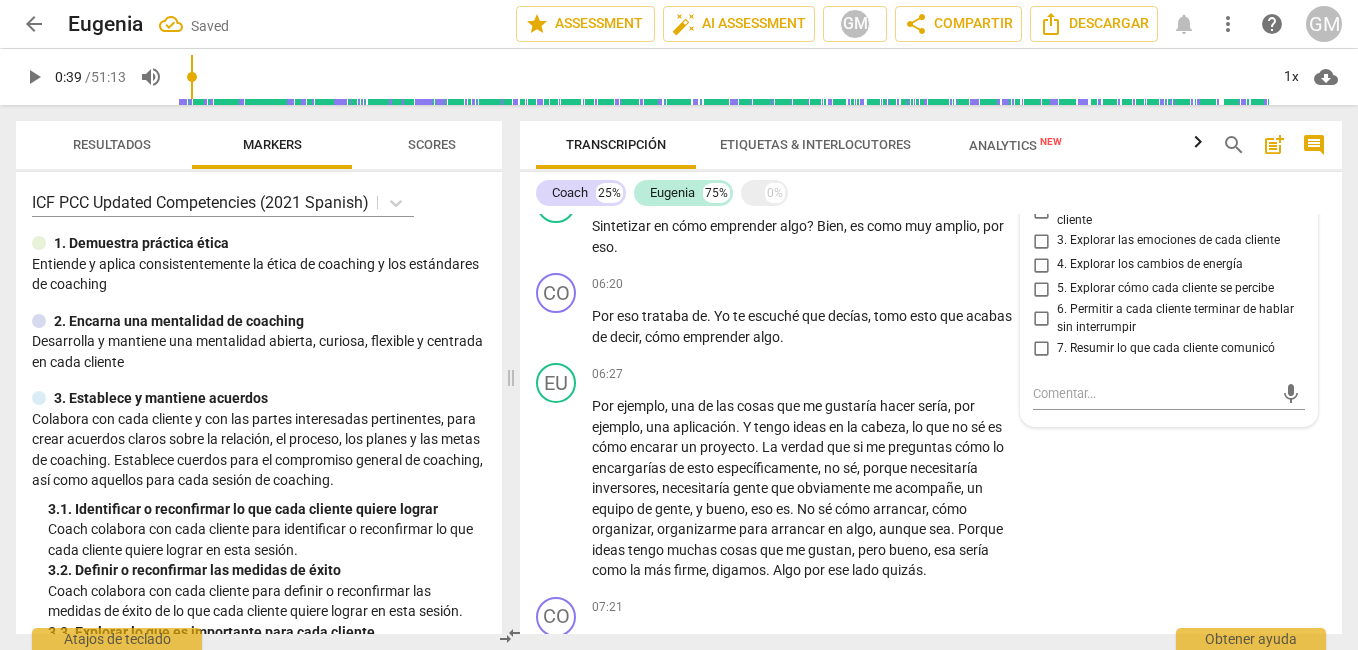 click on "1. Personalizar preguntas y observaciones" at bounding box center (1041, 182) 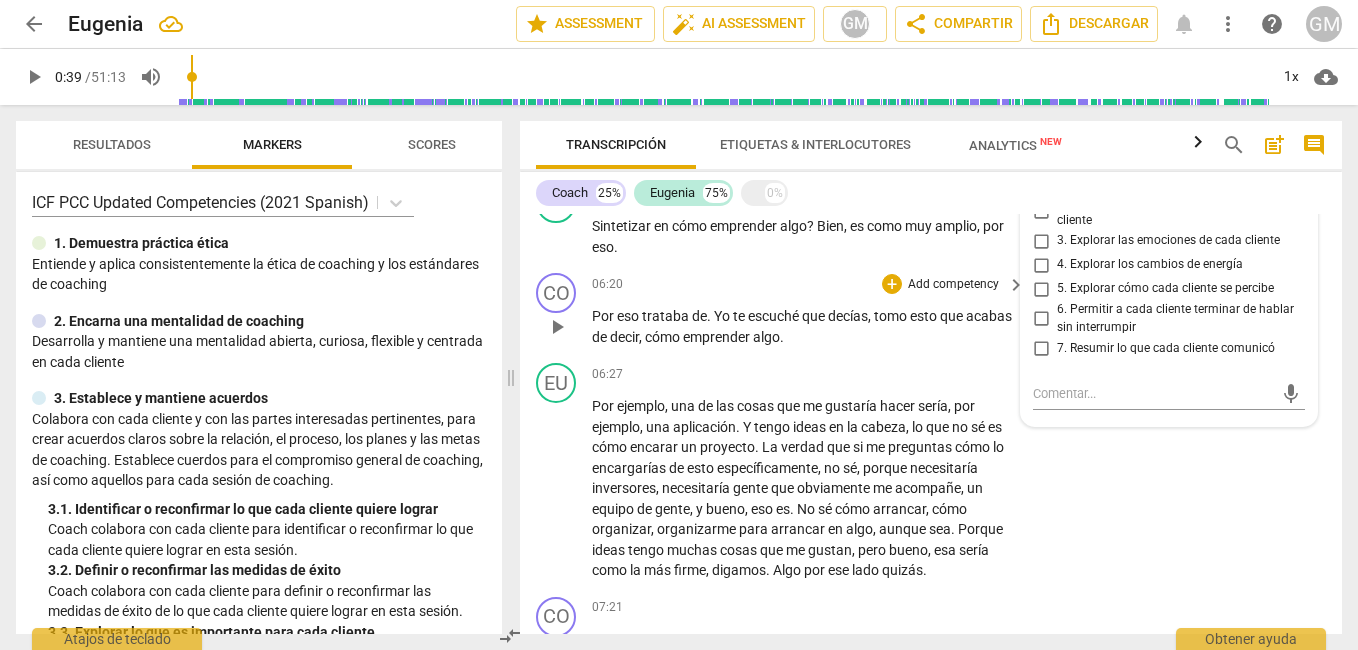 scroll, scrollTop: 2000, scrollLeft: 0, axis: vertical 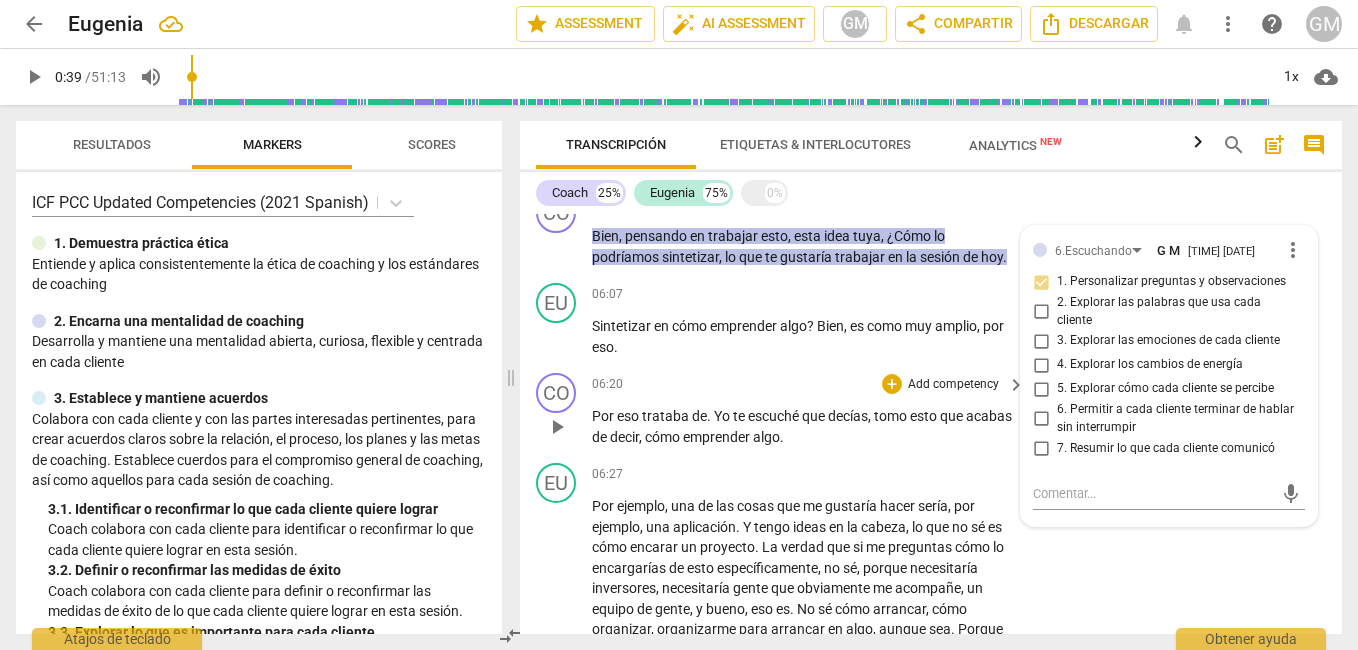 click on "Yo" at bounding box center [723, 416] 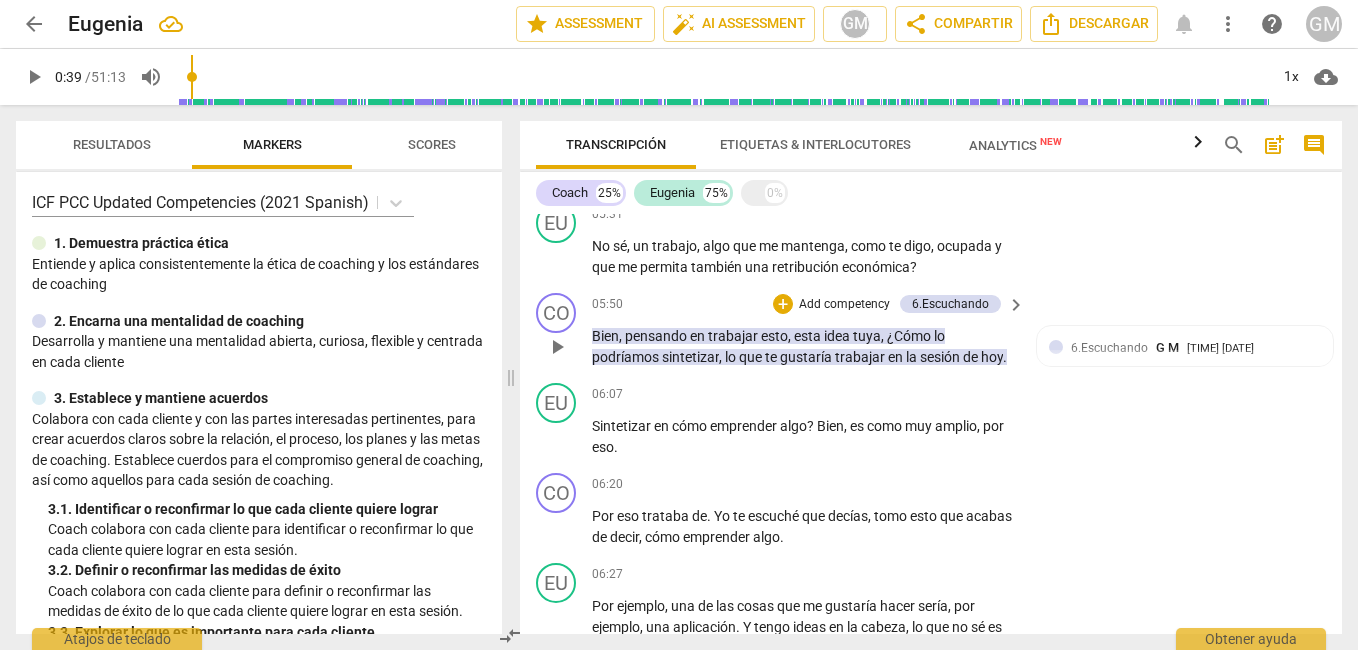 scroll, scrollTop: 1800, scrollLeft: 0, axis: vertical 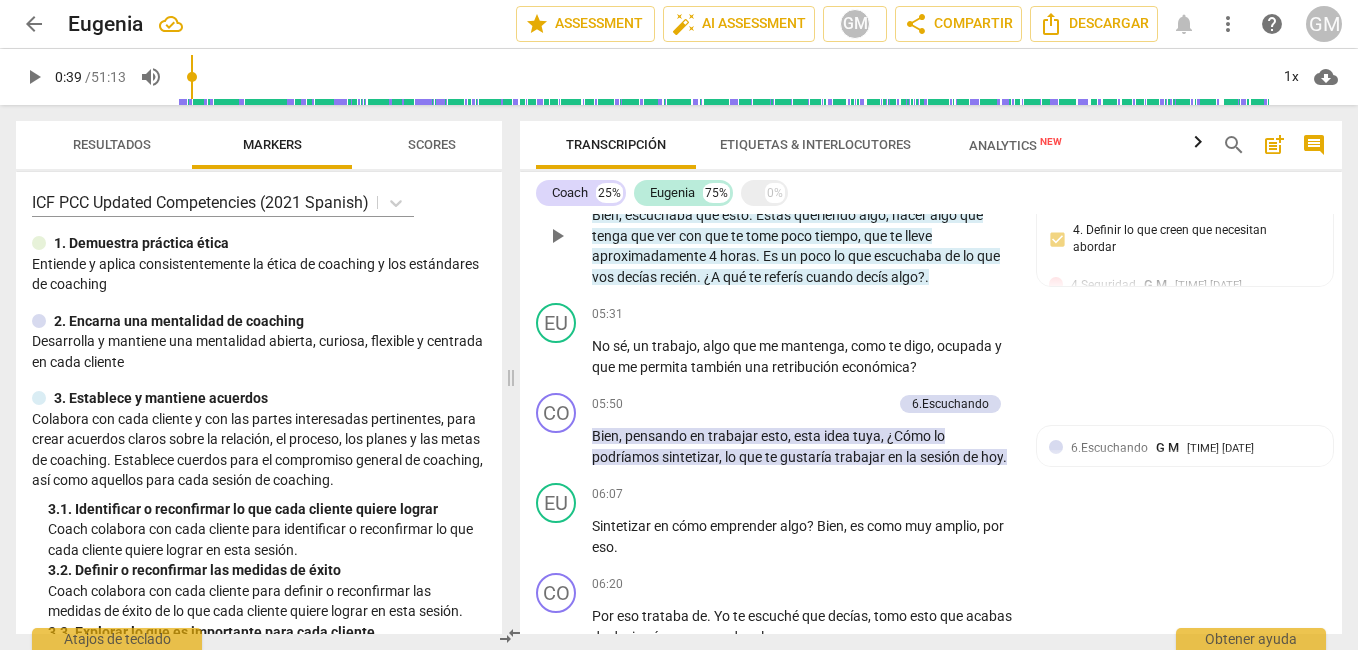 click on "escuchaba" at bounding box center (909, 256) 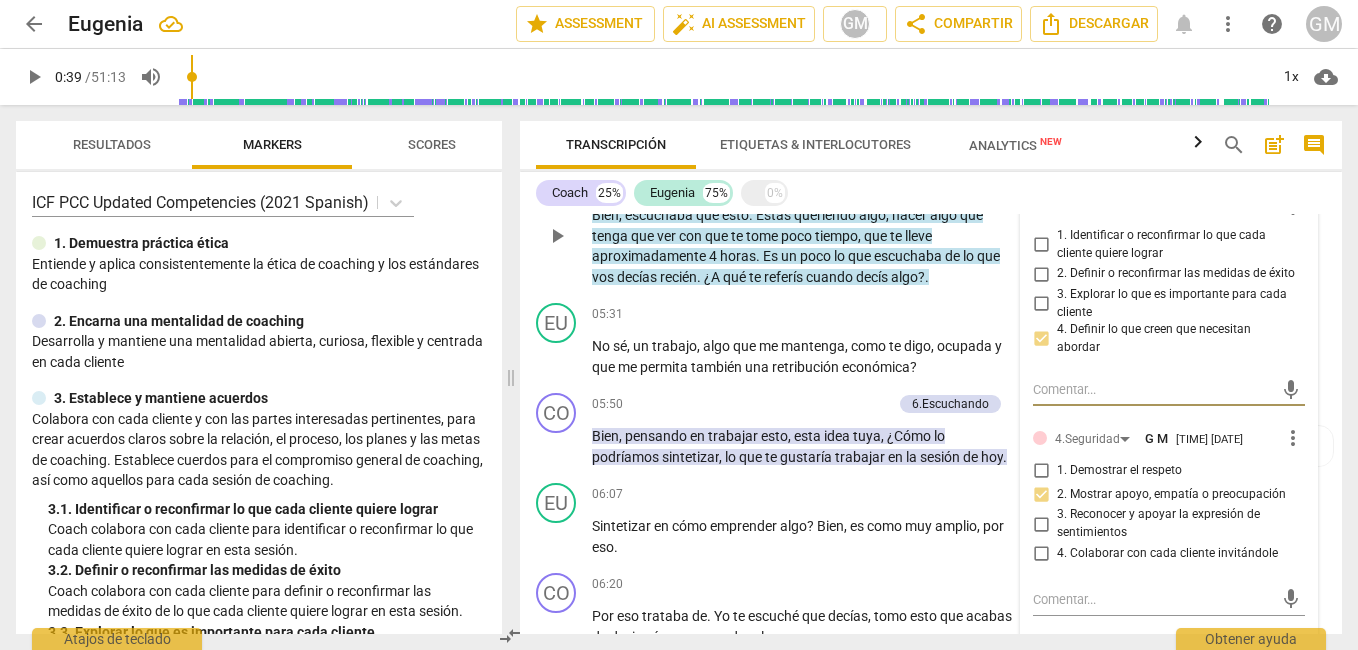 scroll, scrollTop: 1700, scrollLeft: 0, axis: vertical 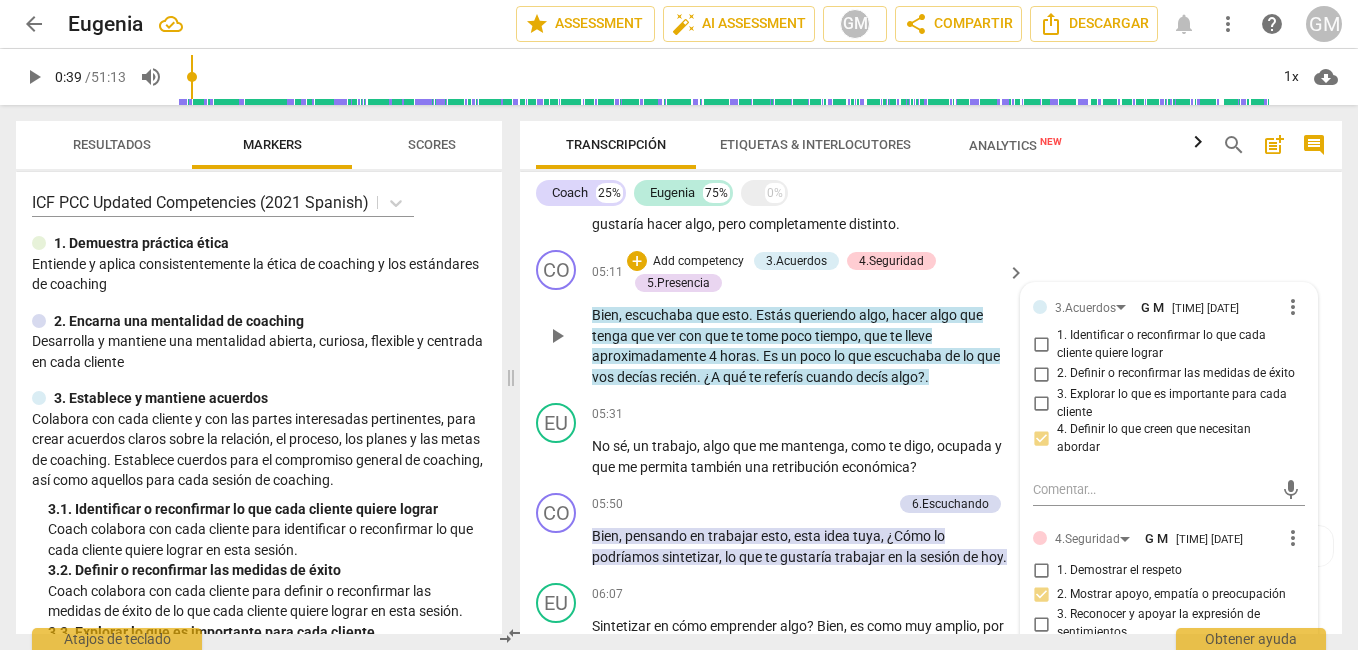 click on "Add competency" at bounding box center (698, 262) 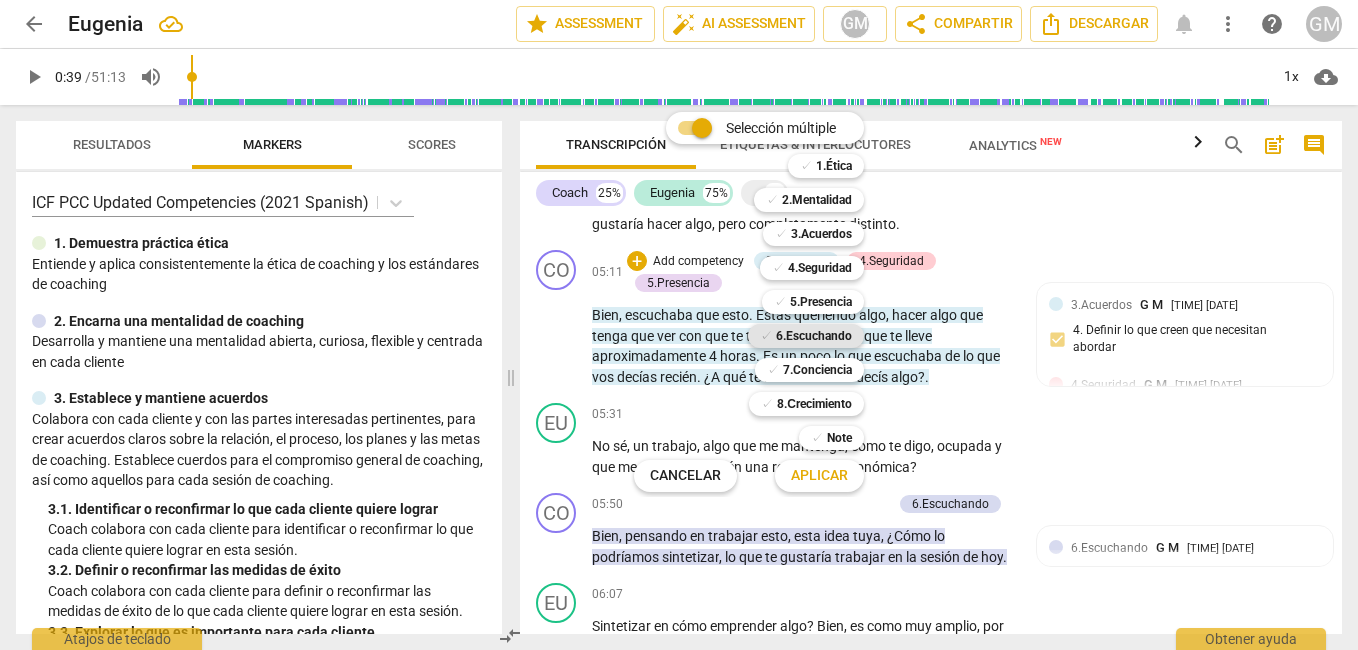 click on "6.Escuchando" at bounding box center (814, 336) 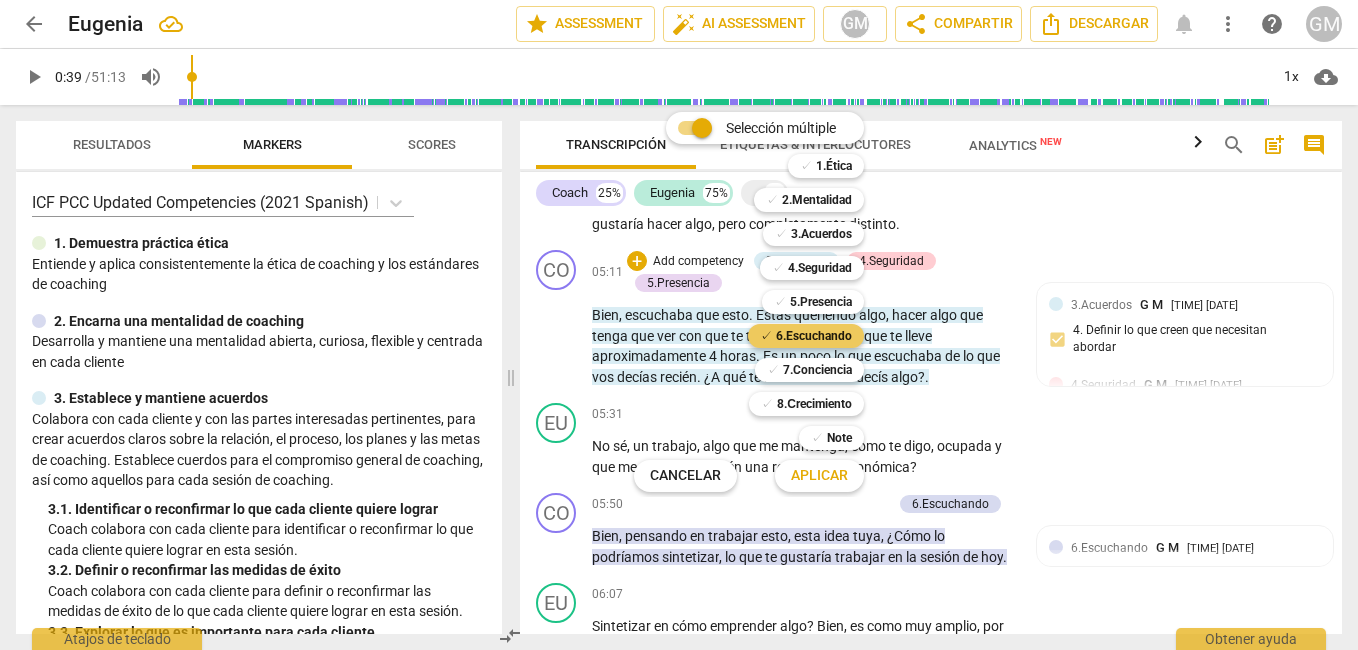 click on "6.Escuchando" at bounding box center [814, 336] 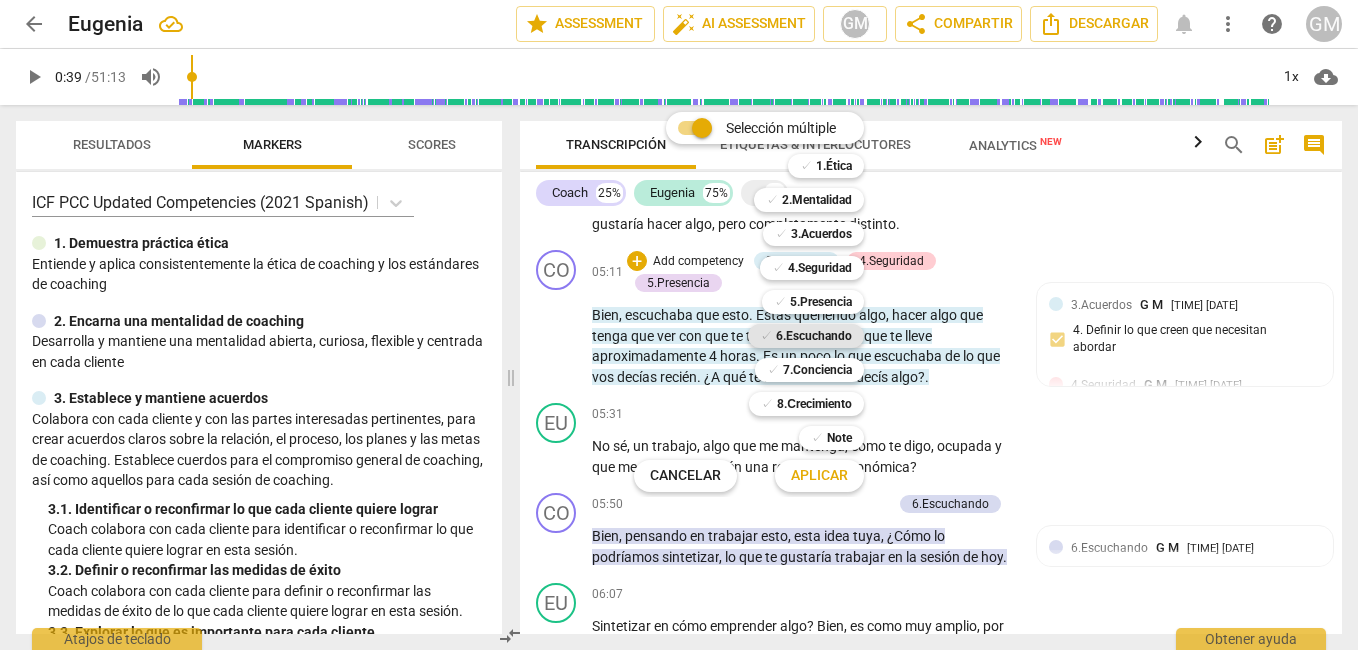 click on "6.Escuchando" at bounding box center [814, 336] 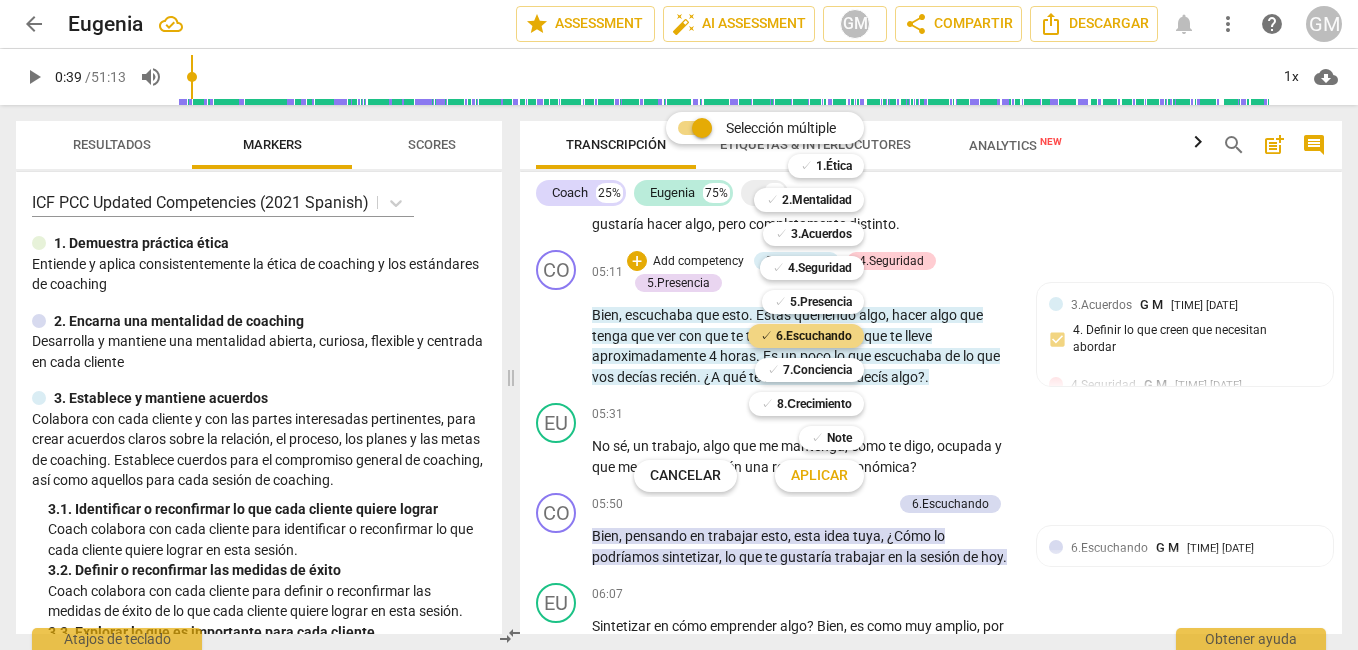 click at bounding box center (679, 325) 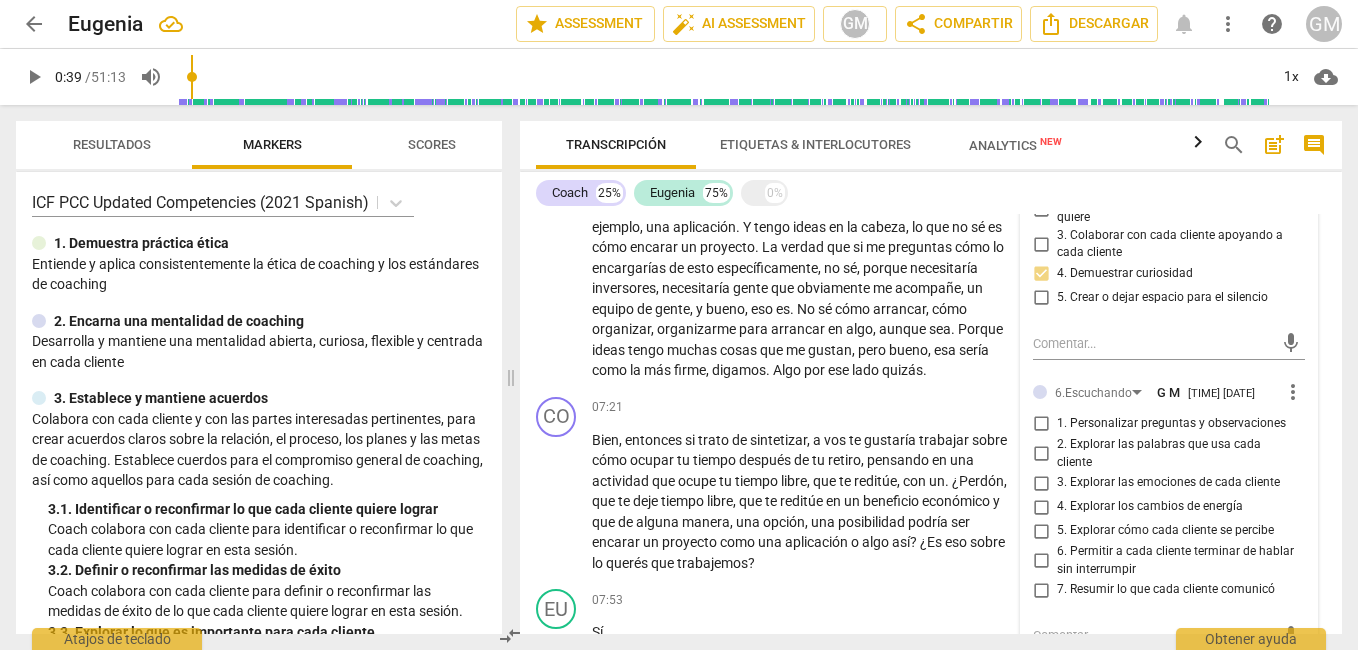 scroll, scrollTop: 2400, scrollLeft: 0, axis: vertical 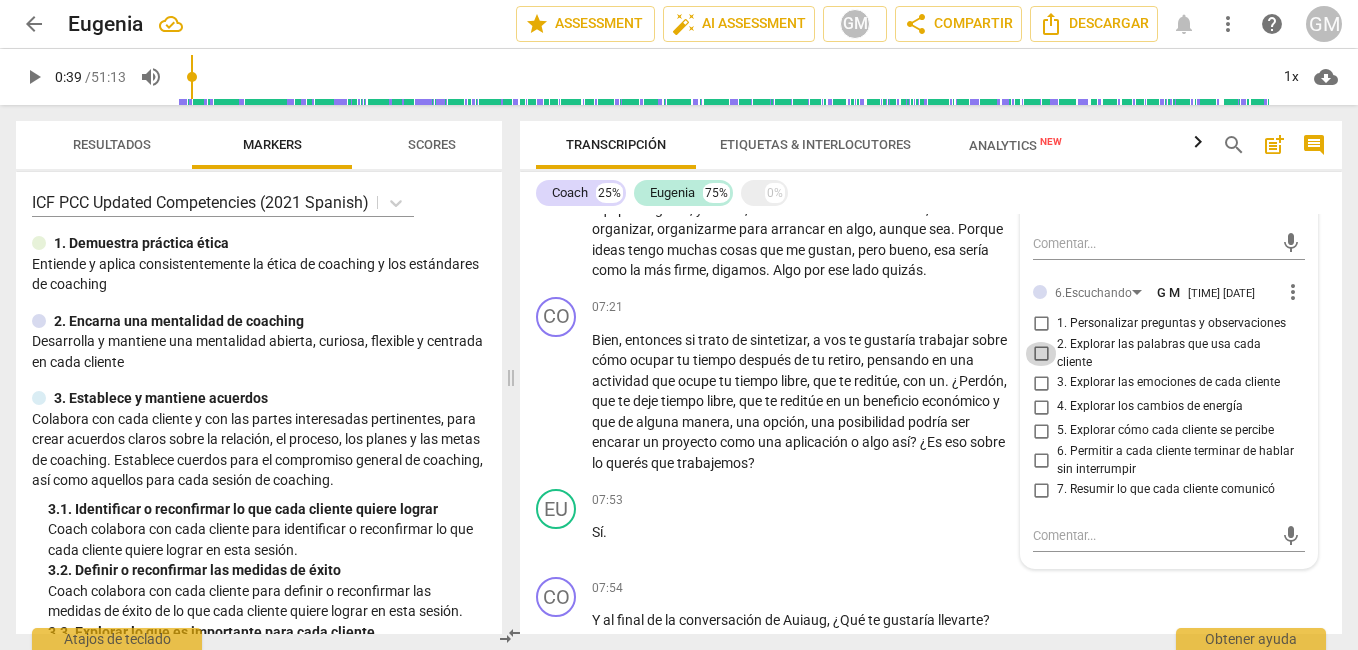 click on "2. Explorar las palabras que usa cada cliente" at bounding box center (1041, 354) 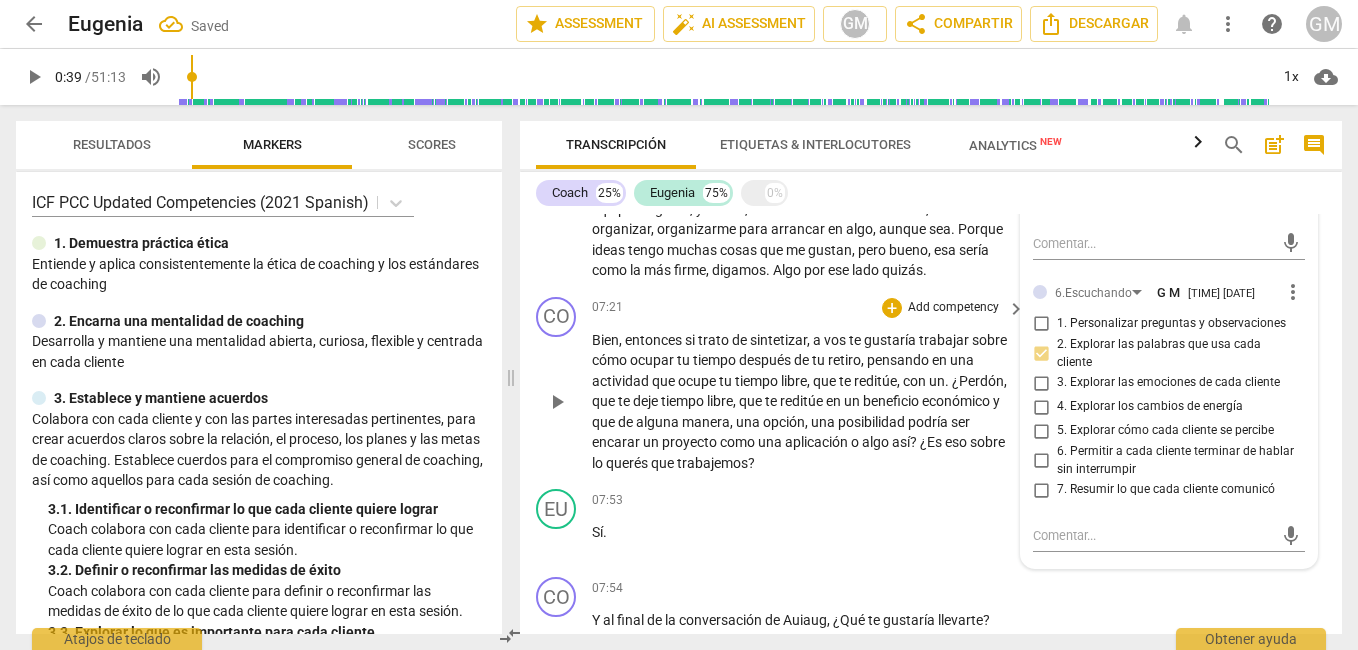 scroll, scrollTop: 2100, scrollLeft: 0, axis: vertical 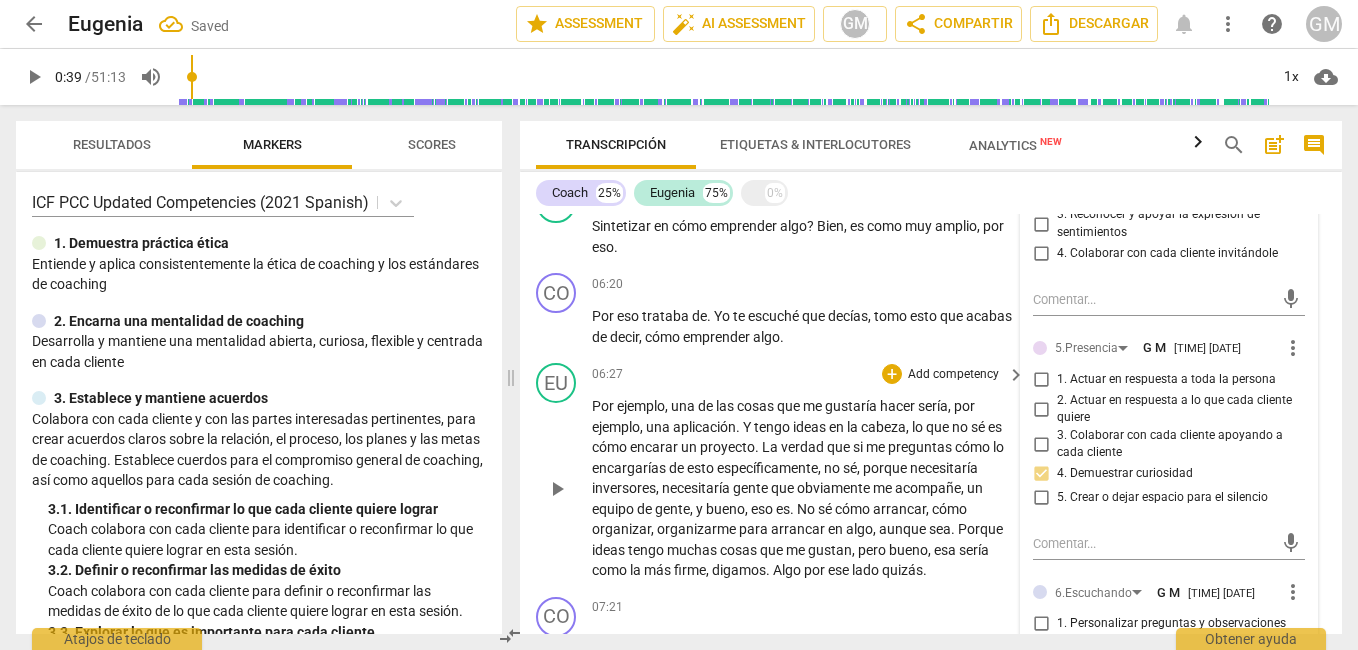 click on "proyecto" at bounding box center (727, 447) 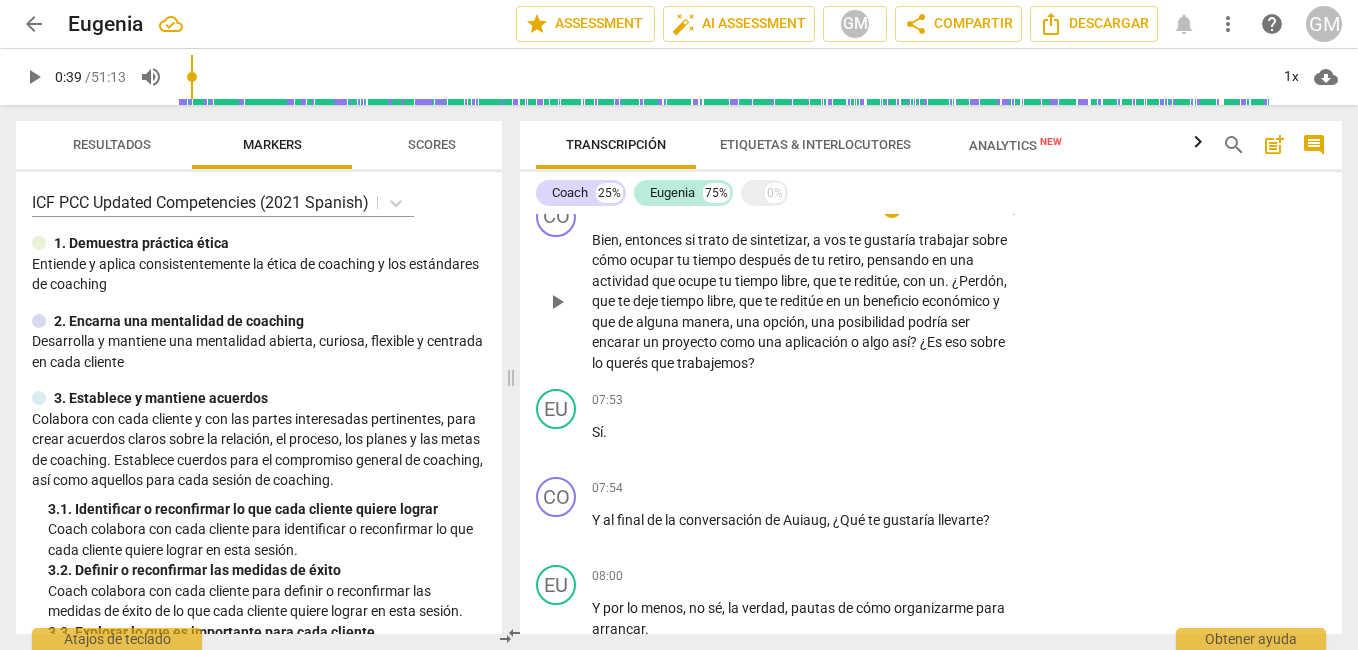 scroll, scrollTop: 2600, scrollLeft: 0, axis: vertical 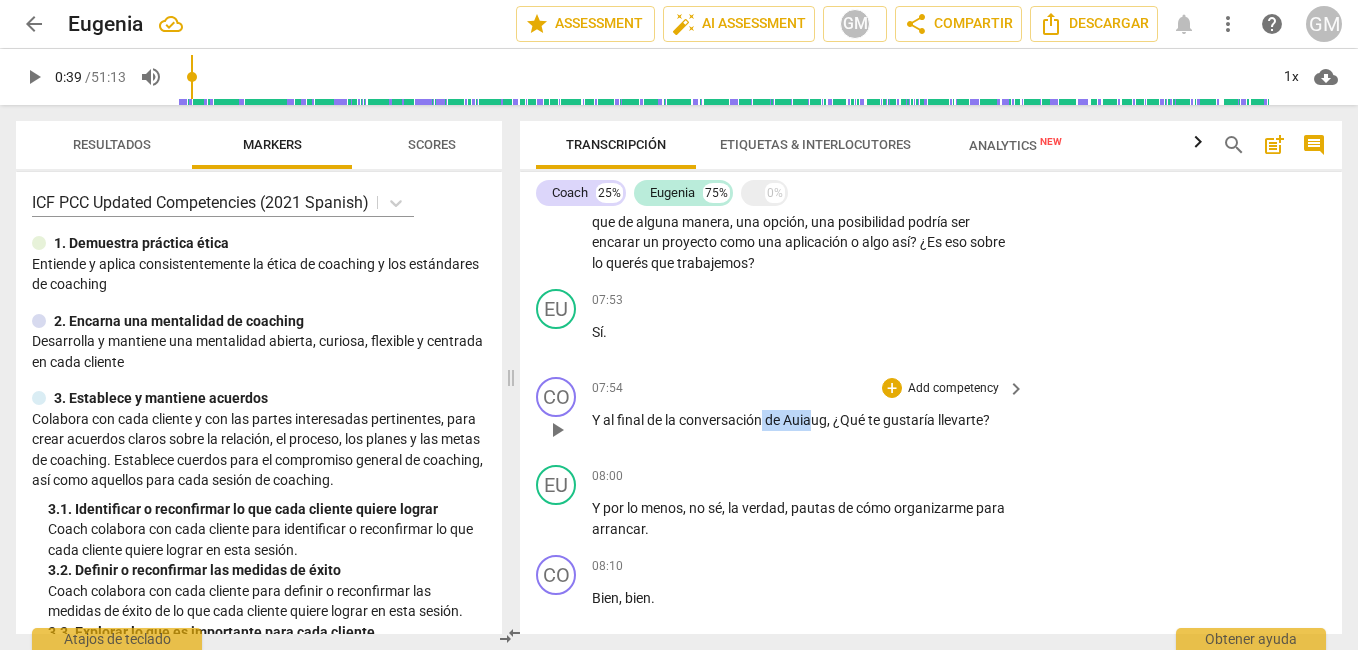 drag, startPoint x: 766, startPoint y: 460, endPoint x: 816, endPoint y: 459, distance: 50.01 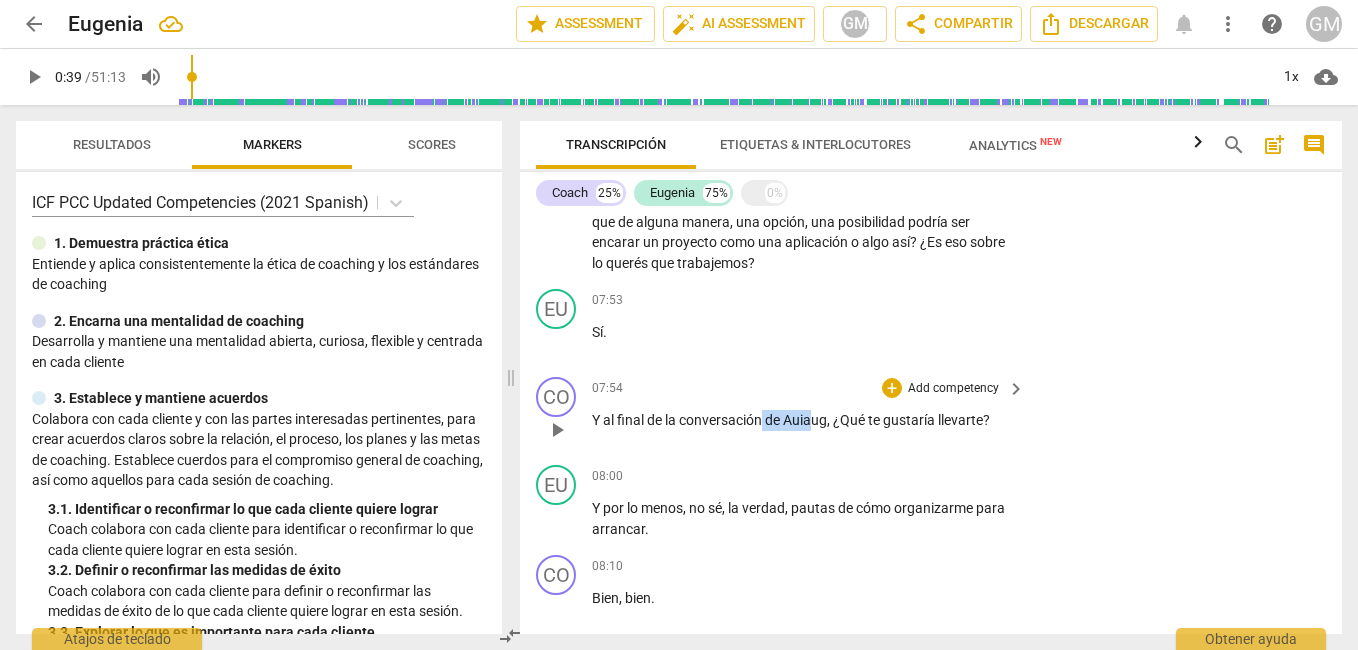 click on "Y al final de la conversación de [NAME], ¿Qué te gustaría llevarte?" at bounding box center [803, 420] 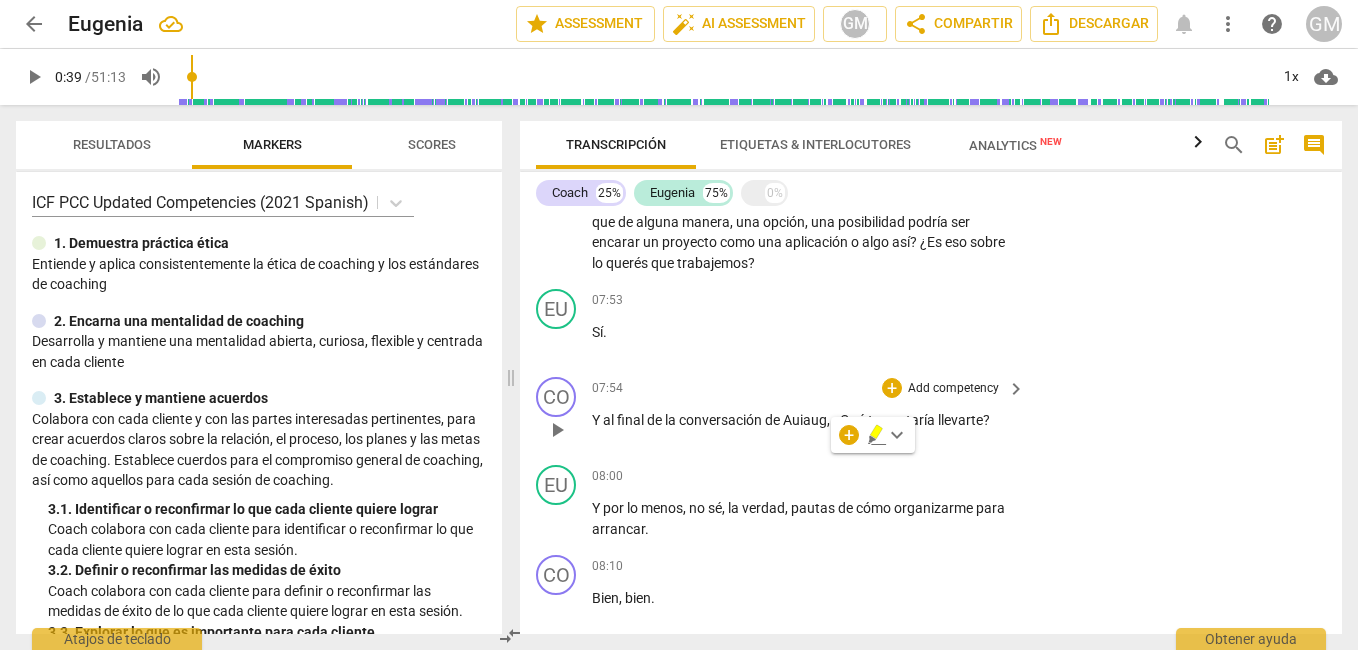 click on "Y al final de la conversación de [NAME], ¿Qué te gustaría llevarte?" at bounding box center (809, 413) 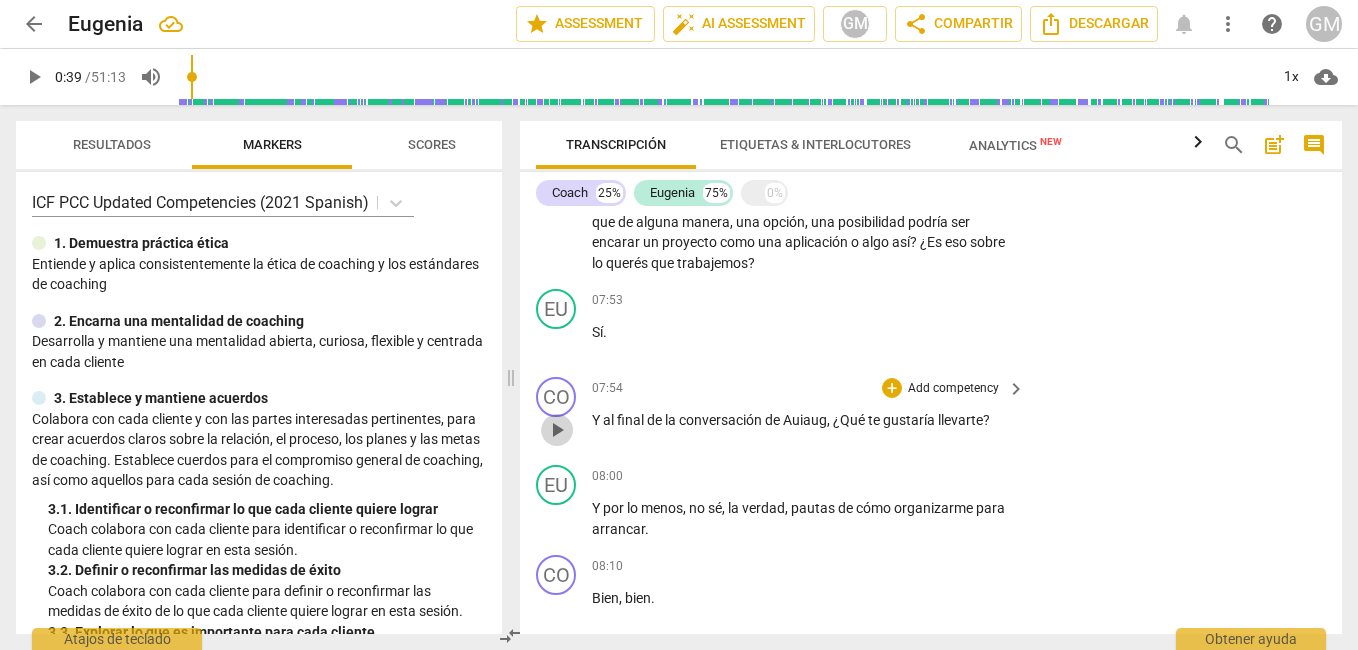 click on "play_arrow" at bounding box center [557, 430] 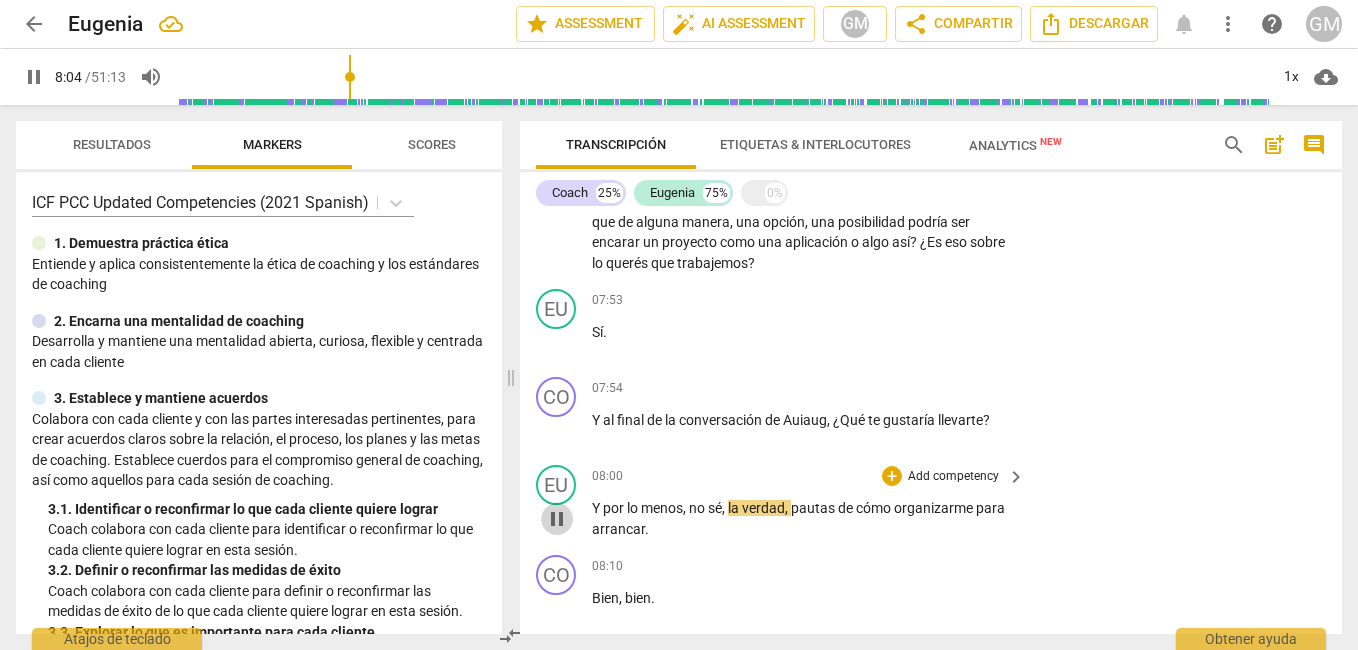 click on "pause" at bounding box center (557, 519) 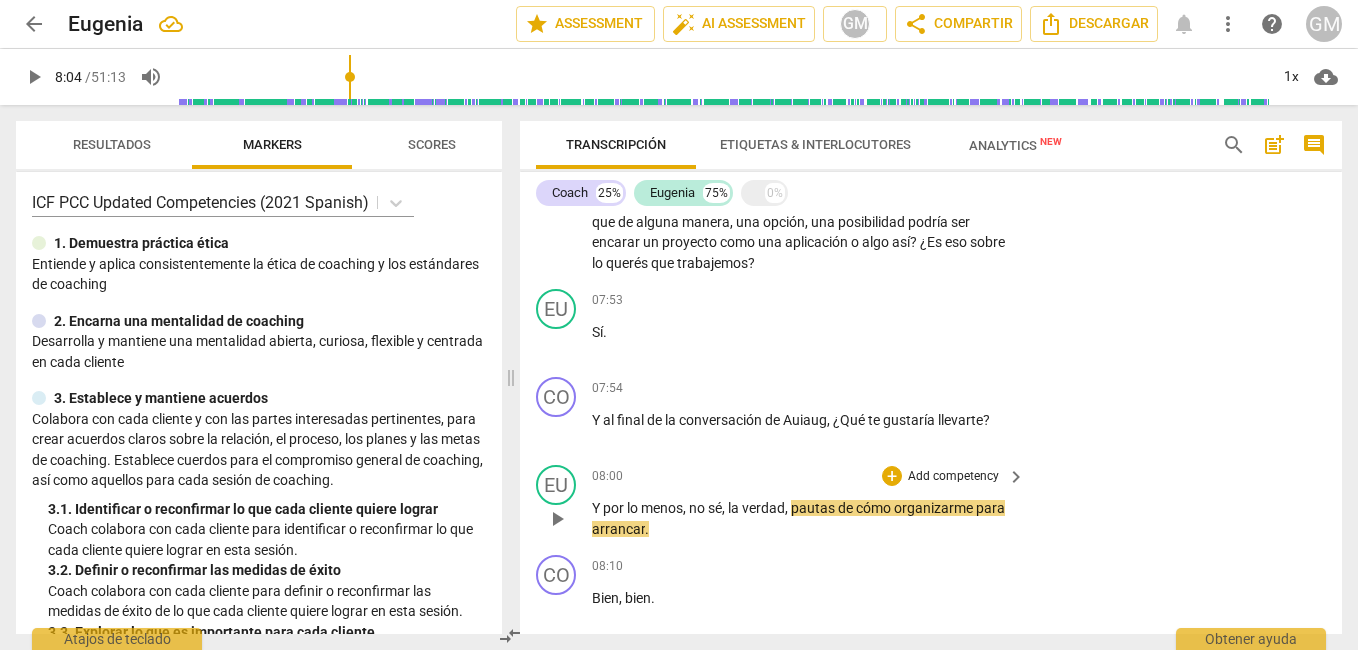 type on "485" 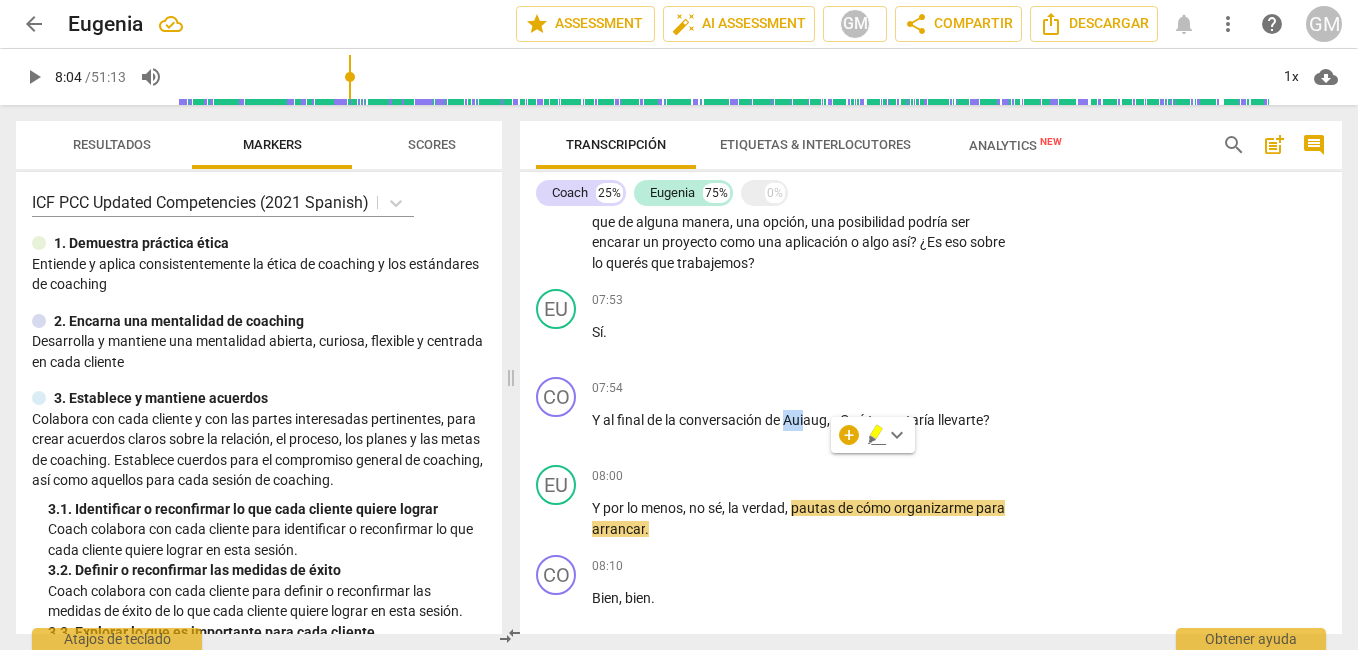 type 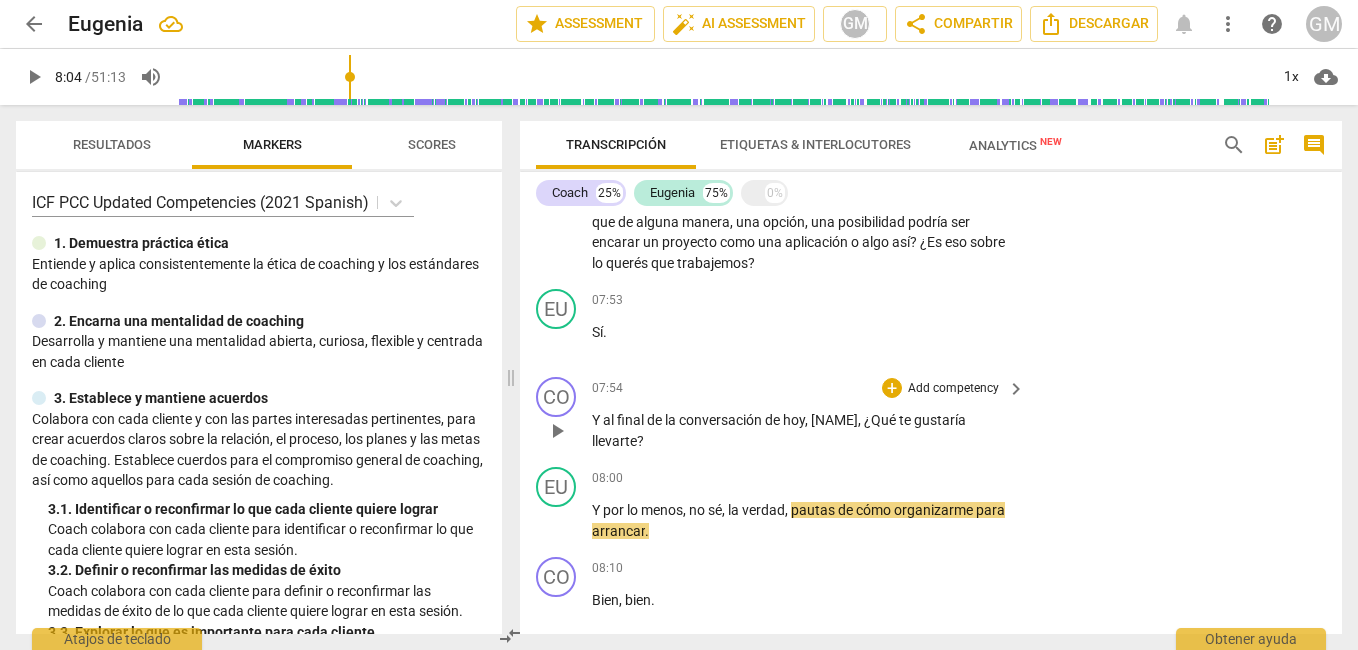 click on "Add competency" at bounding box center [953, 389] 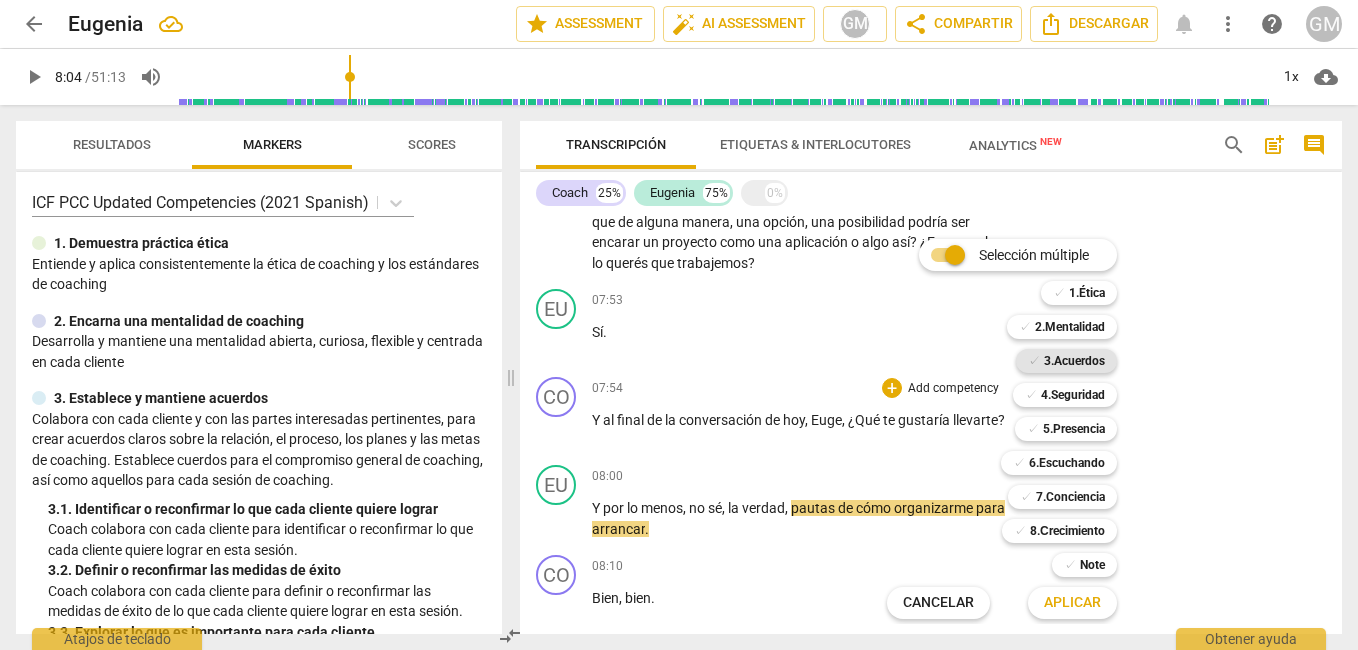 click on "✓ 3.Acuerdos" at bounding box center (1066, 361) 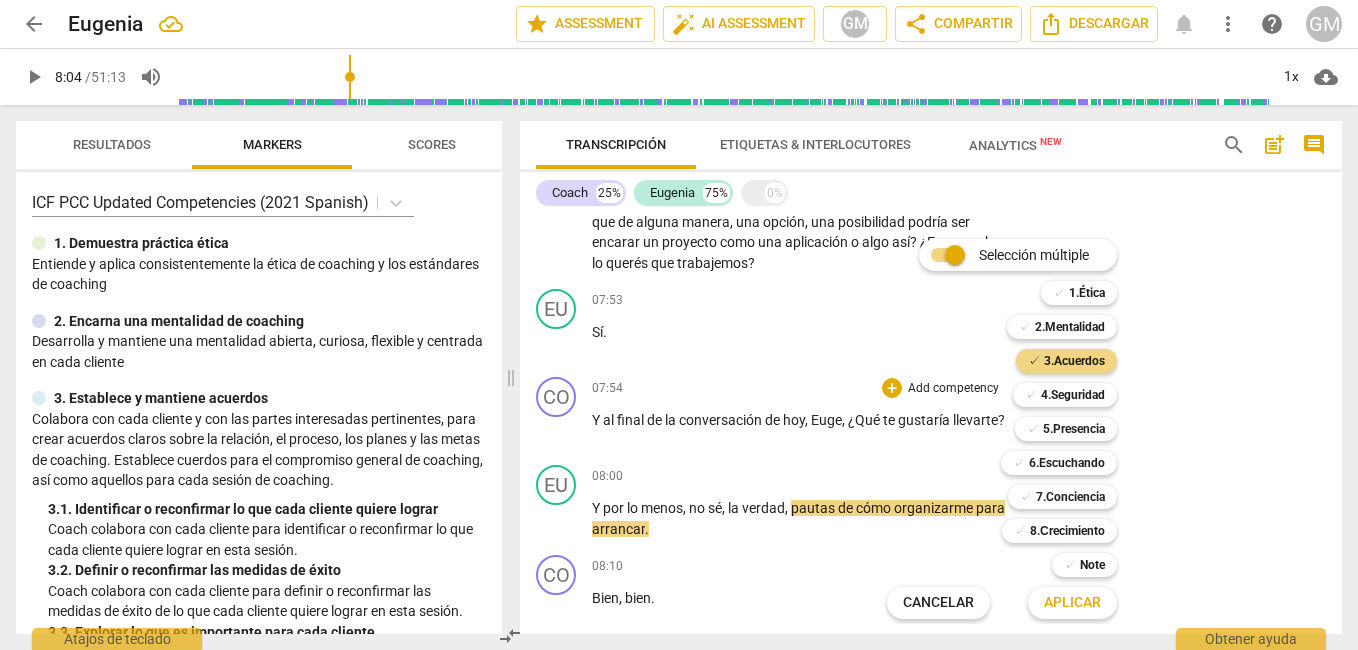 click on "Selección múltiple m ✓ 1.Ética 1 ✓ 2.Mentalidad 2 ✓ 3.Acuerdos 3 ✓ 4.Seguridad 4 ✓ 5.Presencia 5 ✓ 6.Escuchando 6 ✓ 7.Conciencia 7 ✓ 8.Сrecimiento 8 ✓ Note 9 Cancelar c Aplicar x" at bounding box center (1017, 429) 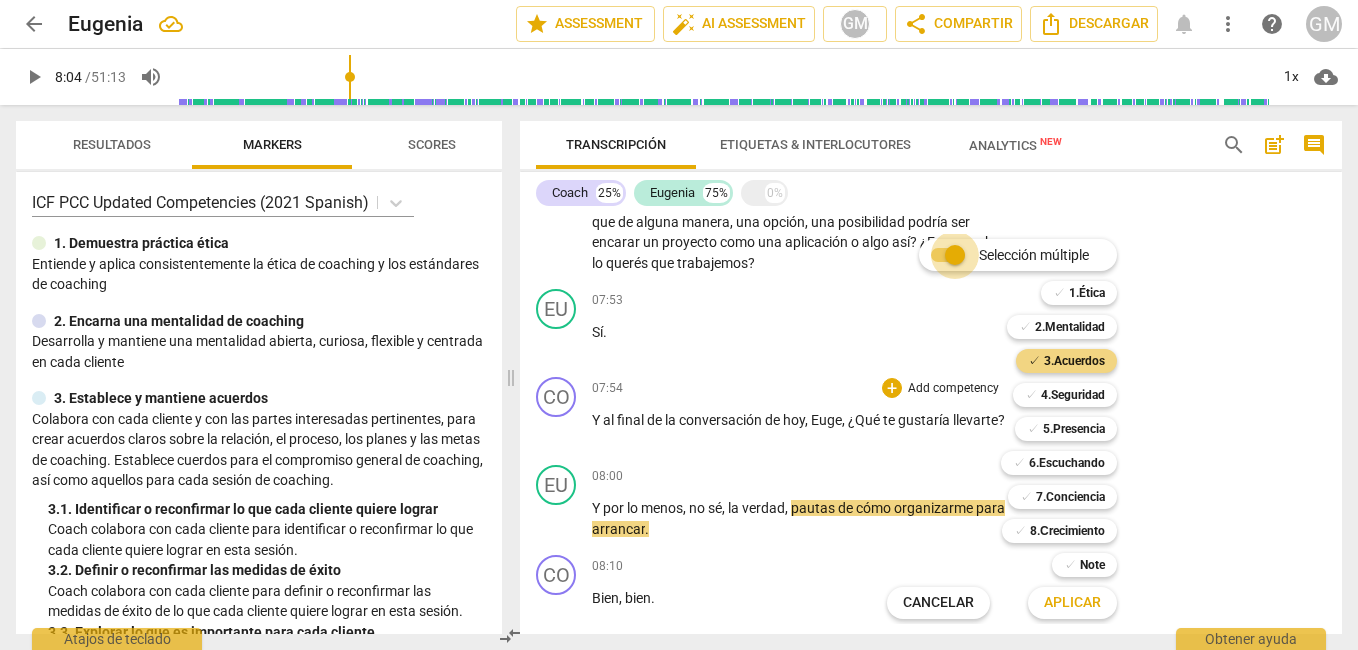 click on "Selección múltiple" at bounding box center [955, 255] 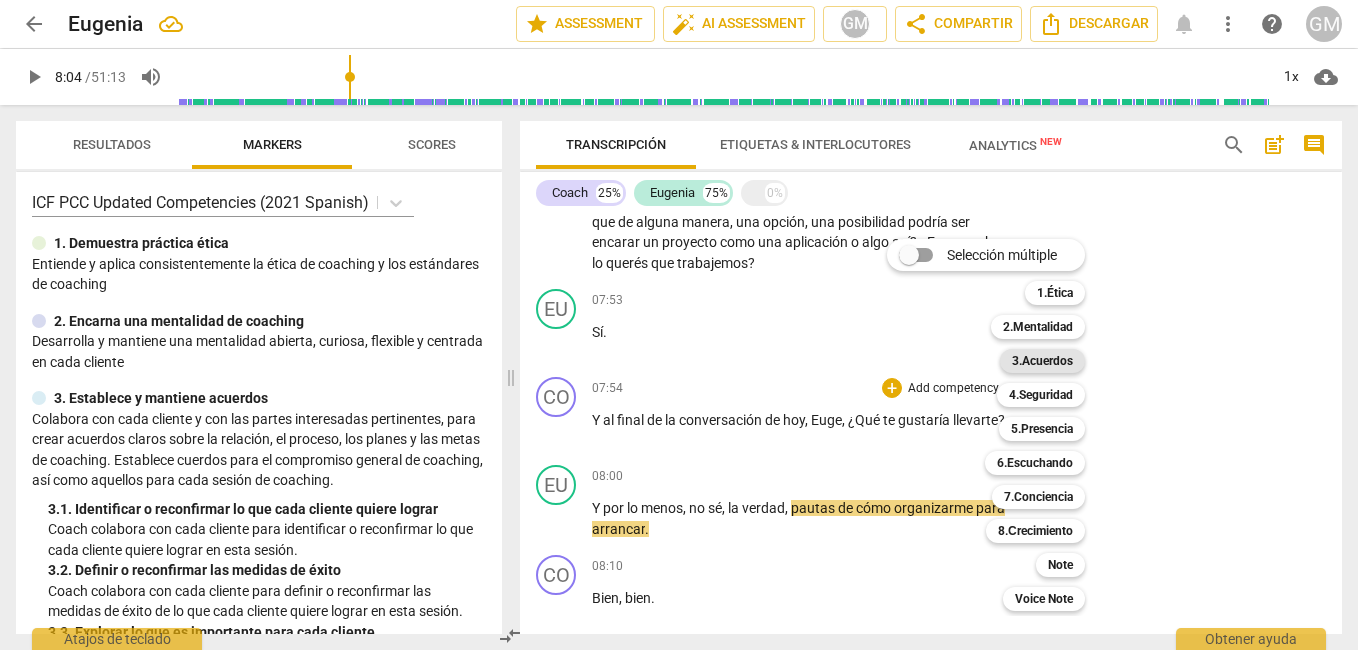 click on "3.Acuerdos" at bounding box center [1042, 361] 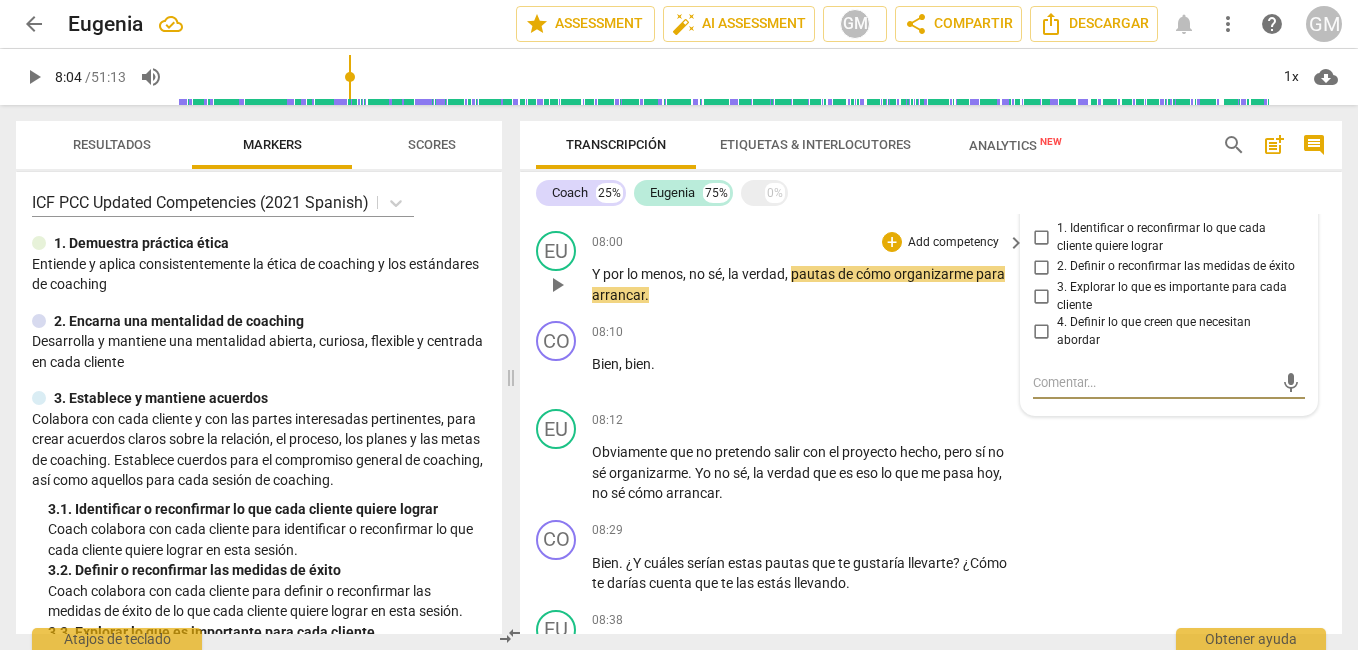 scroll, scrollTop: 2734, scrollLeft: 0, axis: vertical 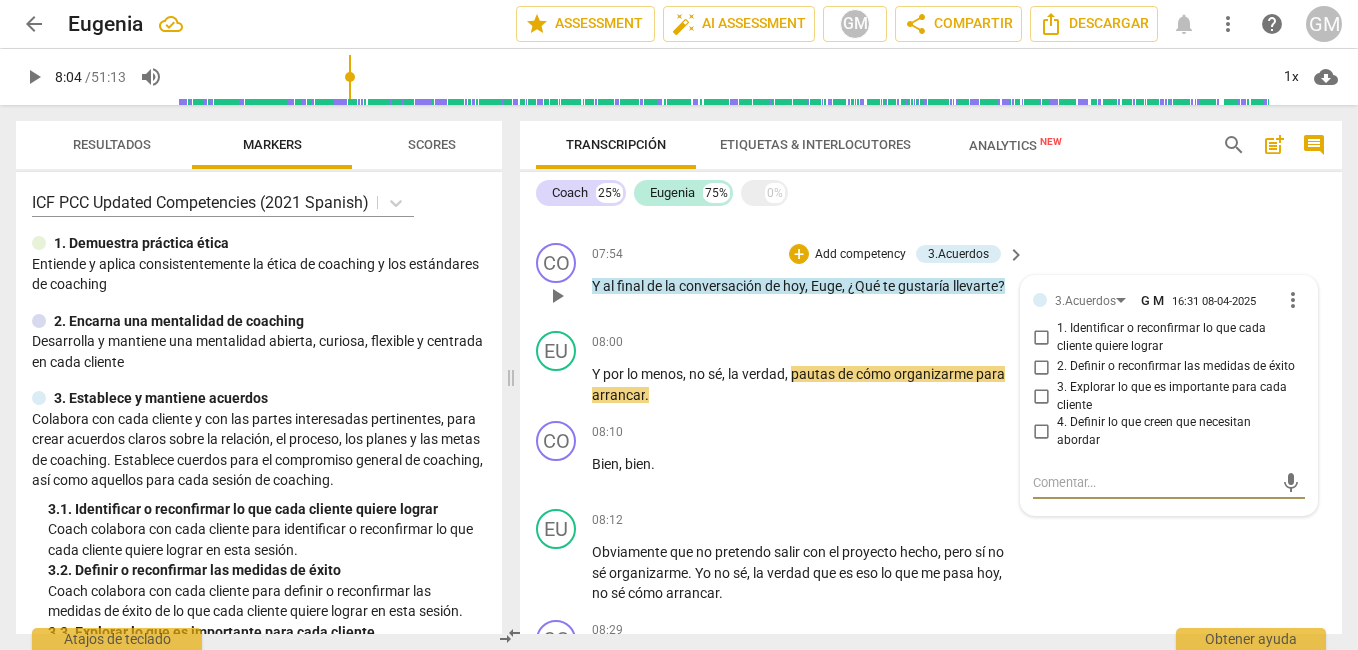 click on "2. Definir o reconfirmar las medidas de éxito" at bounding box center [1041, 367] 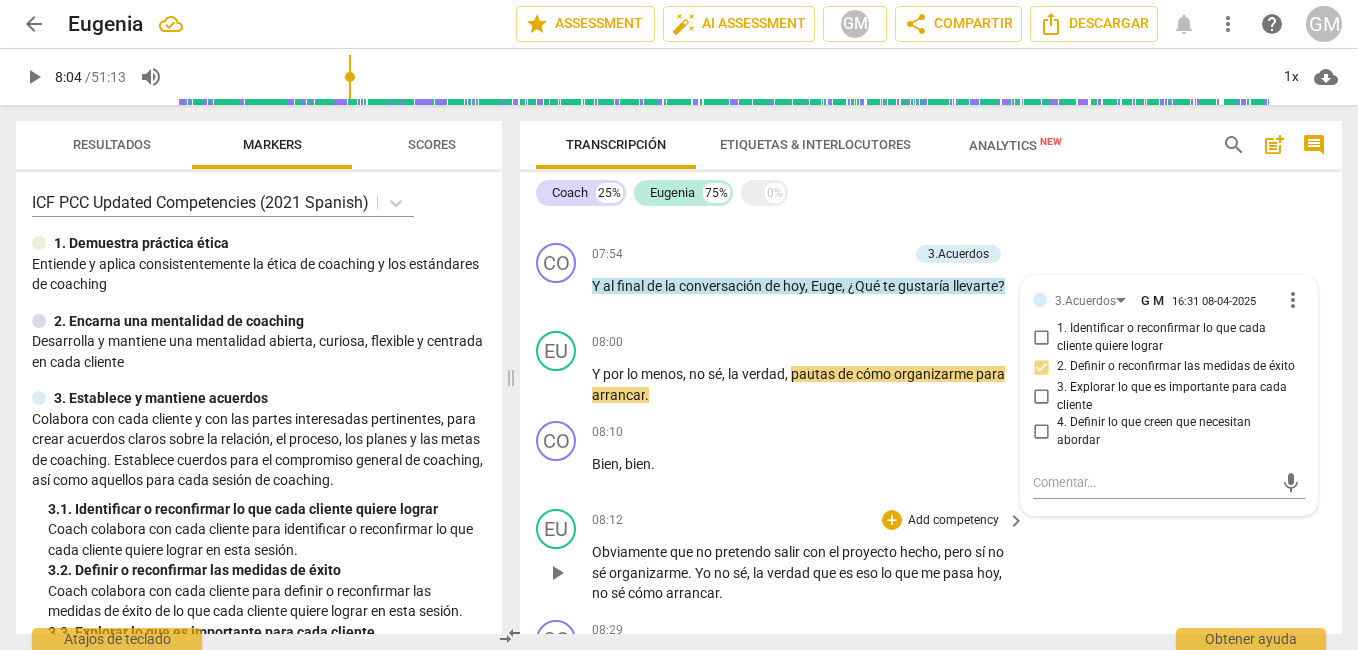 click on "pretendo" at bounding box center [744, 552] 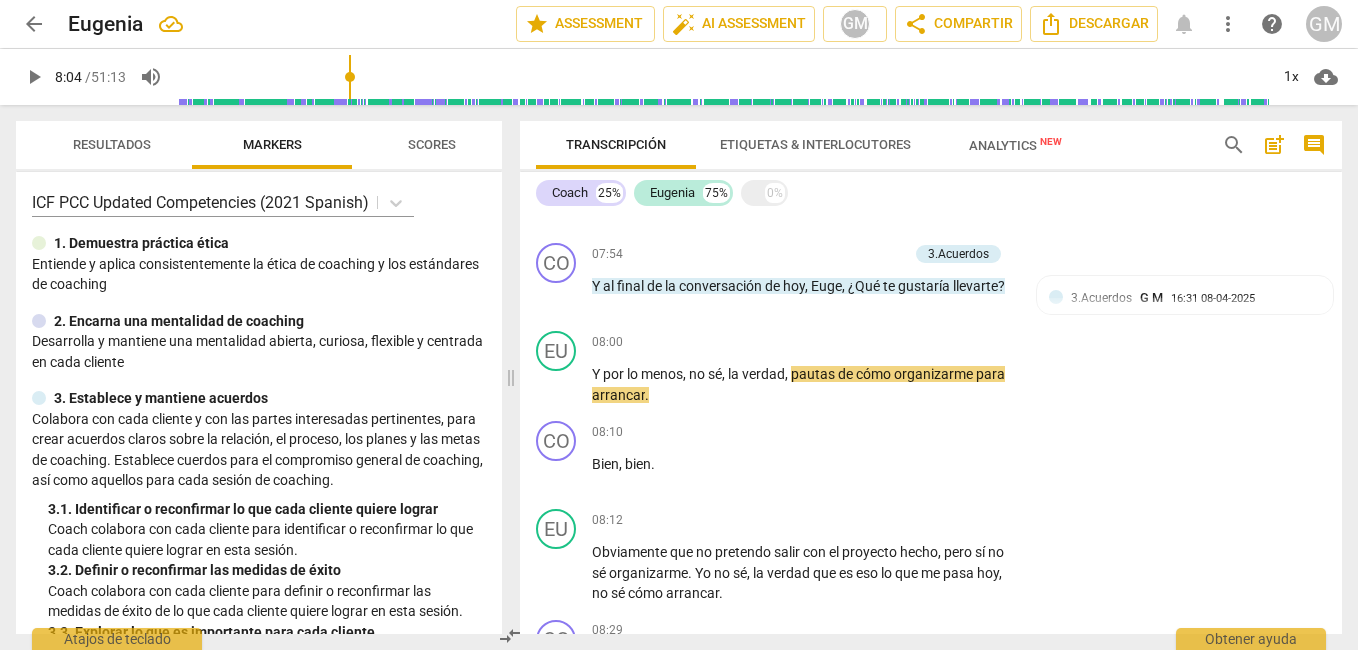 click on "Scores" at bounding box center (432, 144) 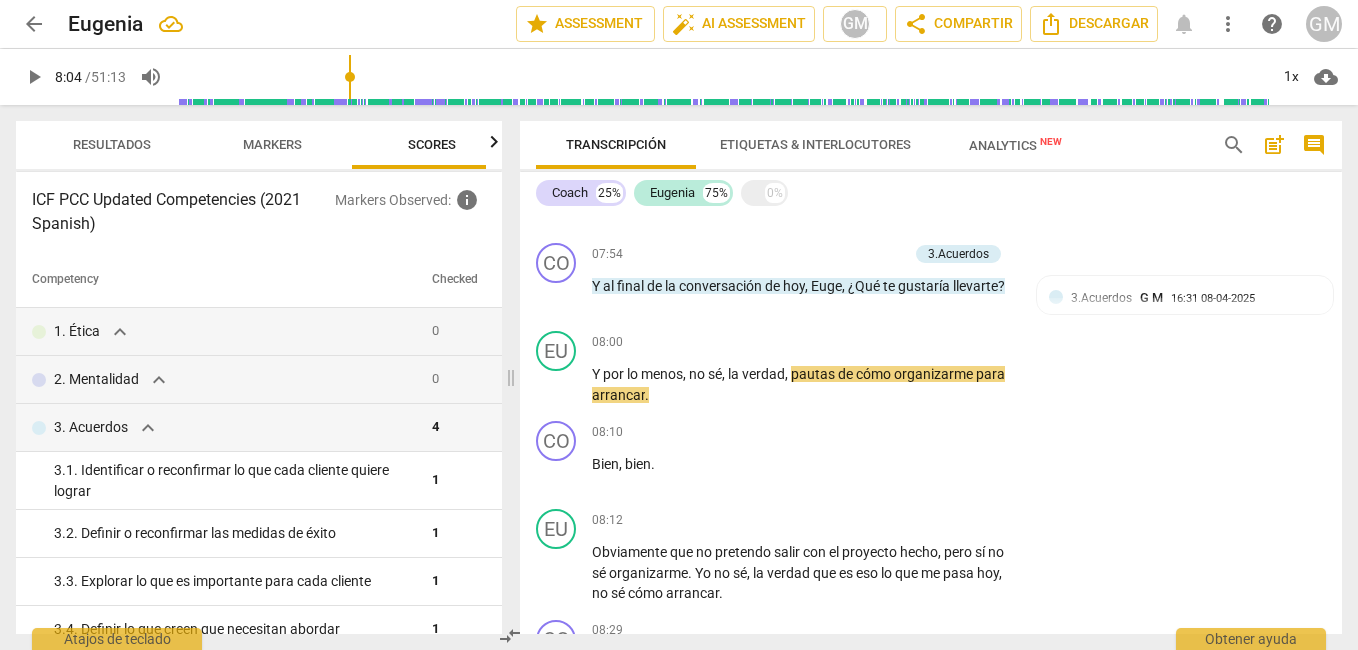 scroll, scrollTop: 0, scrollLeft: 26, axis: horizontal 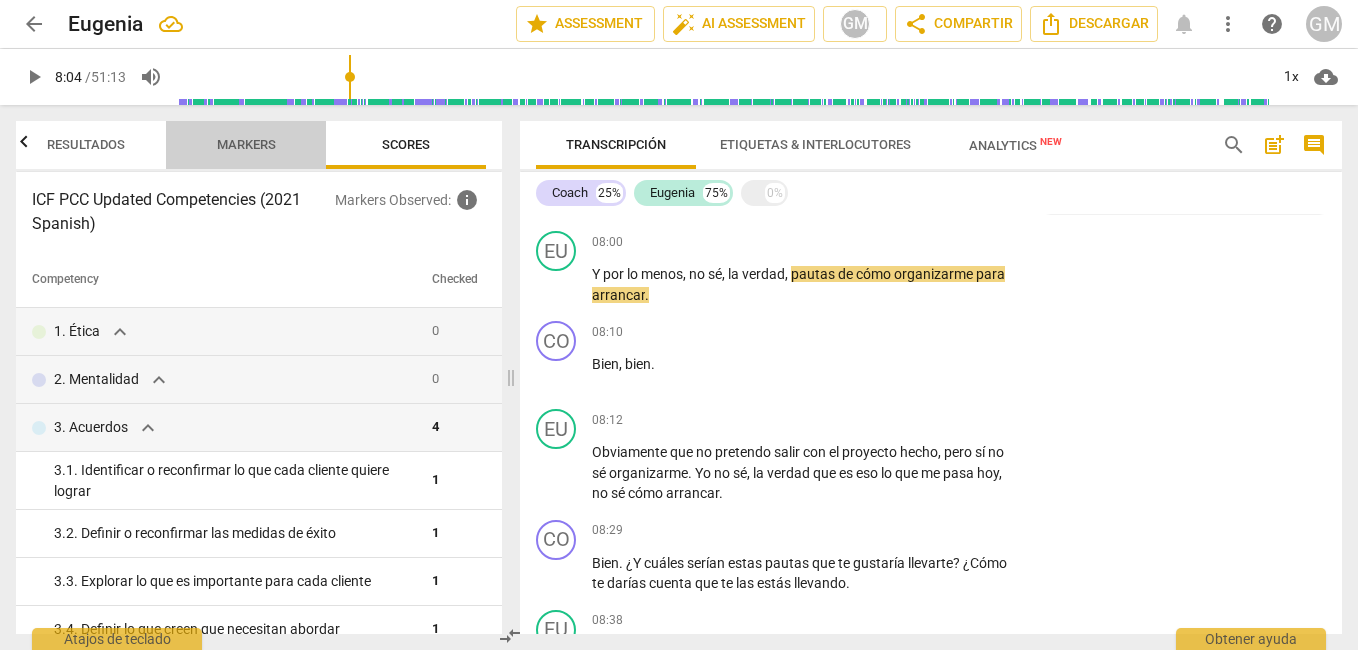 click on "Markers" at bounding box center [246, 144] 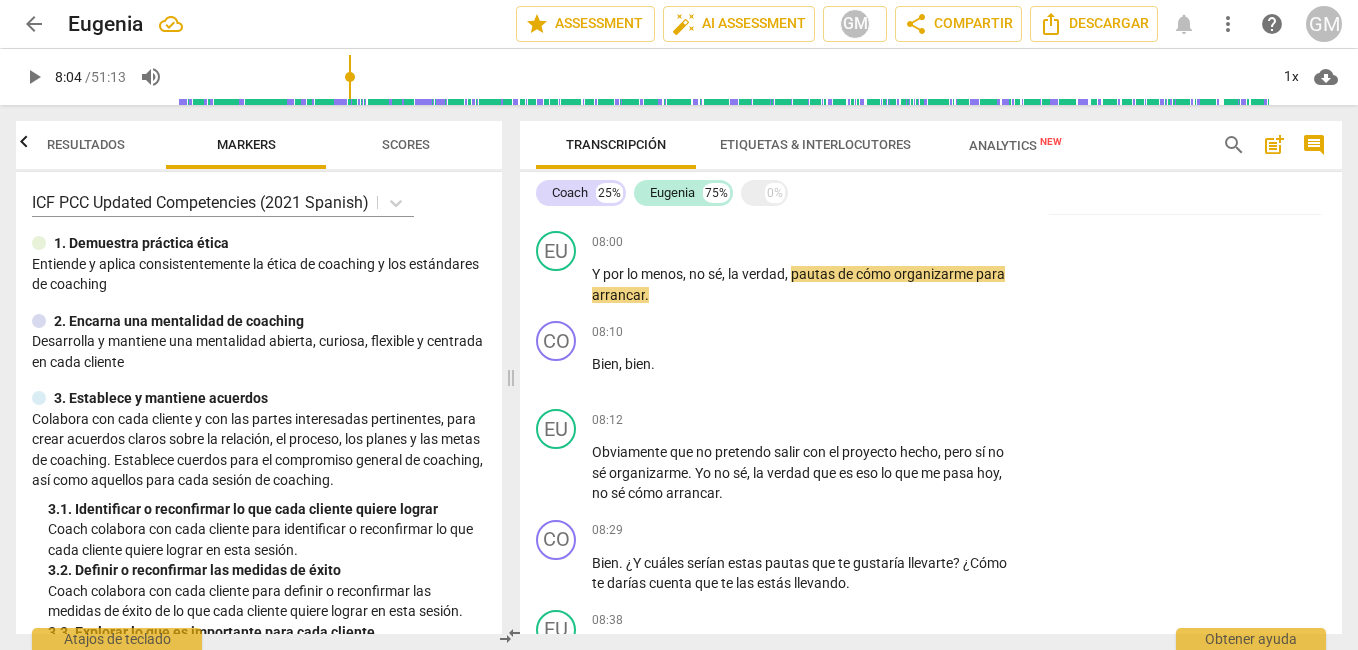 scroll, scrollTop: 100, scrollLeft: 0, axis: vertical 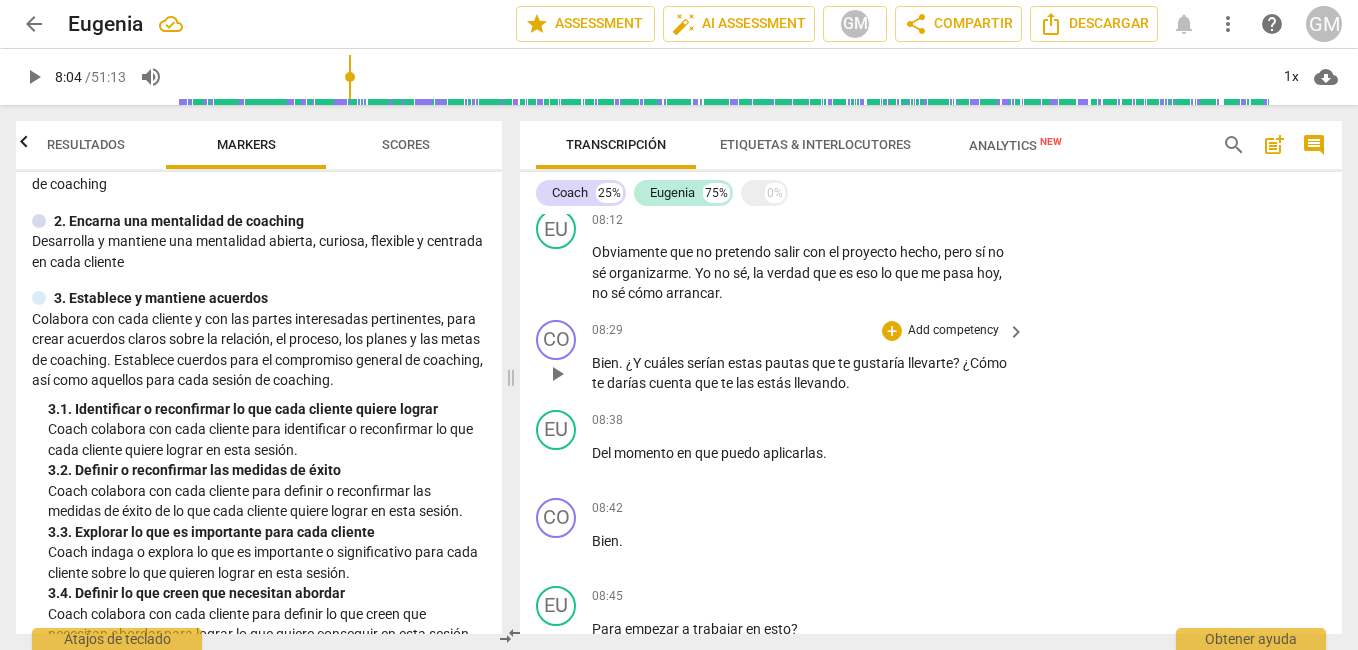 click on "Add competency" at bounding box center (953, 331) 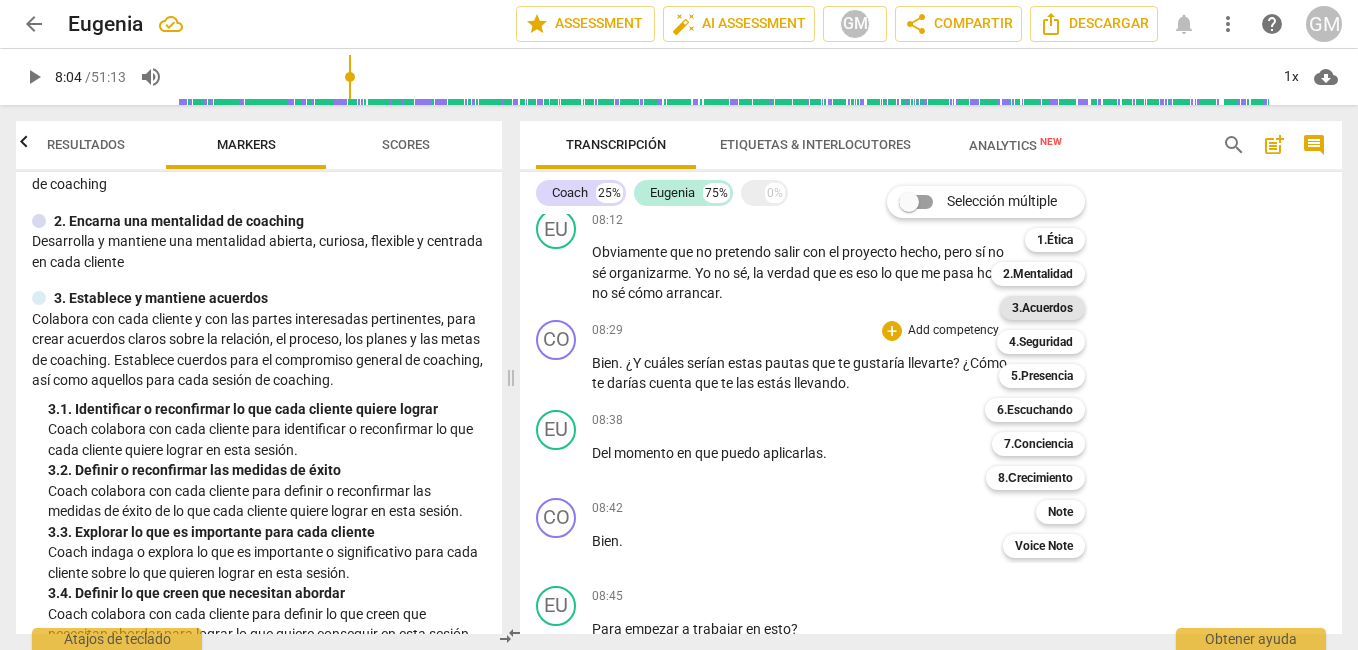 click on "3.Acuerdos" at bounding box center [1042, 308] 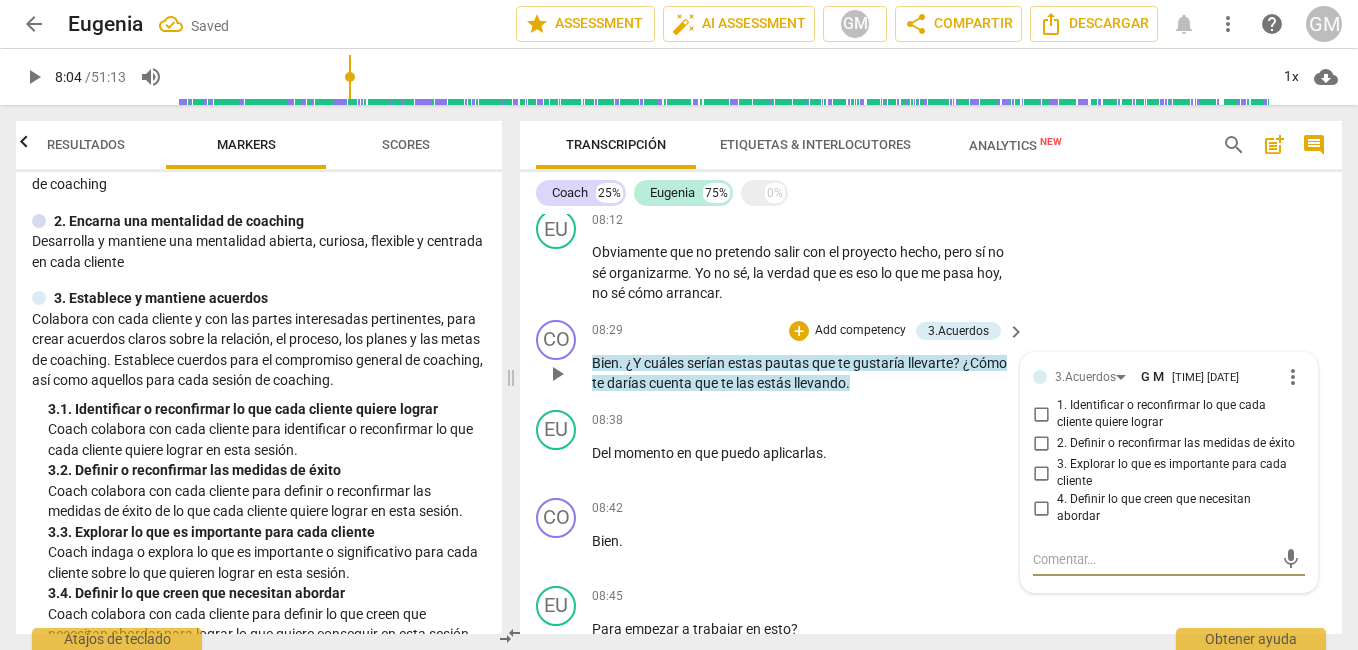 click on "2. Definir o reconfirmar las medidas de éxito" at bounding box center (1041, 444) 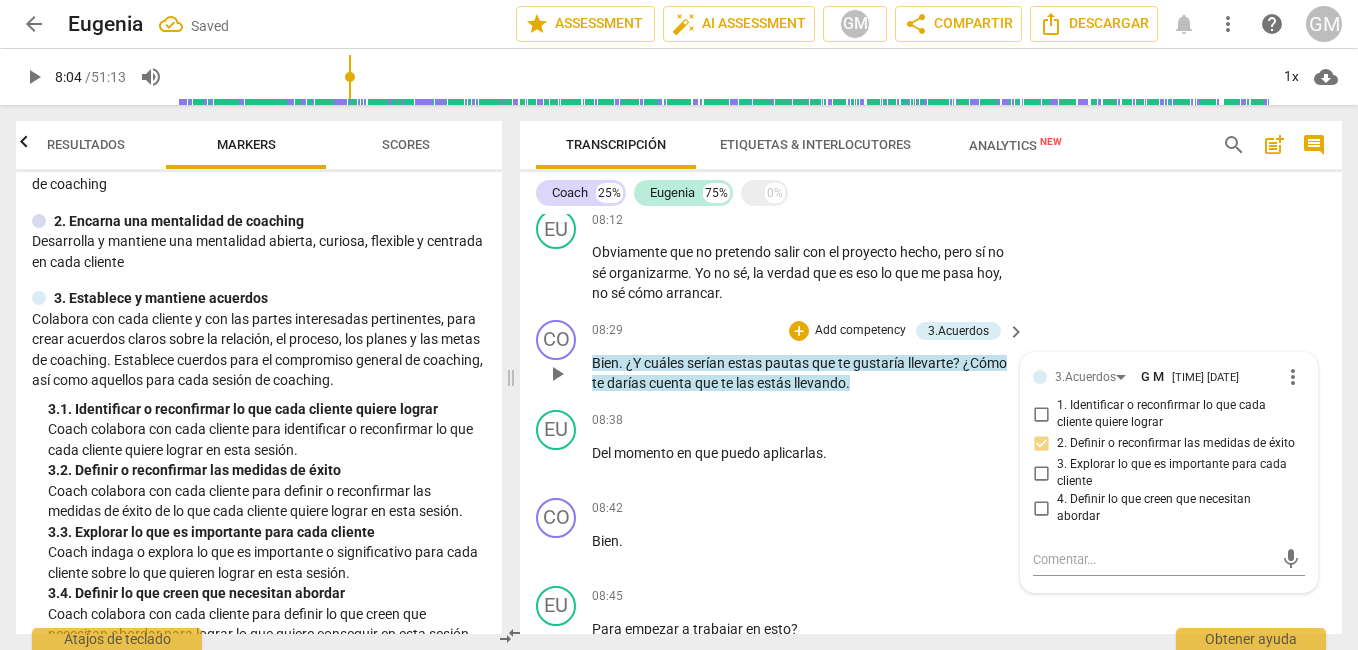 click on "te" at bounding box center [728, 383] 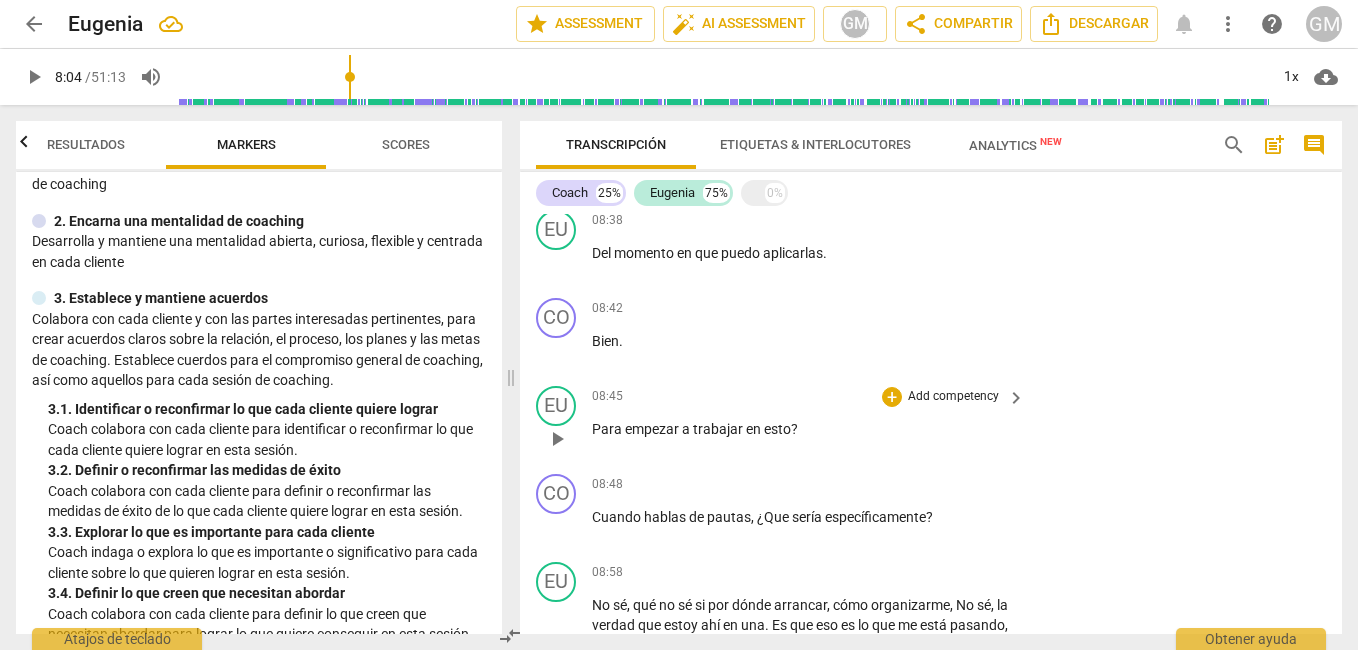 scroll, scrollTop: 3334, scrollLeft: 0, axis: vertical 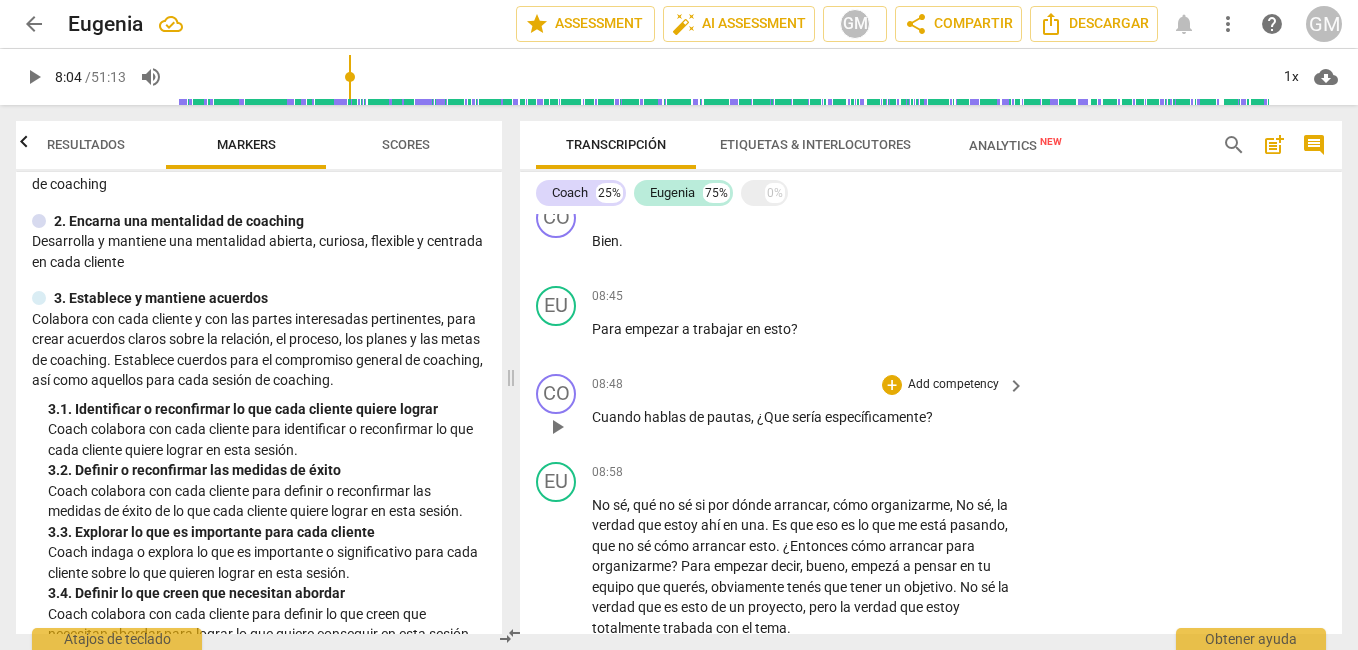 click on "Add competency" at bounding box center [953, 385] 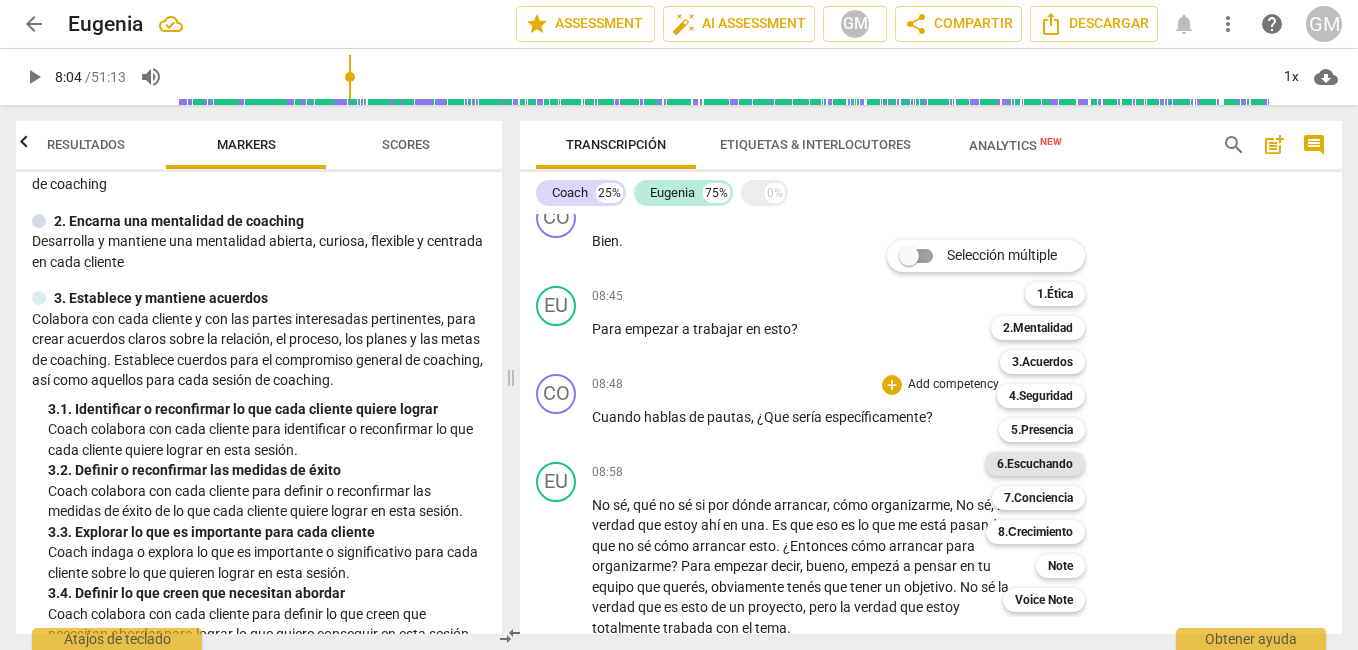 click on "6.Escuchando" at bounding box center (1035, 464) 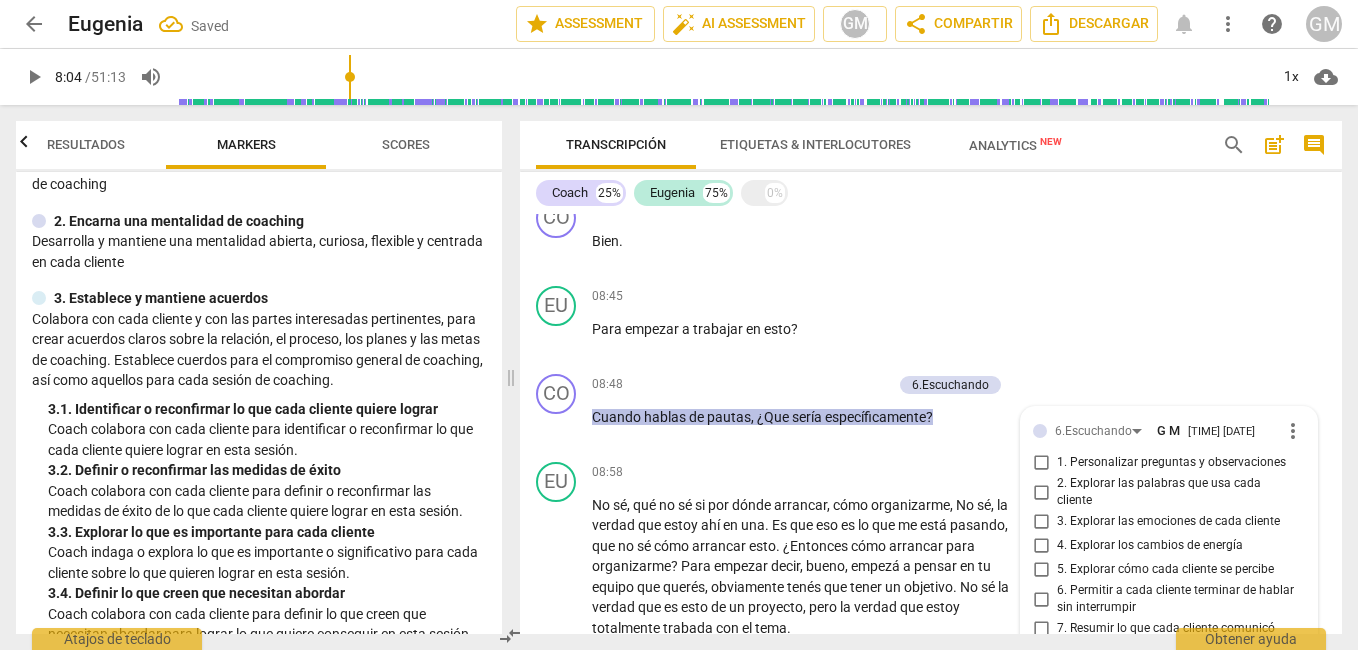 scroll, scrollTop: 3614, scrollLeft: 0, axis: vertical 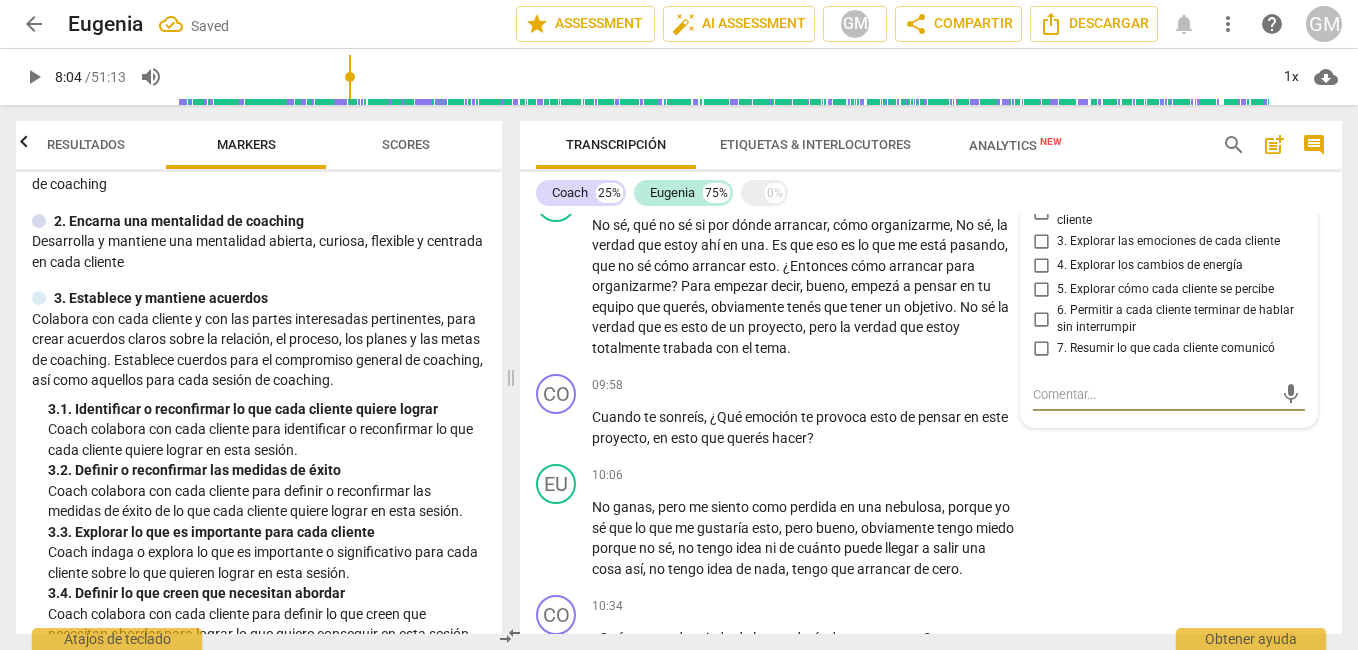 click on "2. Explorar las palabras que usa cada cliente" at bounding box center (1041, 212) 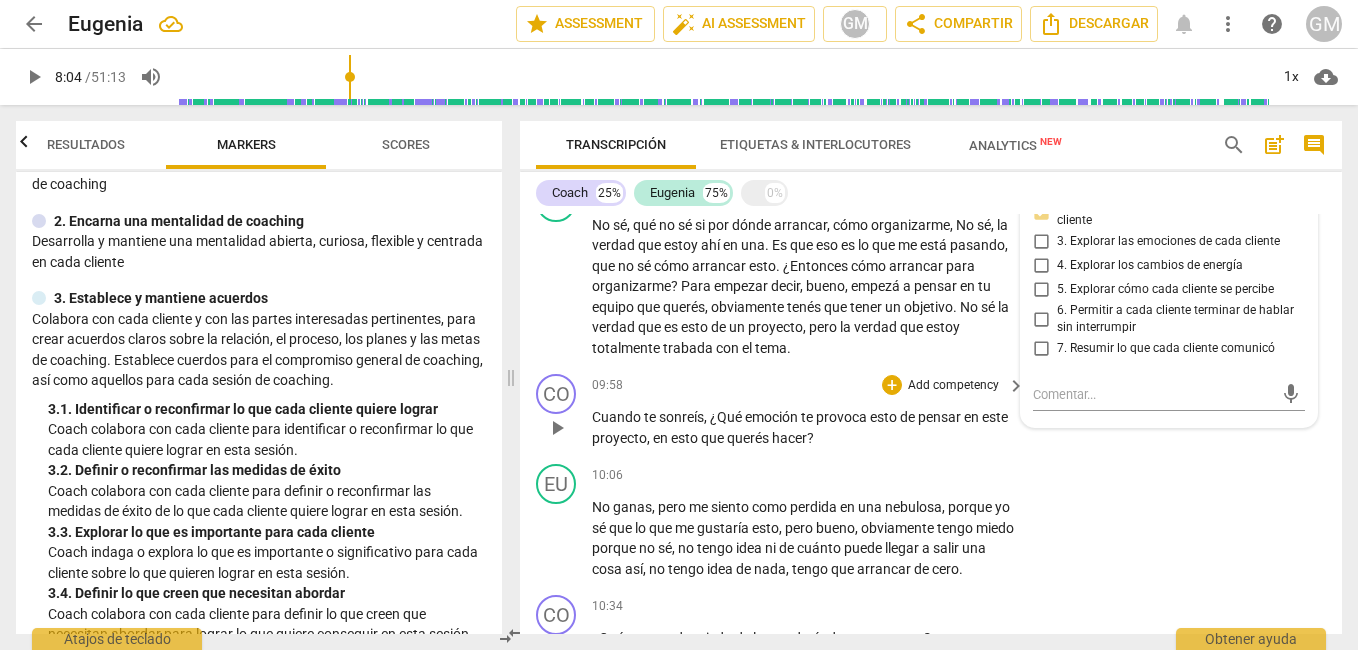 click on "hacer" at bounding box center [789, 438] 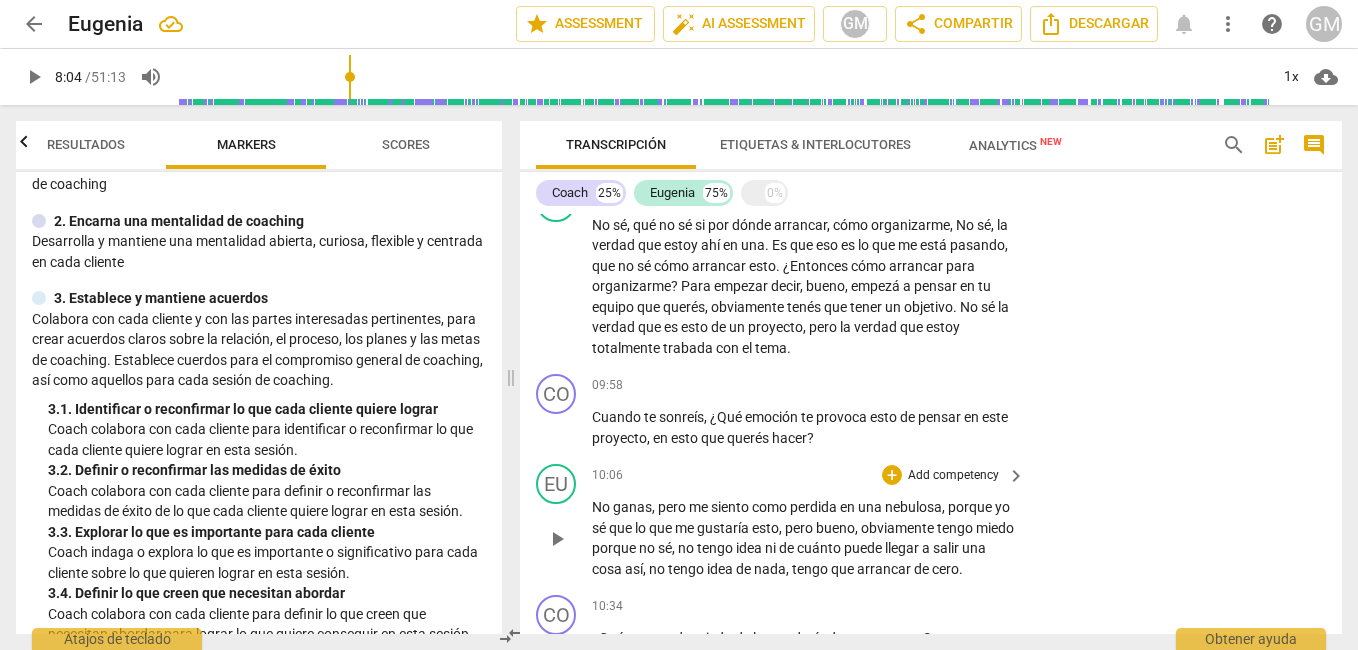 scroll, scrollTop: 3714, scrollLeft: 0, axis: vertical 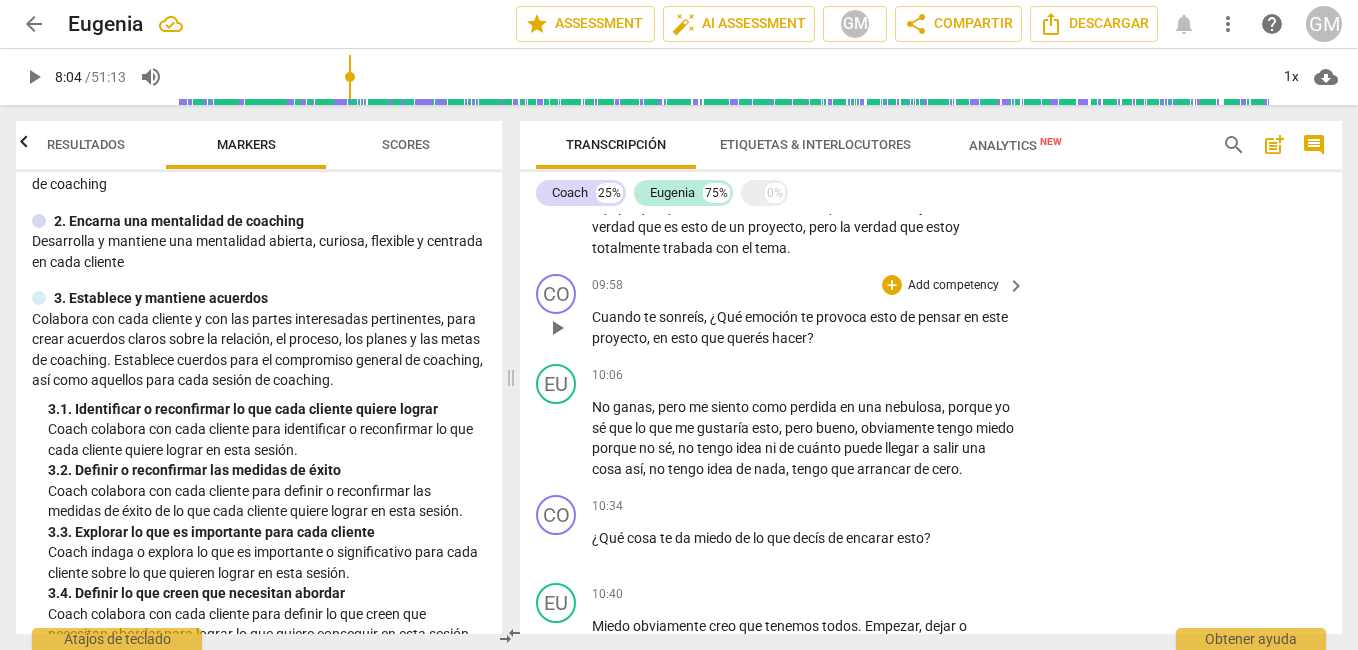 click on "Add competency" at bounding box center (953, 286) 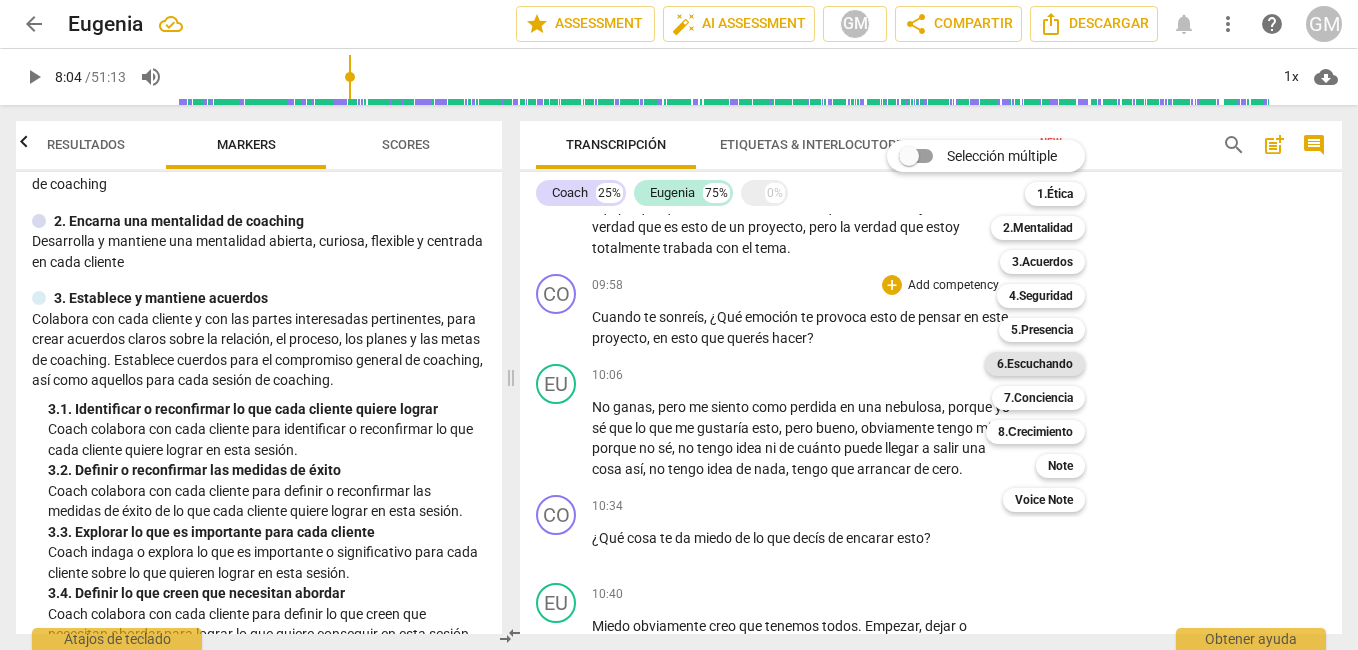 click on "6.Escuchando" at bounding box center (1035, 364) 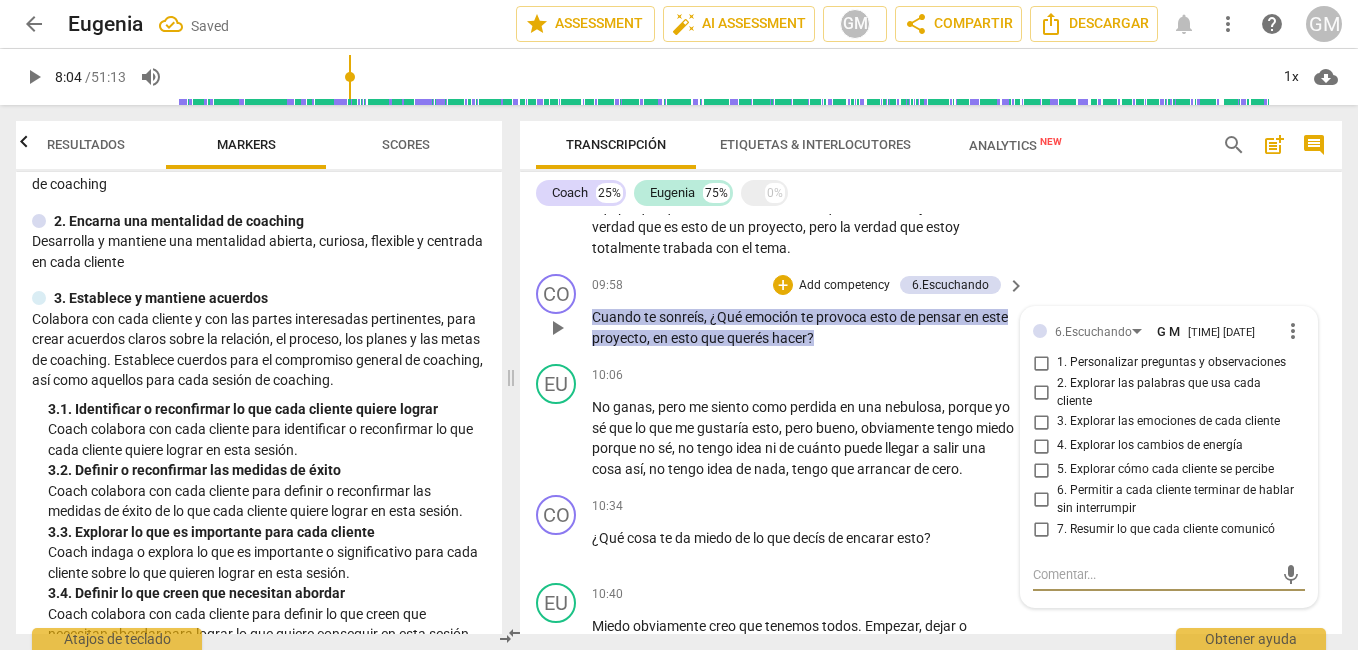 click on "3. Explorar las emociones de cada cliente" at bounding box center (1041, 422) 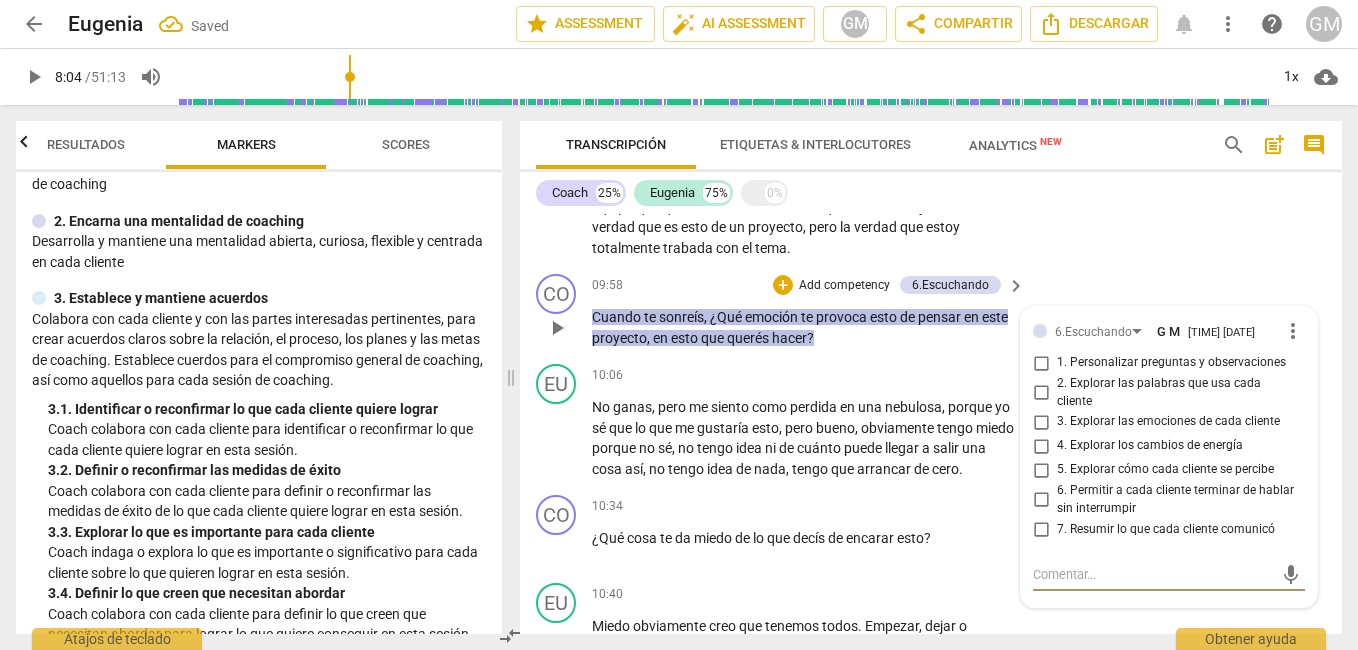 checkbox on "true" 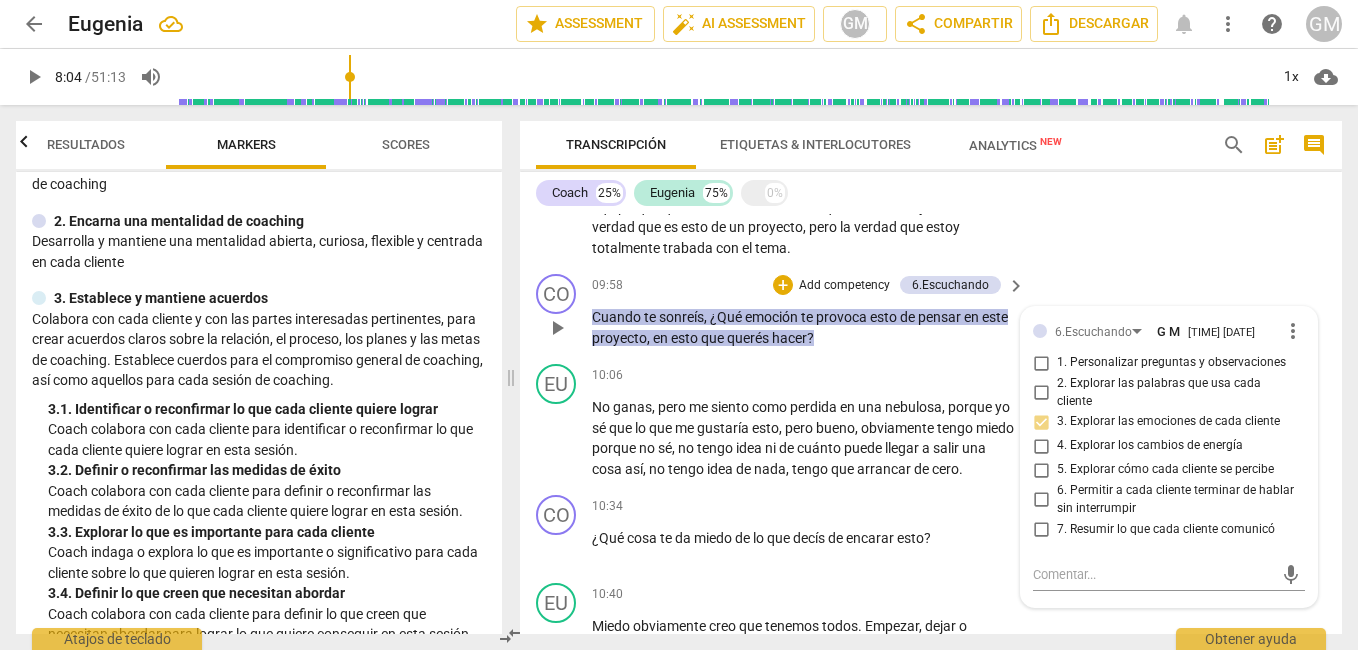 scroll, scrollTop: 3814, scrollLeft: 0, axis: vertical 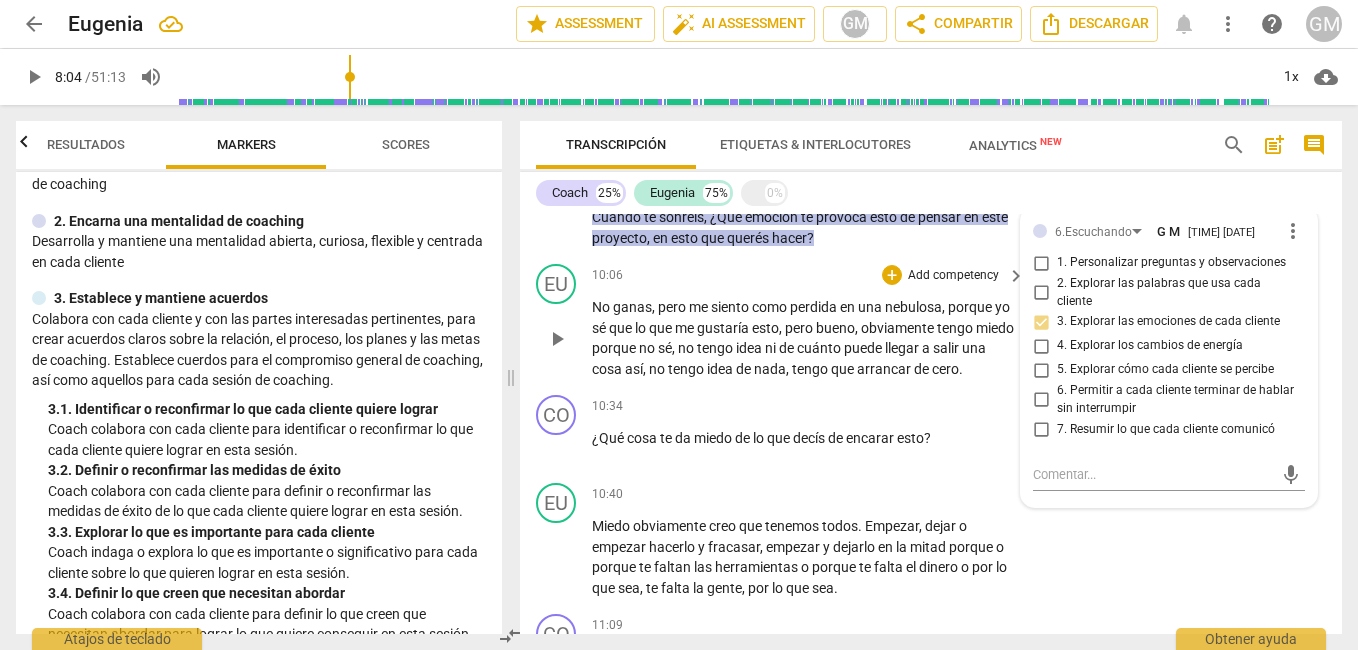 click on "tengo" at bounding box center (687, 369) 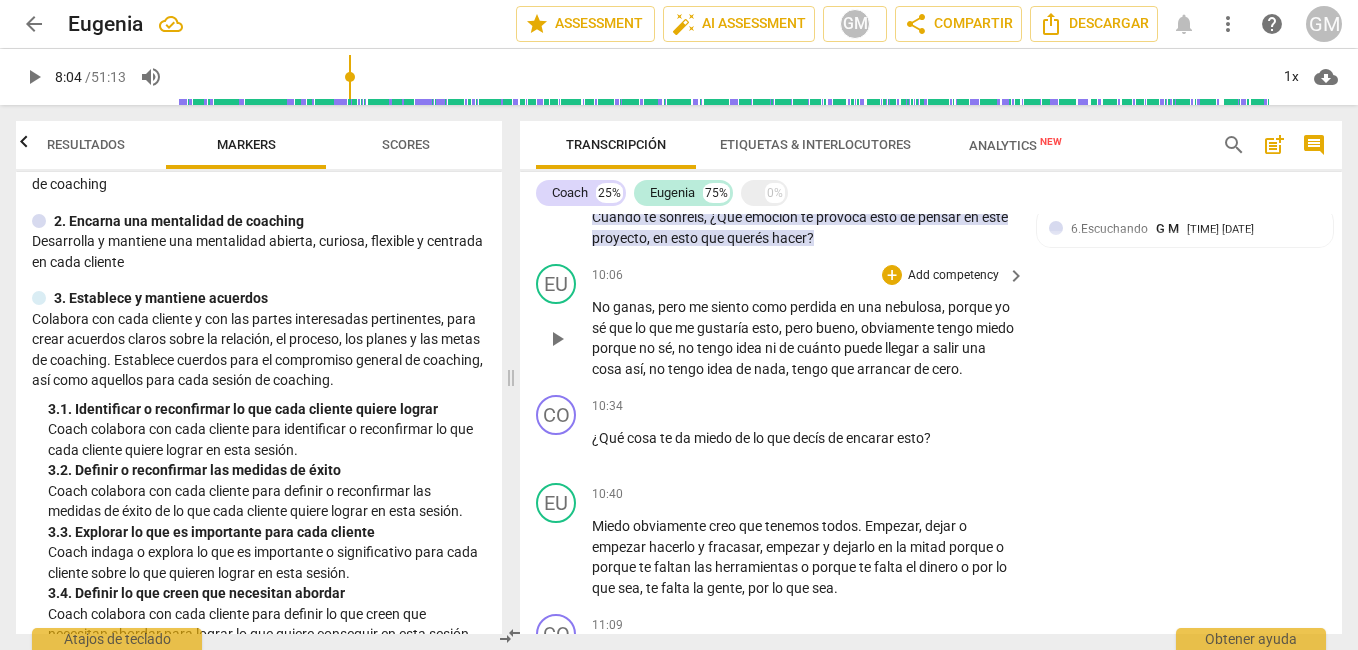 scroll, scrollTop: 3914, scrollLeft: 0, axis: vertical 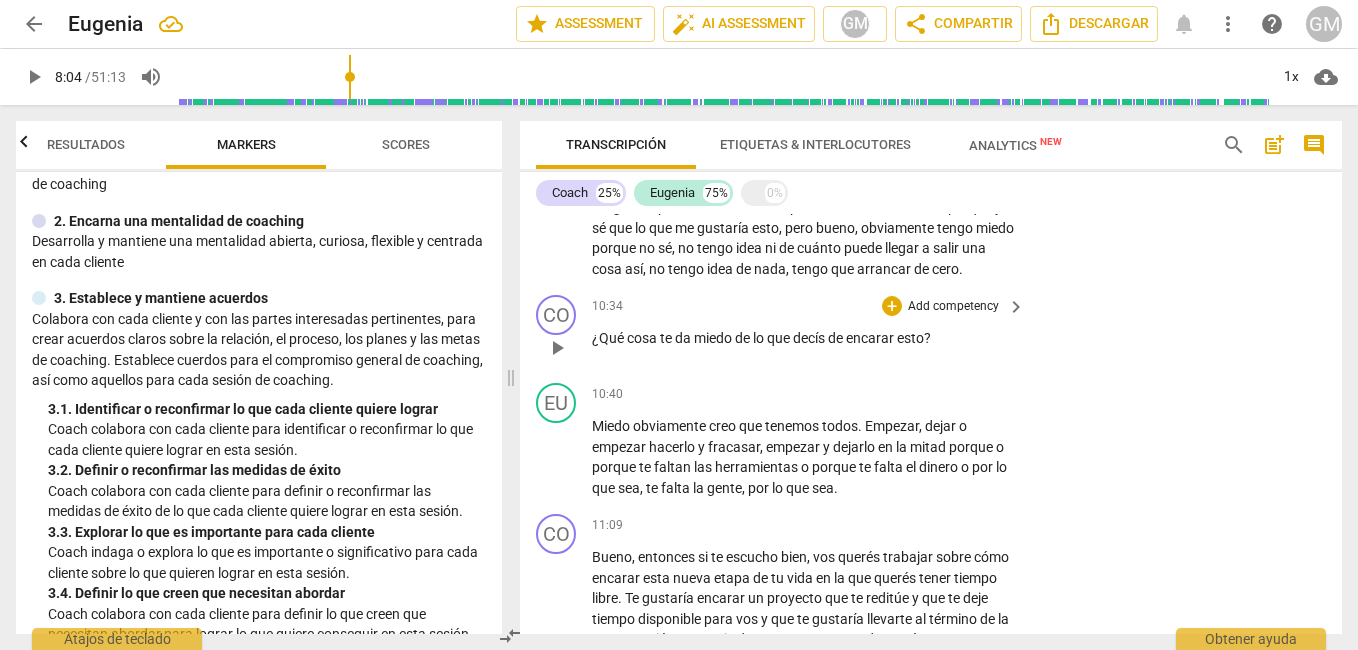 click on "decís" at bounding box center [810, 338] 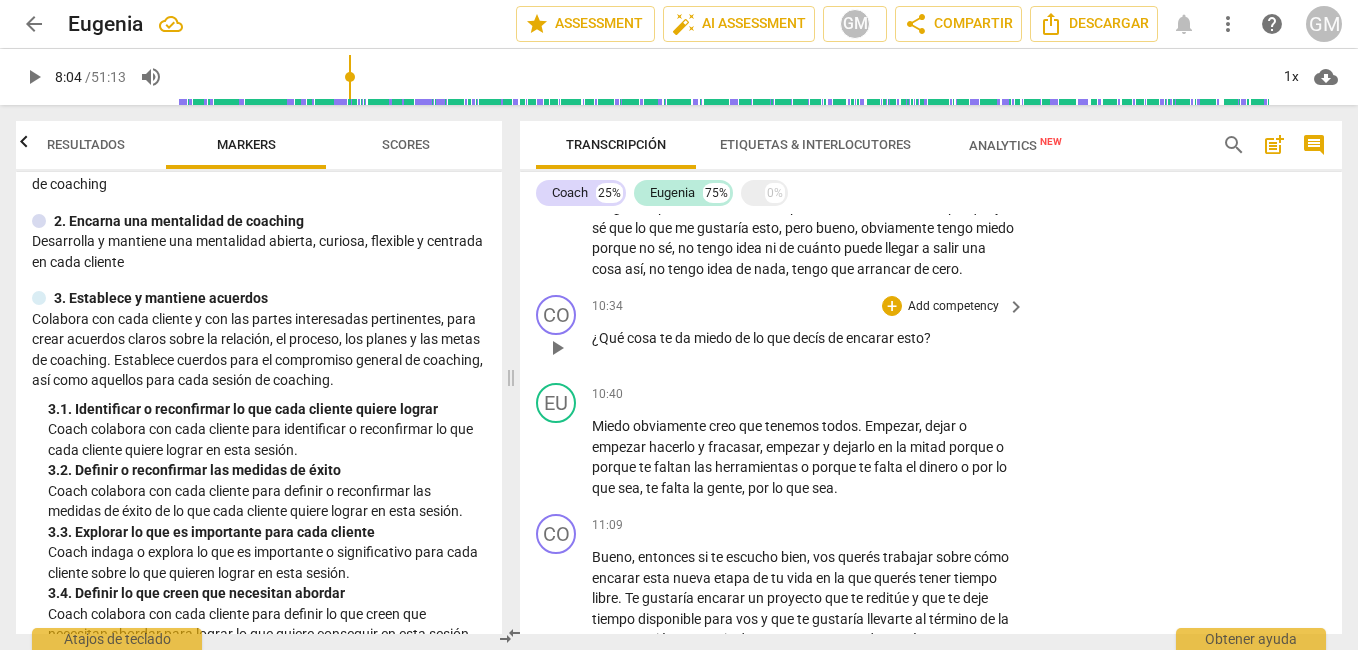 click on "Add competency" at bounding box center [953, 307] 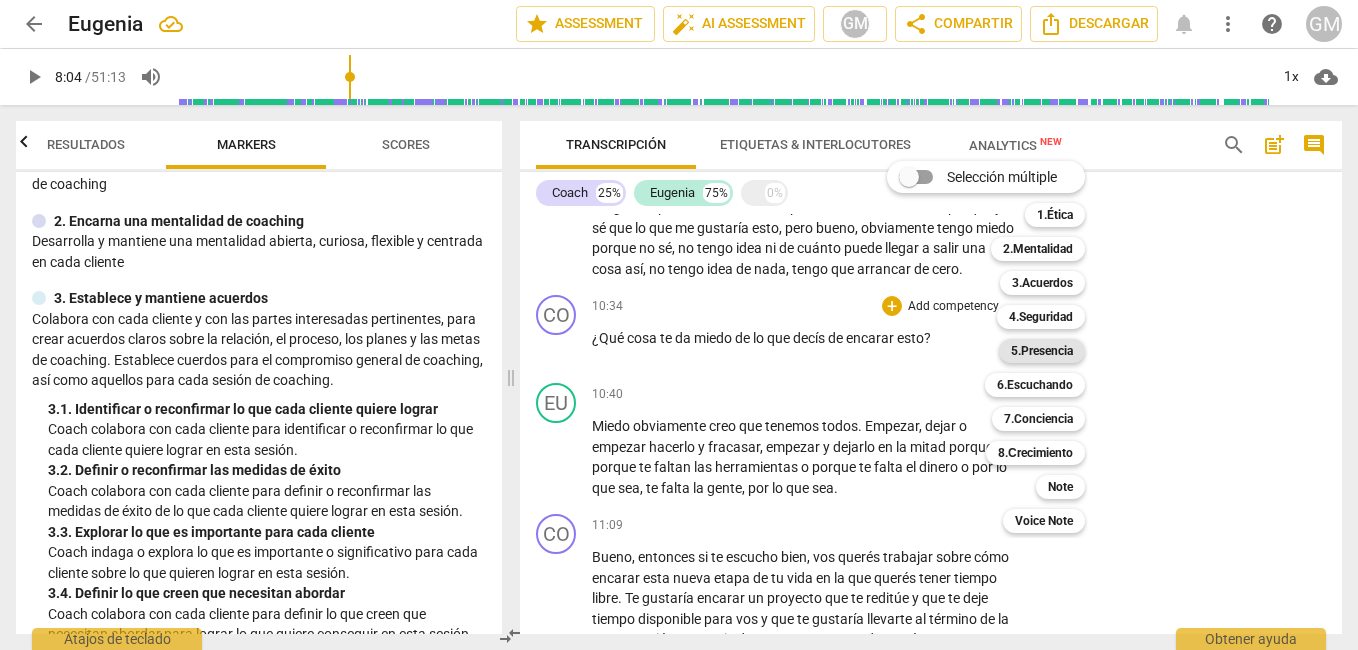 click on "5.Presencia" at bounding box center (1042, 351) 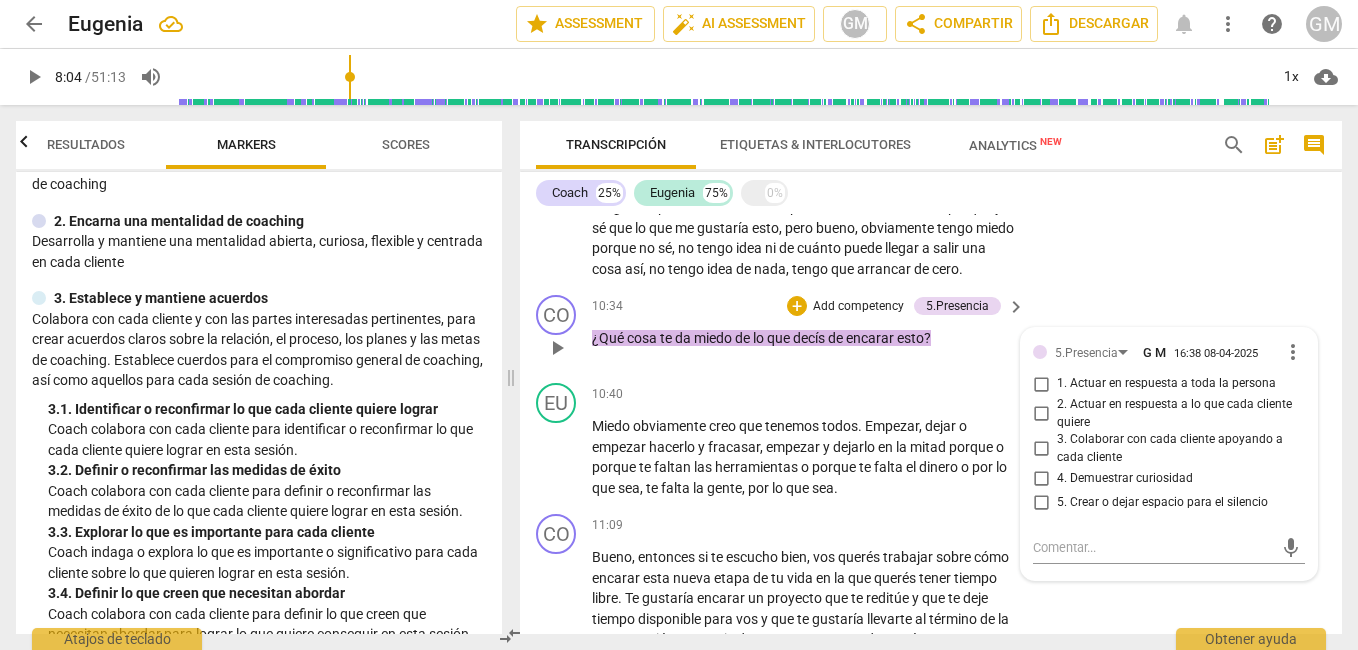 click on "Add competency" at bounding box center (858, 307) 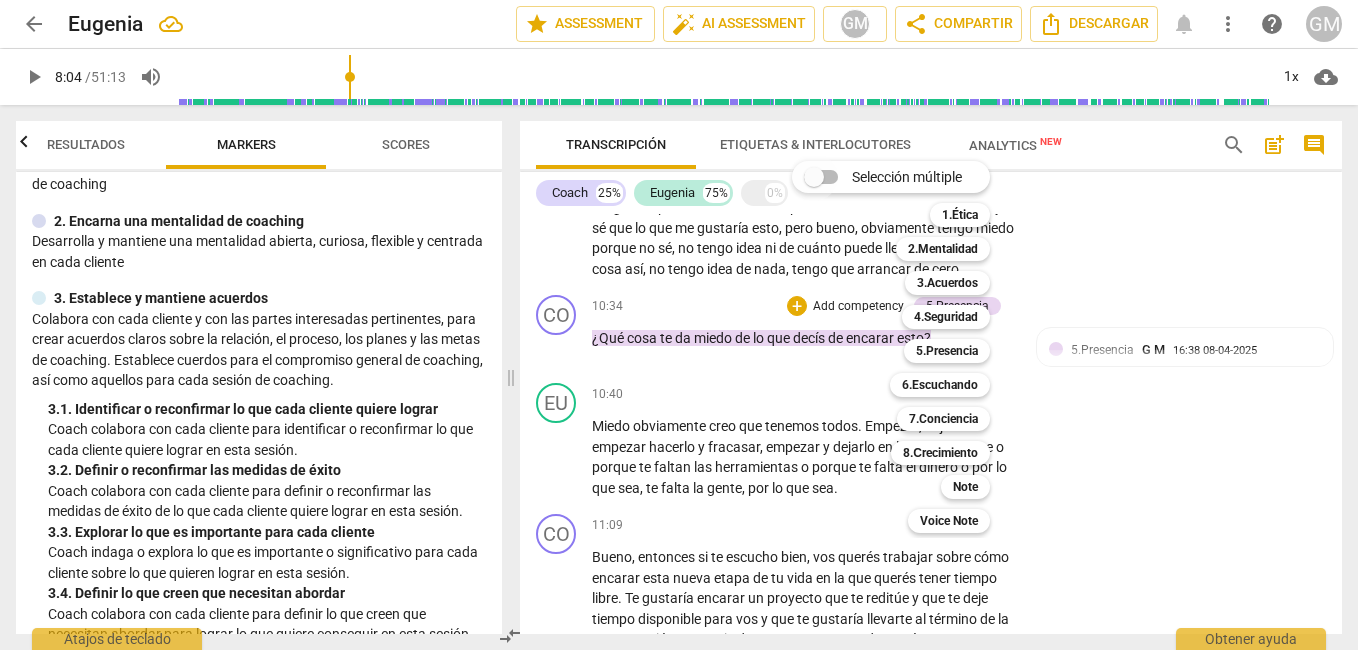 click on "Selección múltiple" at bounding box center (814, 177) 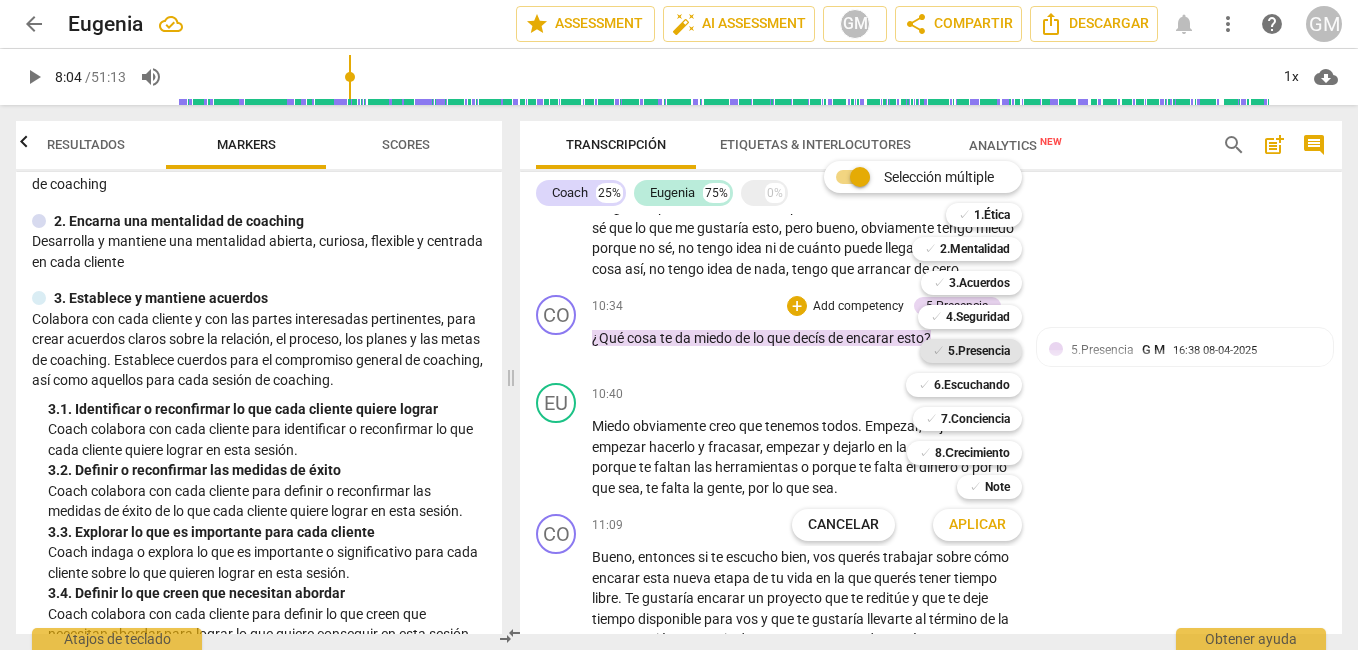 click on "5.Presencia" at bounding box center [979, 351] 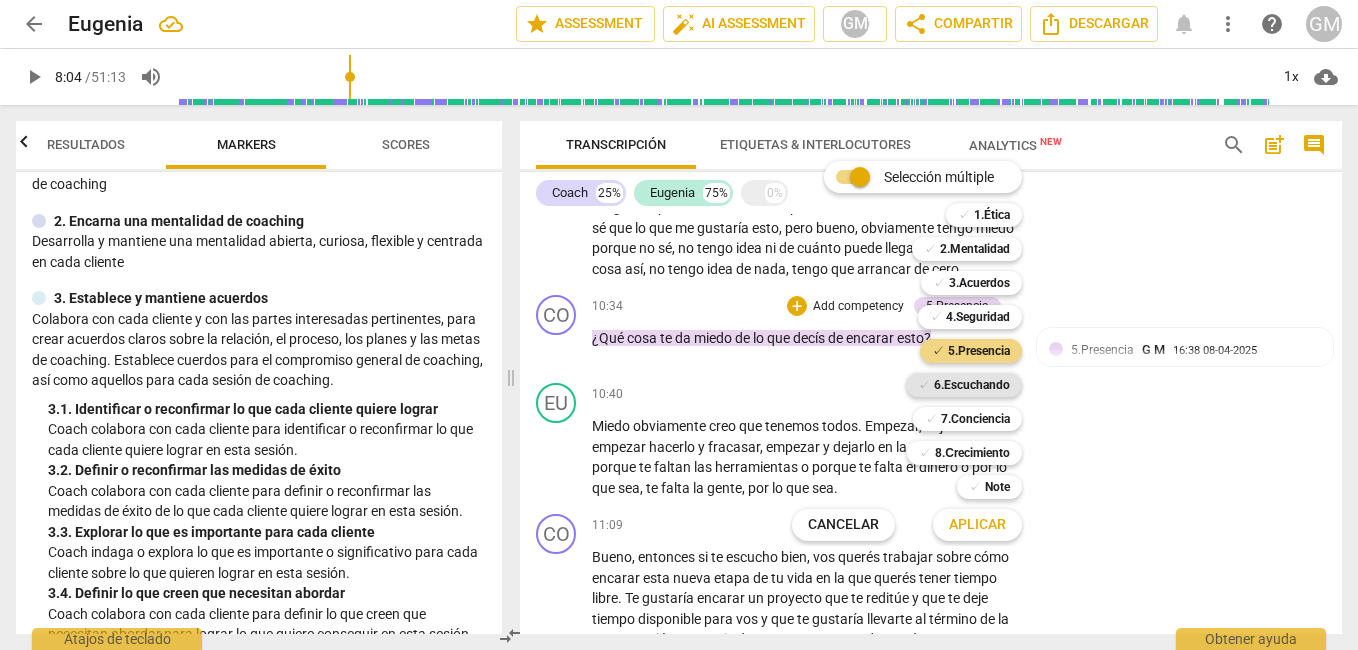 click on "6.Escuchando" at bounding box center (972, 385) 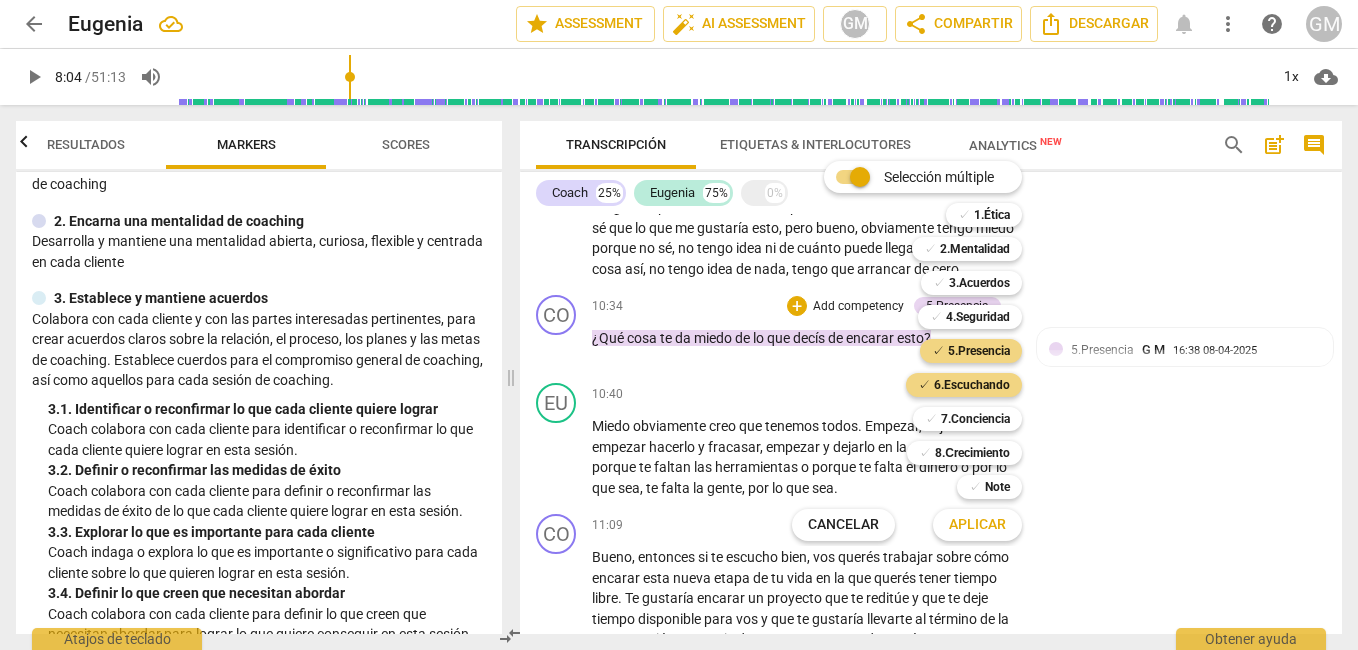 click at bounding box center (679, 325) 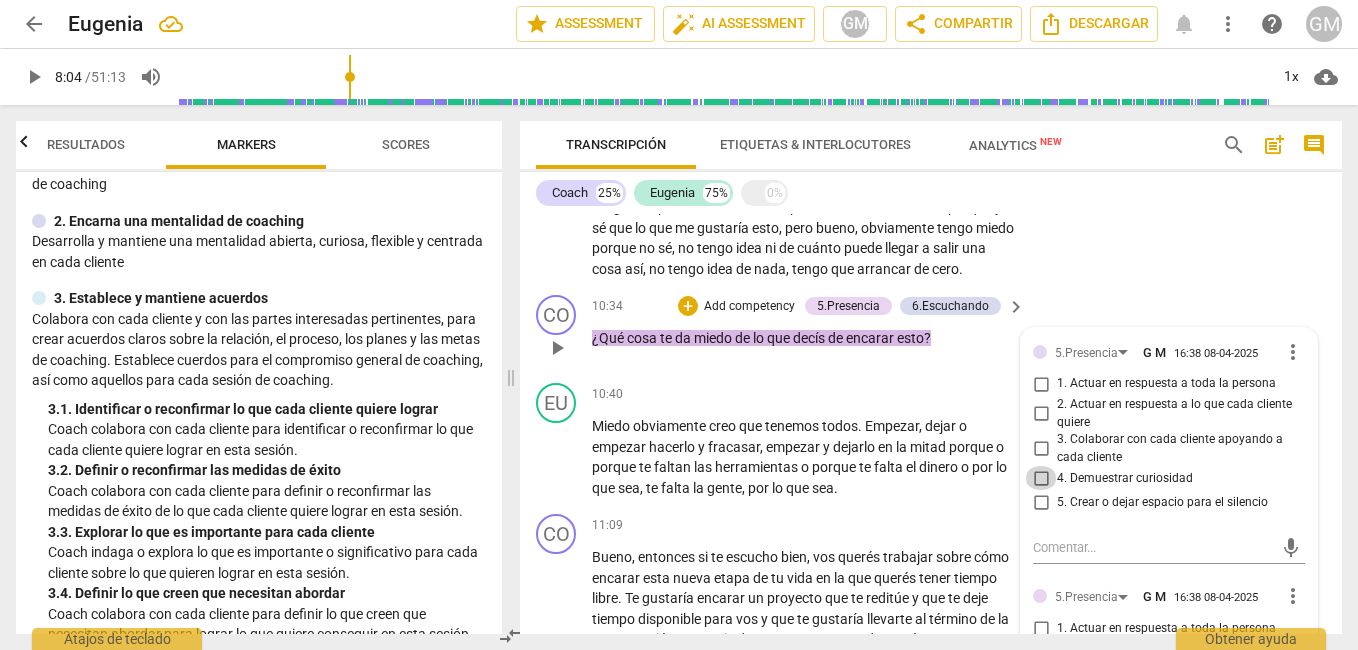 click on "4. Demuestrar curiosidad" at bounding box center (1041, 478) 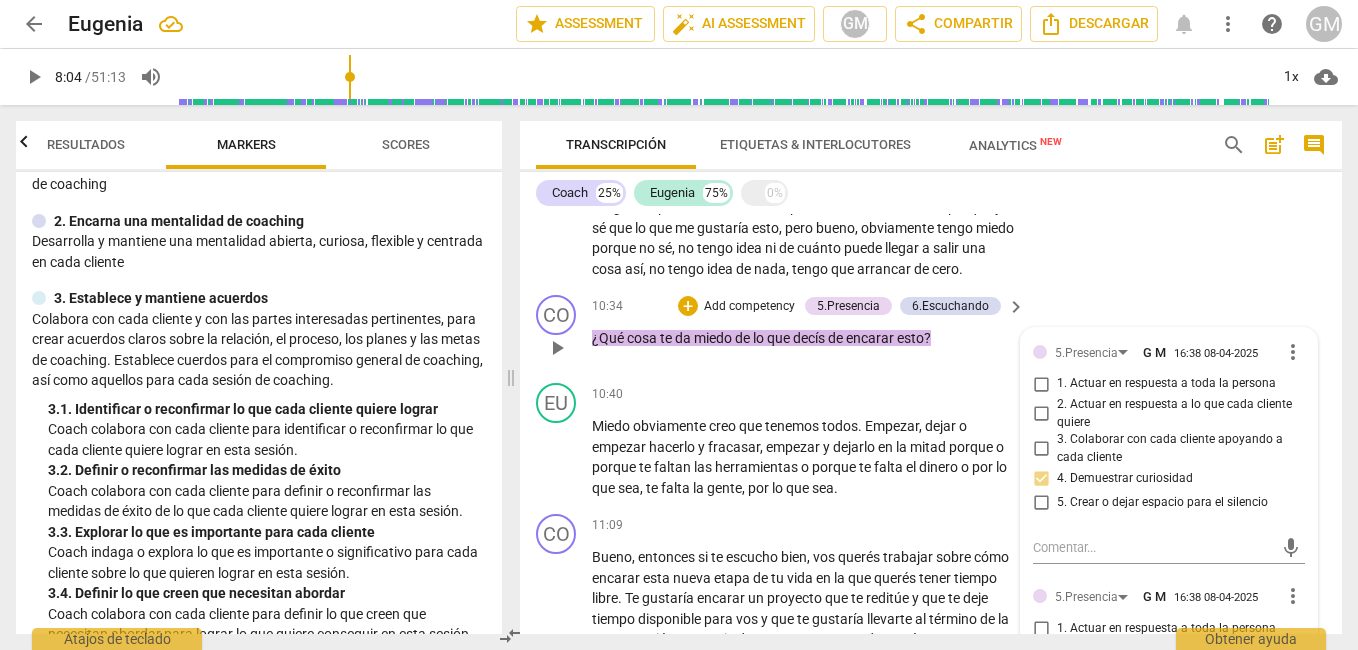 type on "485" 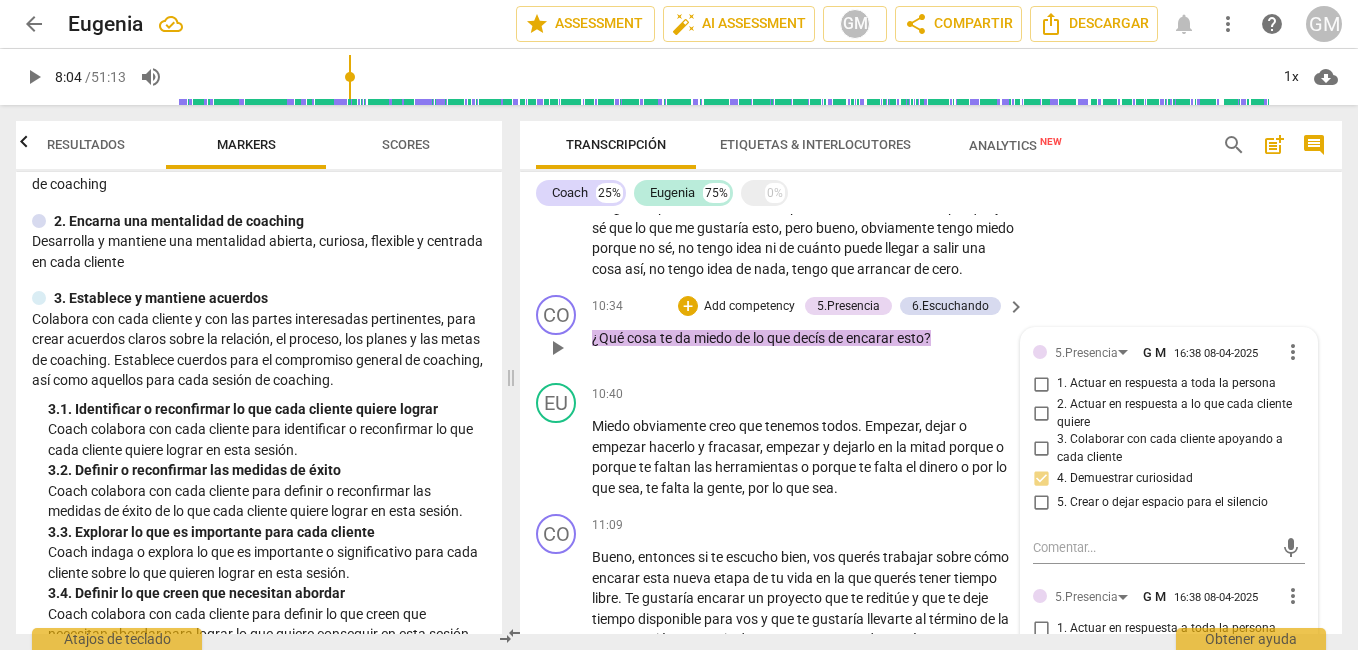 click on "2. Actuar en respuesta a lo que cada cliente quiere" at bounding box center (1041, 414) 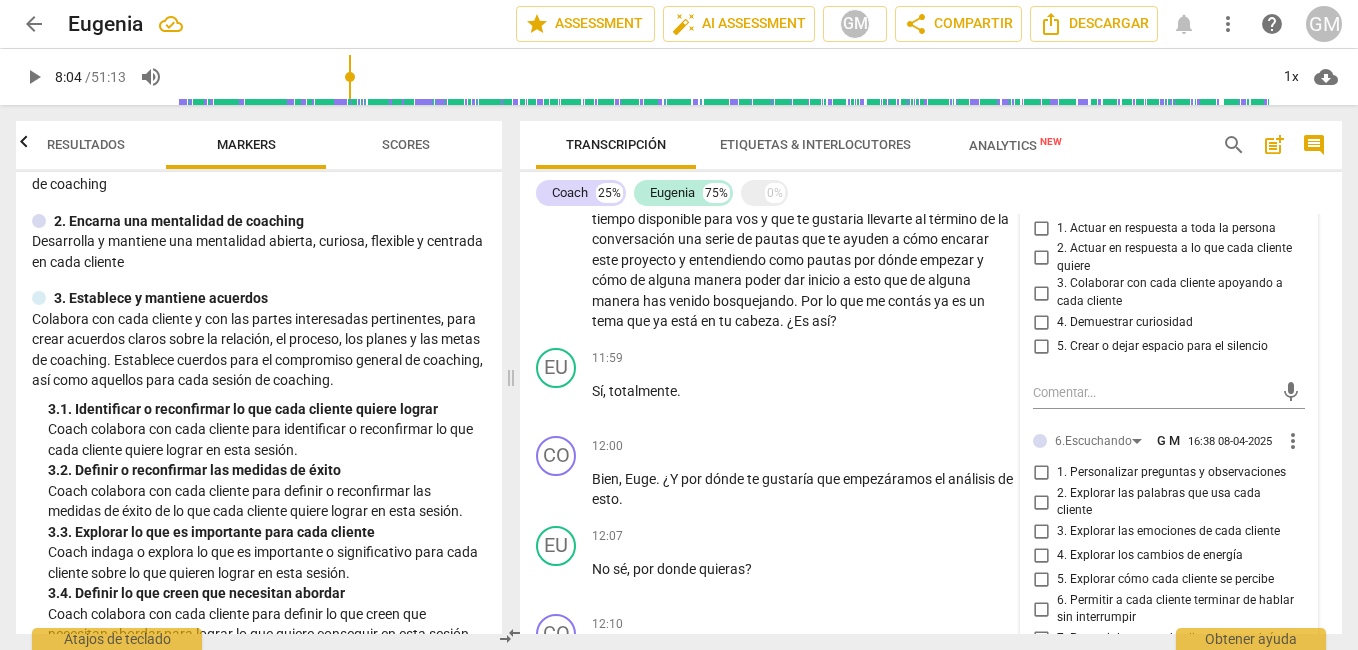 scroll, scrollTop: 4214, scrollLeft: 0, axis: vertical 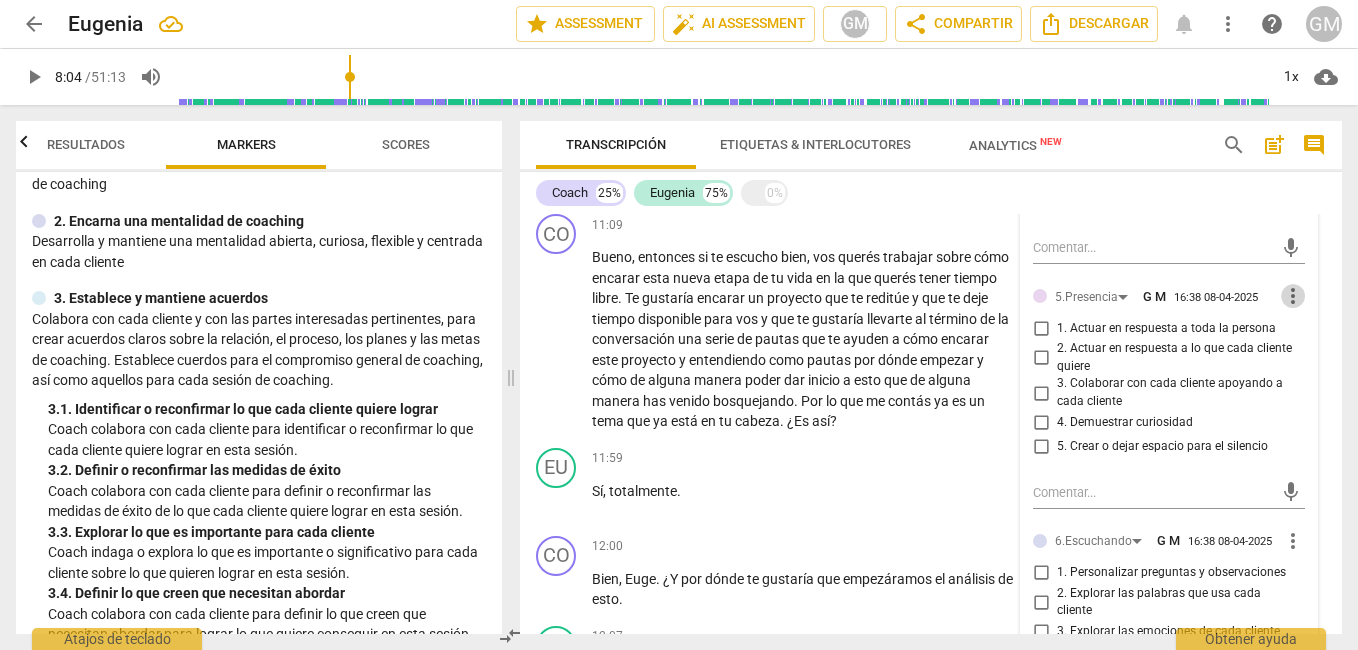 click on "more_vert" at bounding box center (1293, 296) 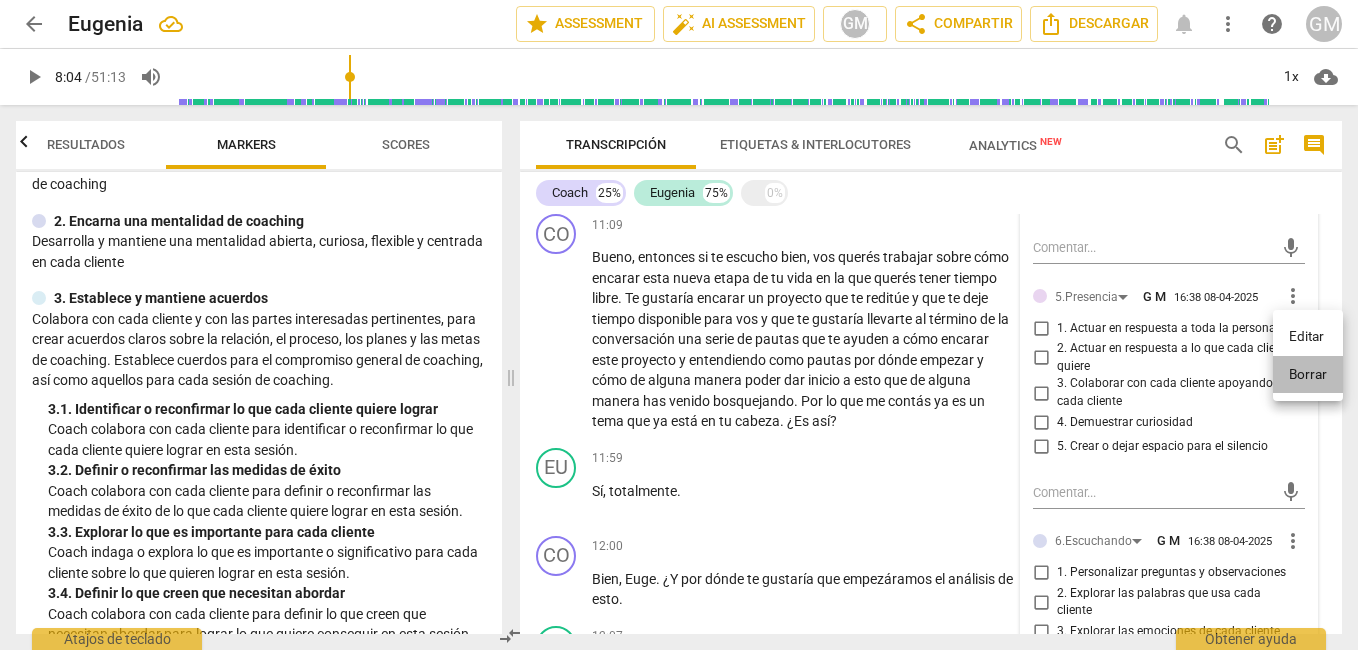 click on "Borrar" at bounding box center [1308, 375] 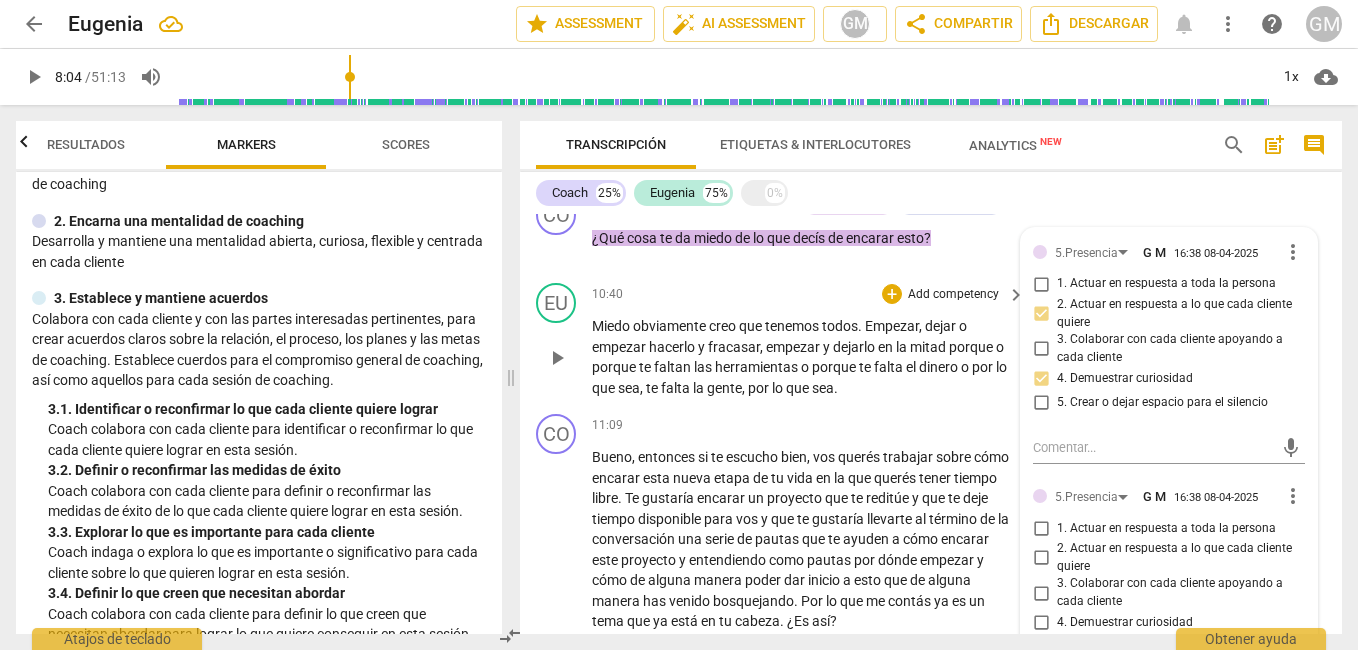 scroll, scrollTop: 3914, scrollLeft: 0, axis: vertical 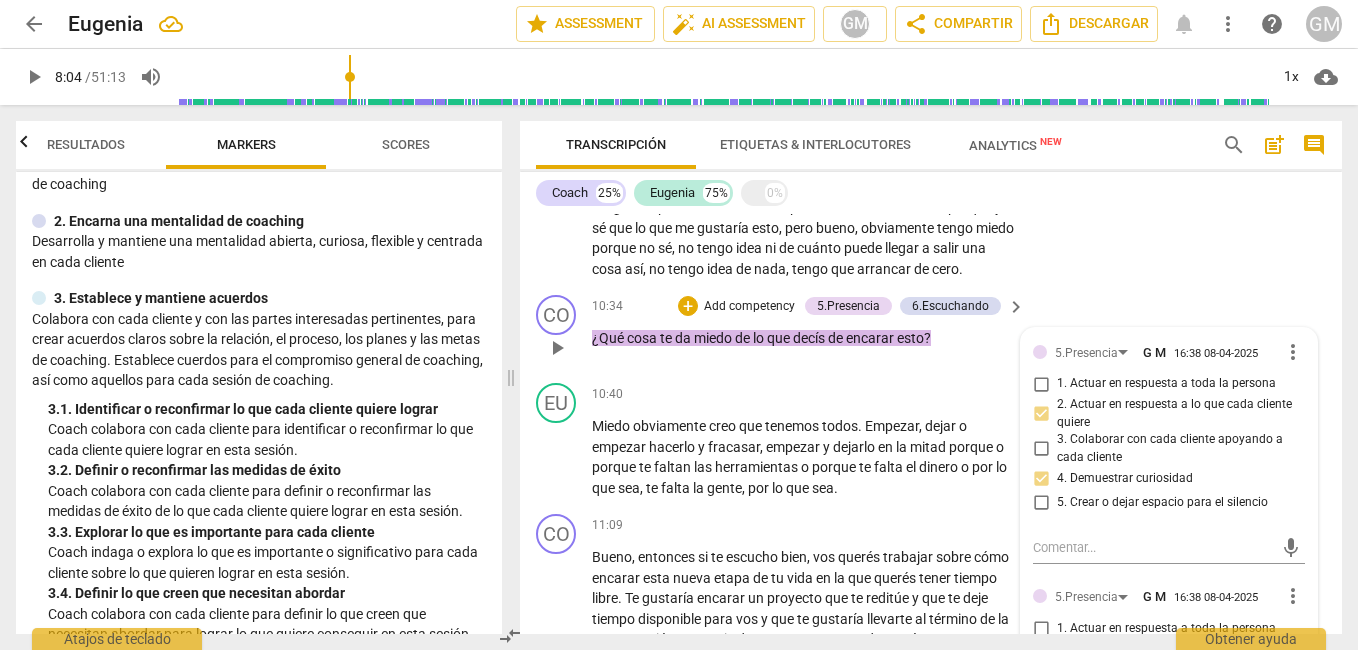 click on "de" at bounding box center (744, 338) 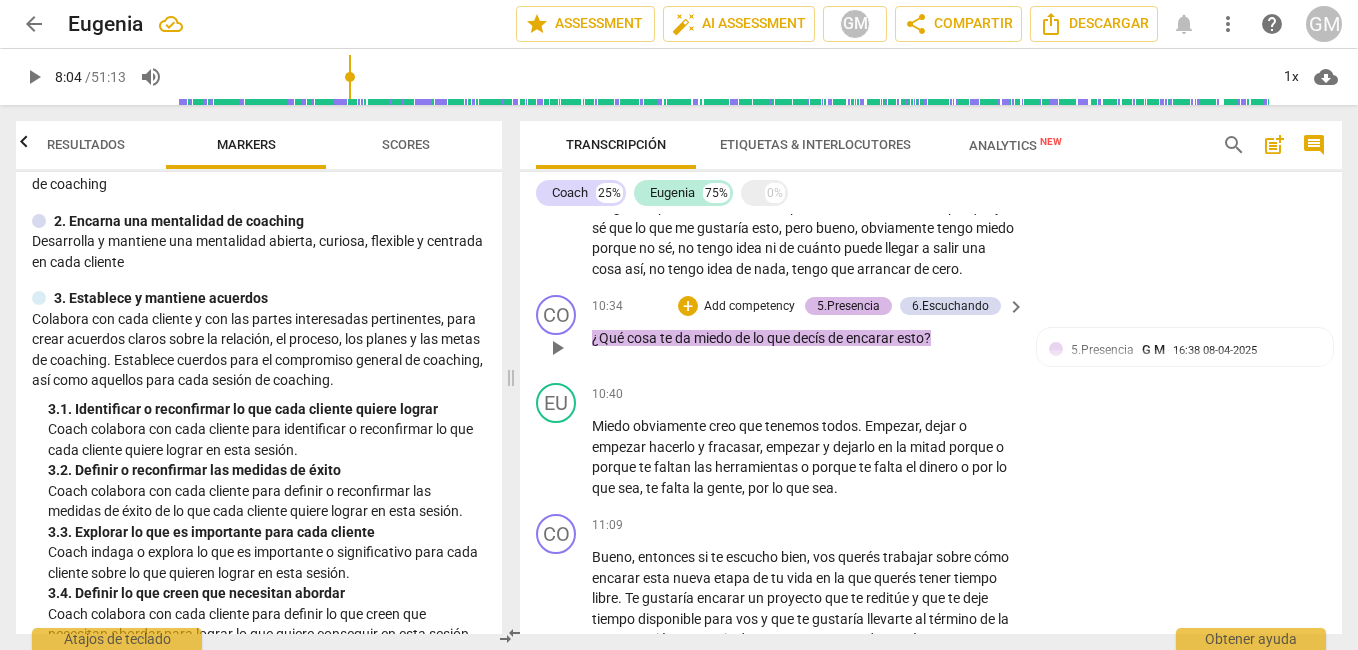 click on "5.Presencia" at bounding box center (848, 306) 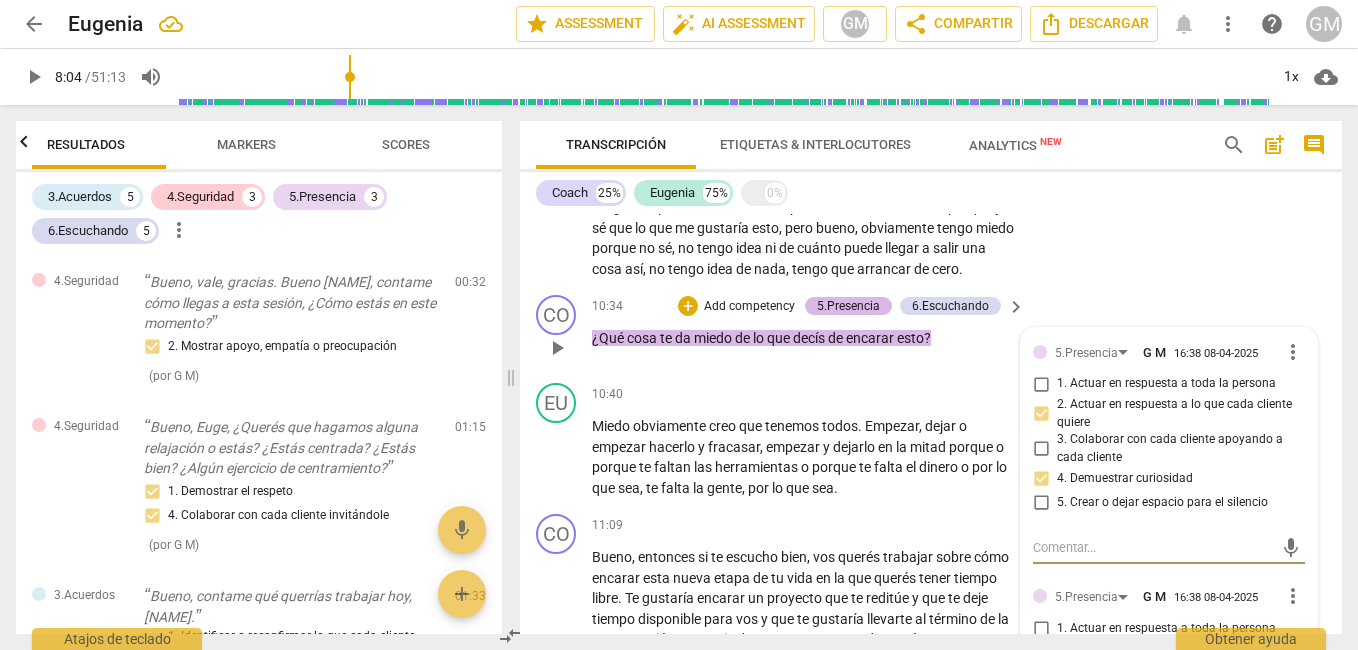 scroll, scrollTop: 0, scrollLeft: 0, axis: both 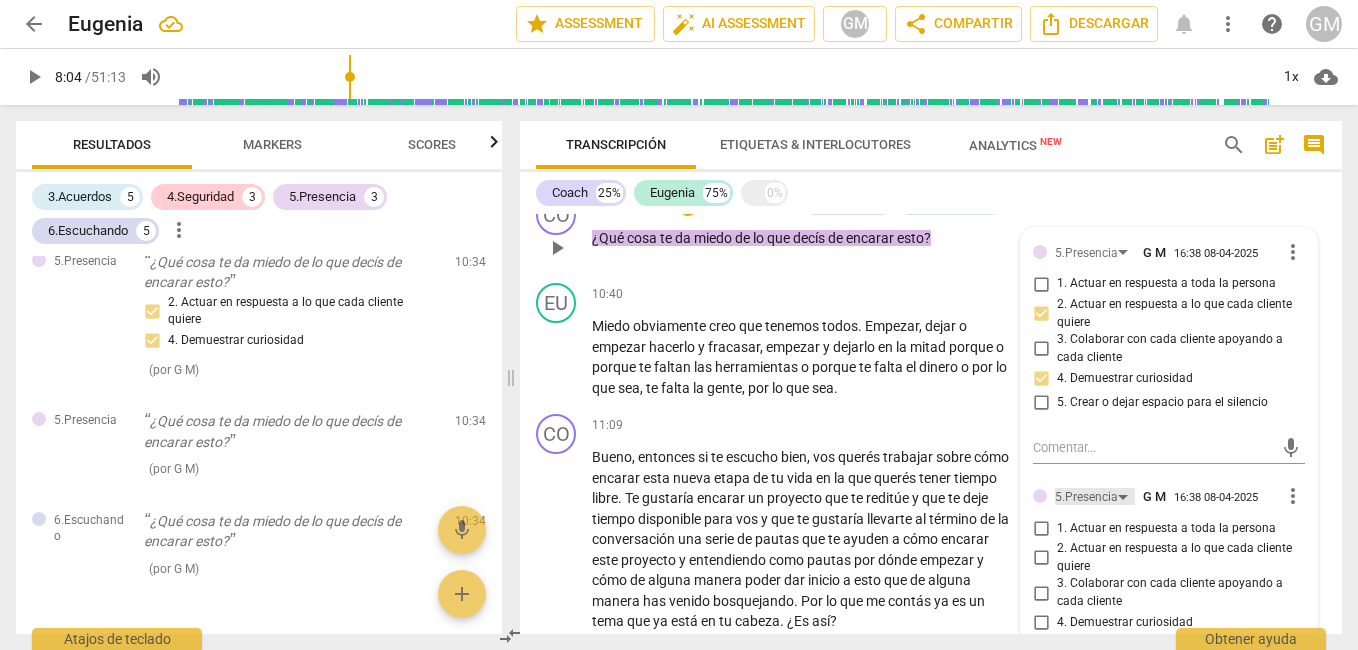 click on "5.Presencia" at bounding box center [1095, 496] 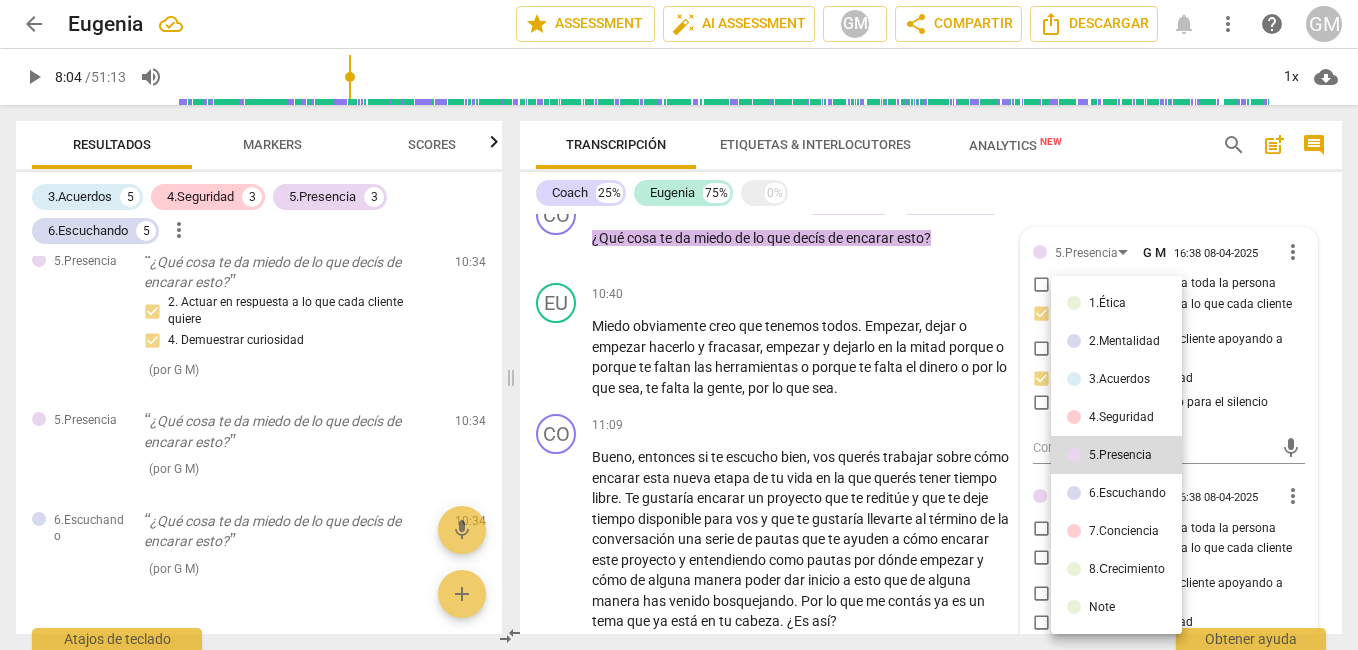 click at bounding box center [679, 325] 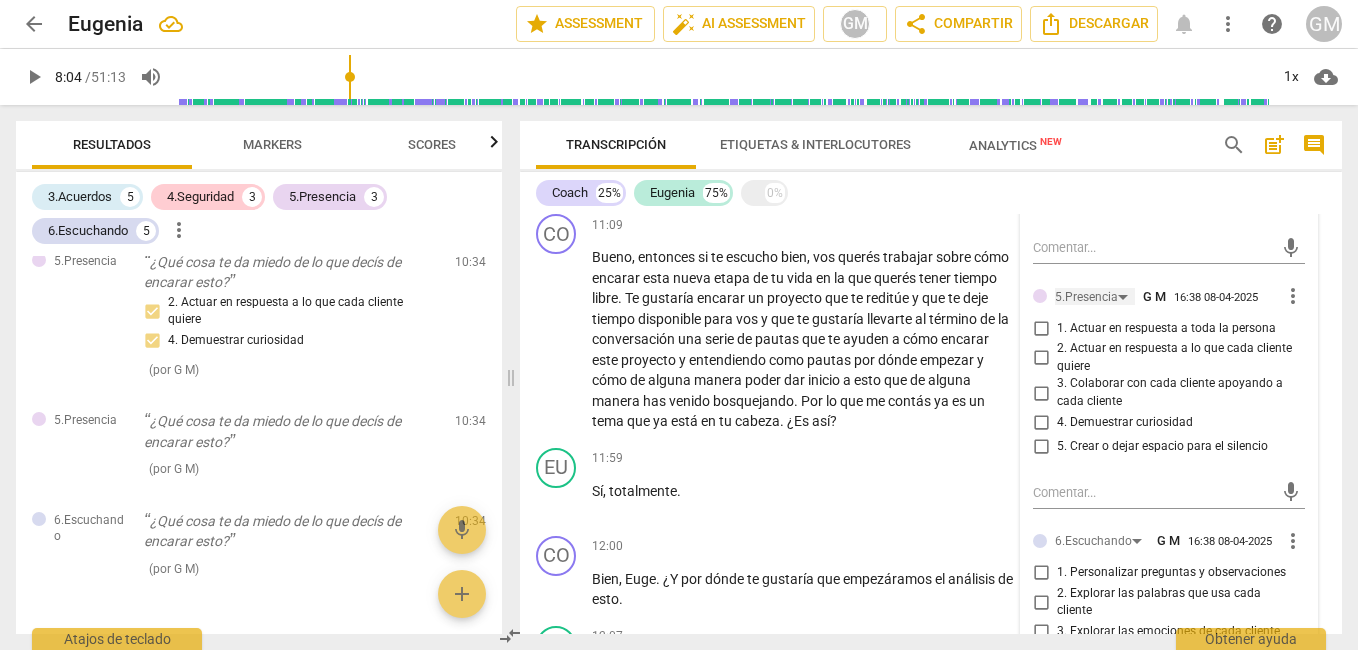 scroll, scrollTop: 4114, scrollLeft: 0, axis: vertical 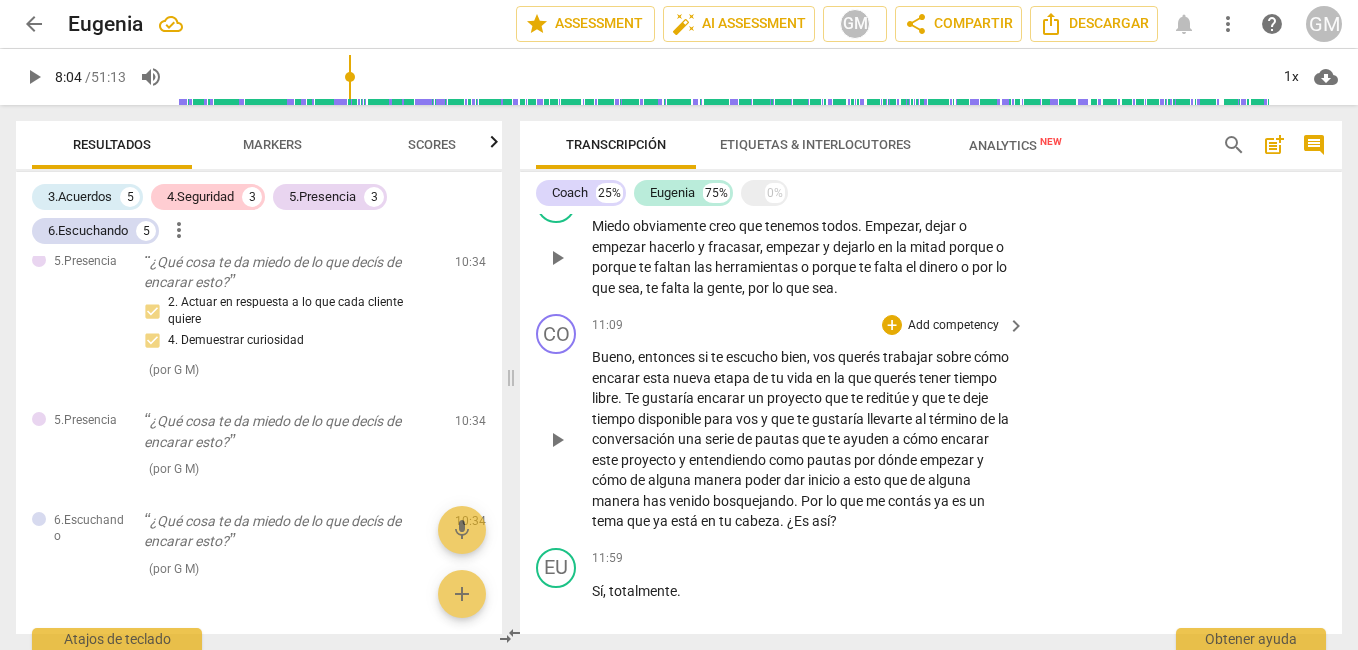 drag, startPoint x: 847, startPoint y: 448, endPoint x: 741, endPoint y: 321, distance: 165.42369 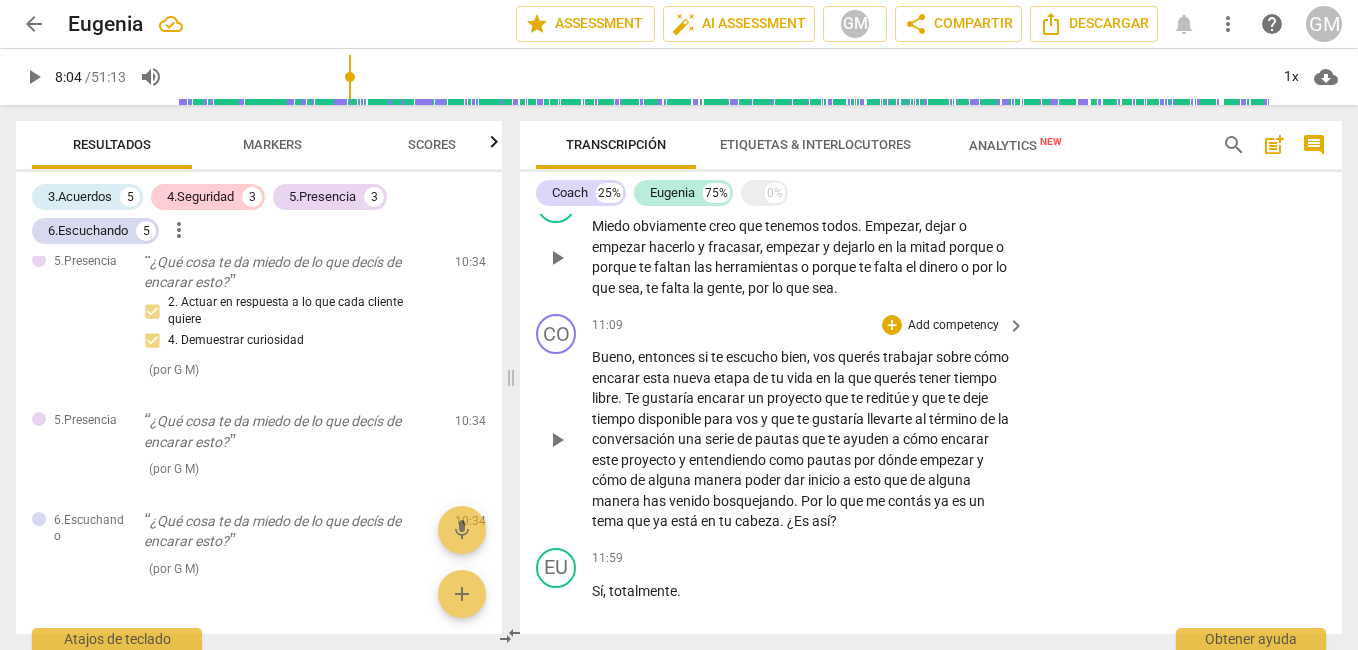 click on "gente" at bounding box center [724, 288] 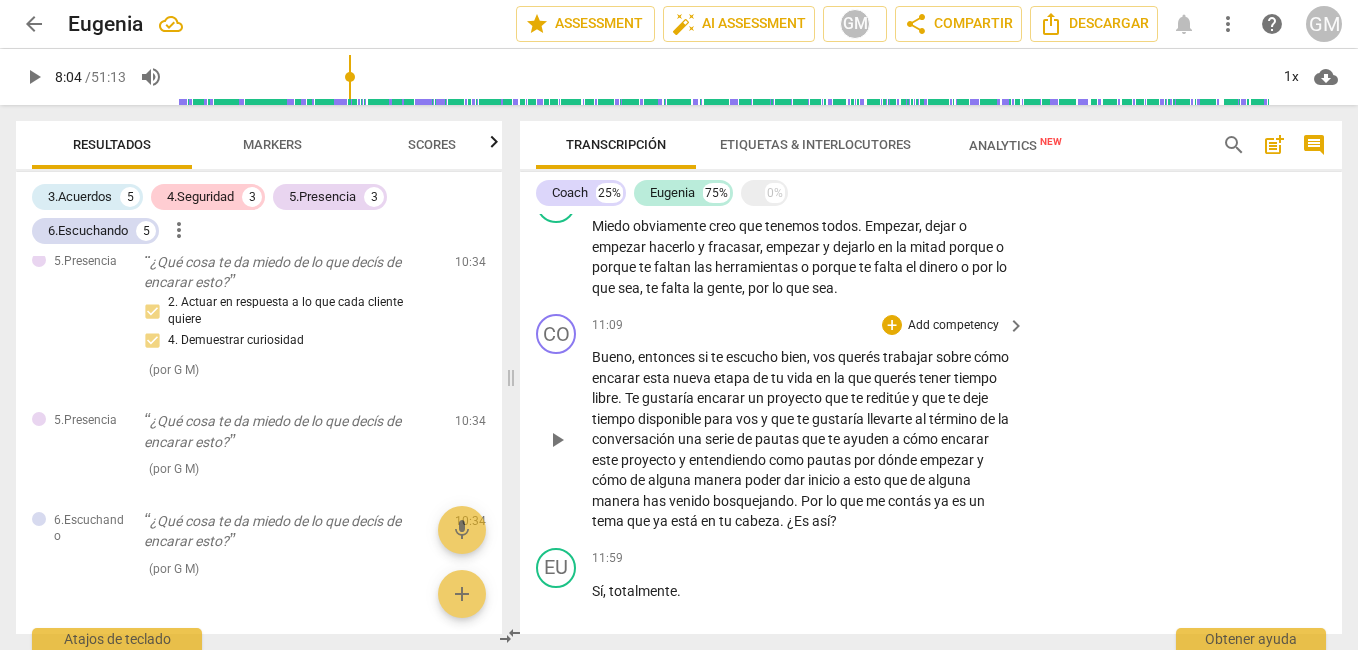 scroll, scrollTop: 3914, scrollLeft: 0, axis: vertical 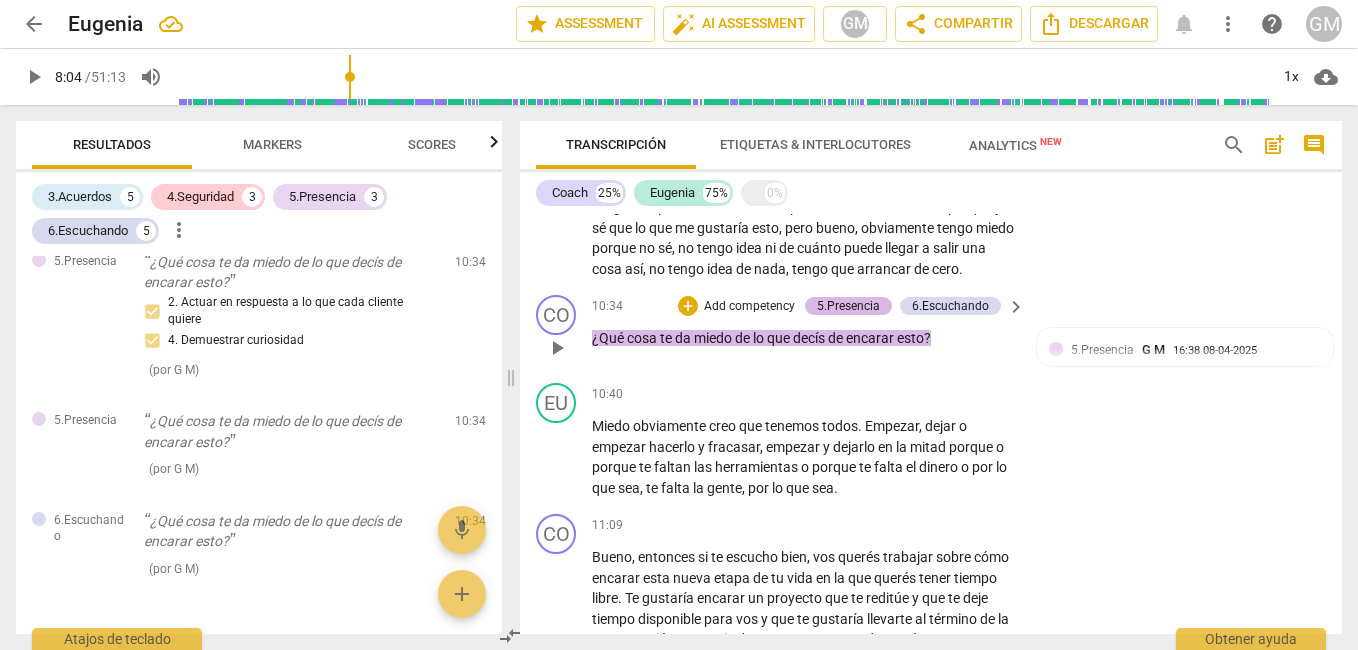 click on "5.Presencia" at bounding box center (848, 306) 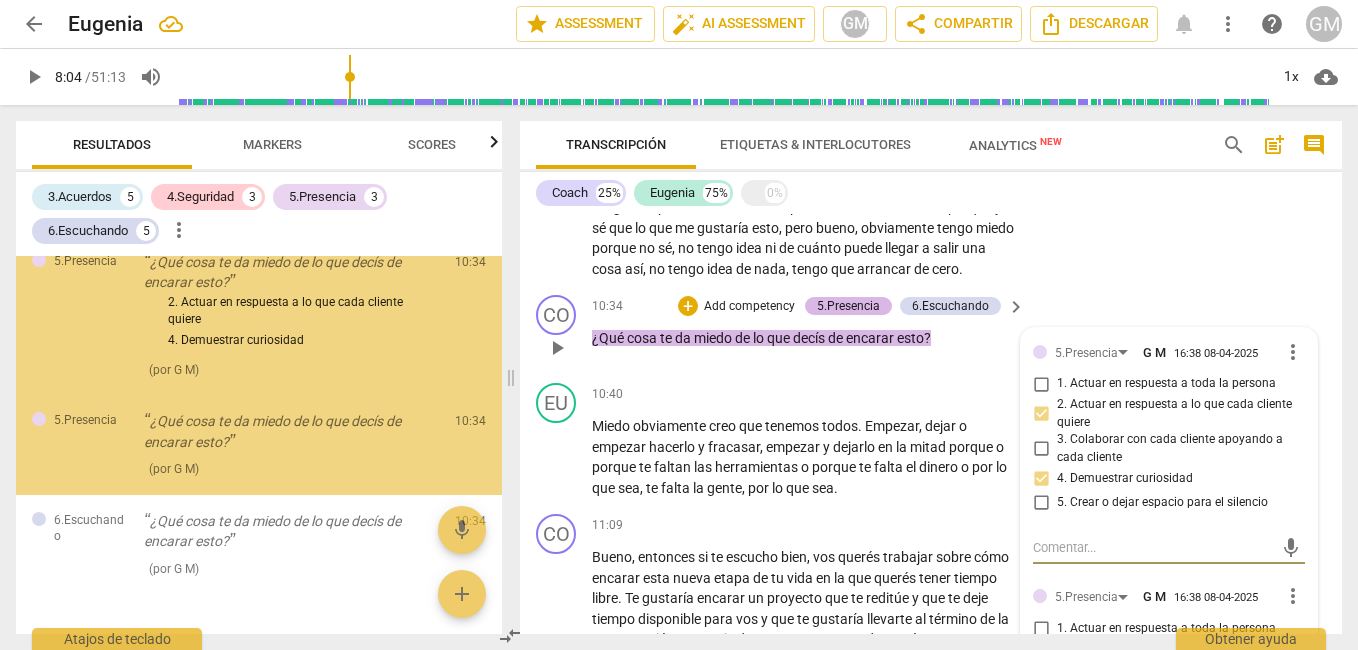 scroll, scrollTop: 2136, scrollLeft: 0, axis: vertical 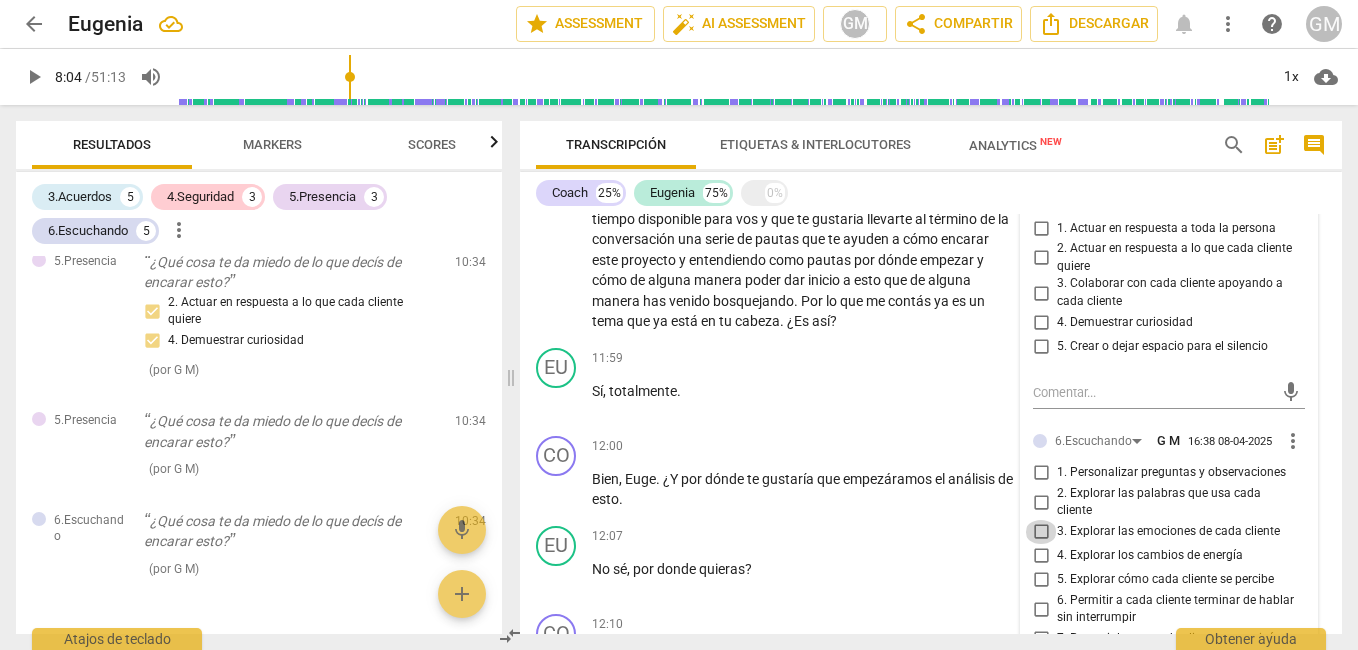 click on "3. Explorar las emociones de cada cliente" at bounding box center (1041, 532) 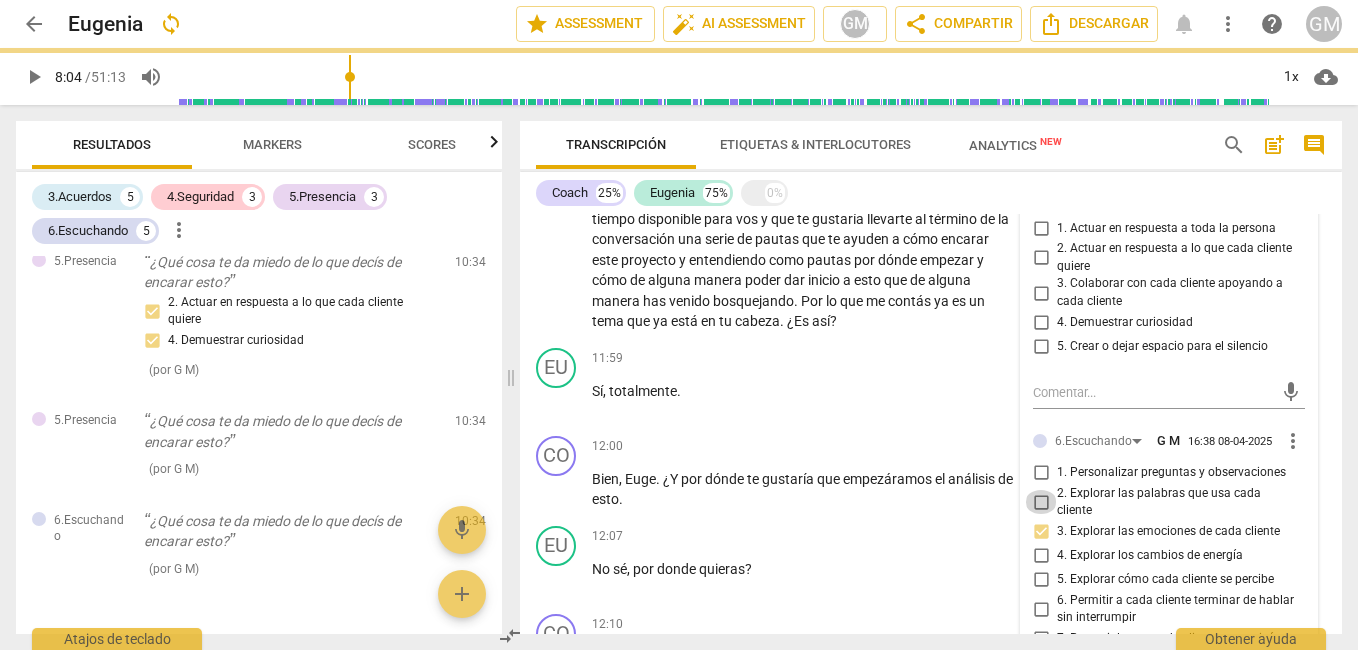click on "2. Explorar las palabras que usa cada cliente" at bounding box center (1041, 502) 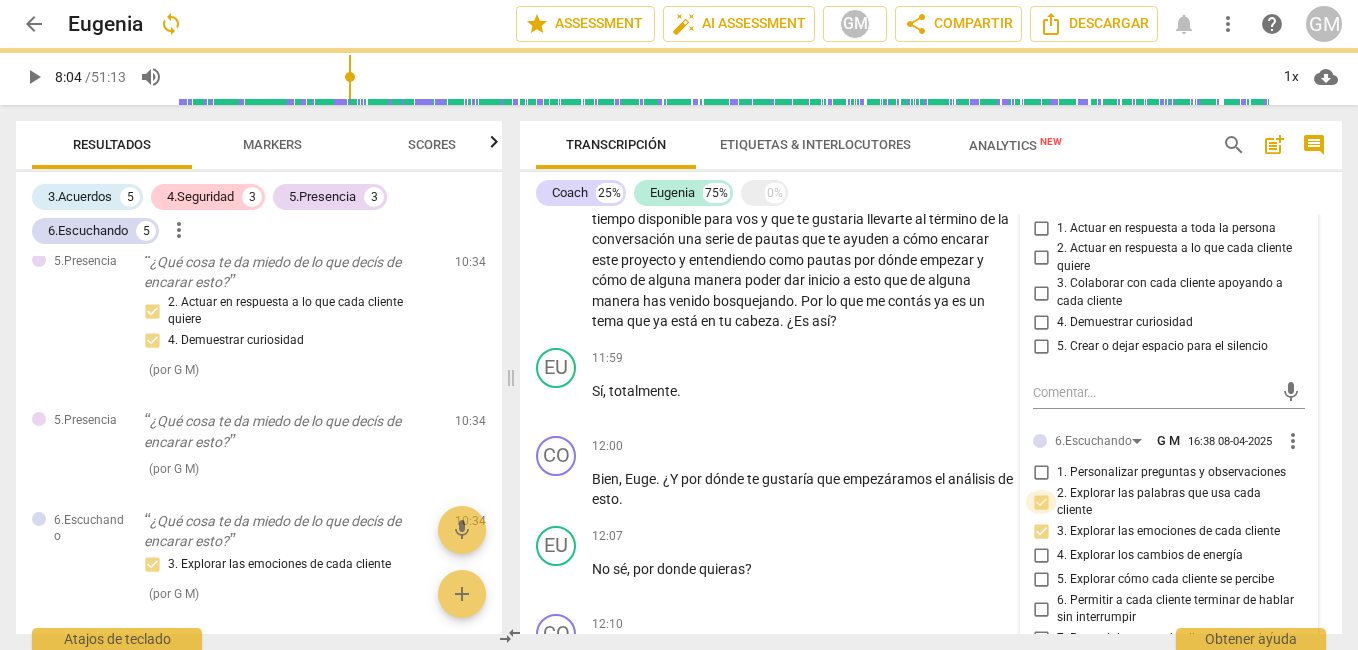 click on "2. Explorar las palabras que usa cada cliente" at bounding box center (1041, 502) 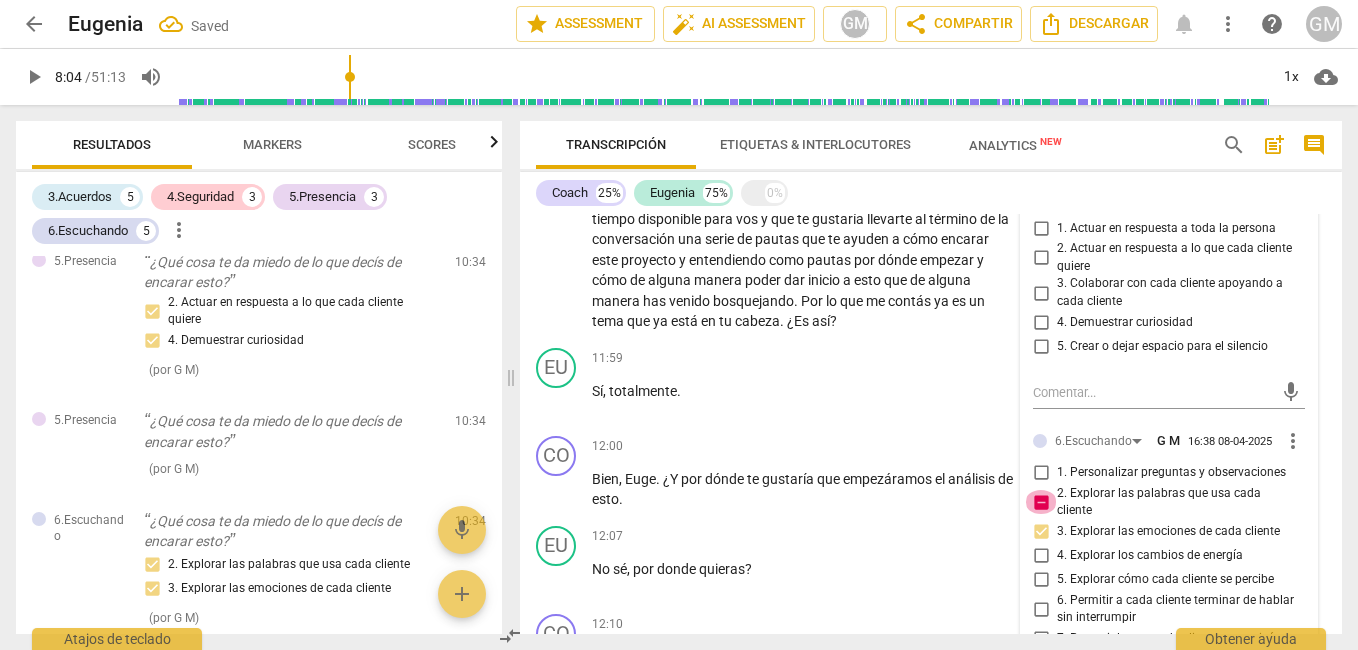 click on "2. Explorar las palabras que usa cada cliente" at bounding box center [1041, 502] 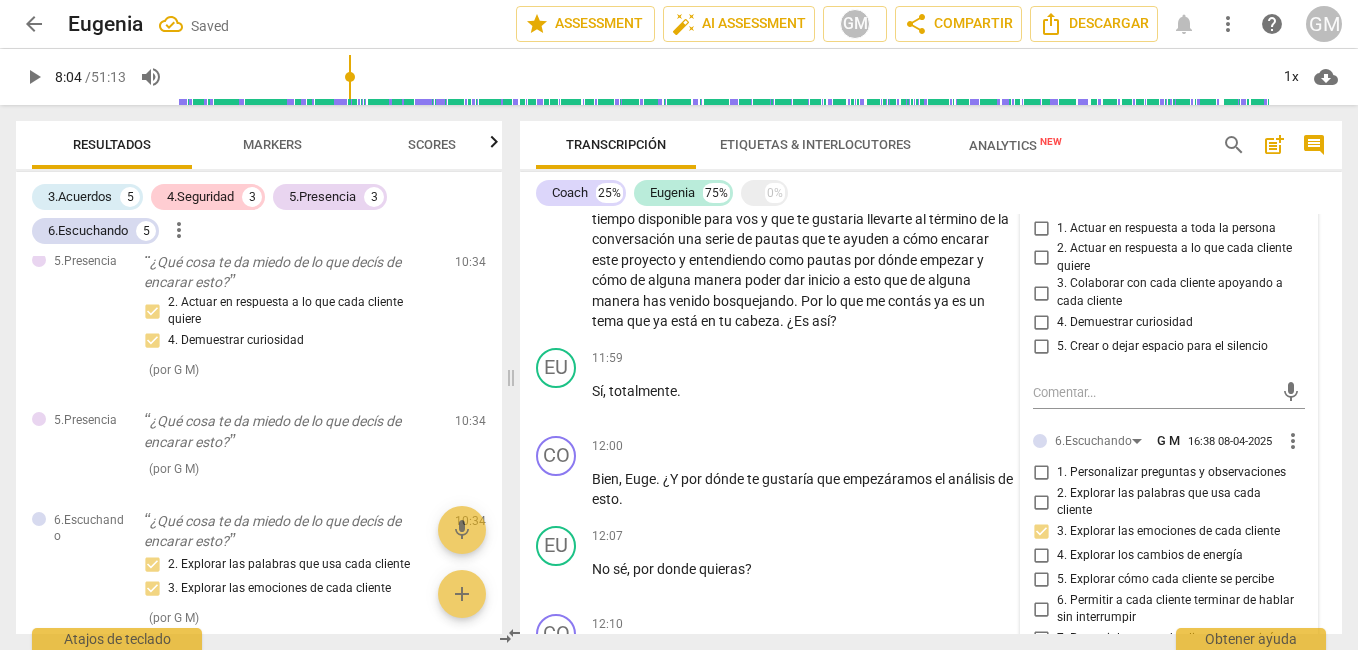 scroll, scrollTop: 4414, scrollLeft: 0, axis: vertical 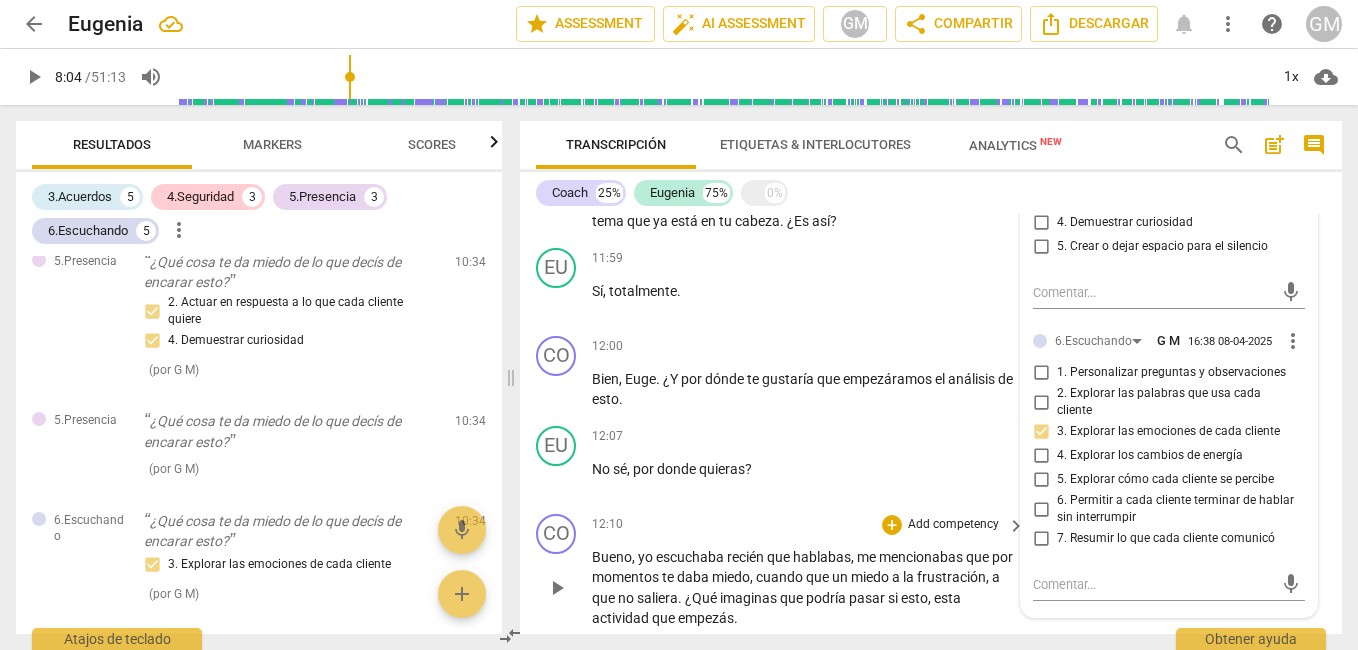 click on "[NUMBER]:[NUMBER] + Add competency keyboard_arrow_right" at bounding box center [809, 525] 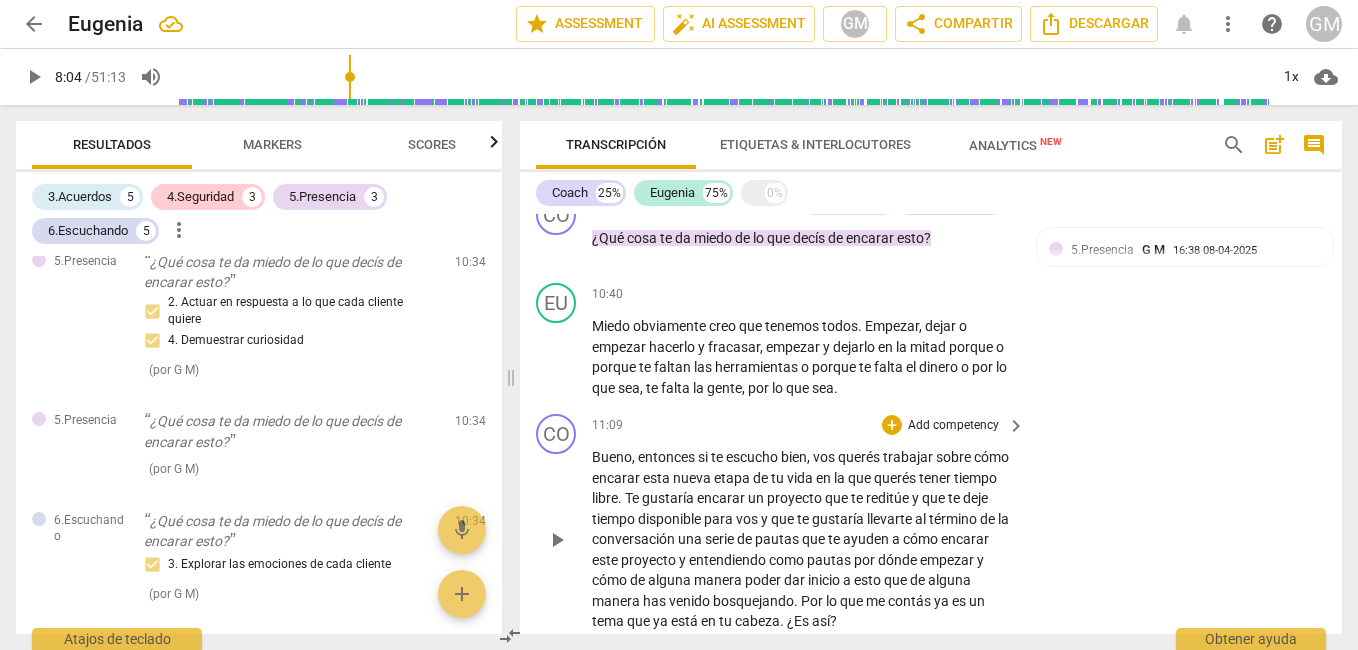 scroll, scrollTop: 4114, scrollLeft: 0, axis: vertical 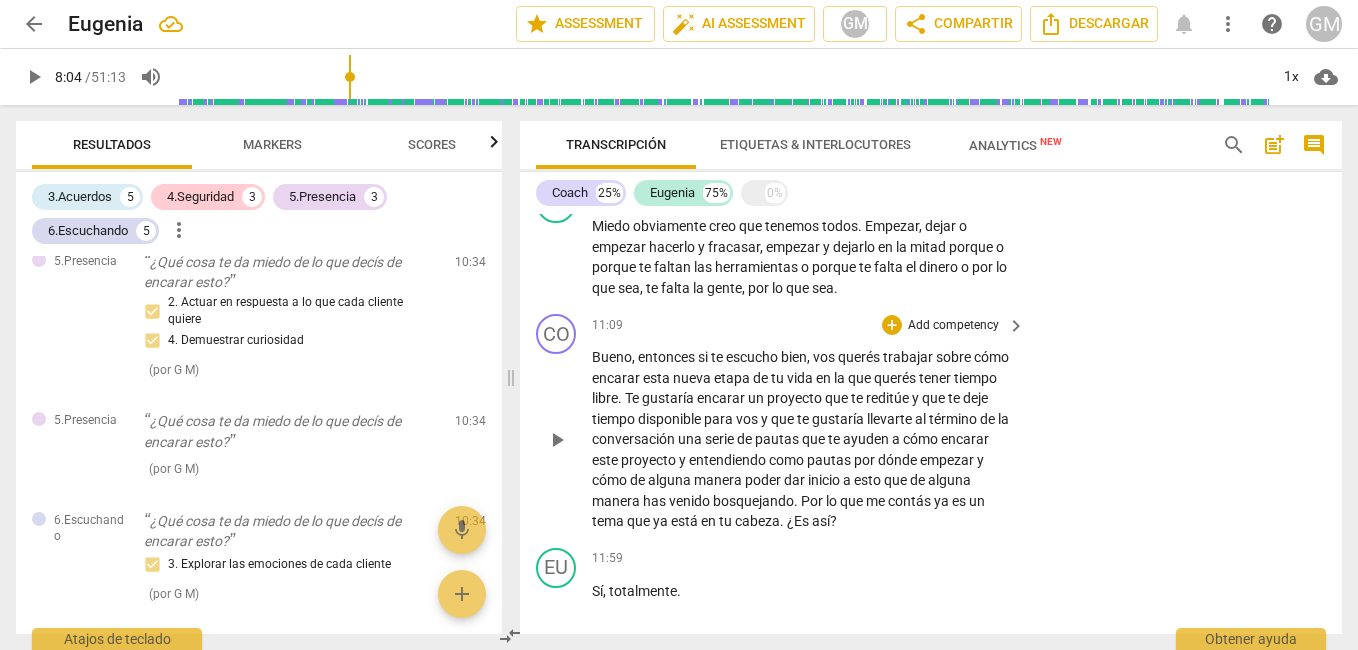 click on "Add competency" at bounding box center (953, 326) 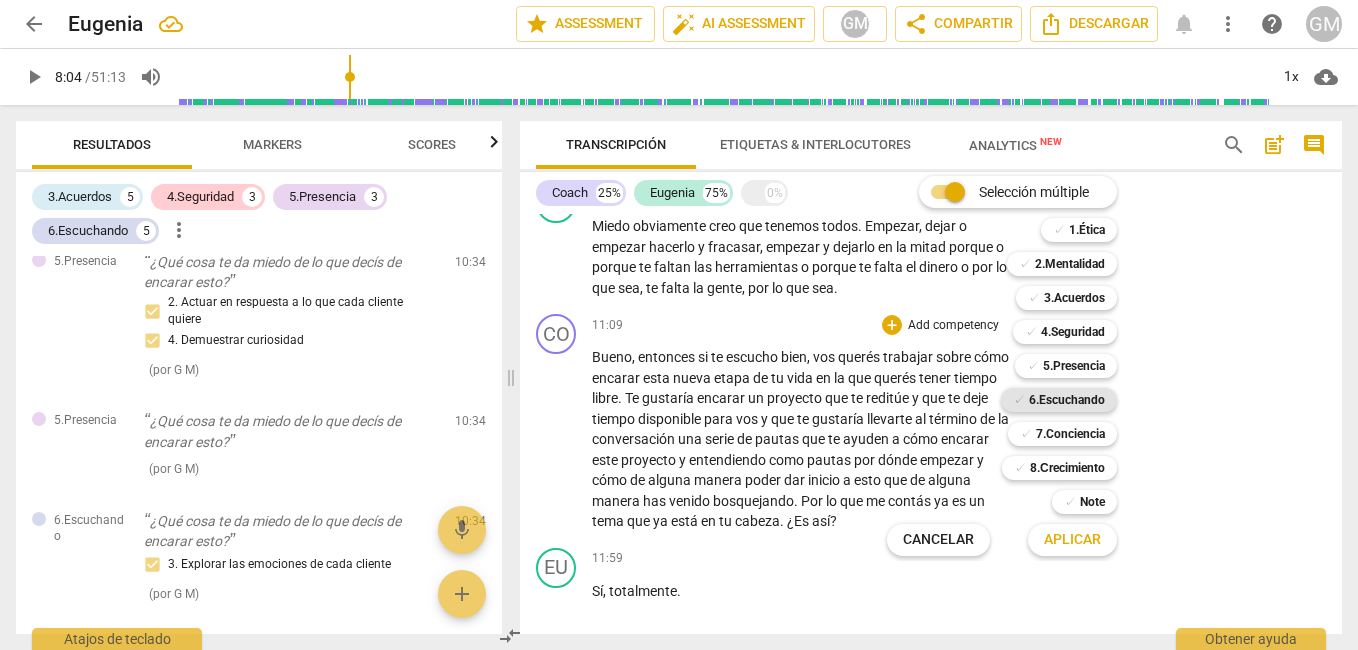 click on "6.Escuchando" at bounding box center (1067, 400) 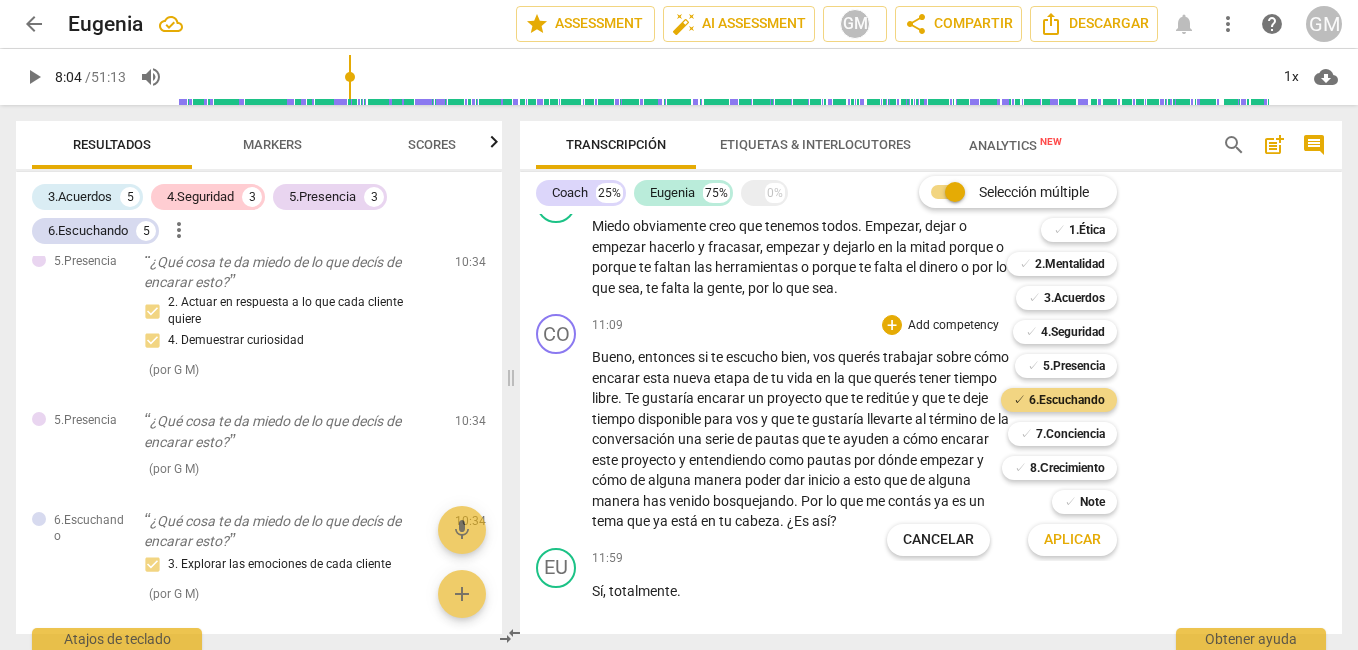 click at bounding box center (679, 325) 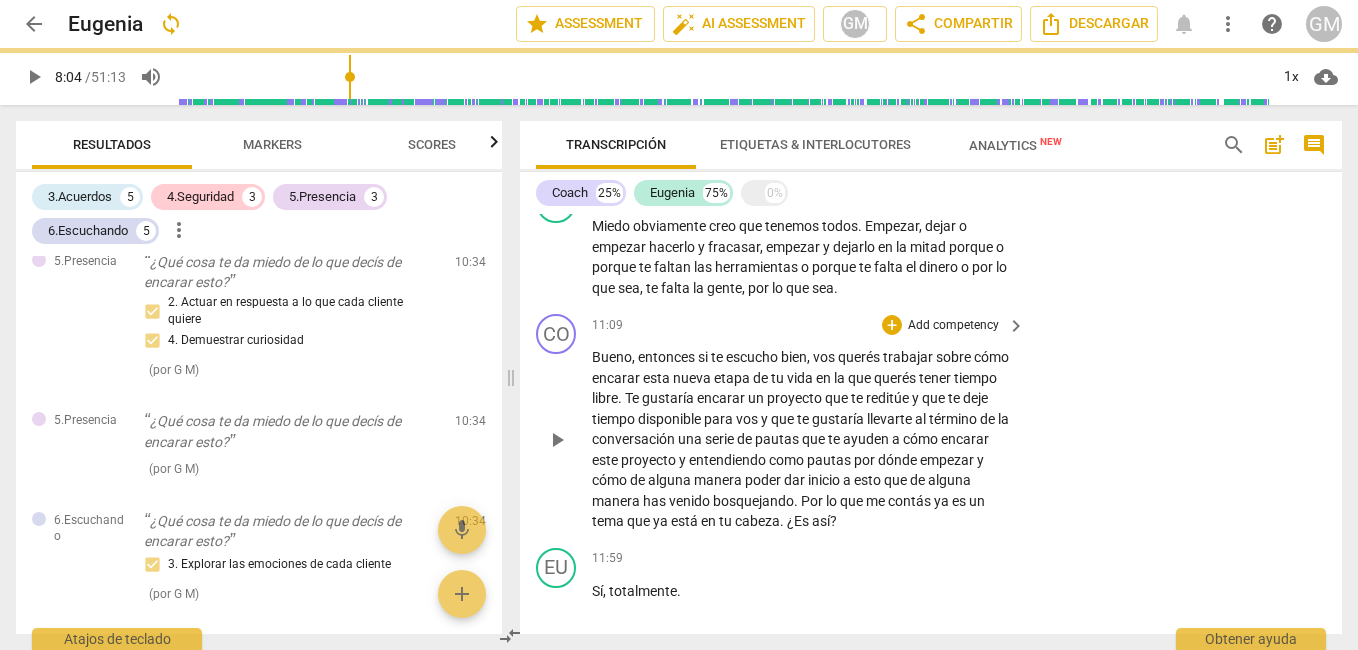 click on "+ Add competency" at bounding box center (941, 559) 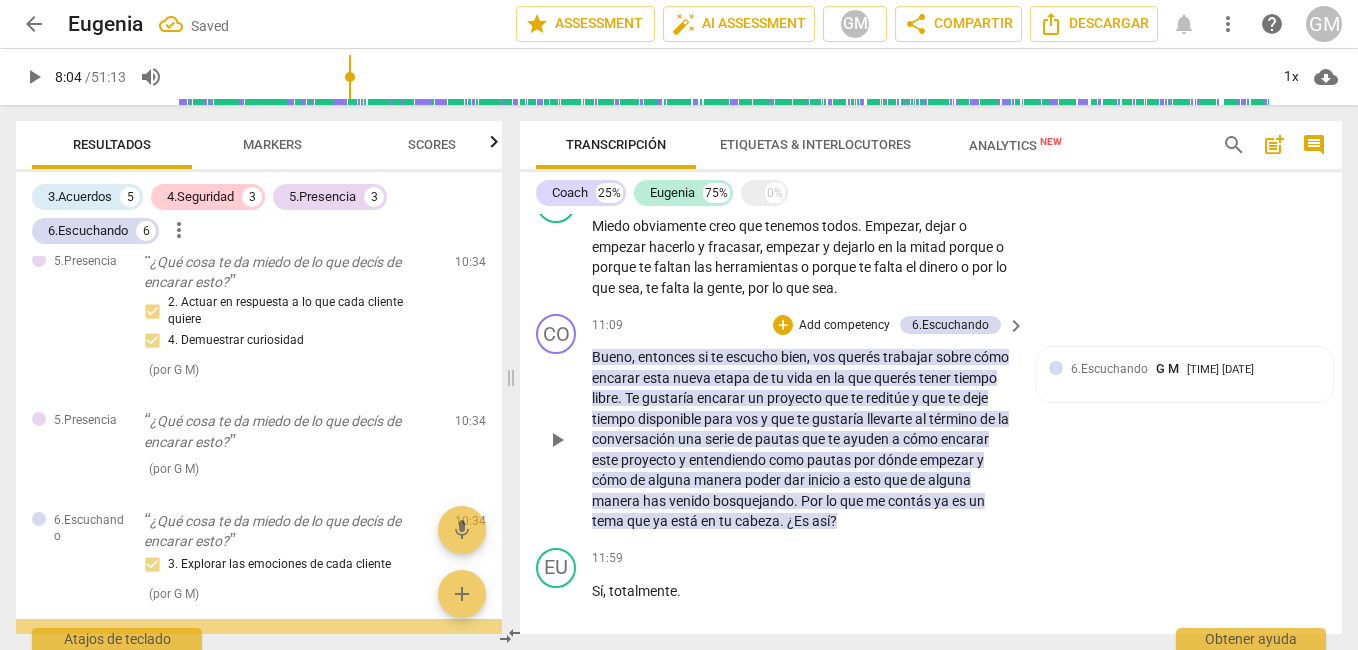scroll, scrollTop: 2473, scrollLeft: 0, axis: vertical 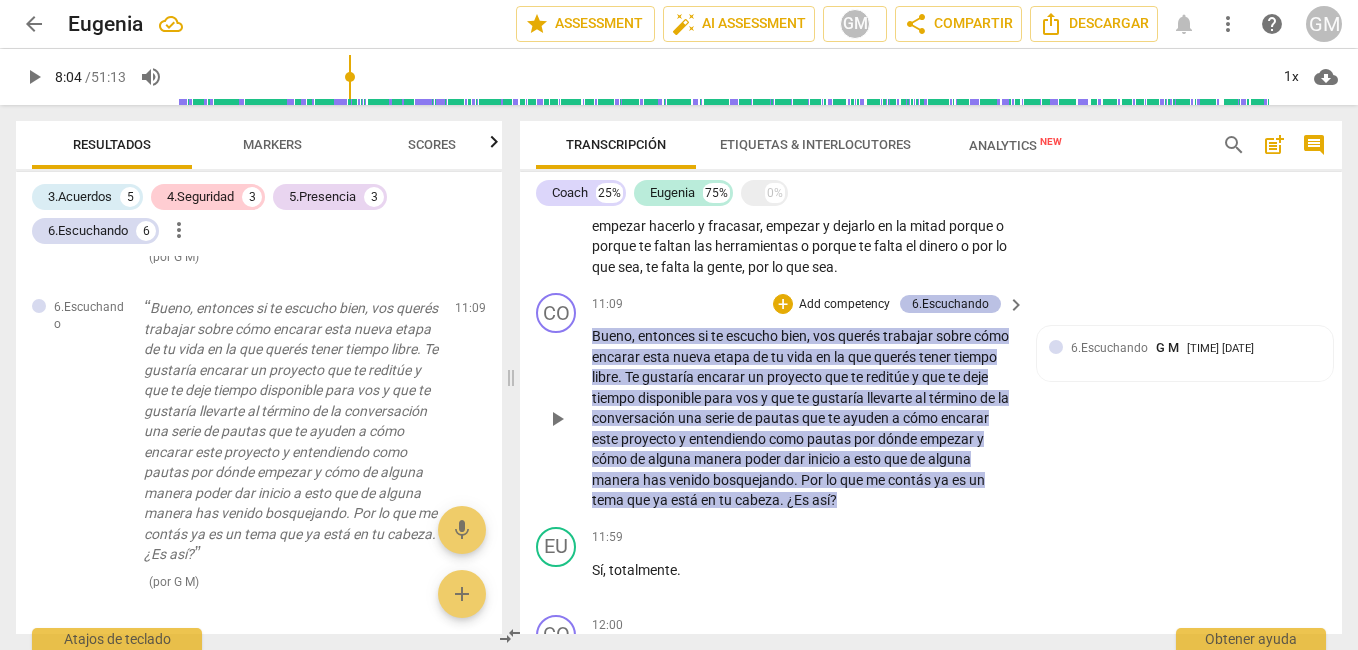 click on "6.Escuchando" at bounding box center [950, 304] 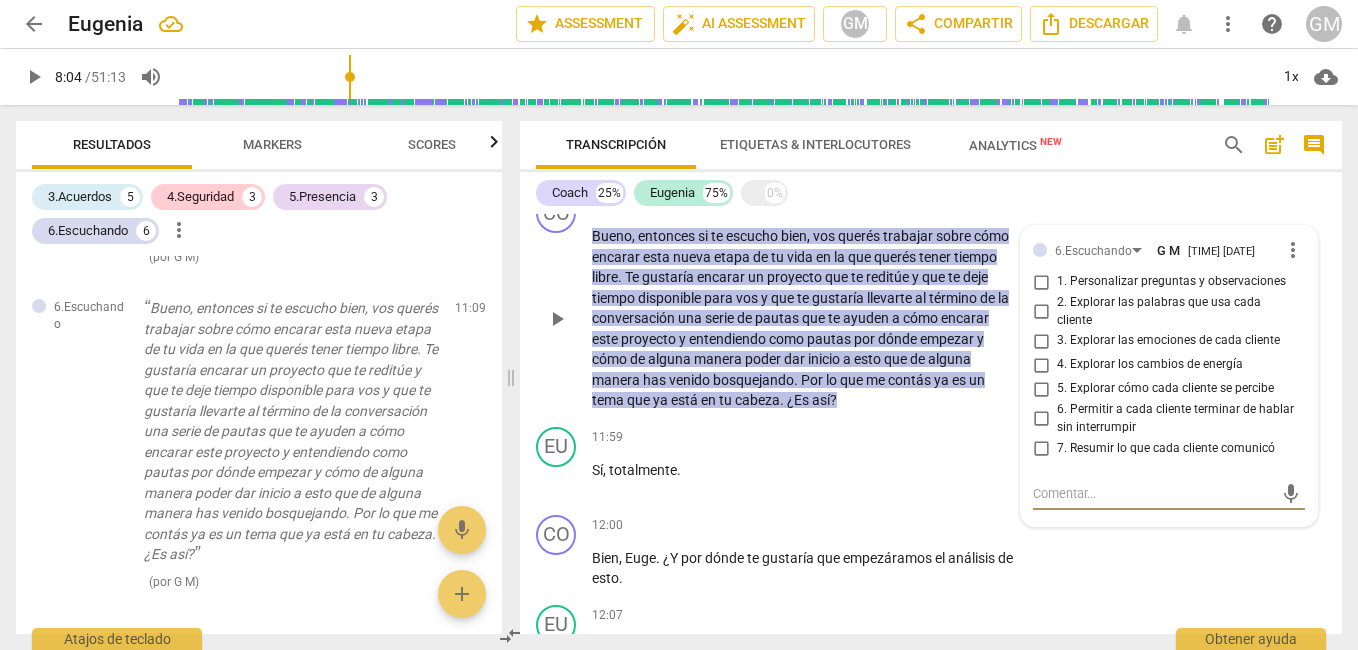 scroll, scrollTop: 4135, scrollLeft: 0, axis: vertical 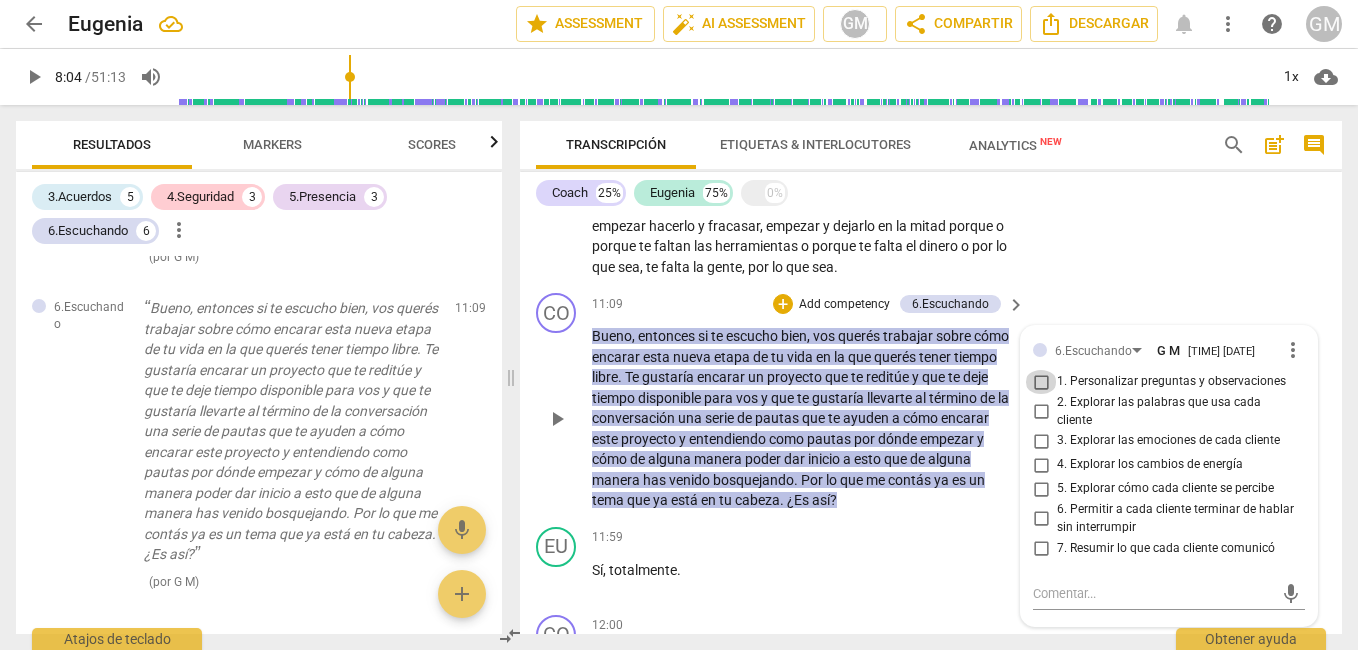 click on "1. Personalizar preguntas y observaciones" at bounding box center (1041, 382) 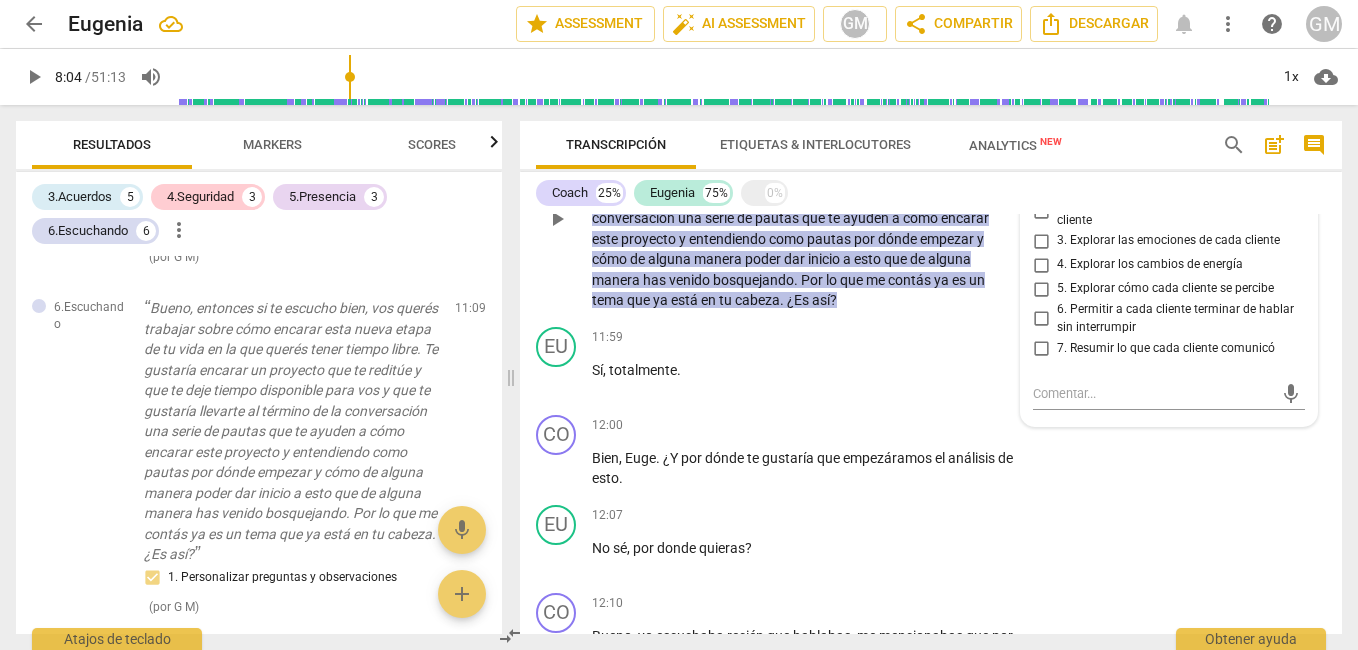 scroll, scrollTop: 4235, scrollLeft: 0, axis: vertical 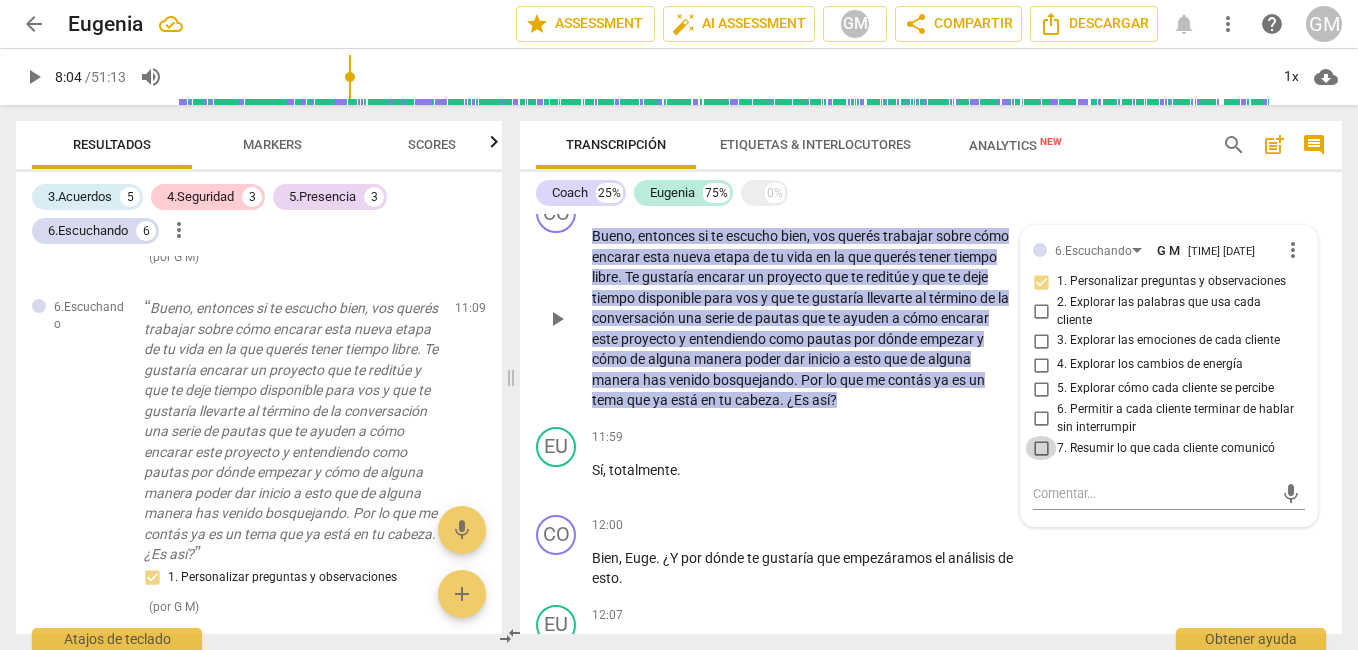 click on "7. Resumir lo que cada cliente comunicó" at bounding box center [1041, 448] 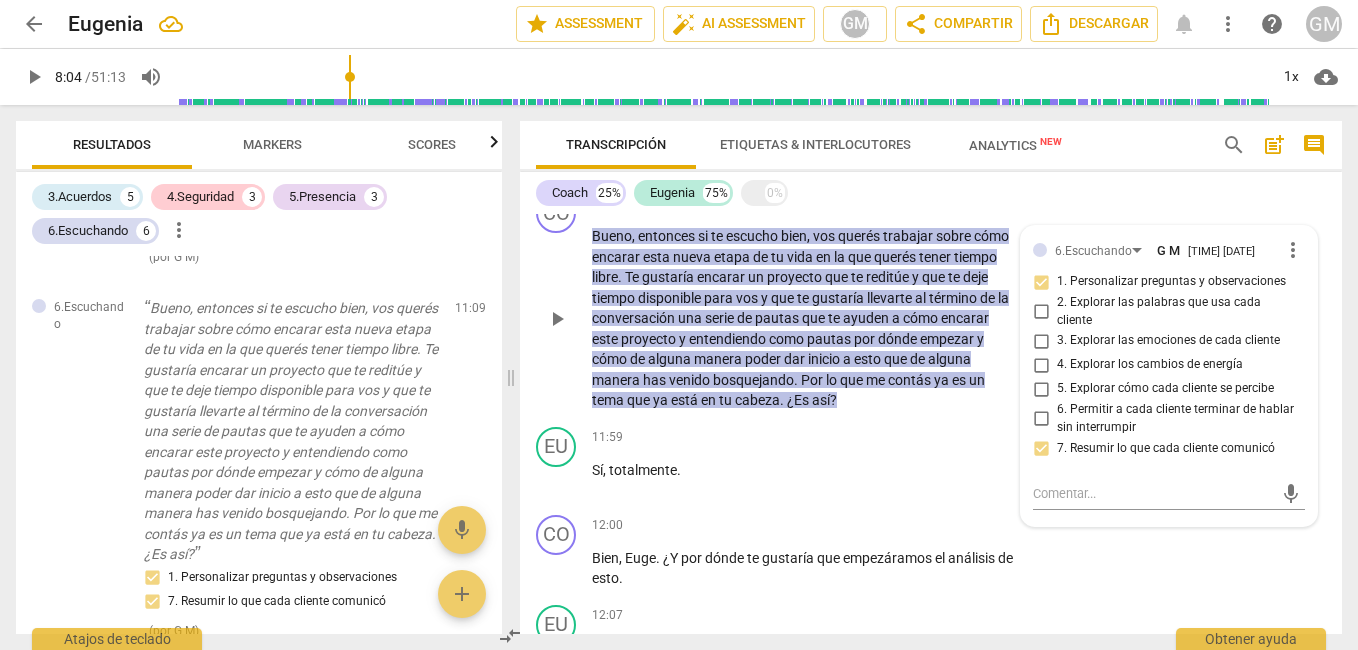 click on "Bueno, entonces si te escucho bien, vos querés trabajar sobre cómo encarar esta nueva etapa de tu vida en la que querés tener tiempo libre. Te gustaría encarar un proyecto que te reditúe y que te deje tiempo disponible para vos y que te gustaría llevarte al término de la conversación una serie de pautas que te ayuden a cómo encarar este proyecto y entendiendo como pautas por dónde empezar y cómo de alguna manera poder dar inicio a esto que de alguna manera has venido bosquejando. Por lo que me contás ya es un tema que ya está en tu cabeza. ¿Es así?" at bounding box center [803, 318] 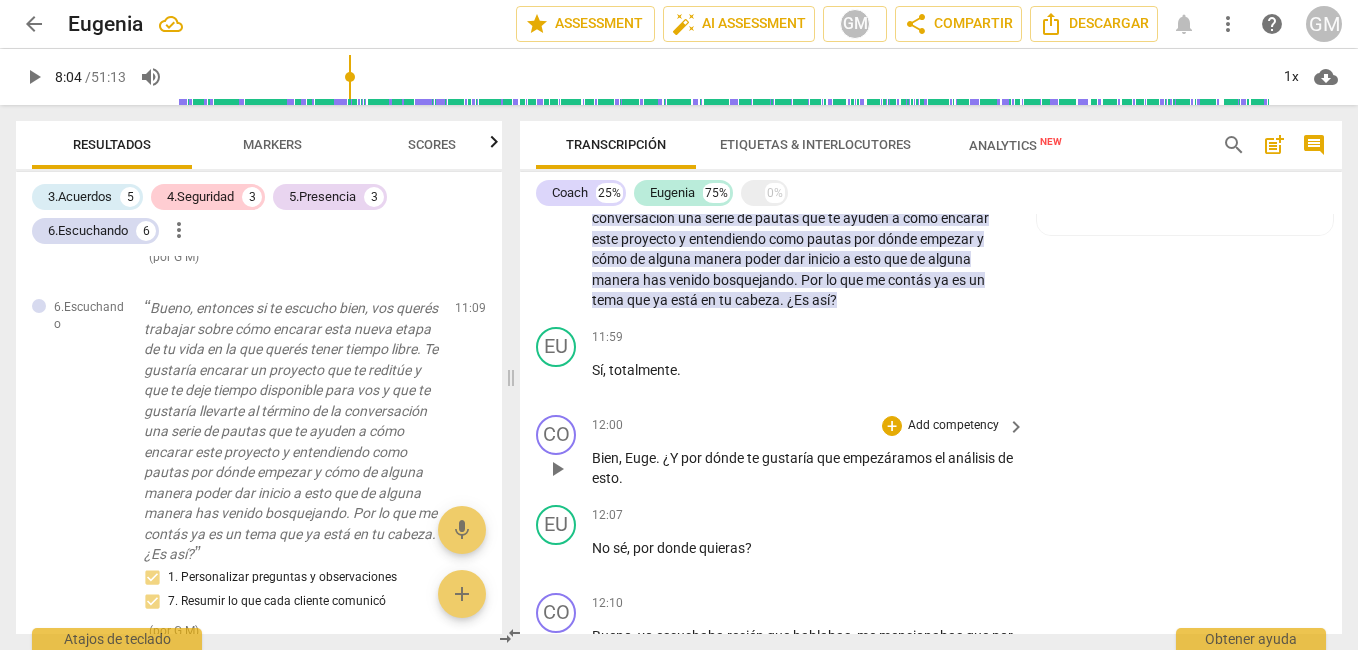 scroll, scrollTop: 4435, scrollLeft: 0, axis: vertical 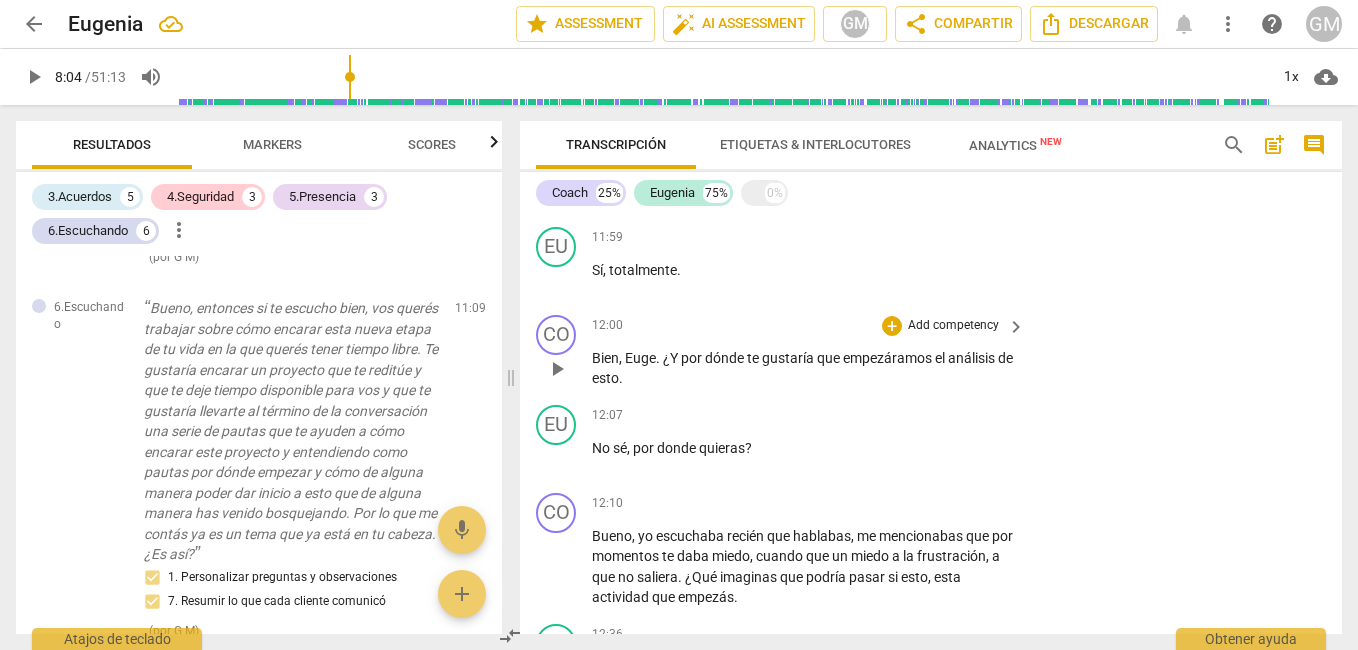 click on "Add competency" at bounding box center [953, 326] 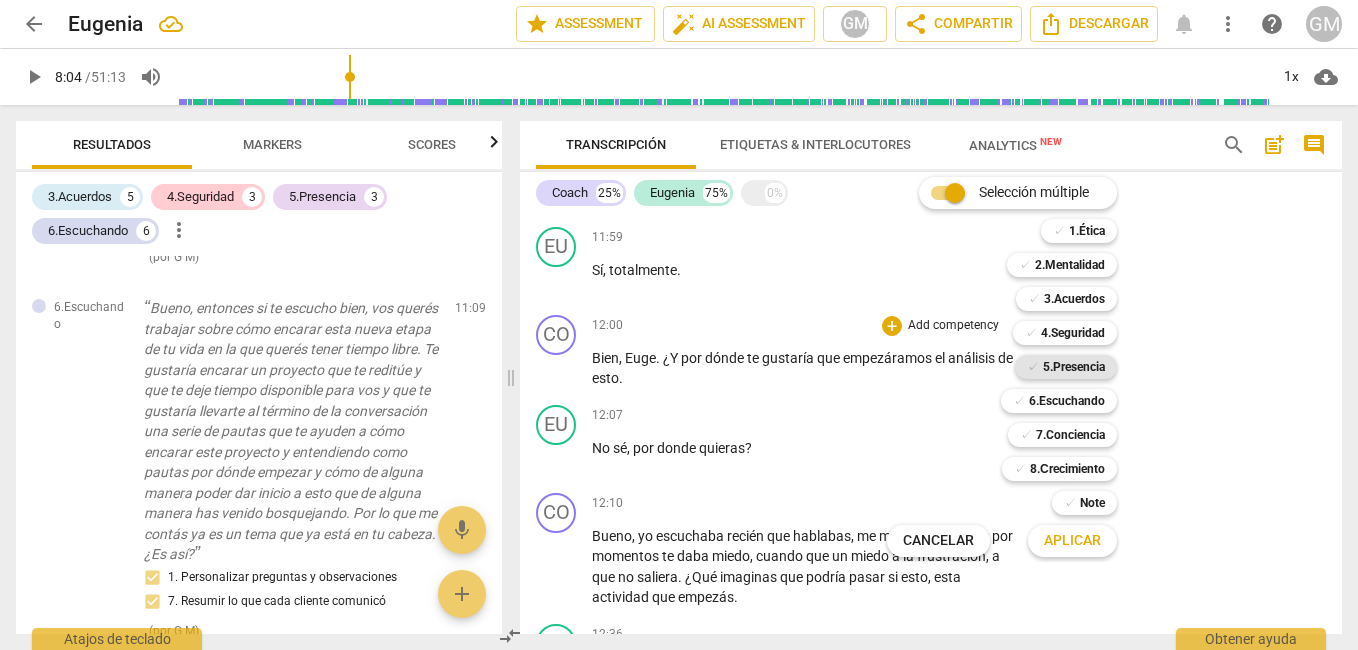 click on "5.Presencia" at bounding box center (1074, 367) 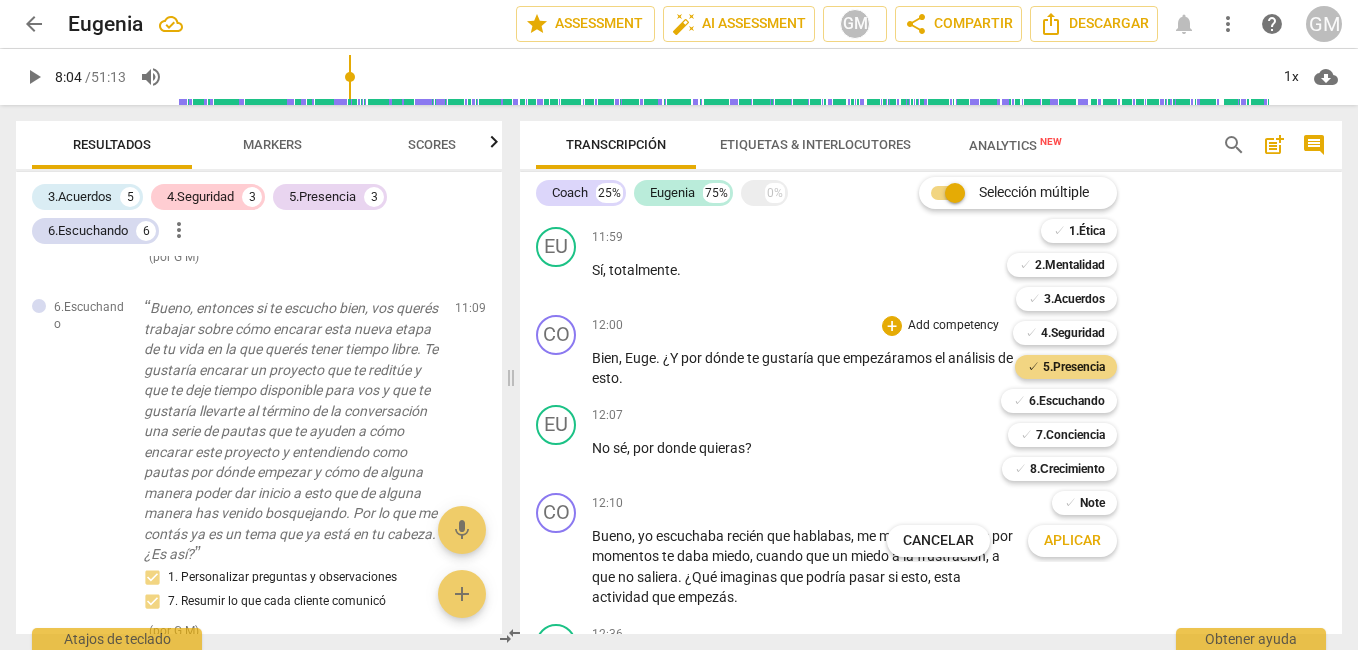 click on "Selección múltiple" at bounding box center [955, 193] 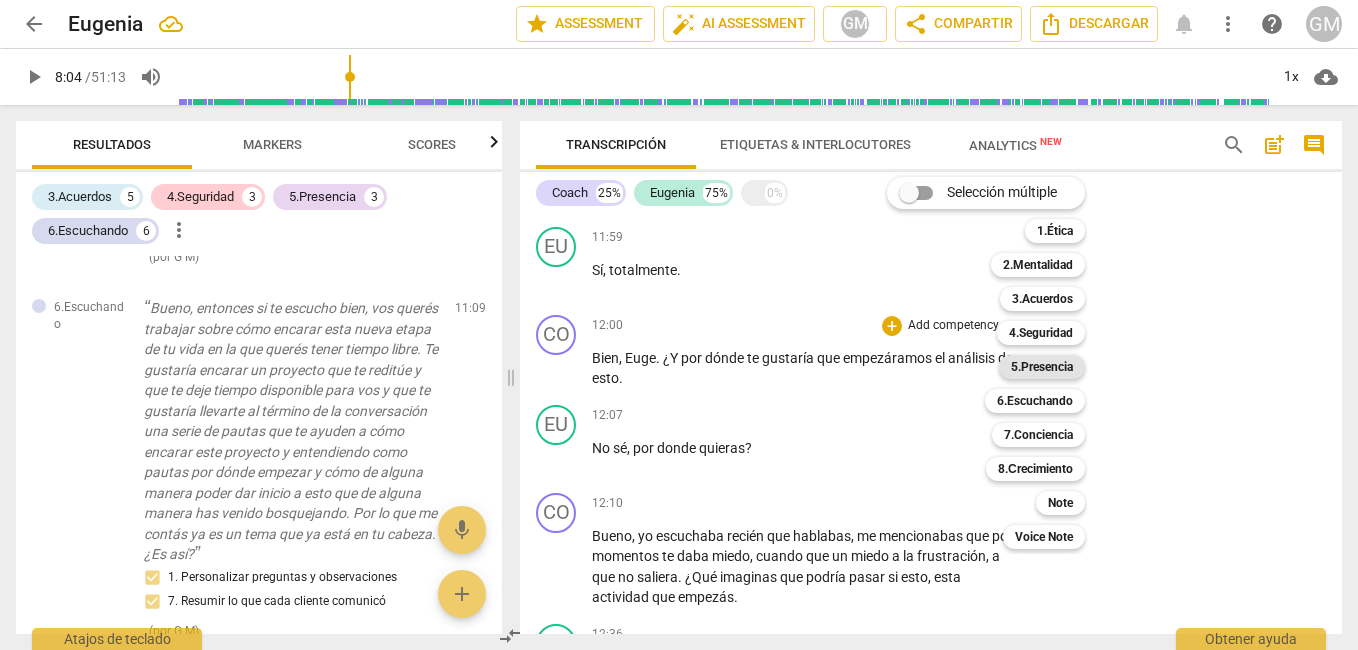 click on "5.Presencia" at bounding box center [1042, 367] 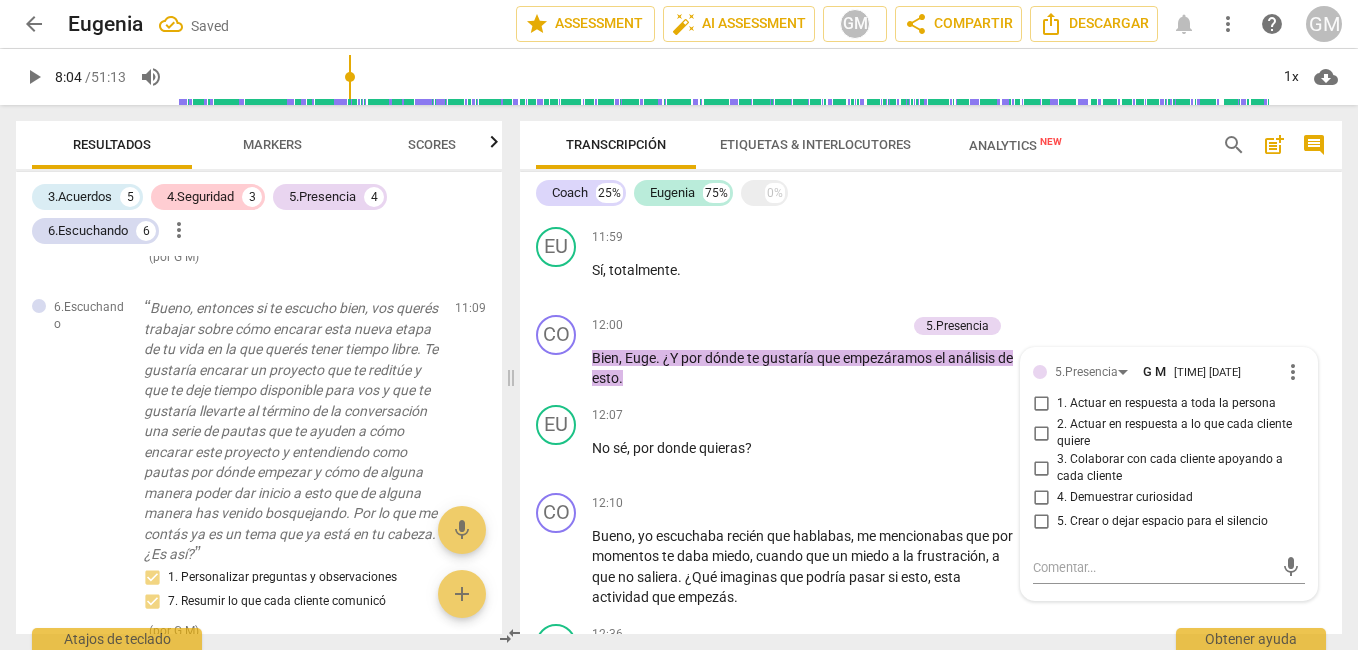 scroll, scrollTop: 2695, scrollLeft: 0, axis: vertical 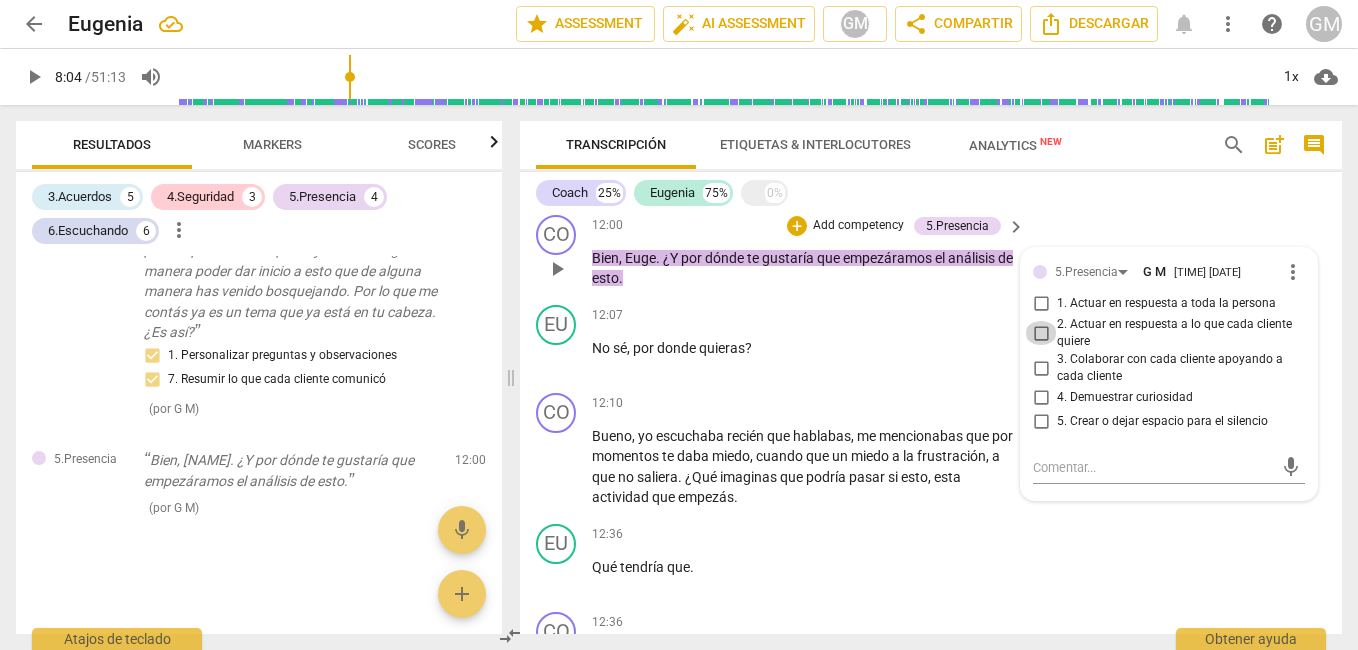 click on "2. Actuar en respuesta a lo que cada cliente quiere" at bounding box center [1041, 333] 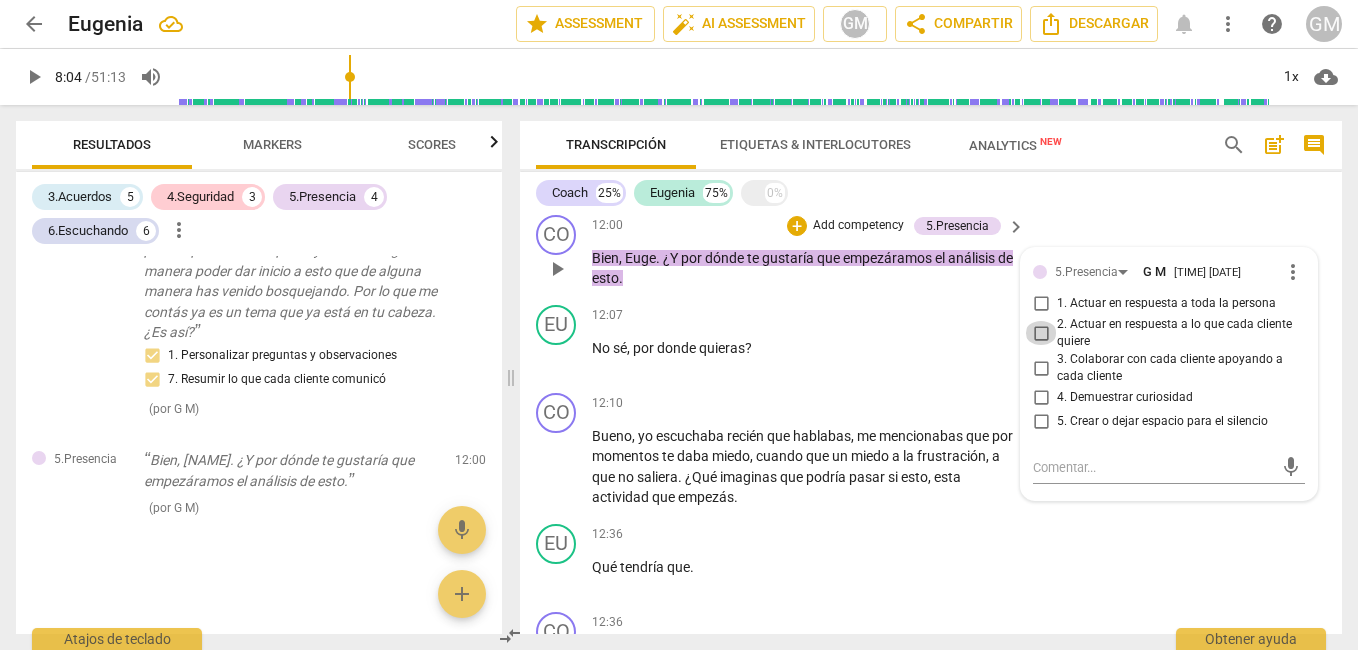 checkbox on "true" 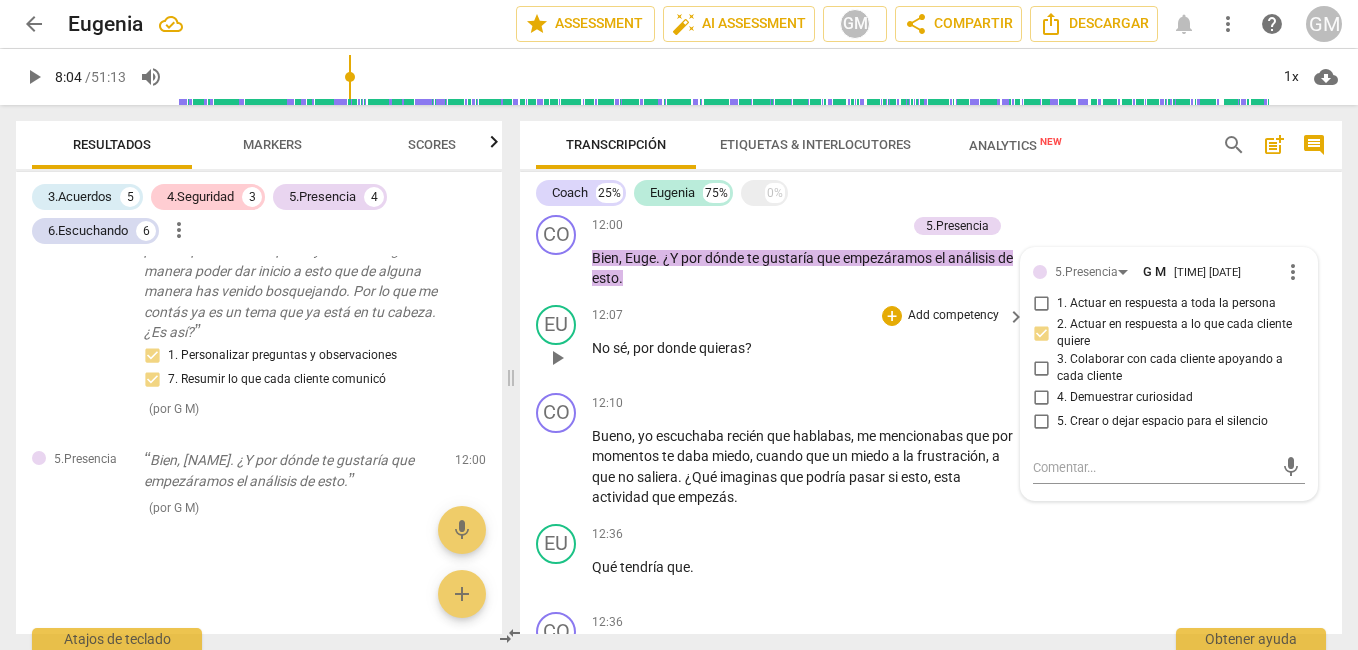 click on "quieras" at bounding box center [722, 348] 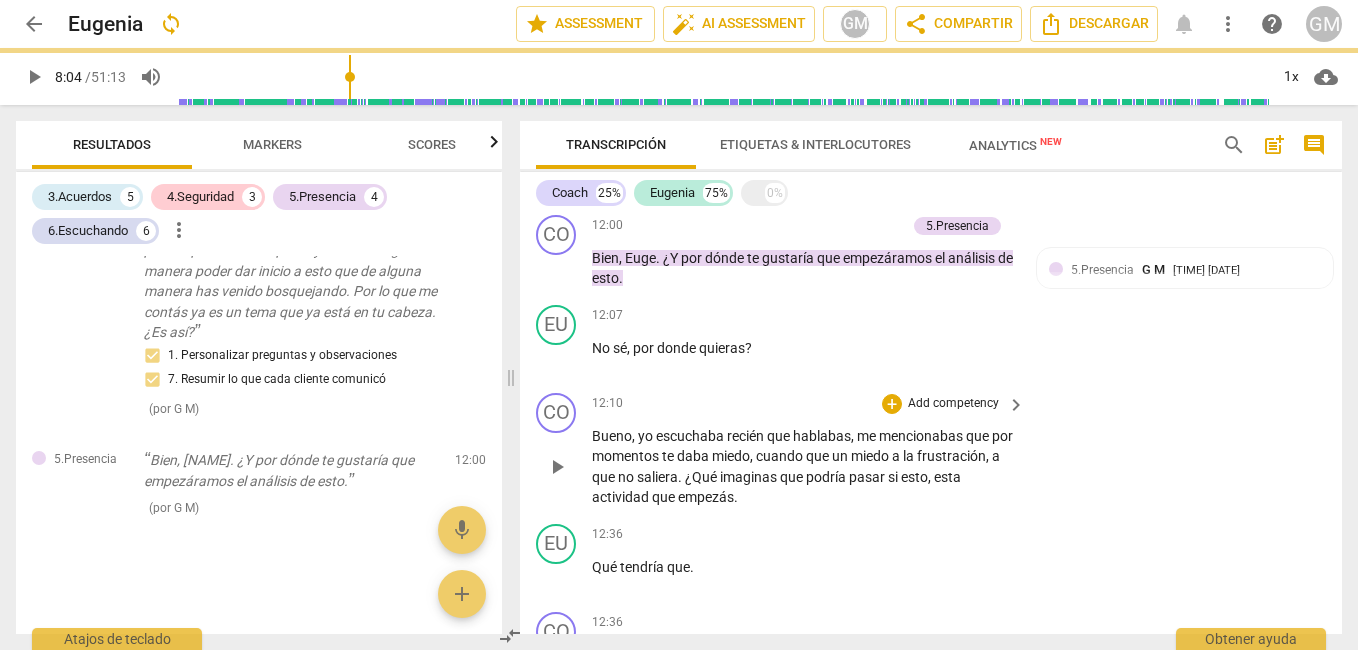 scroll, scrollTop: 4635, scrollLeft: 0, axis: vertical 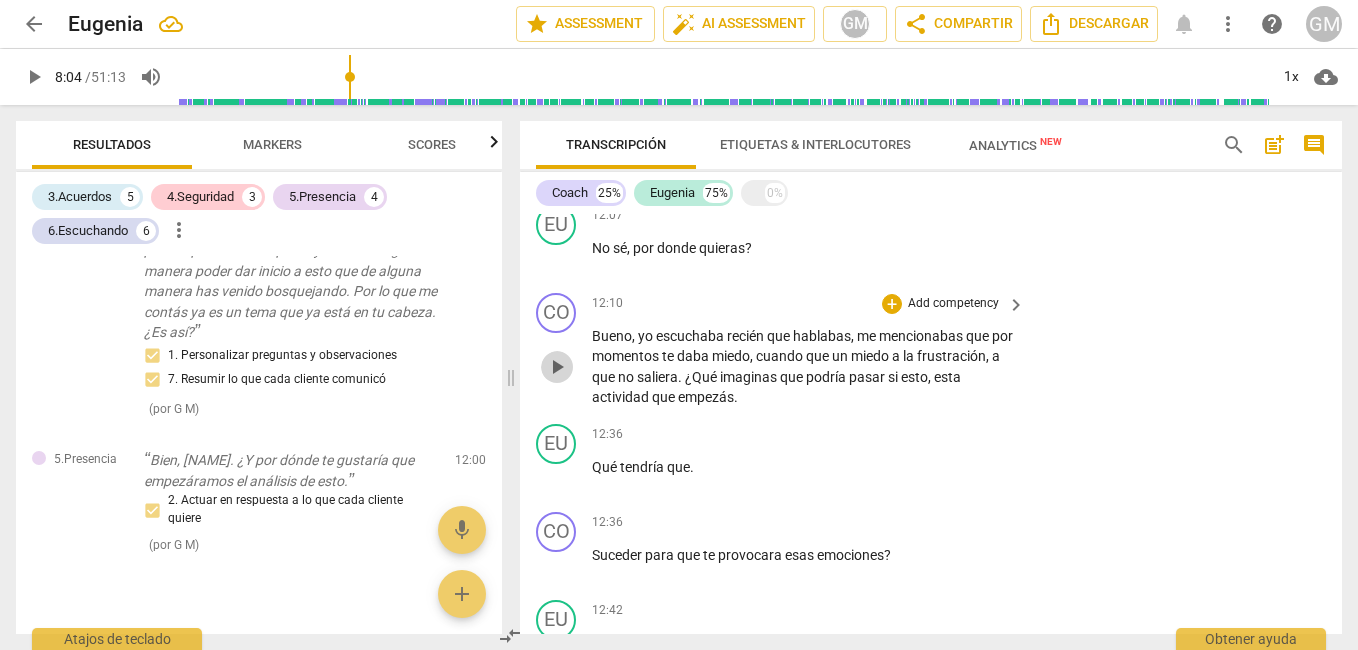 click on "play_arrow" at bounding box center (557, 367) 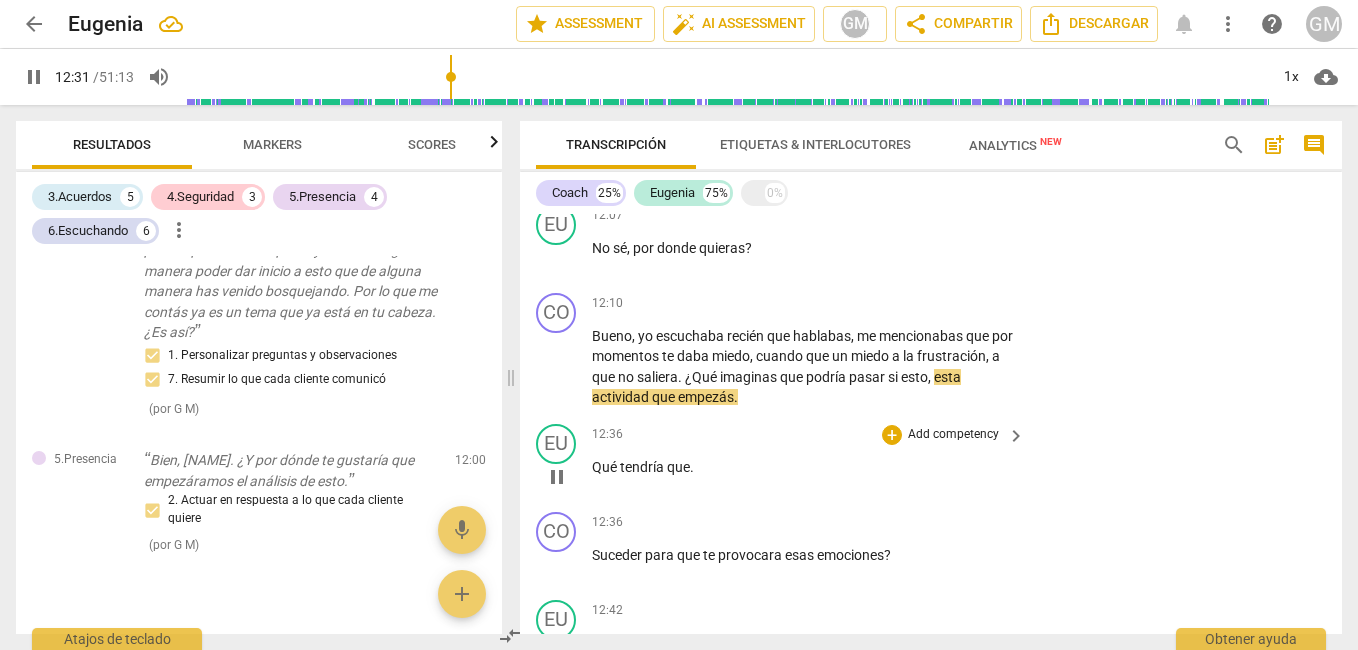 scroll, scrollTop: 4735, scrollLeft: 0, axis: vertical 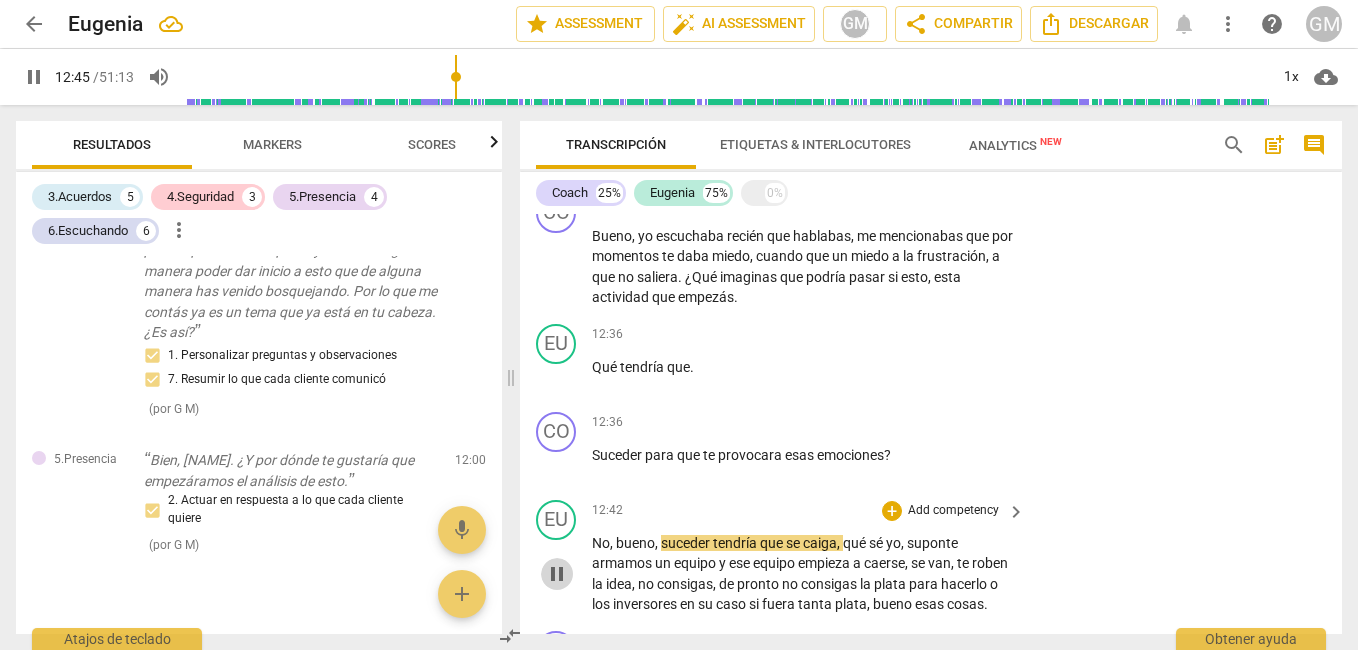 click on "pause" at bounding box center [557, 574] 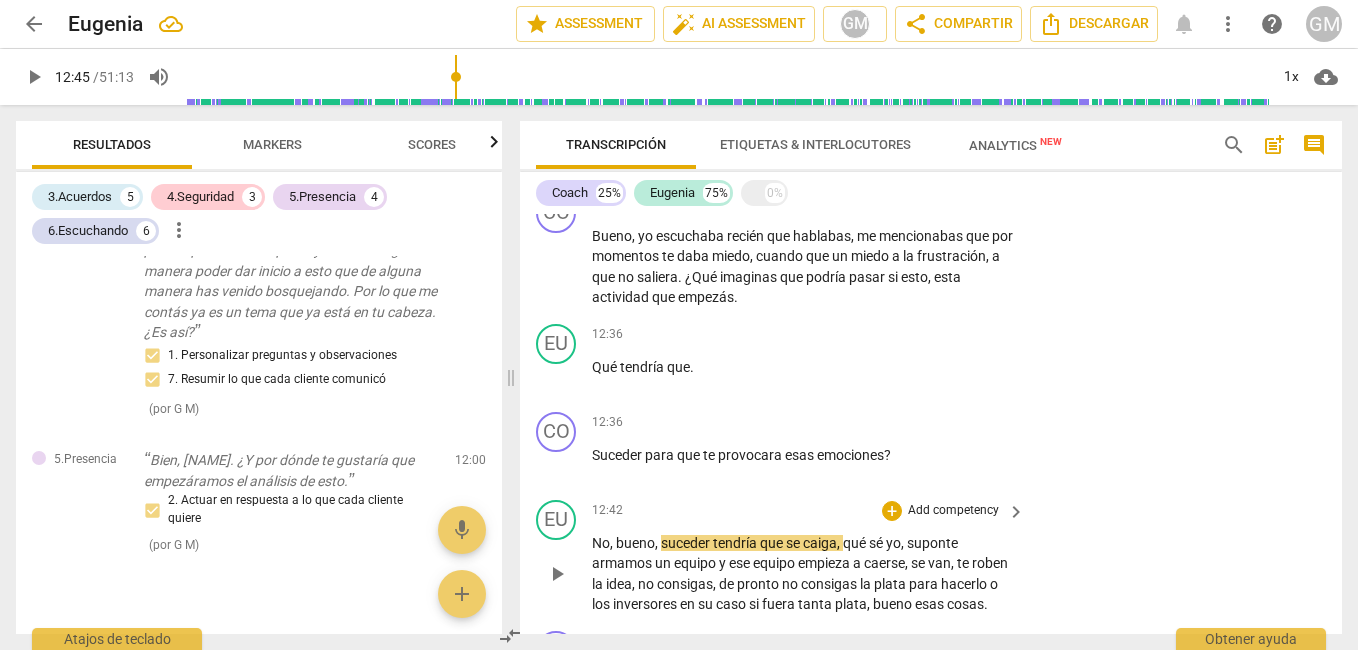 type on "766" 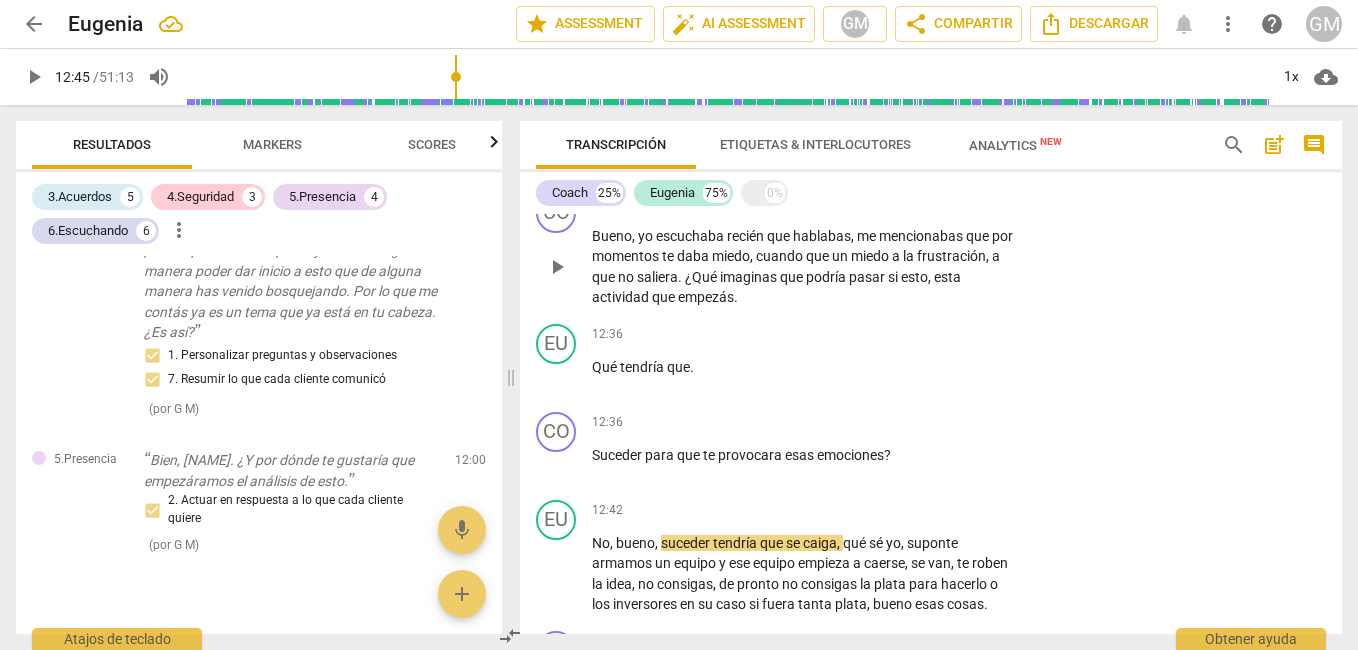 click on "Add competency" at bounding box center (953, 204) 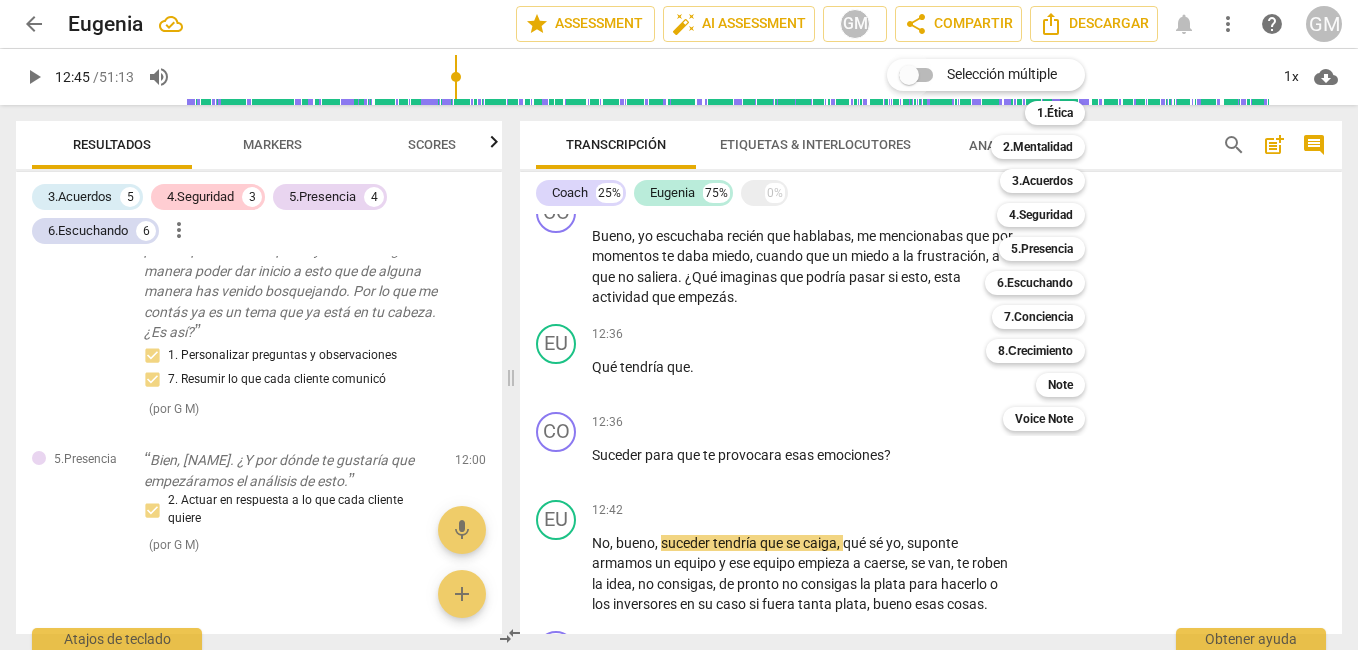click on "Selección múltiple" at bounding box center (909, 75) 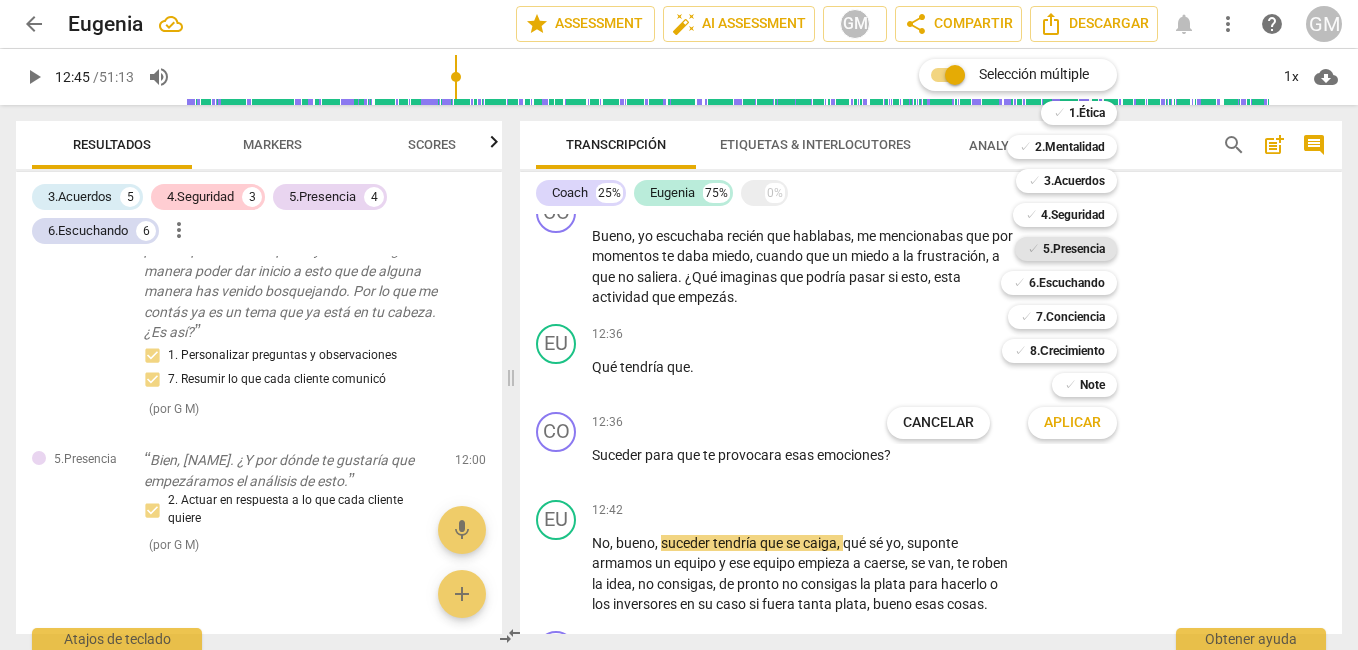 click on "5.Presencia" at bounding box center (1074, 249) 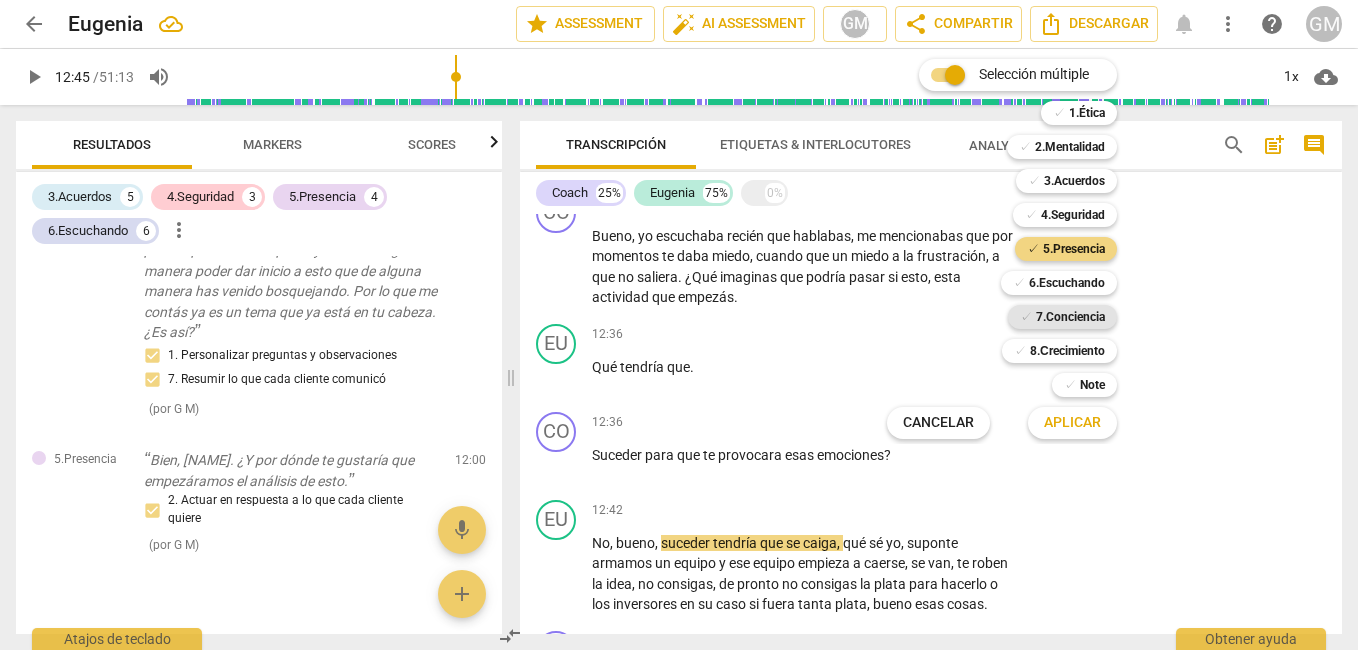 click on "7.Conciencia" at bounding box center [1070, 317] 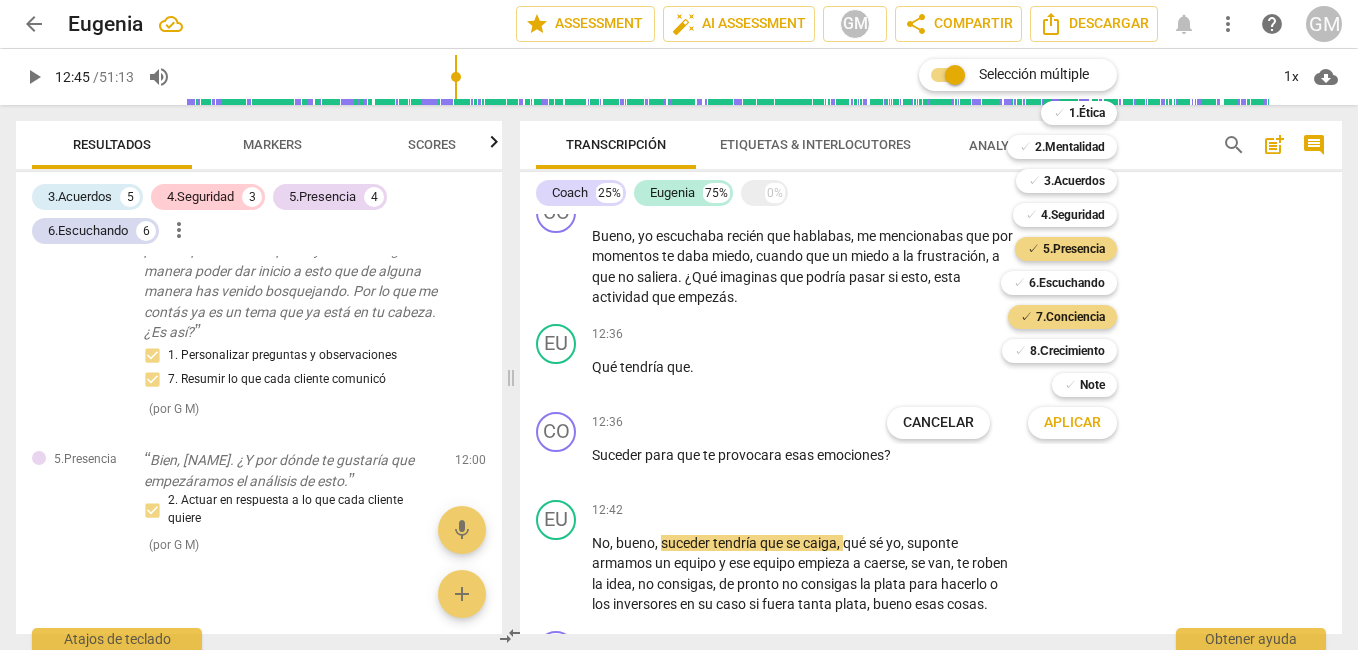 click at bounding box center [679, 325] 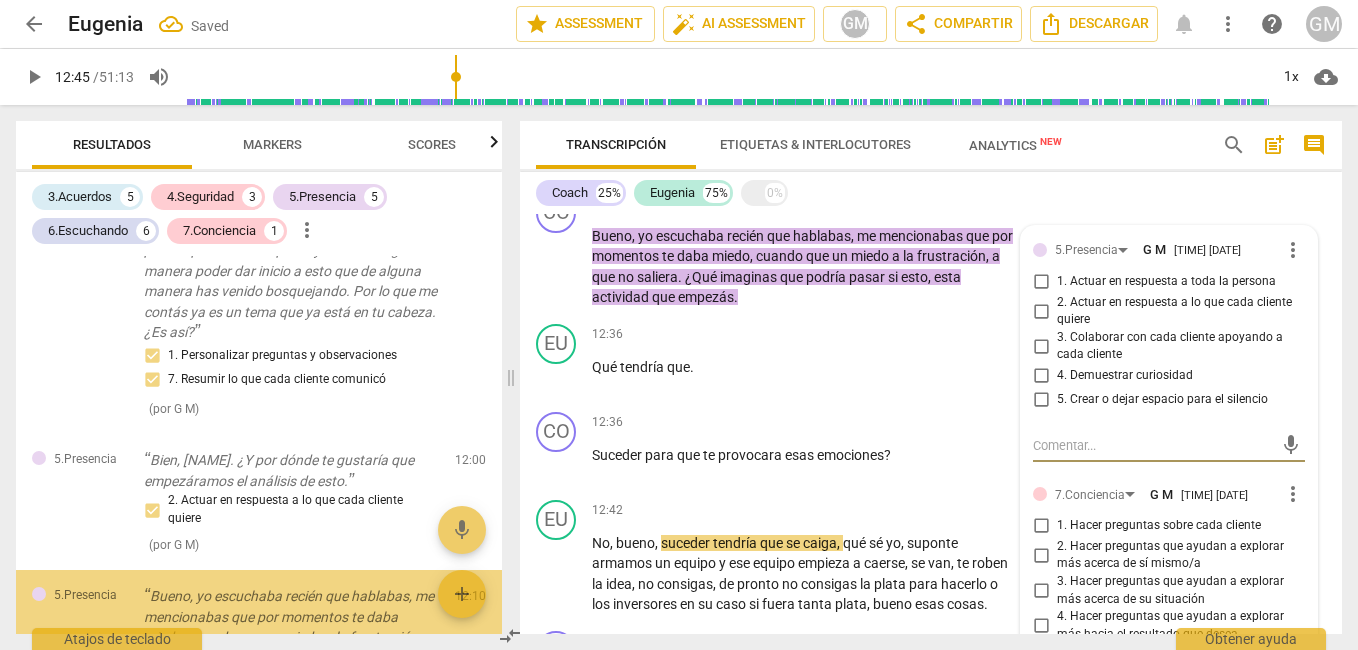 scroll, scrollTop: 3053, scrollLeft: 0, axis: vertical 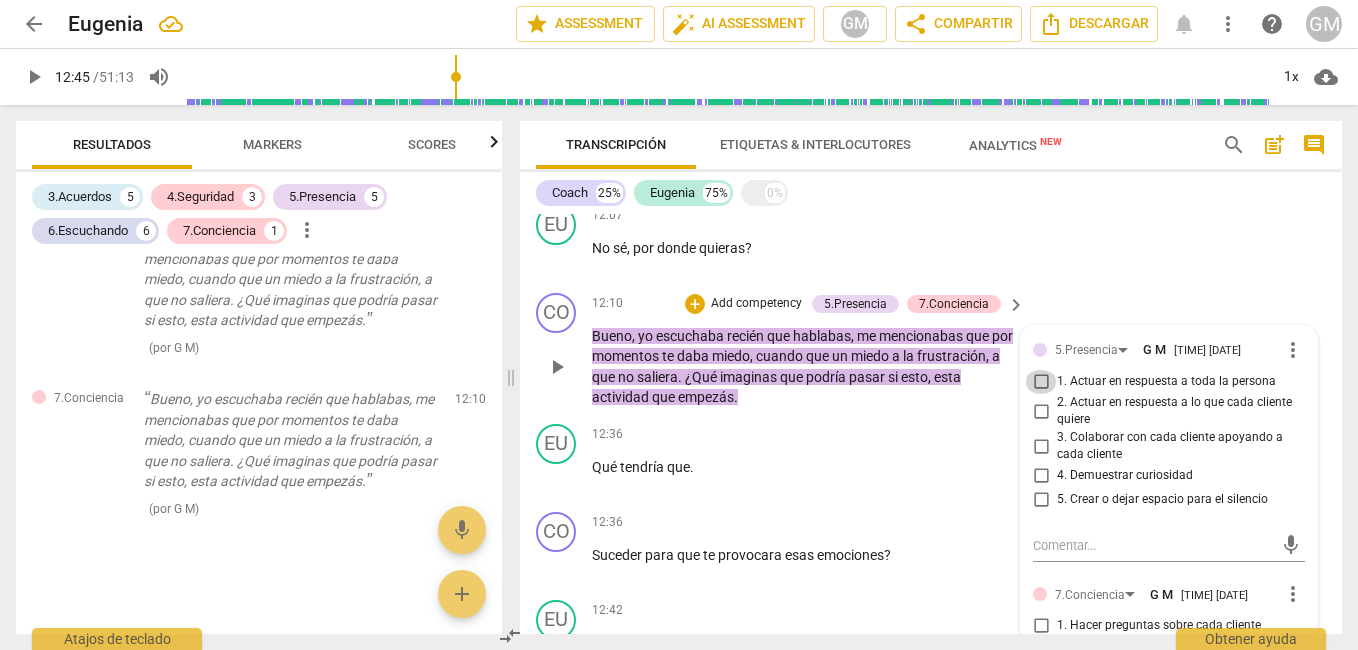 click on "1. Actuar en respuesta a toda la persona" at bounding box center (1041, 382) 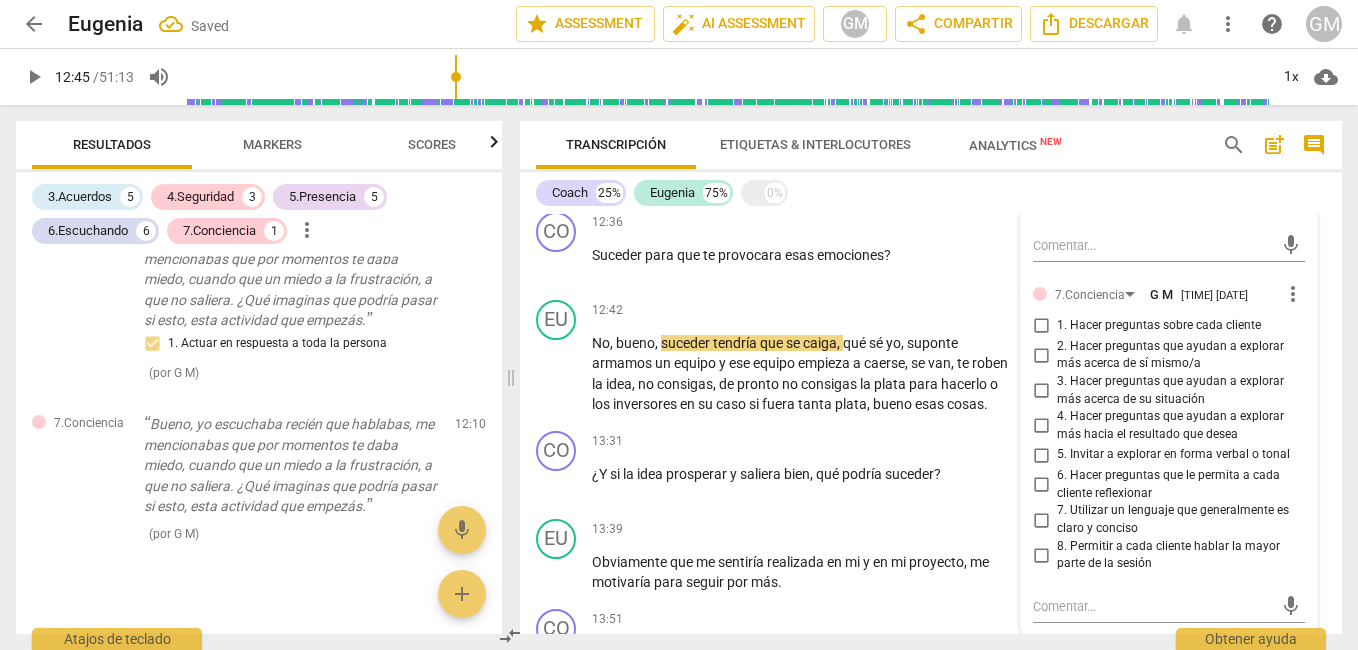 scroll, scrollTop: 4835, scrollLeft: 0, axis: vertical 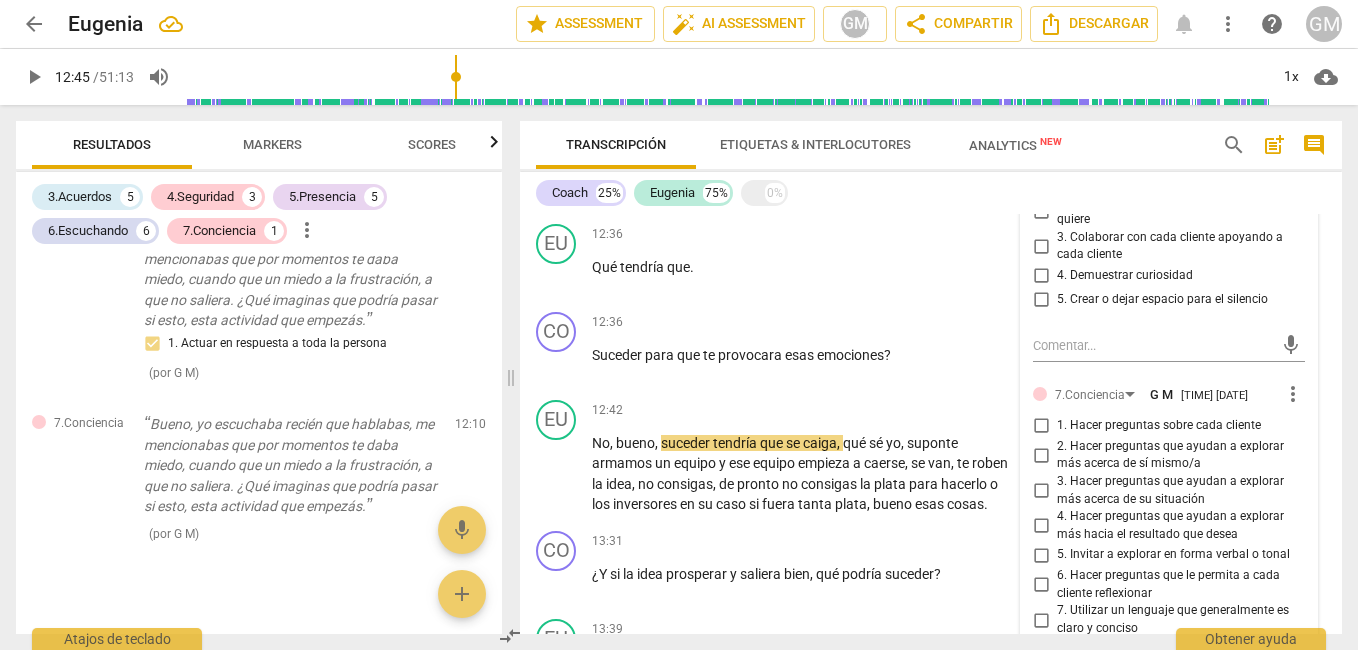 click on "1. Hacer preguntas sobre cada cliente" at bounding box center (1041, 426) 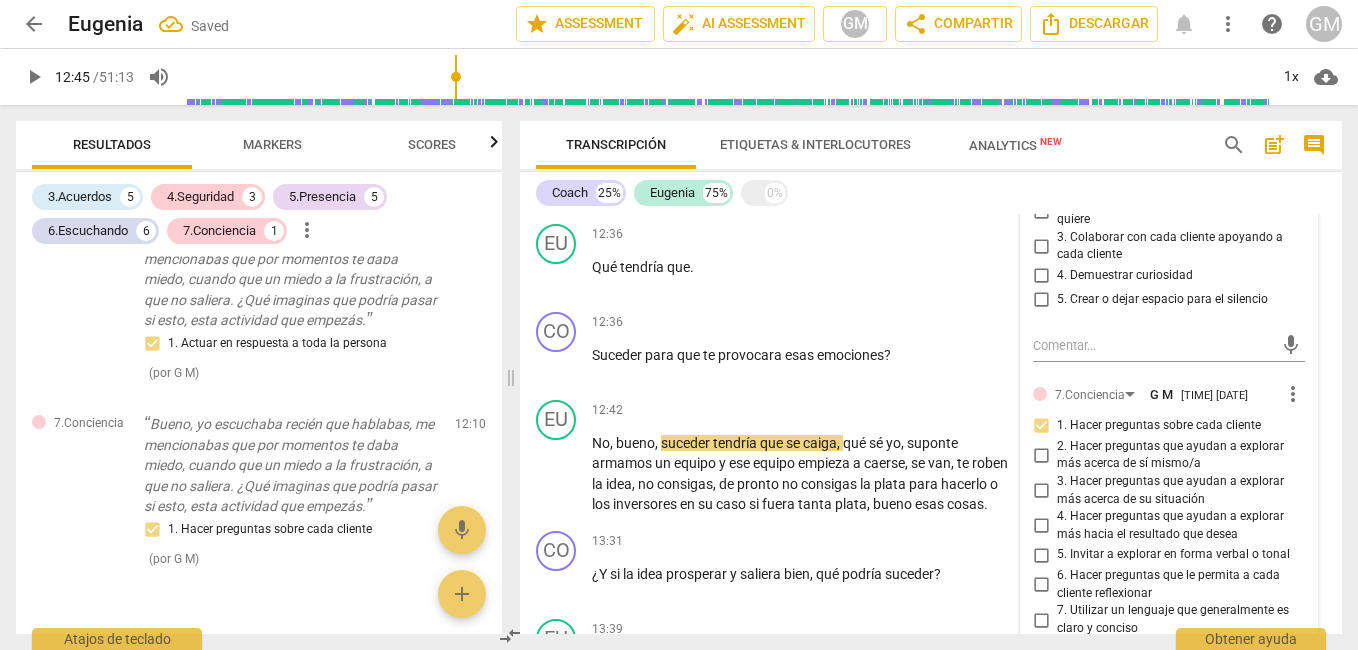 scroll, scrollTop: 4935, scrollLeft: 0, axis: vertical 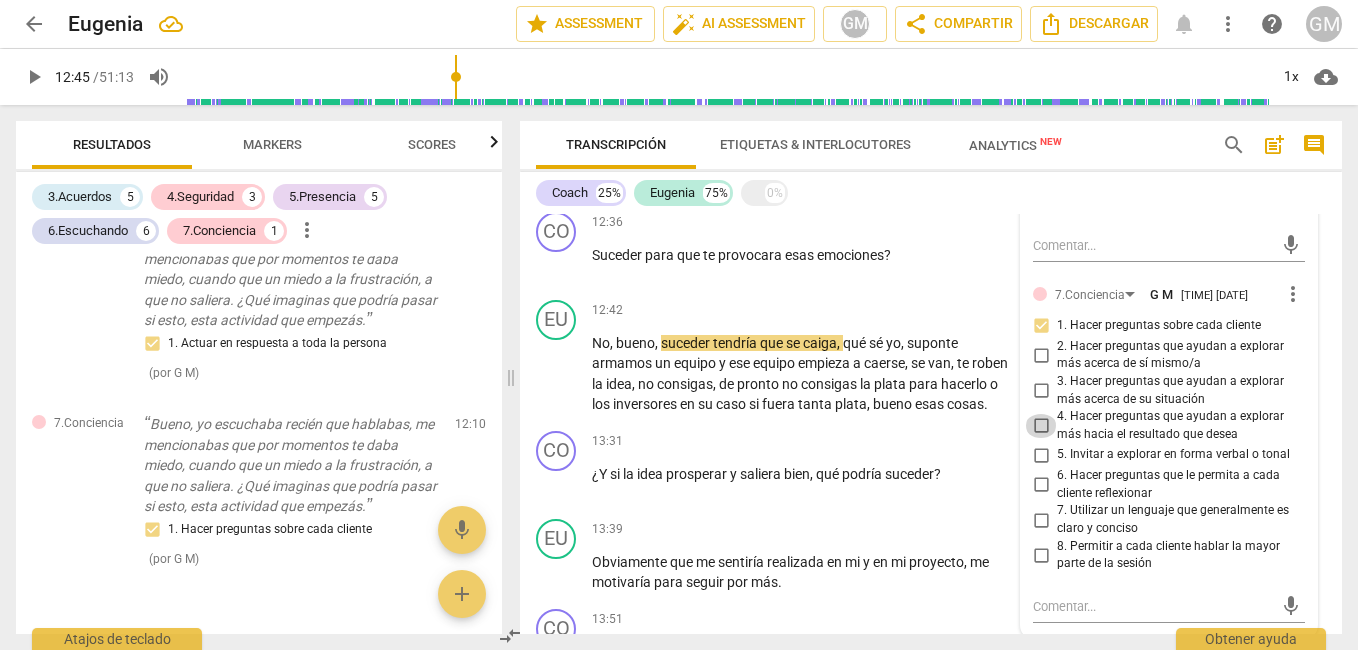 click on "4. Hacer preguntas que ayudan a explorar más hacia el resultado que desea" at bounding box center [1041, 426] 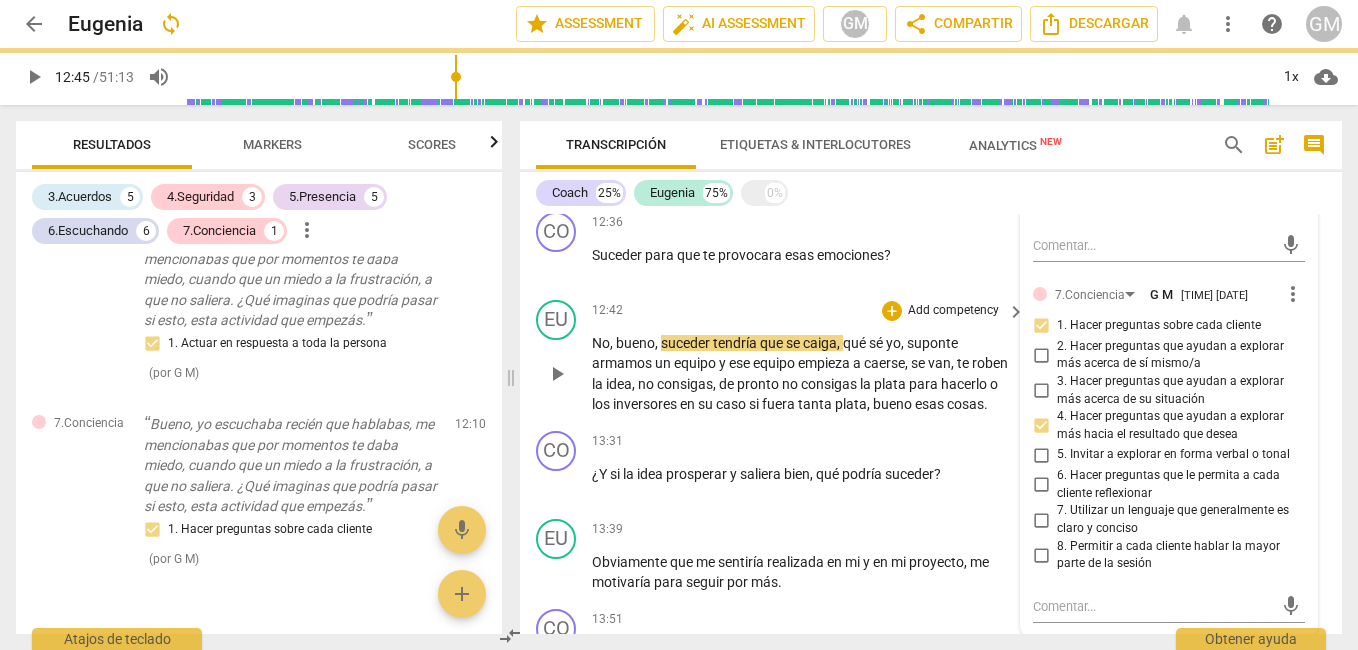 click on "inversores" at bounding box center [646, 404] 